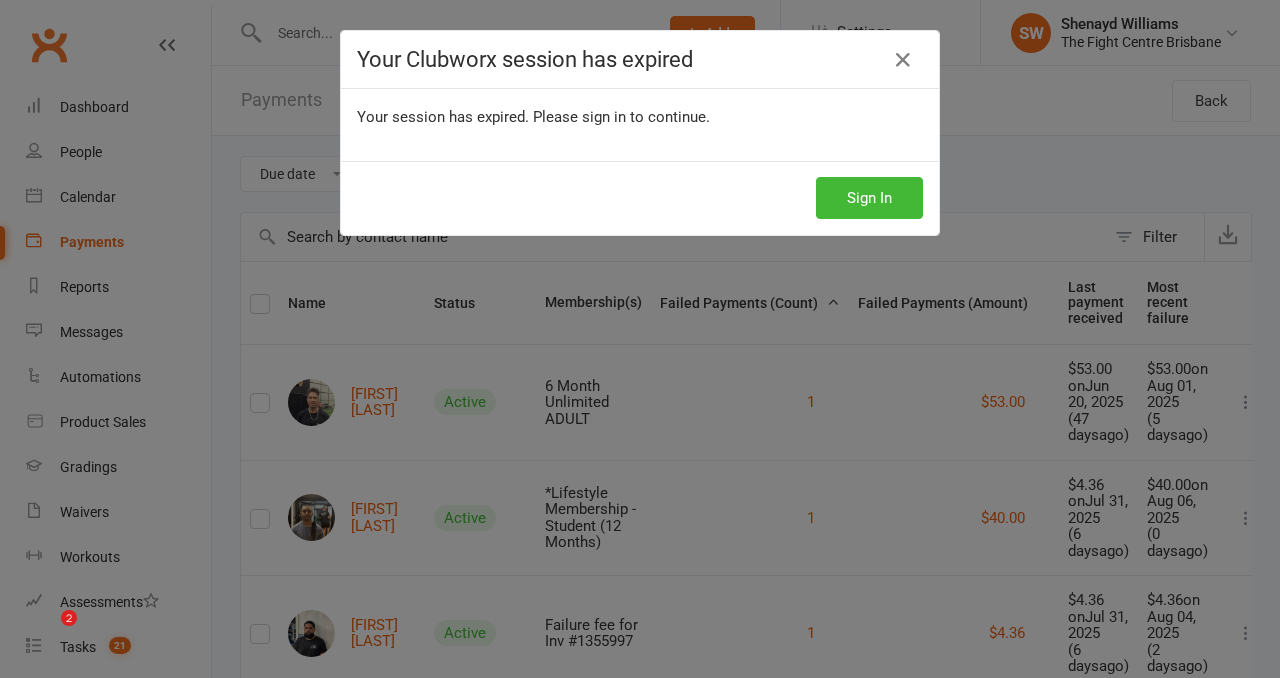 scroll, scrollTop: 4873, scrollLeft: 0, axis: vertical 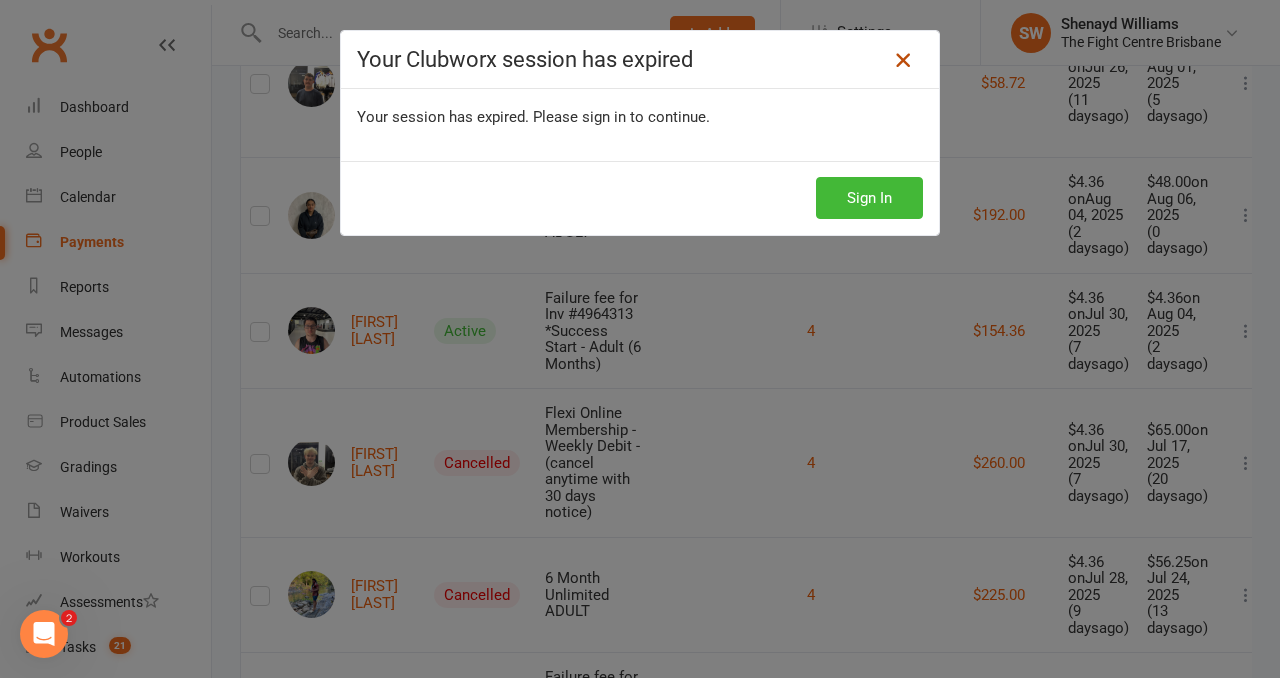 click at bounding box center (903, 60) 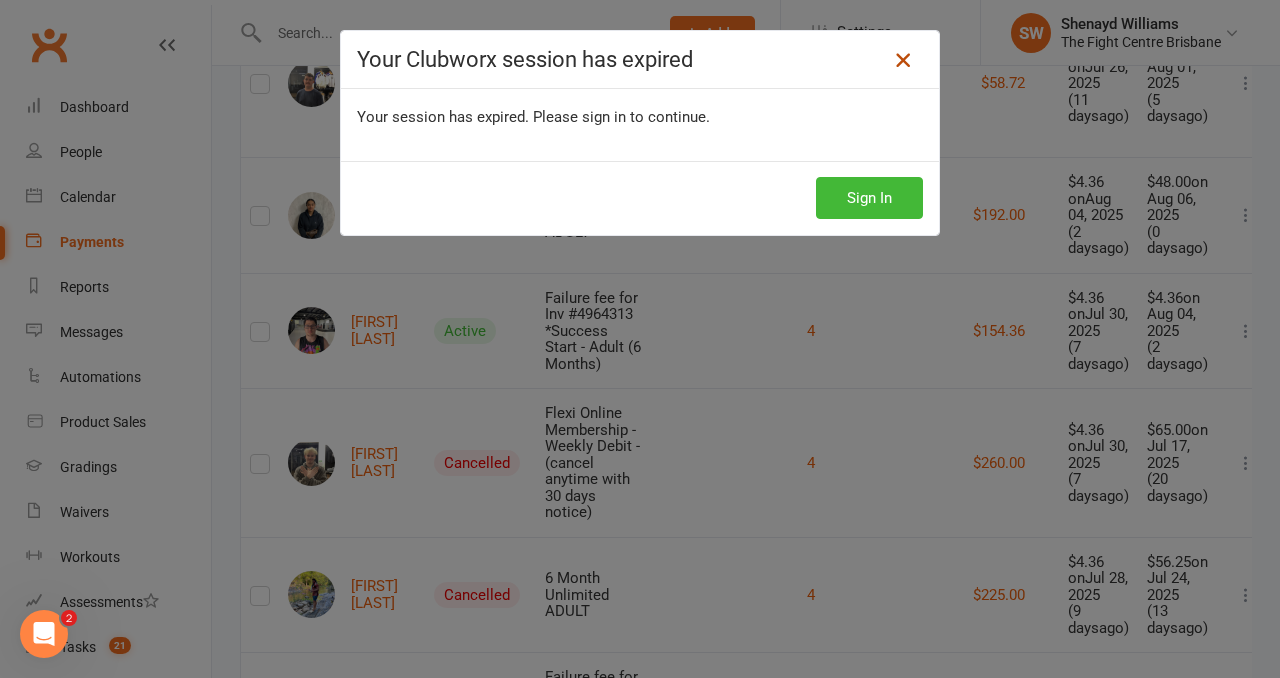 click at bounding box center (903, 60) 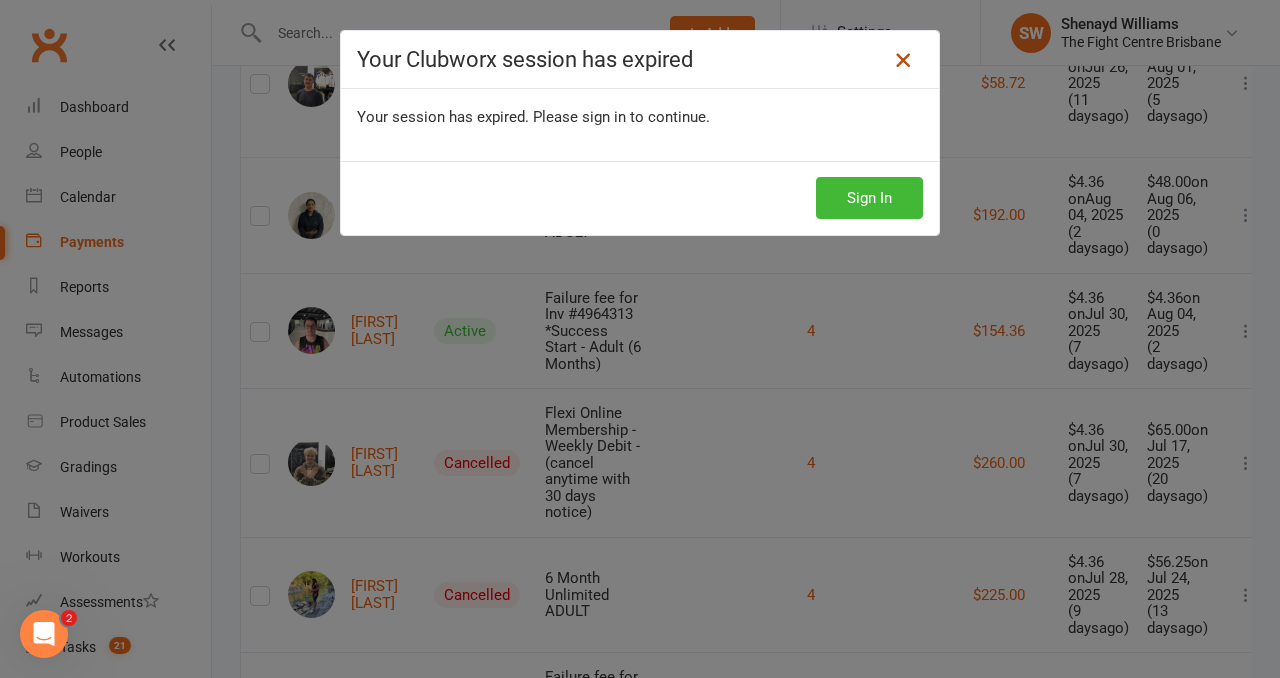 click at bounding box center [903, 60] 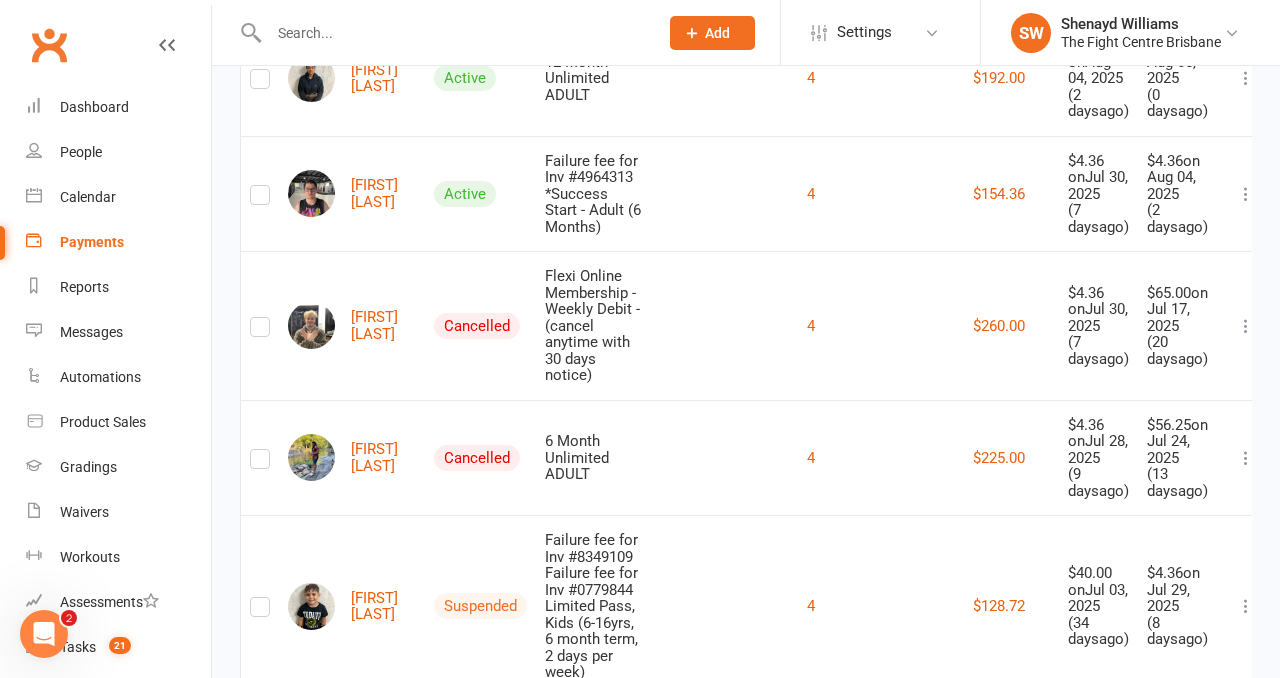 scroll, scrollTop: 5011, scrollLeft: 0, axis: vertical 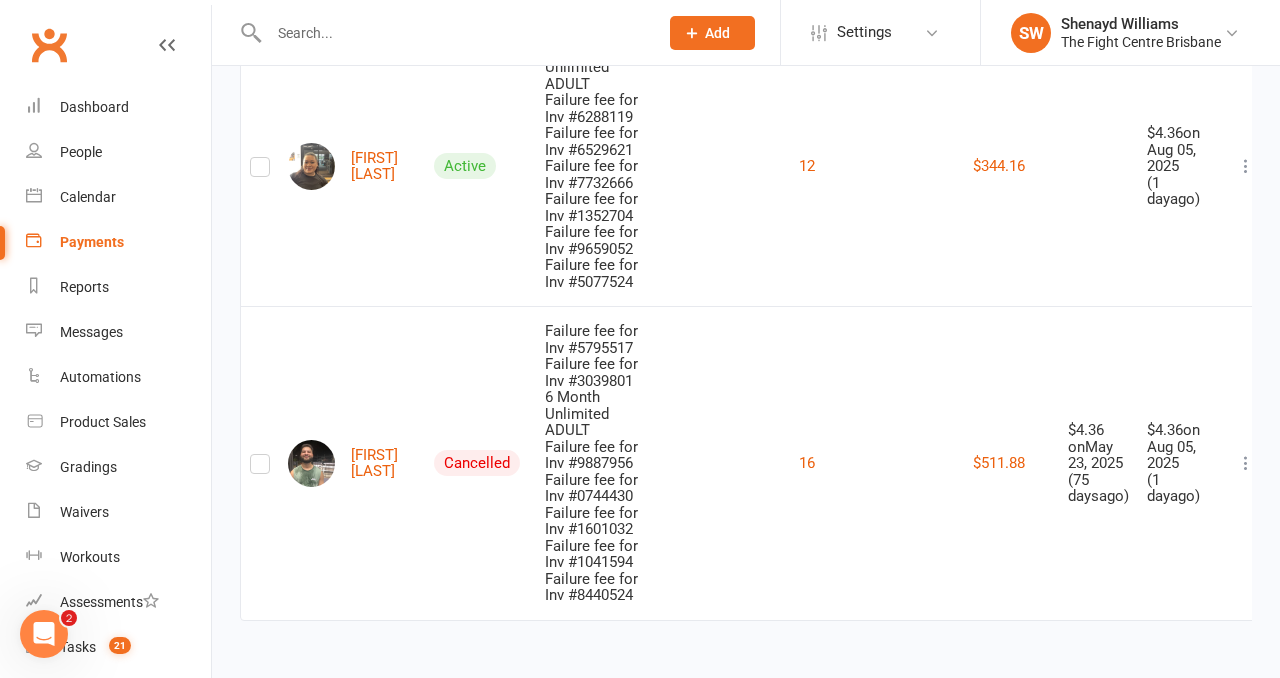 click at bounding box center (453, 33) 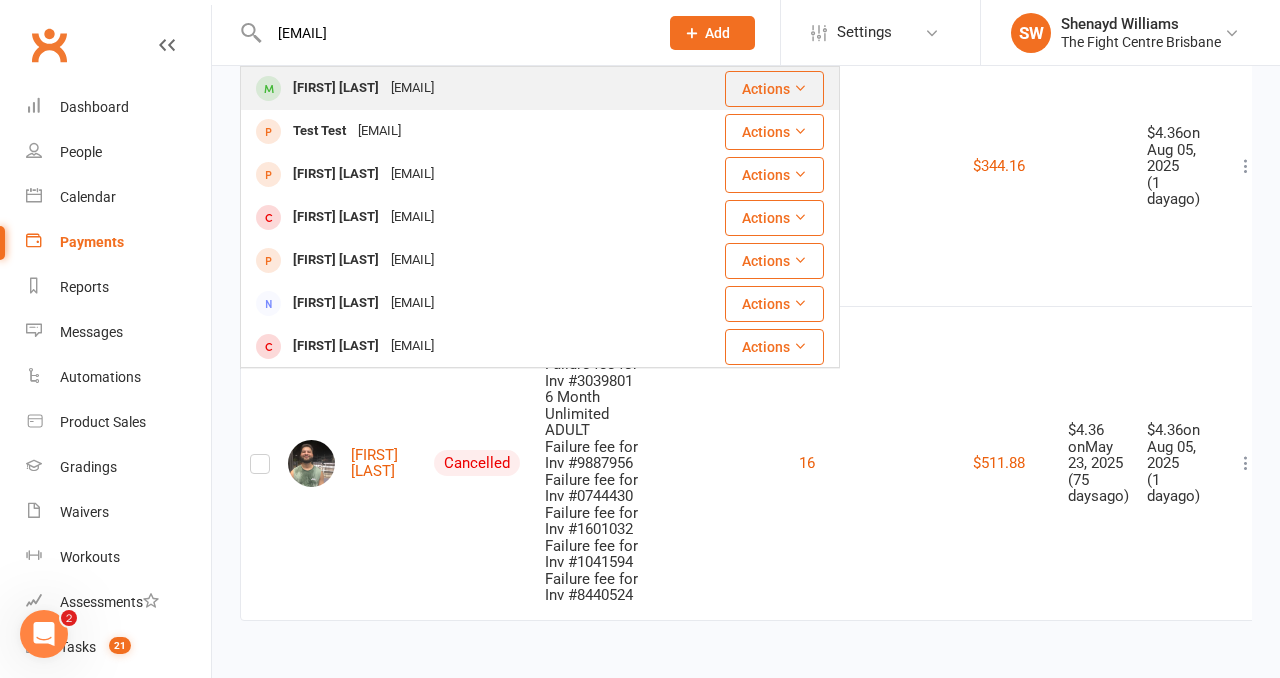 type on "thinugam@gmail.com" 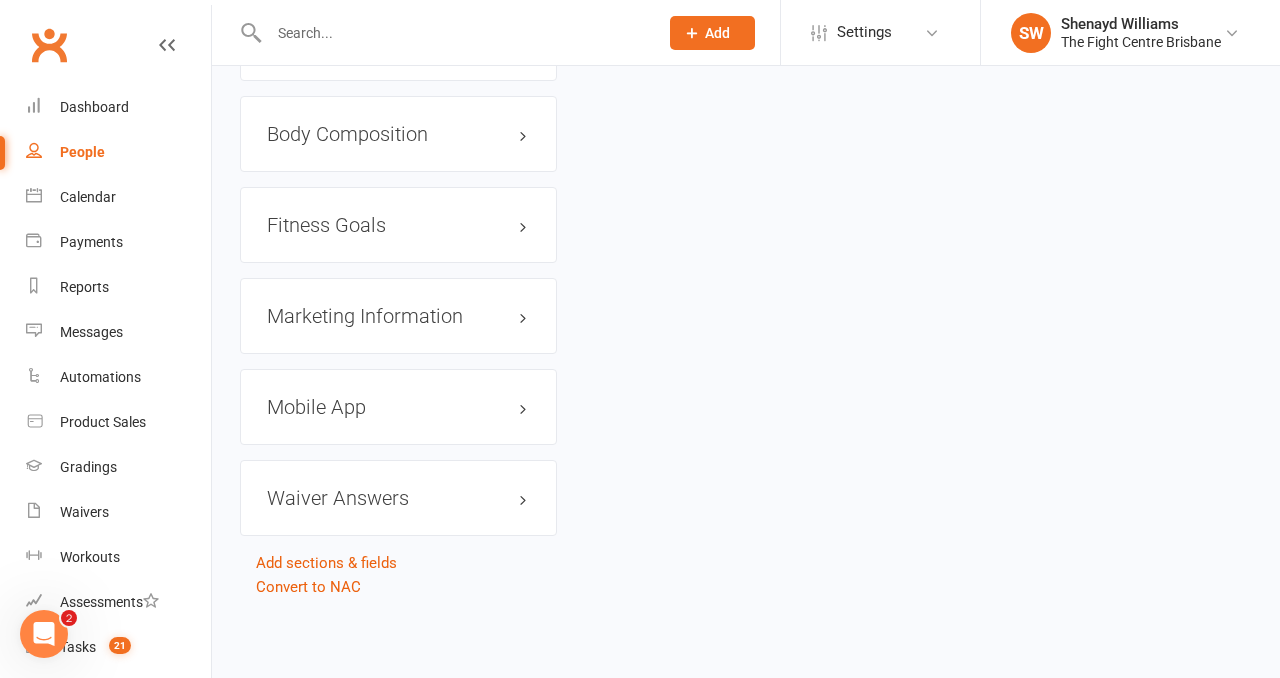scroll, scrollTop: 0, scrollLeft: 0, axis: both 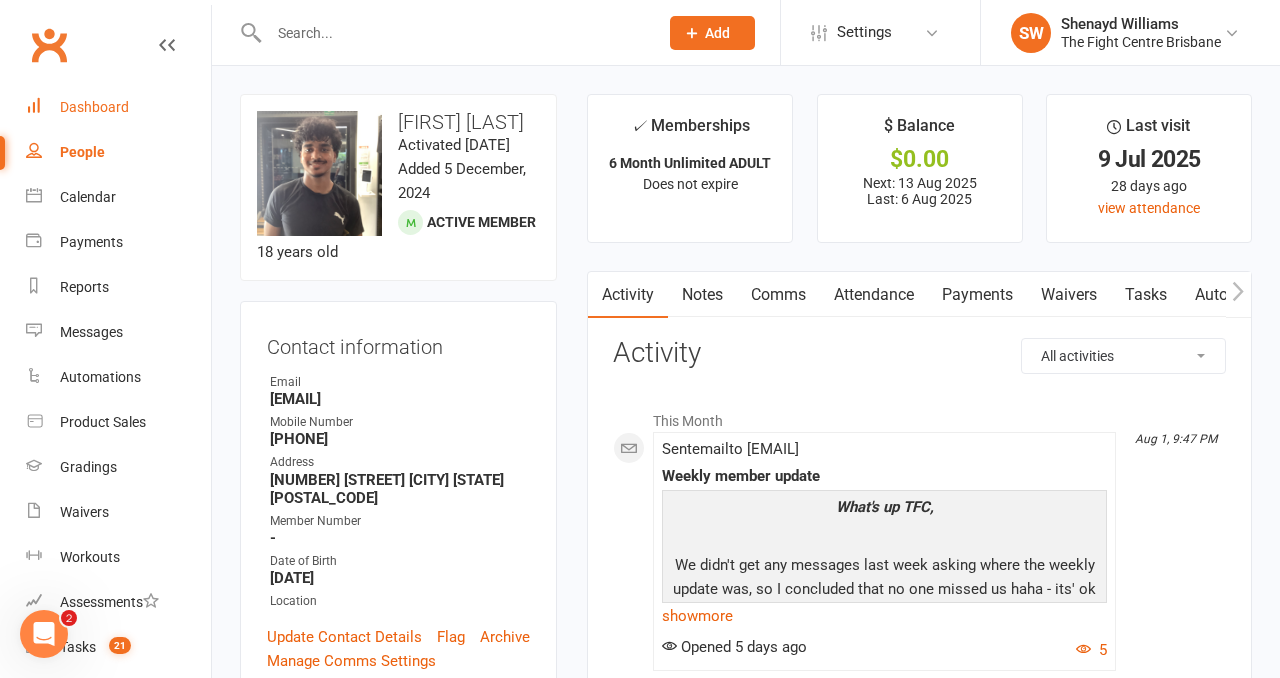click on "Dashboard" at bounding box center (118, 107) 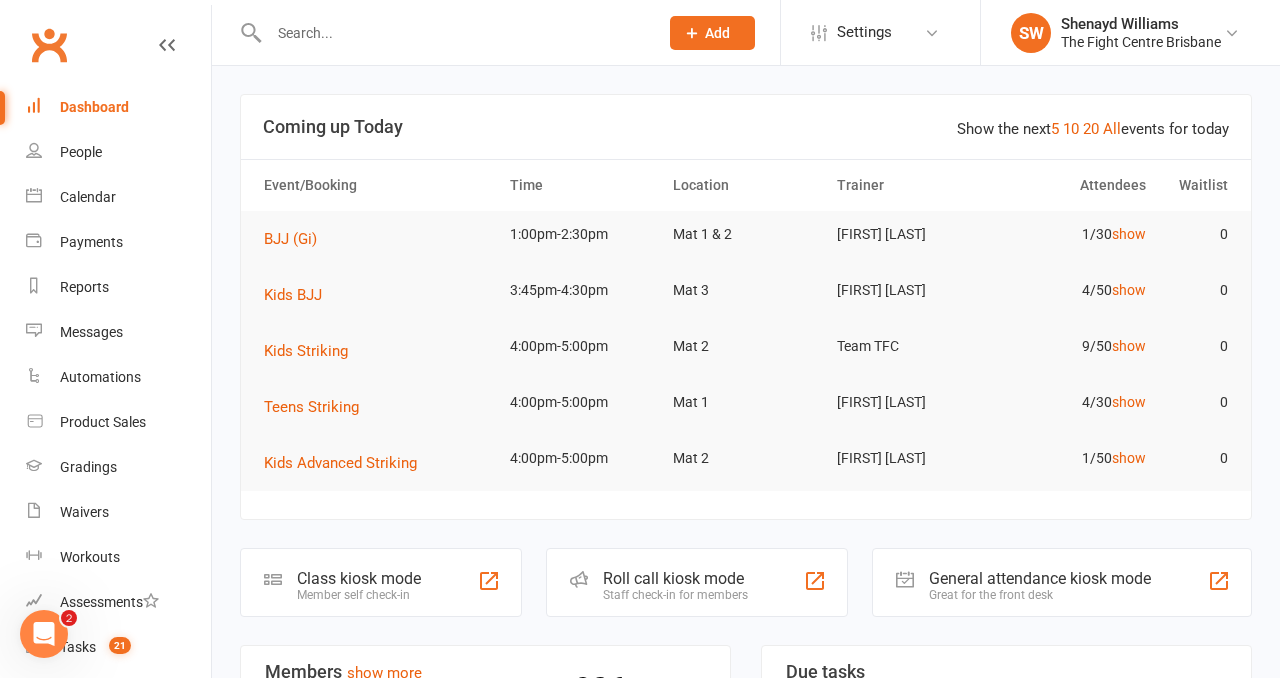 click on "Show the next  5   10   20   All  events for today Coming up Today Event/Booking Time Location Trainer Attendees Waitlist BJJ (Gi)  1:00pm-2:30pm Mat 1 & 2 Diego Pereira 1/30  show 0  Kids BJJ  3:45pm-4:30pm Mat 3 Diego Pereira 4/50  show 0  Kids Striking  4:00pm-5:00pm Mat 2 Team TFC 9/50  show 0  Teens Striking  4:00pm-5:00pm Mat 1 Nathaniel Law 4/30  show 0  Kids Advanced Striking  4:00pm-5:00pm Mat 2 Dan Hearn 1/50  show 0
Class kiosk mode Member self check-in Roll call kiosk mode Staff check-in for members General attendance kiosk mode Great for the front desk Kiosk modes:  General attendance  General attendance Class Roll call
Members  show more 0.7% Last 30 Days Active / Suspended Members Apr Jul Month 07-Feb 06-Aug  0 500 906 Active / Suspended 10 New this week 12 New this month 85 Canx. this month
Attendance 6 Right Now (in session) show more 40 Today (so far)  -79.3 %  from yesterday  show more 327 Absent (last 30 days) show more
Net Revenue  show more -9.9% Last month $138,222.50 Oct Jan" at bounding box center (746, 1515) 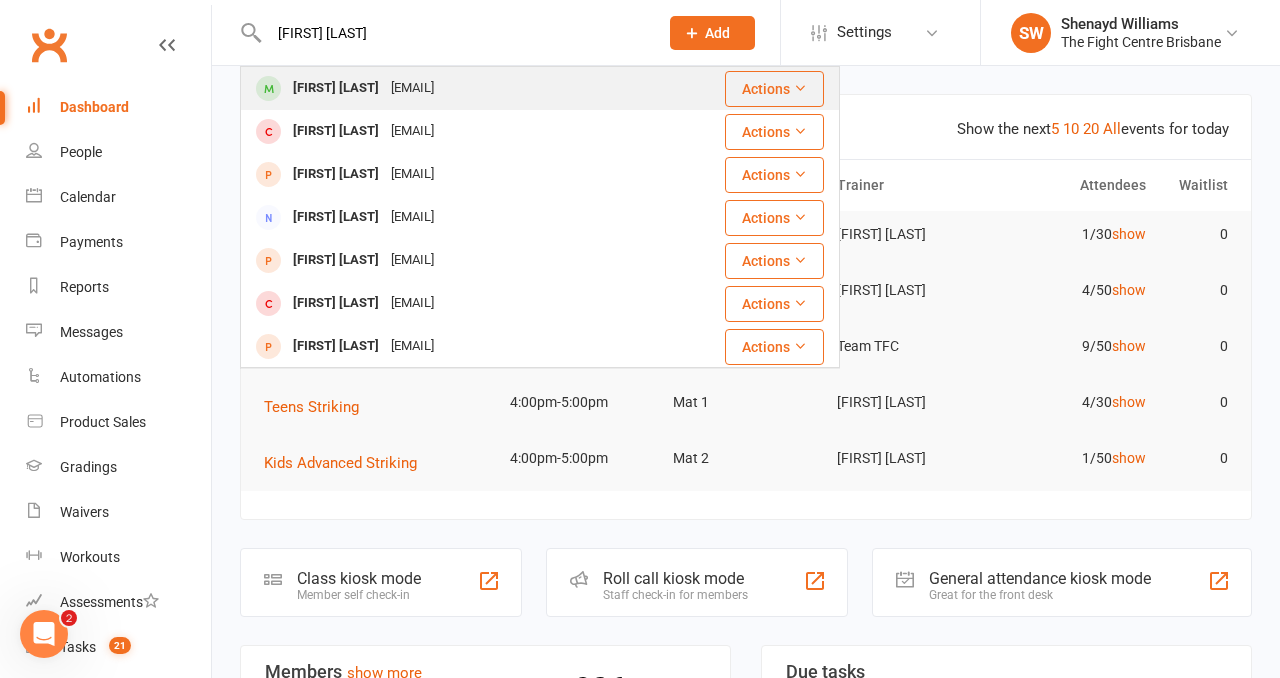 type on "Thinuga Malaweera" 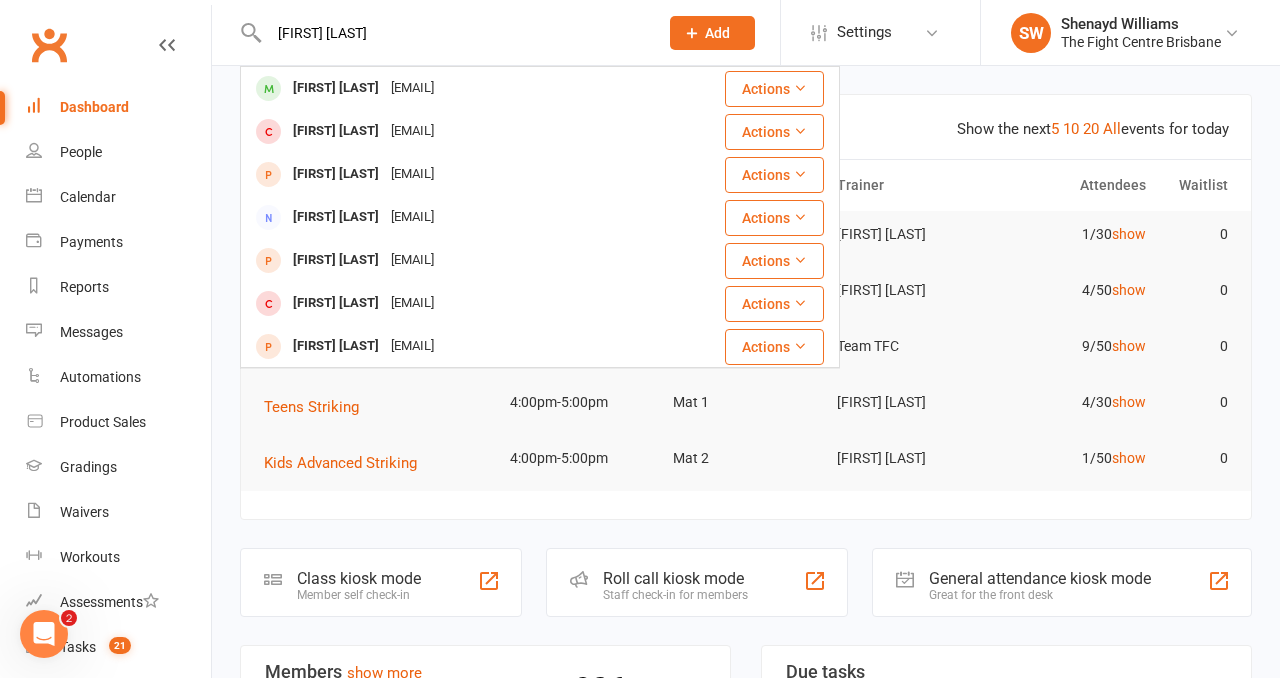 type 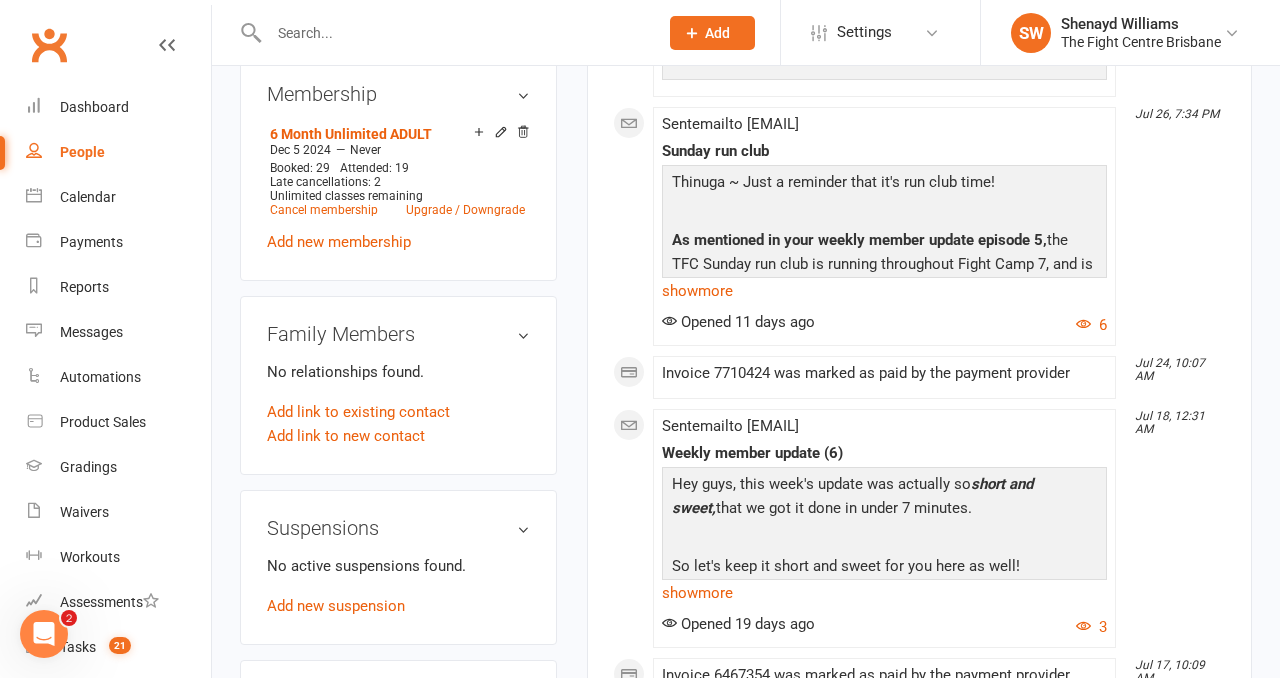 scroll, scrollTop: 974, scrollLeft: 0, axis: vertical 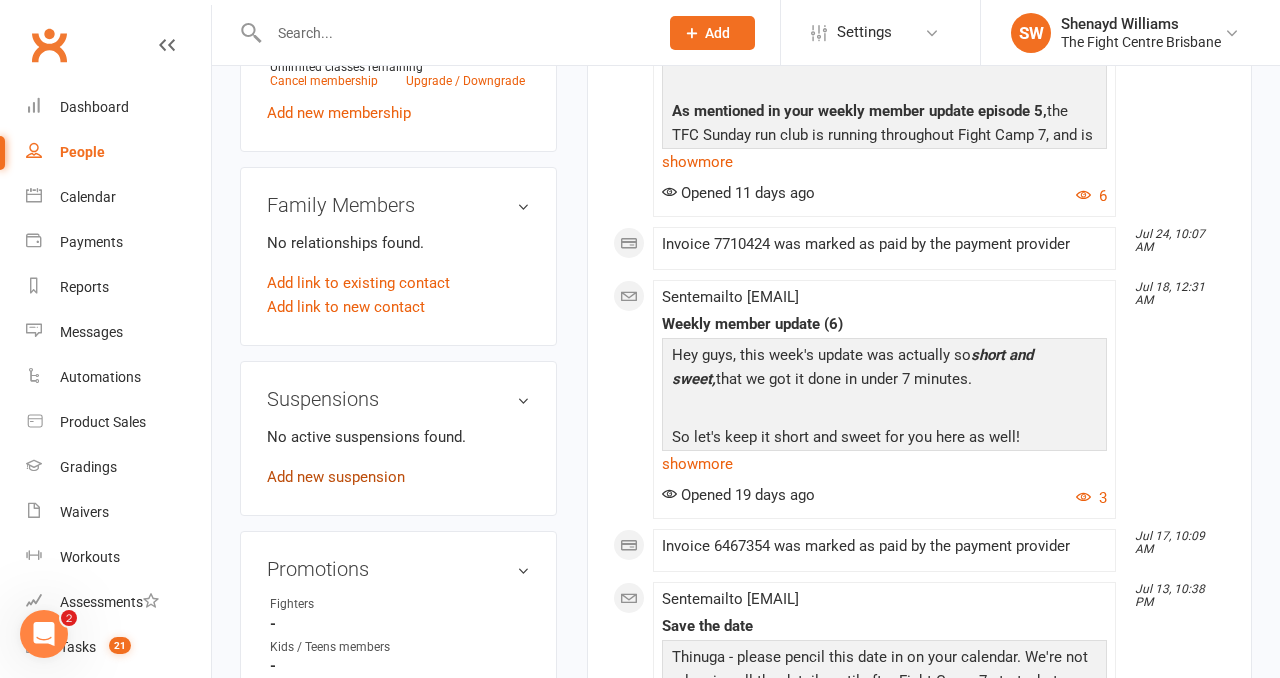 click on "Add new suspension" at bounding box center (336, 477) 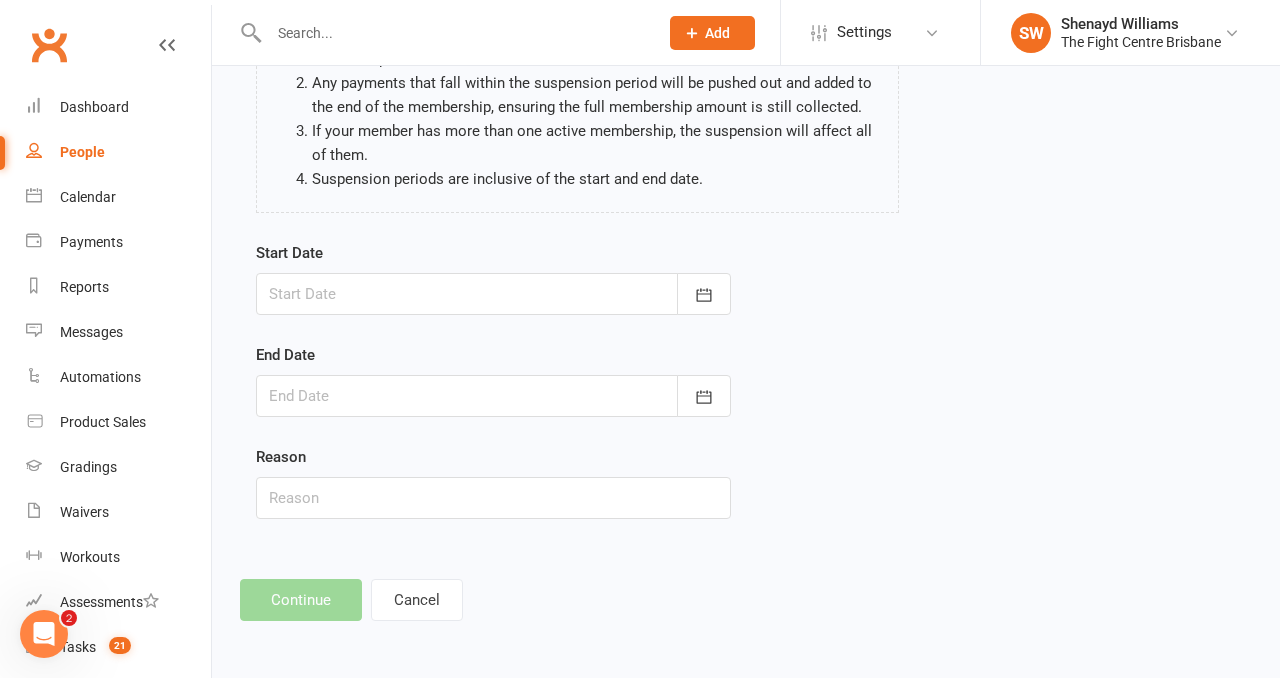 scroll, scrollTop: 0, scrollLeft: 0, axis: both 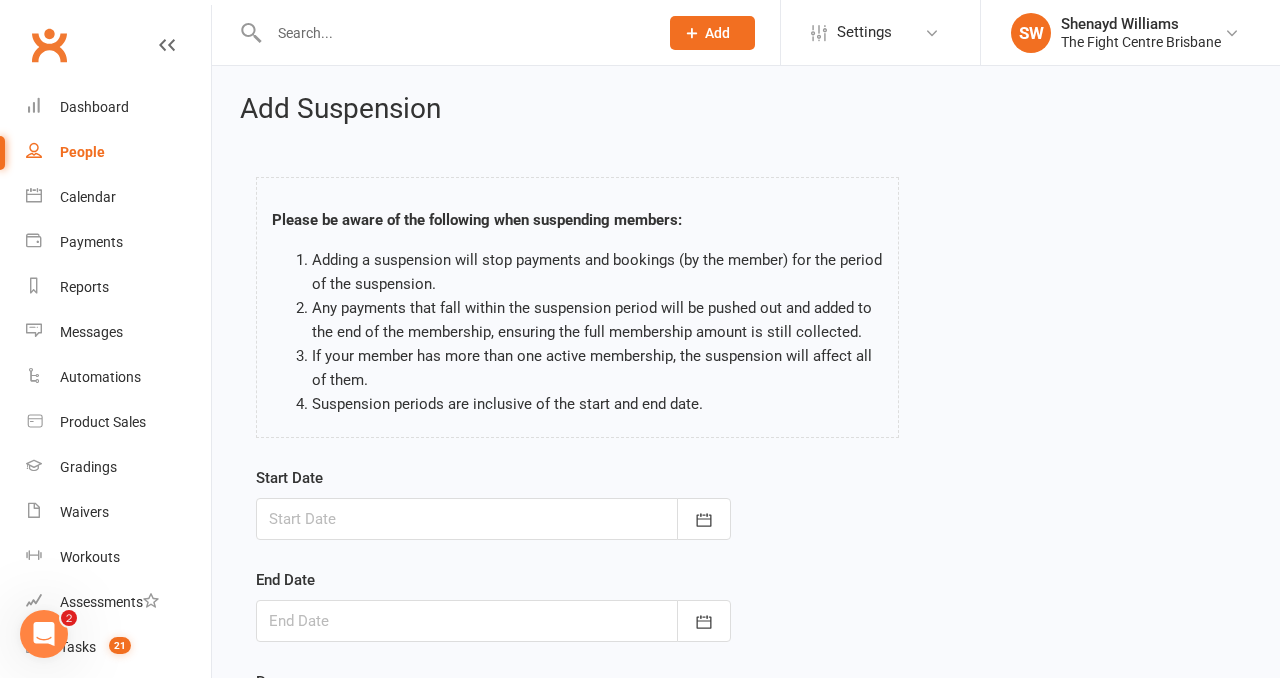 click at bounding box center (493, 519) 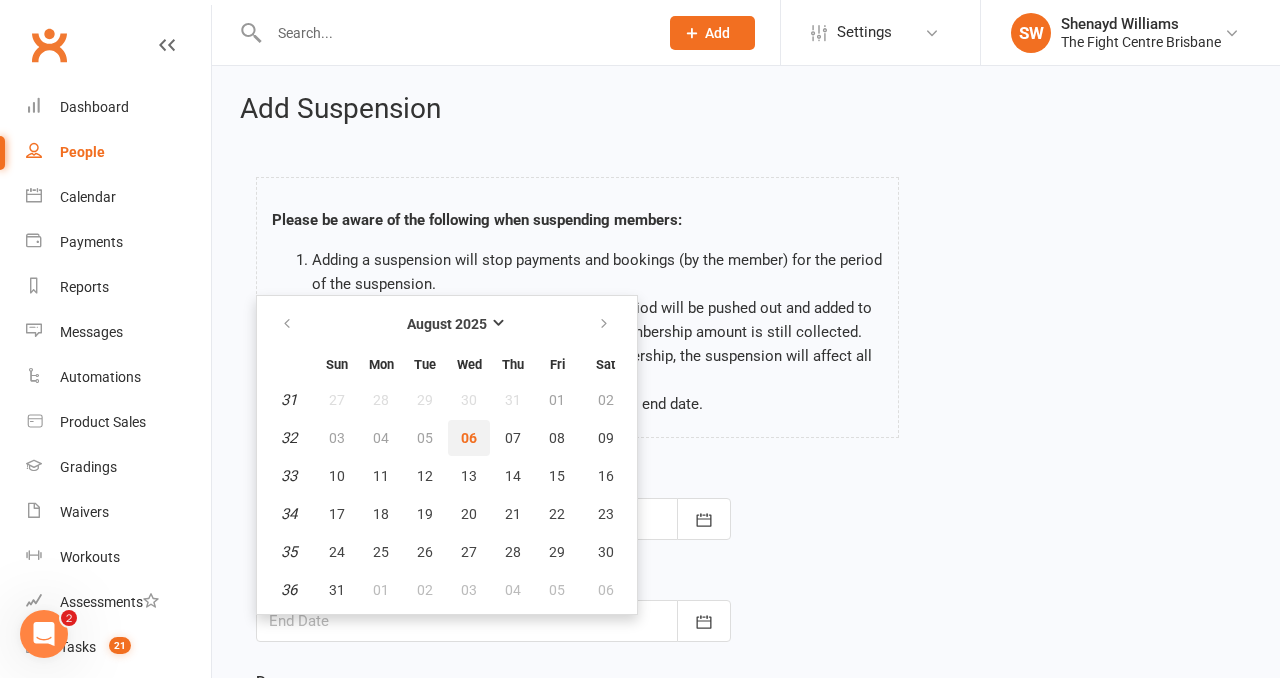 click on "06" at bounding box center (469, 438) 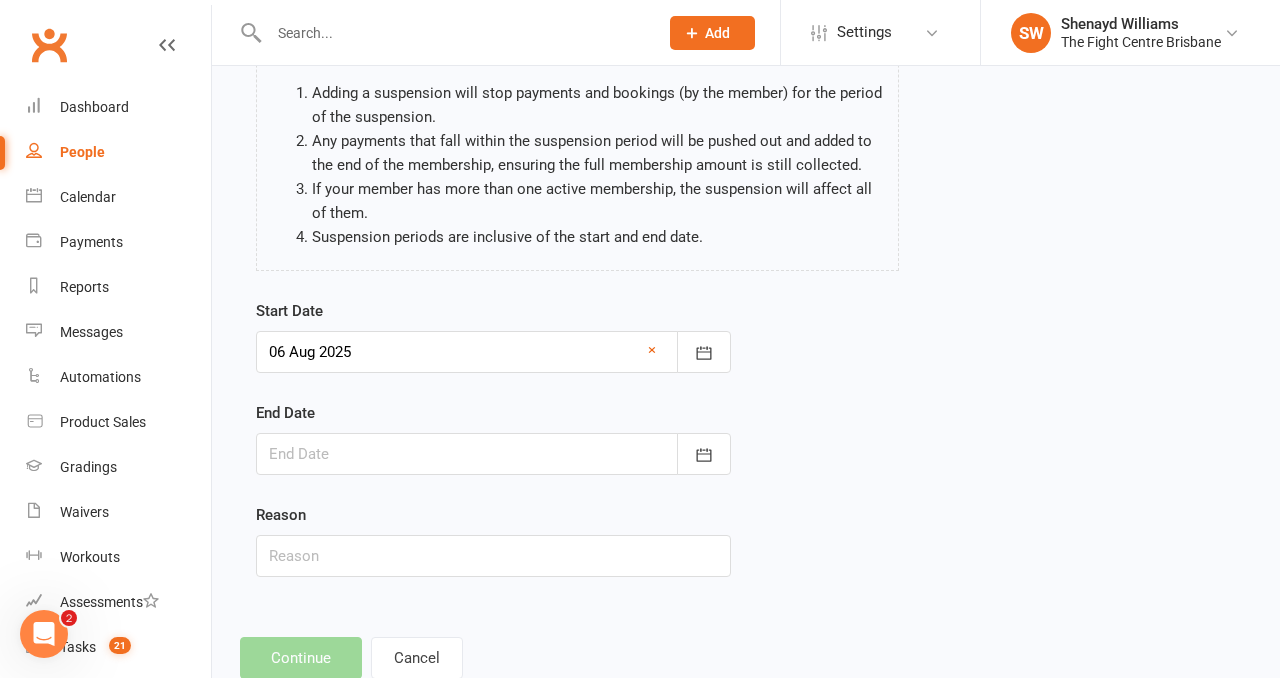 scroll, scrollTop: 194, scrollLeft: 0, axis: vertical 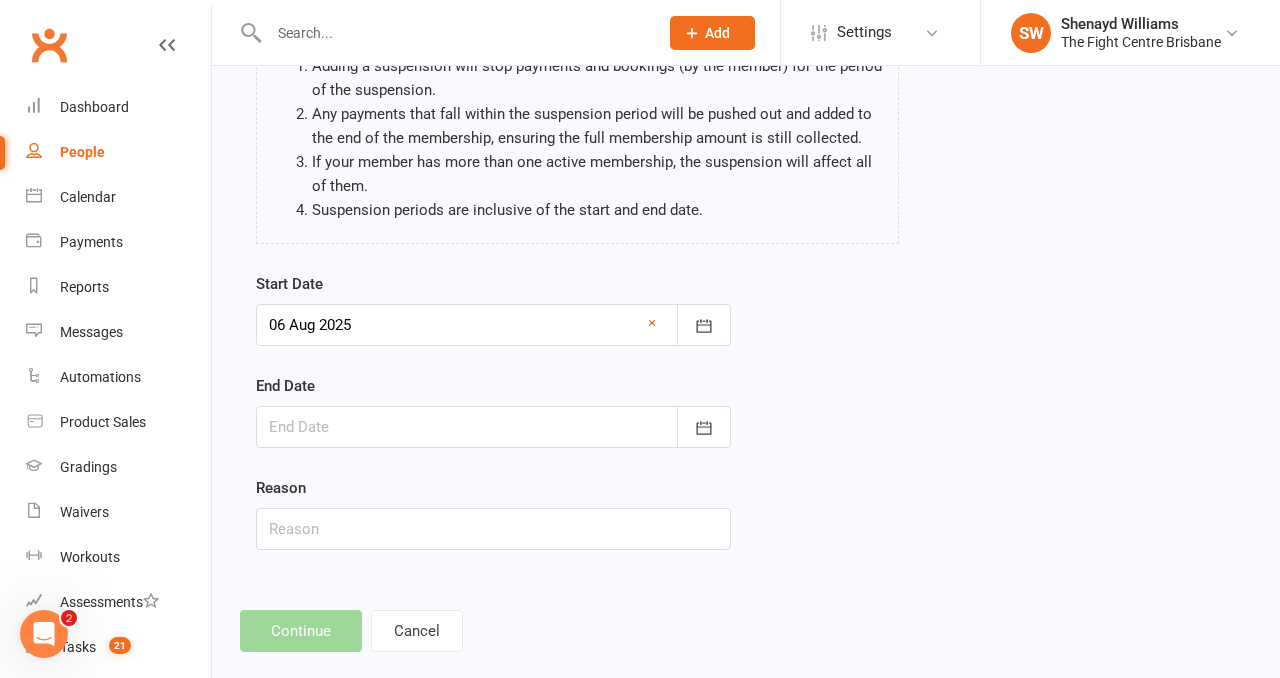 click at bounding box center [493, 427] 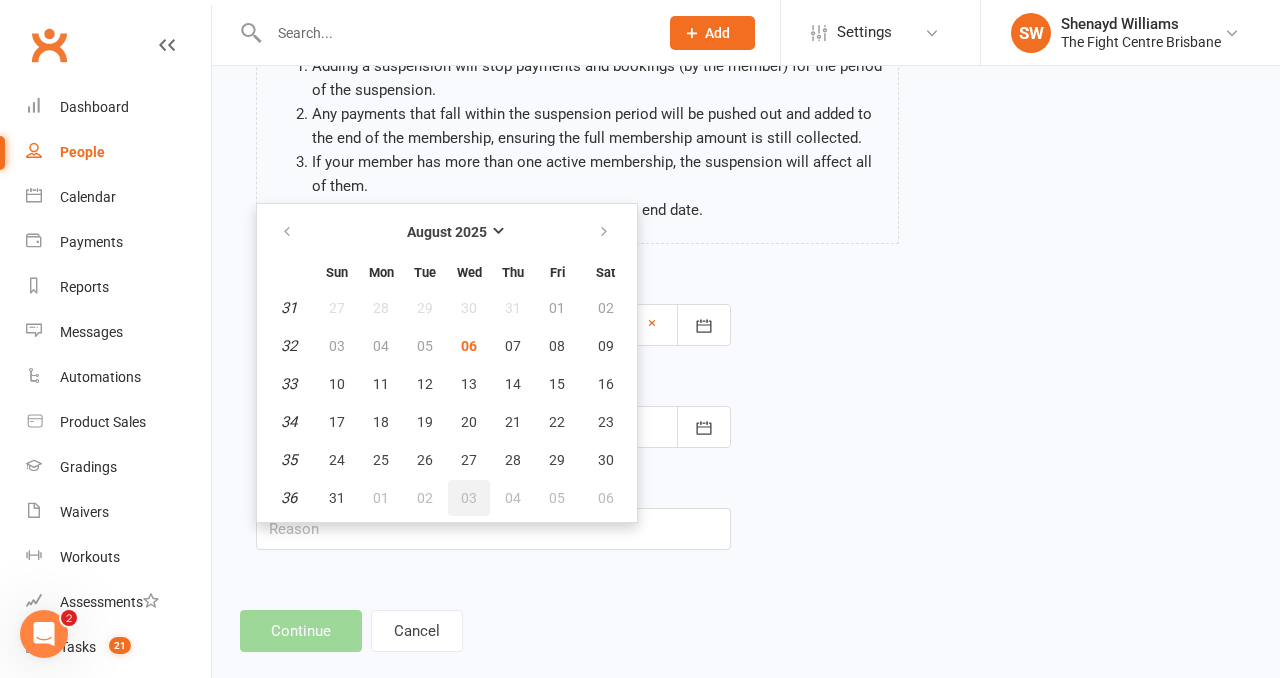 click on "03" at bounding box center [469, 498] 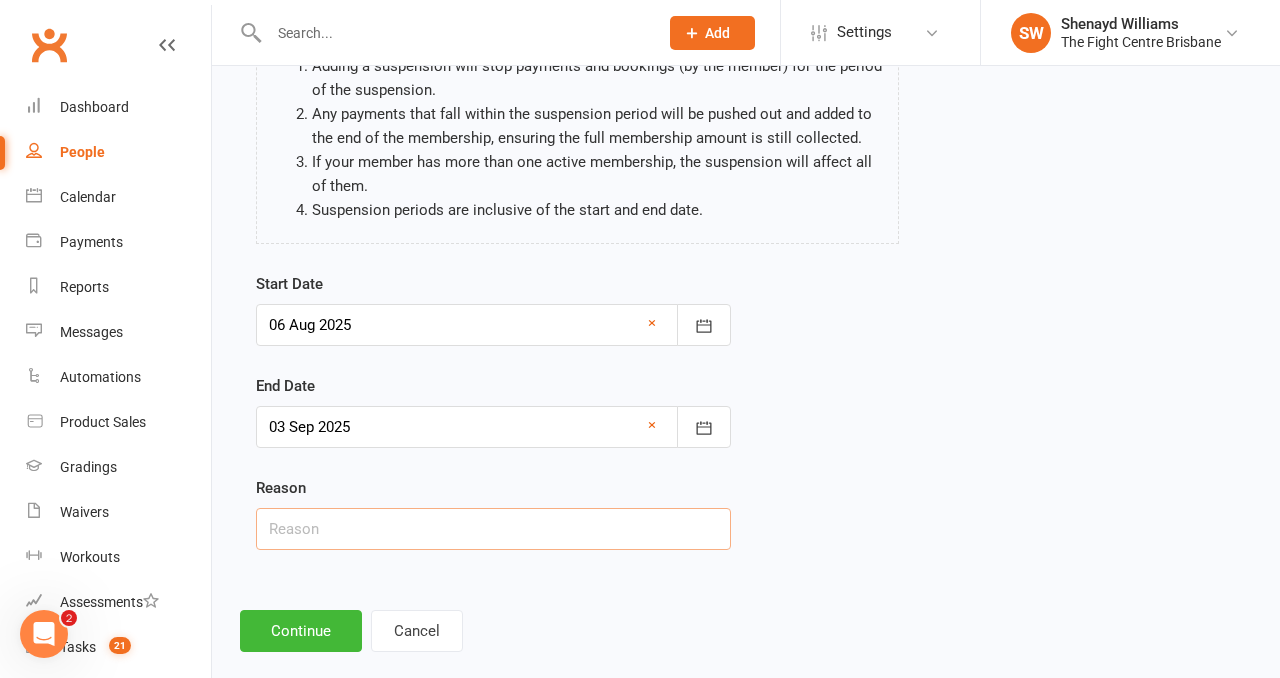 click at bounding box center (493, 529) 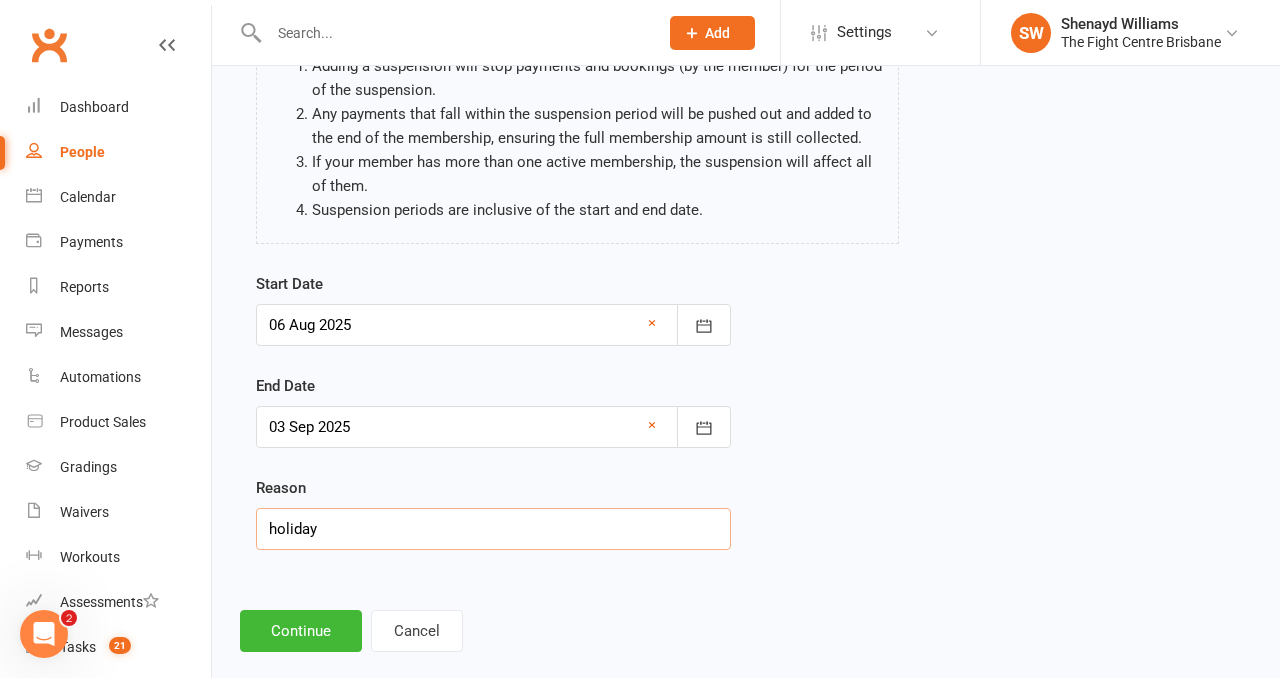 type on "holiday" 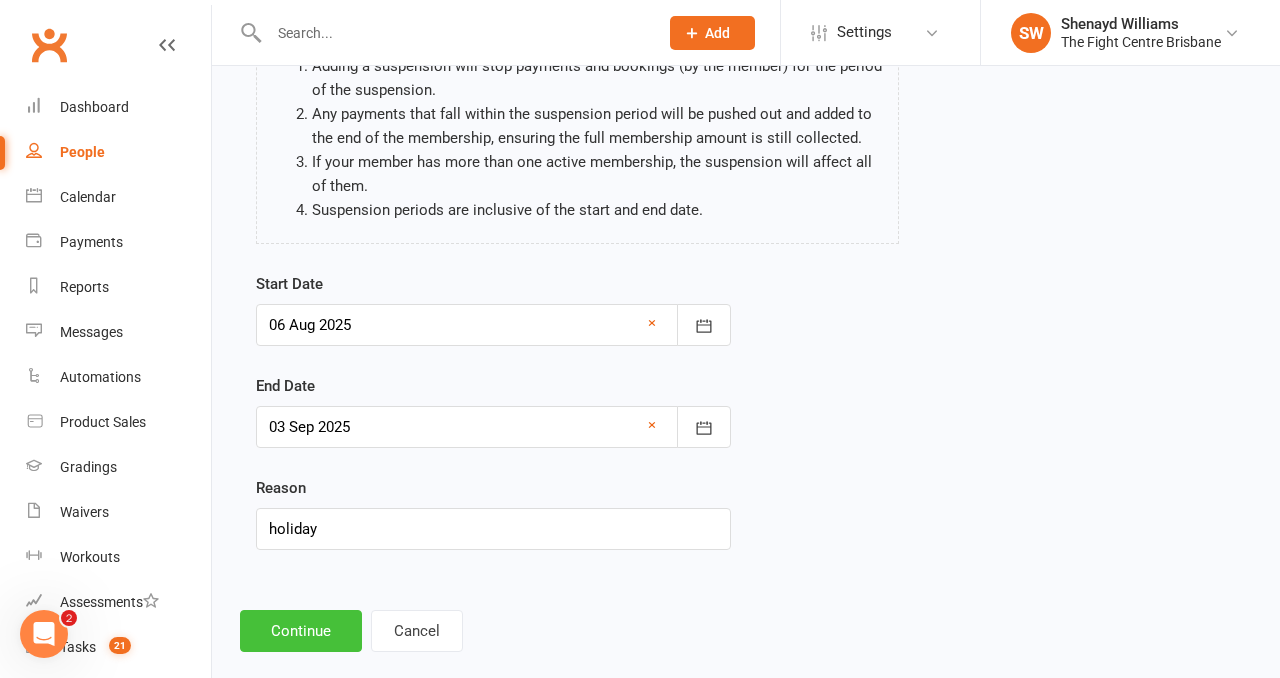 click on "Continue" at bounding box center (301, 631) 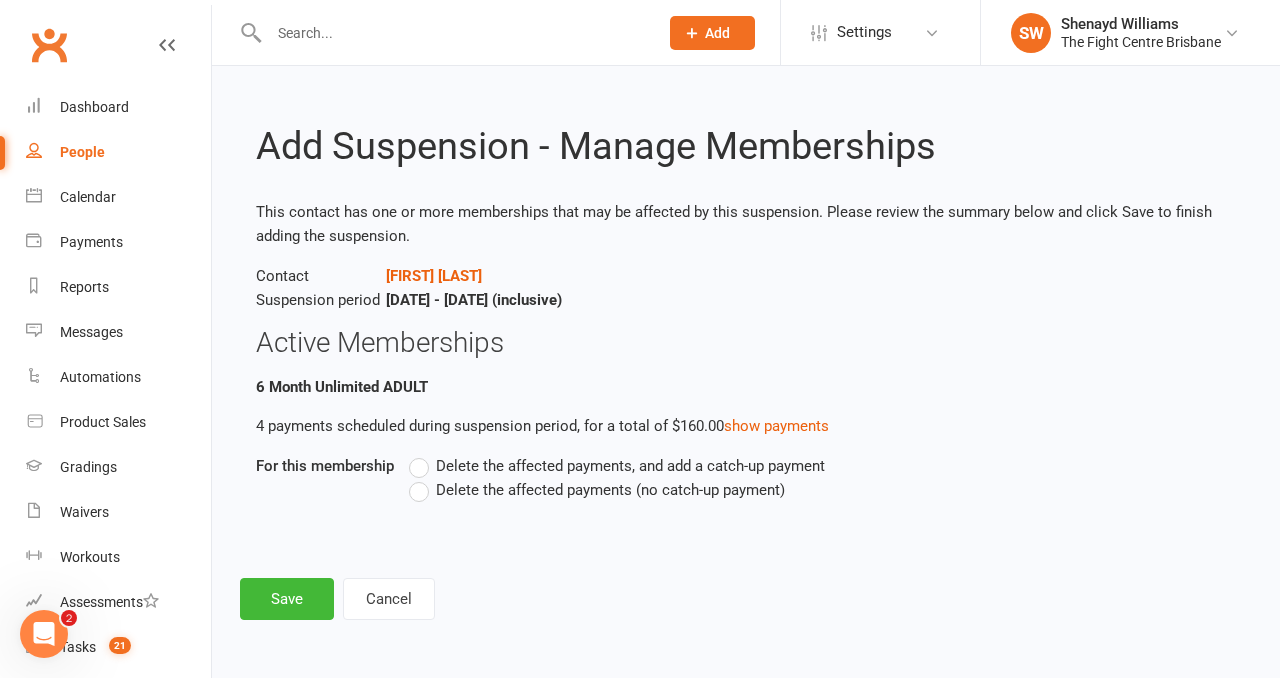 scroll, scrollTop: 0, scrollLeft: 0, axis: both 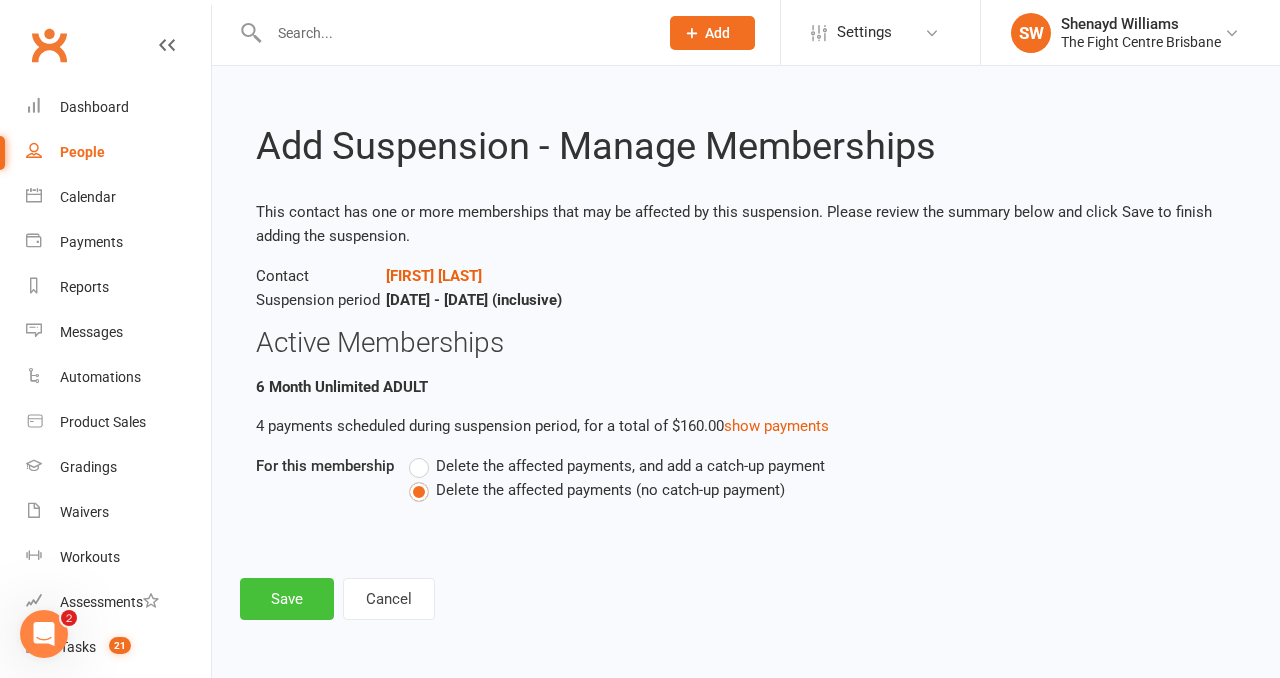 click on "Save" at bounding box center (287, 599) 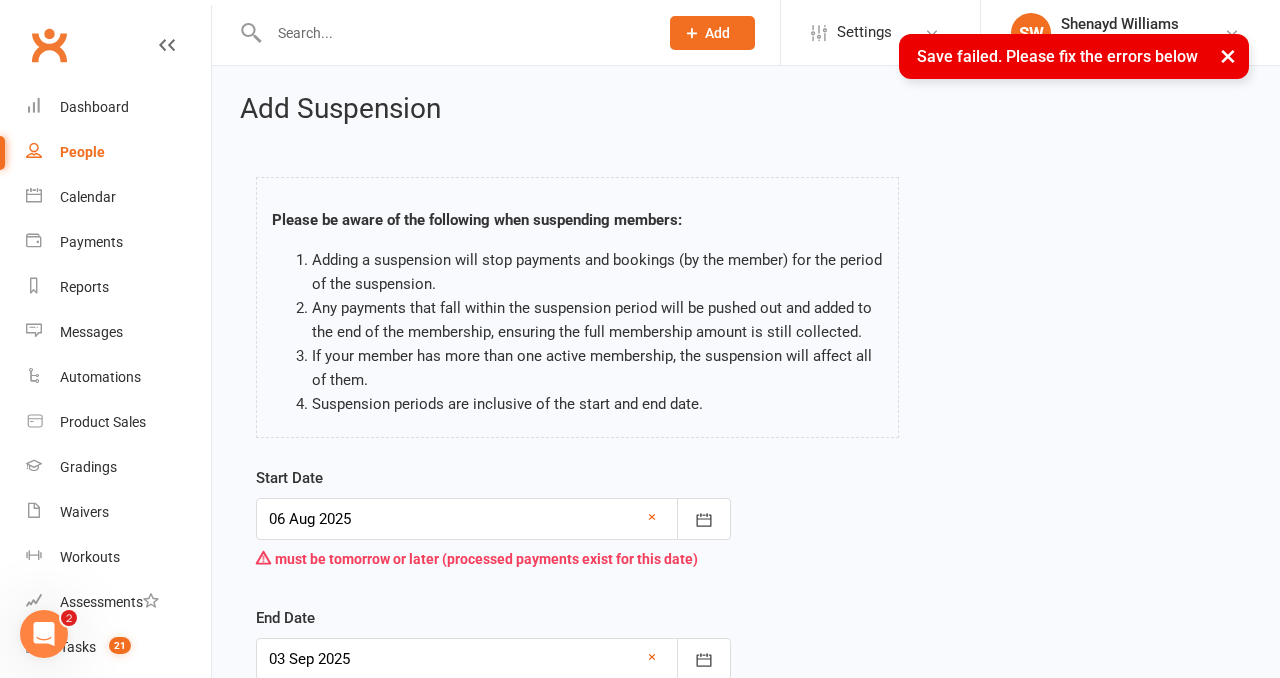 click at bounding box center (493, 519) 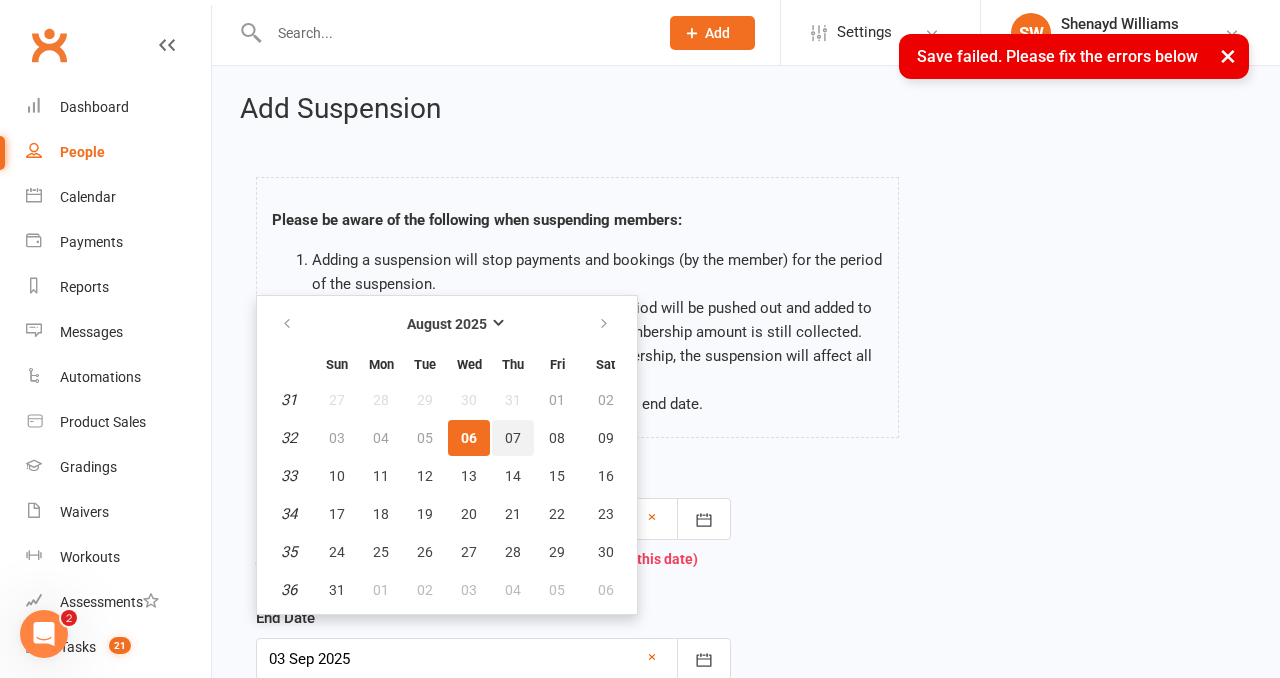 click on "07" at bounding box center [513, 438] 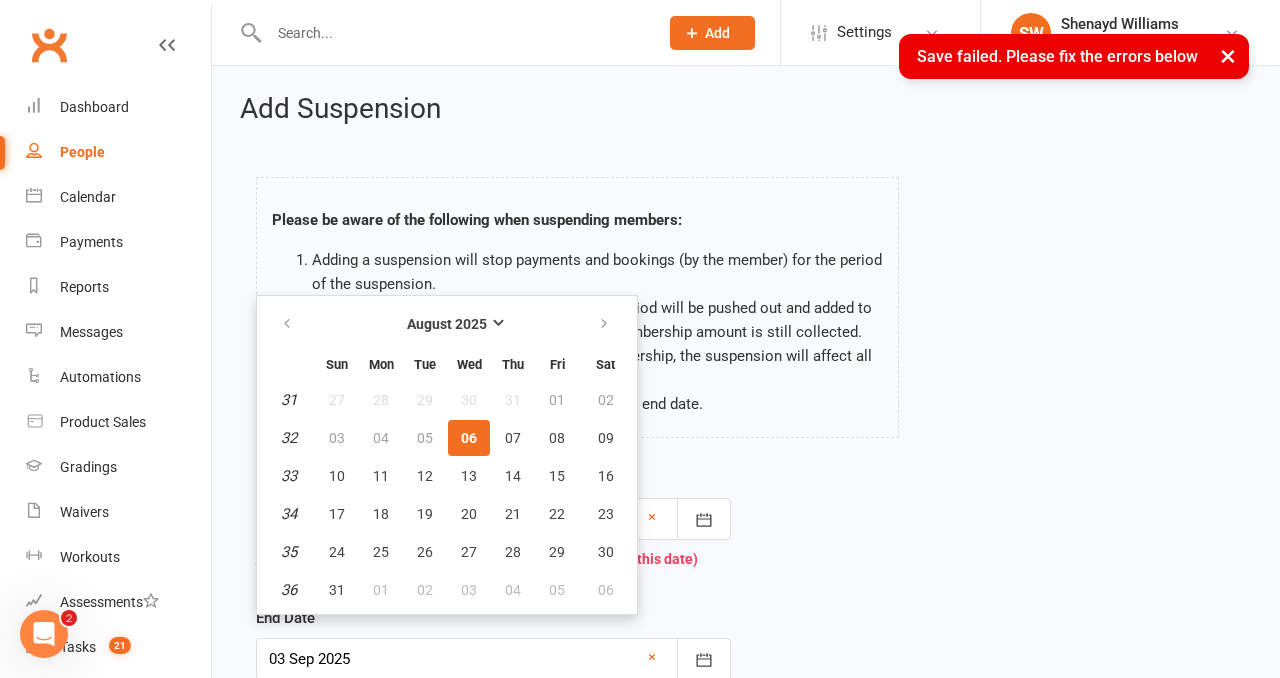 type on "07 Aug 2025" 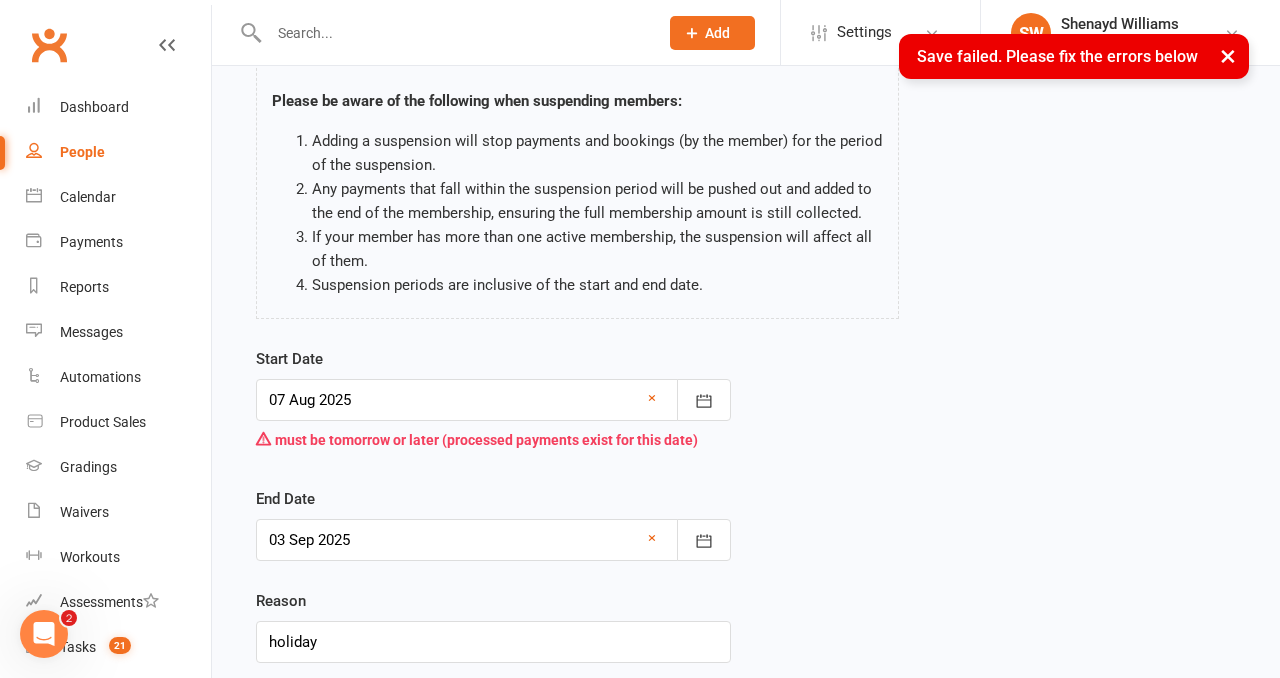scroll, scrollTop: 123, scrollLeft: 0, axis: vertical 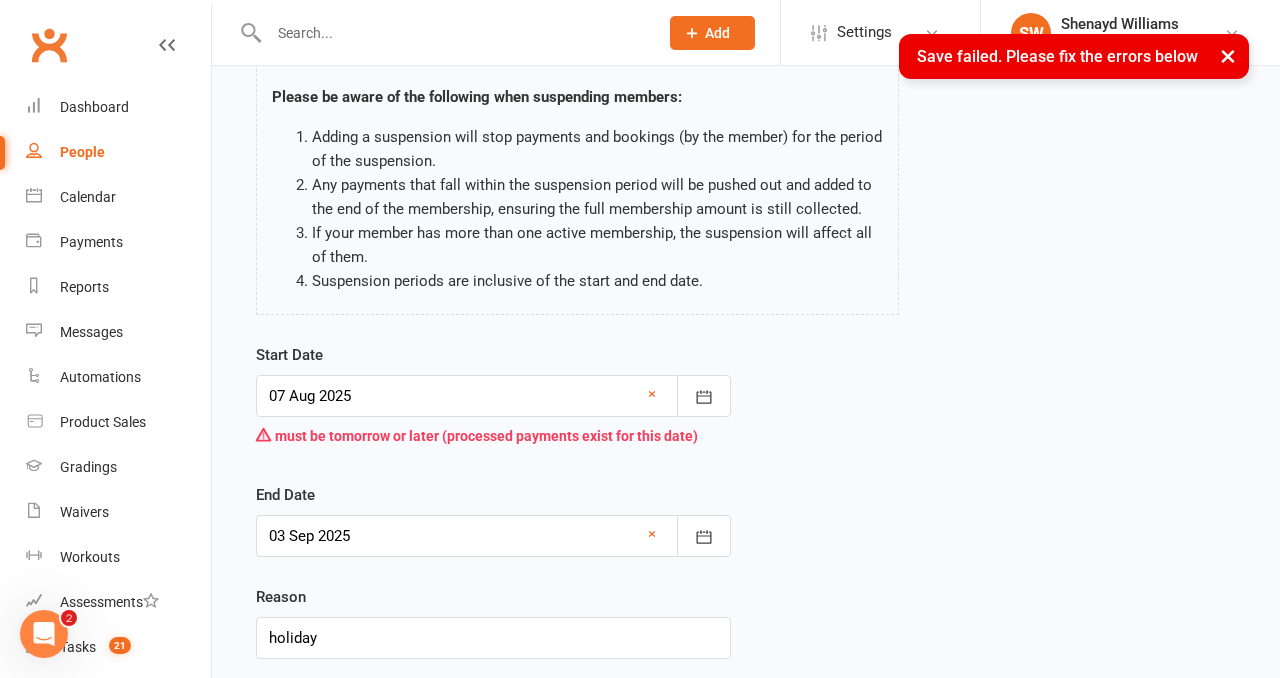click at bounding box center [493, 536] 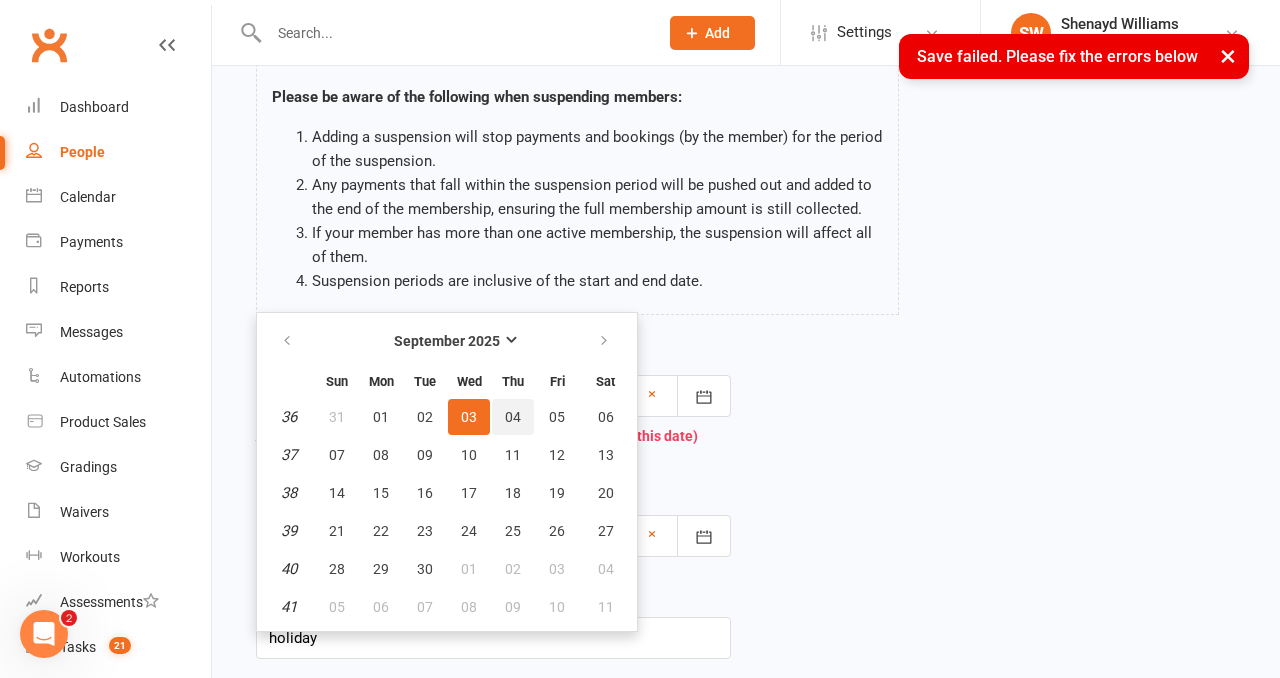 click on "04" at bounding box center (513, 417) 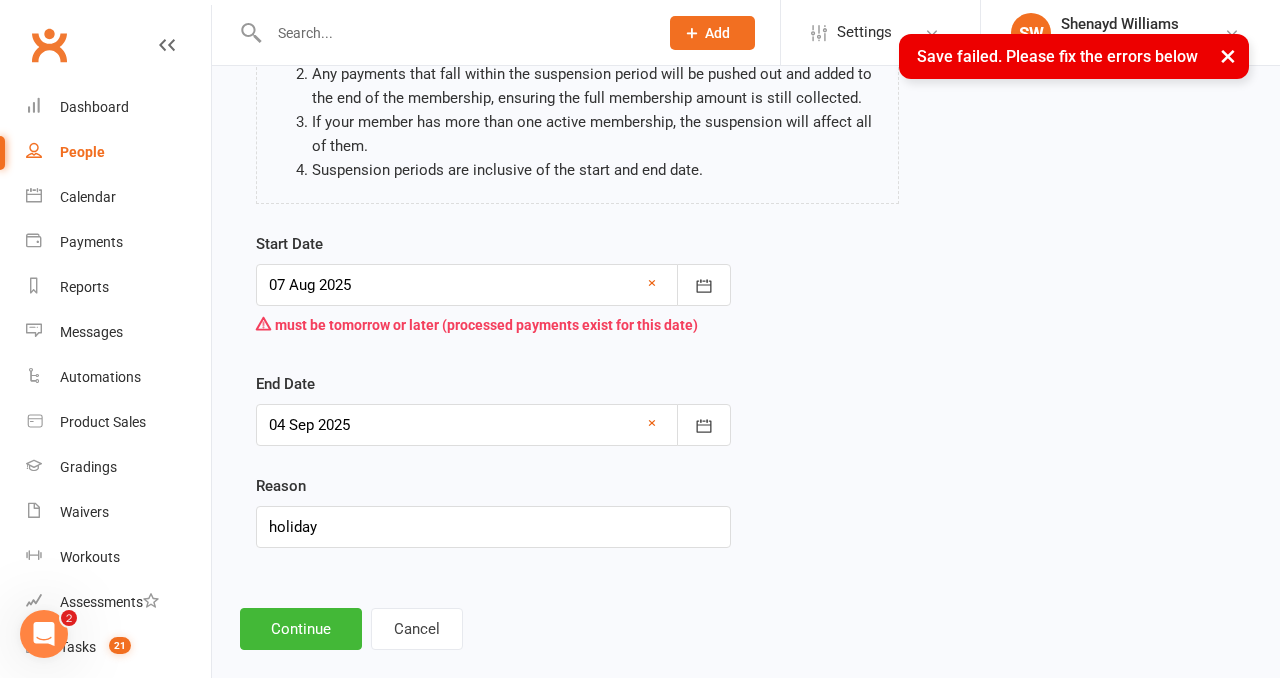 scroll, scrollTop: 245, scrollLeft: 0, axis: vertical 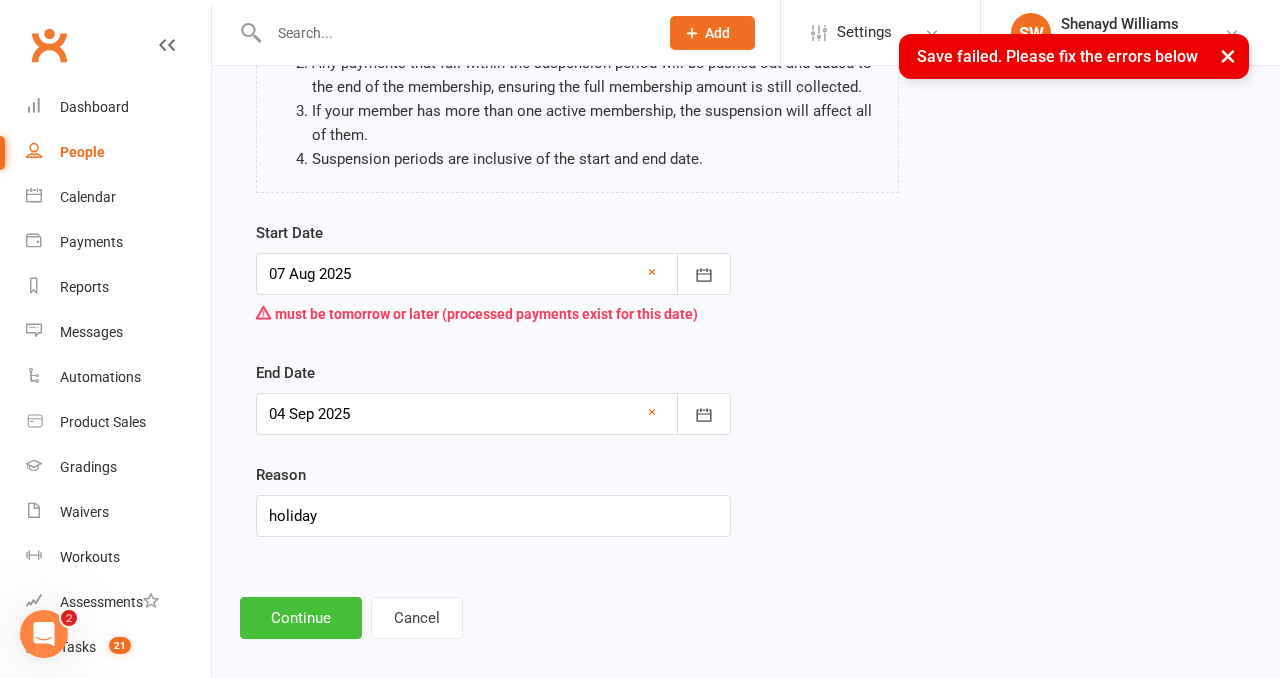 click on "Continue" at bounding box center [301, 618] 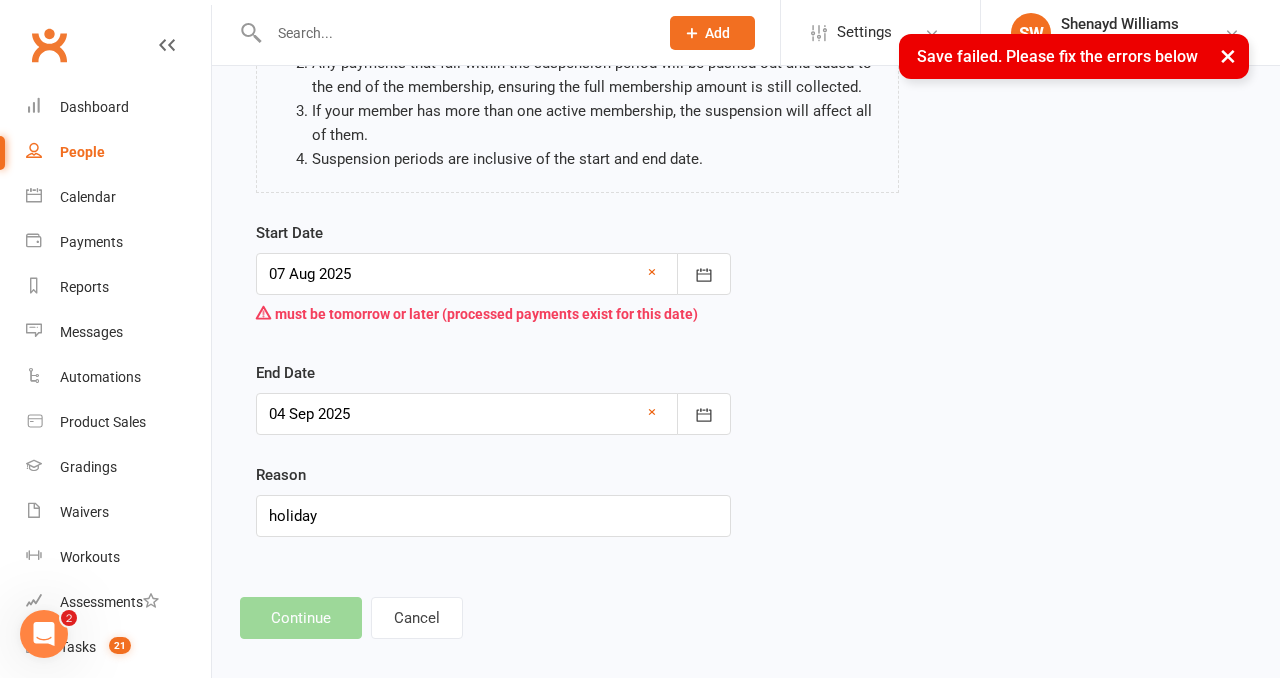 scroll, scrollTop: 0, scrollLeft: 0, axis: both 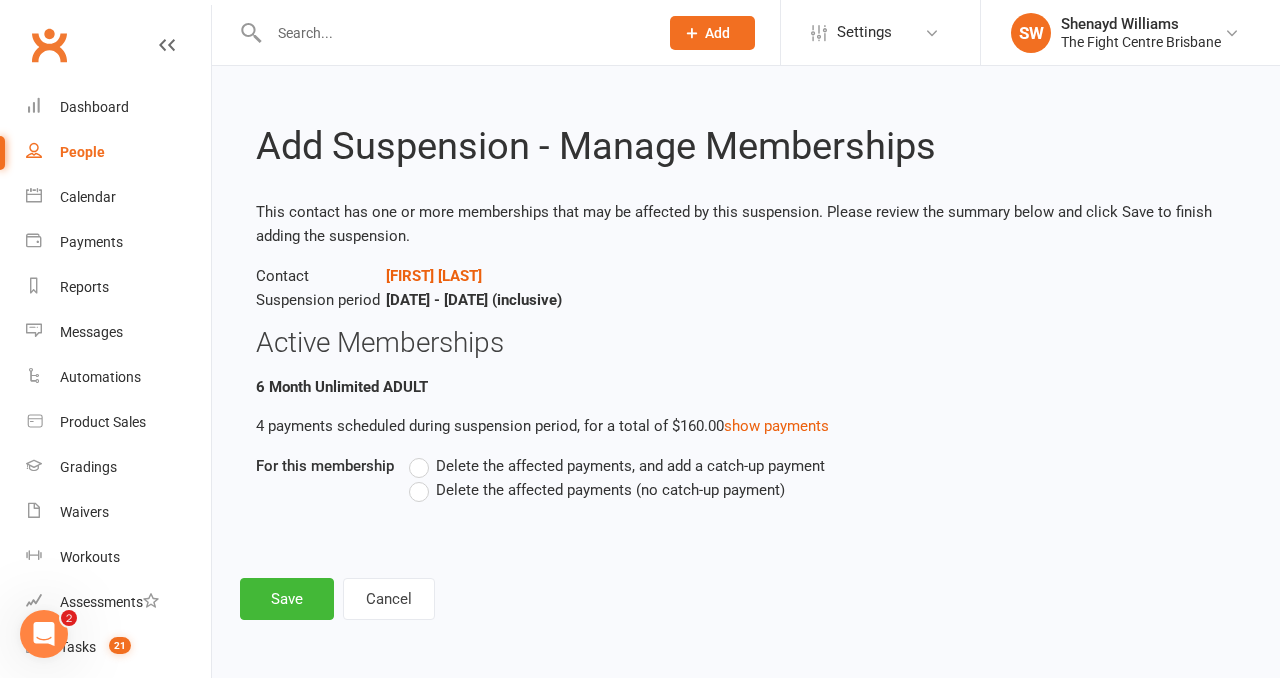 click on "Delete the affected payments, and add a catch-up payment Delete the affected payments (no catch-up payment)" at bounding box center (720, 492) 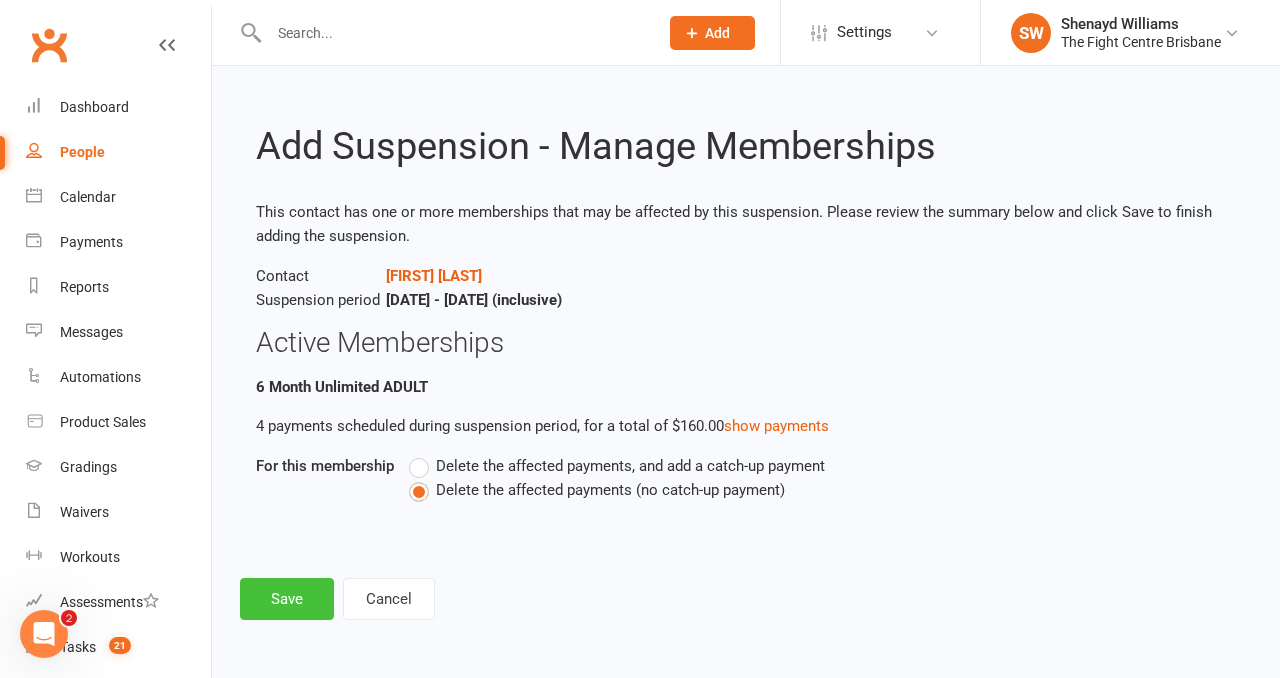 click on "Save" at bounding box center (287, 599) 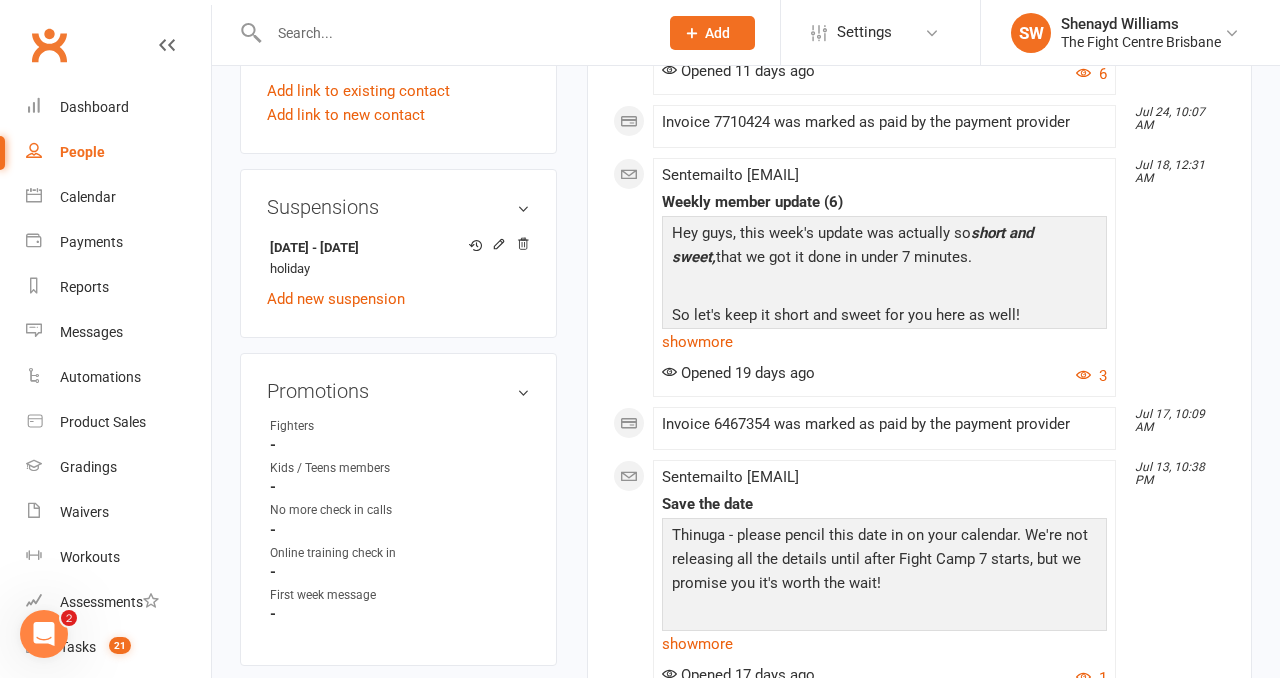 scroll, scrollTop: 1211, scrollLeft: 0, axis: vertical 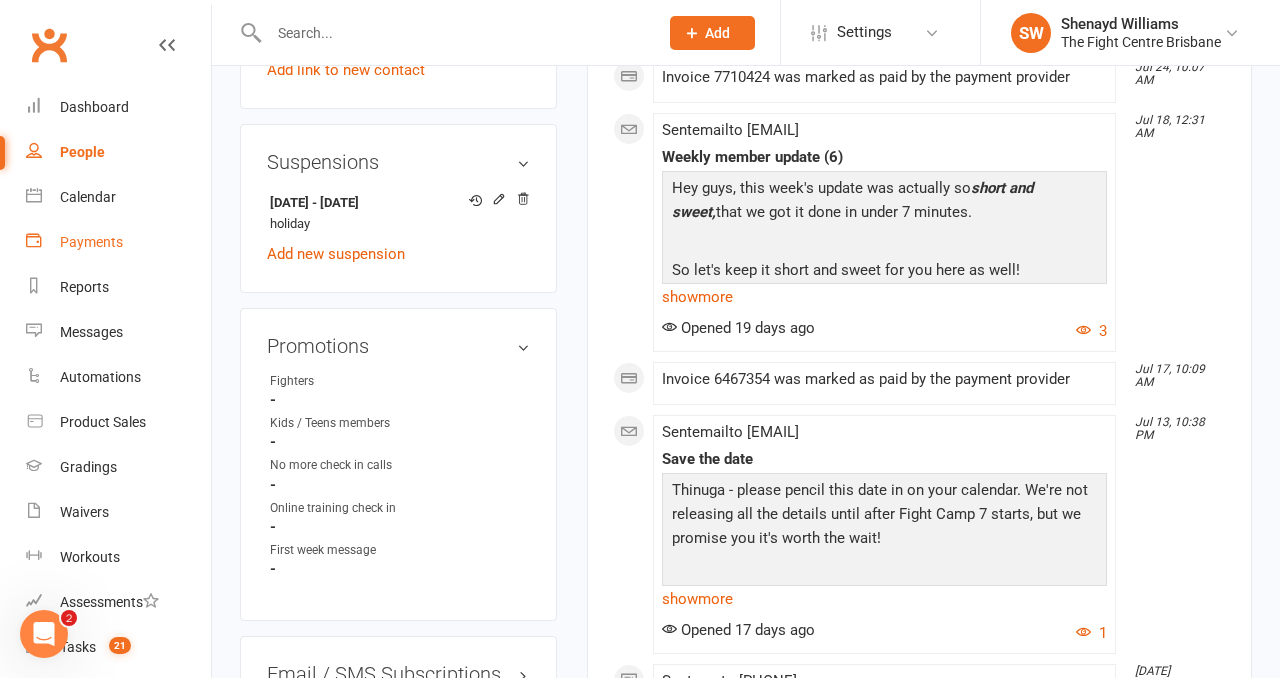 click on "Payments" at bounding box center (118, 242) 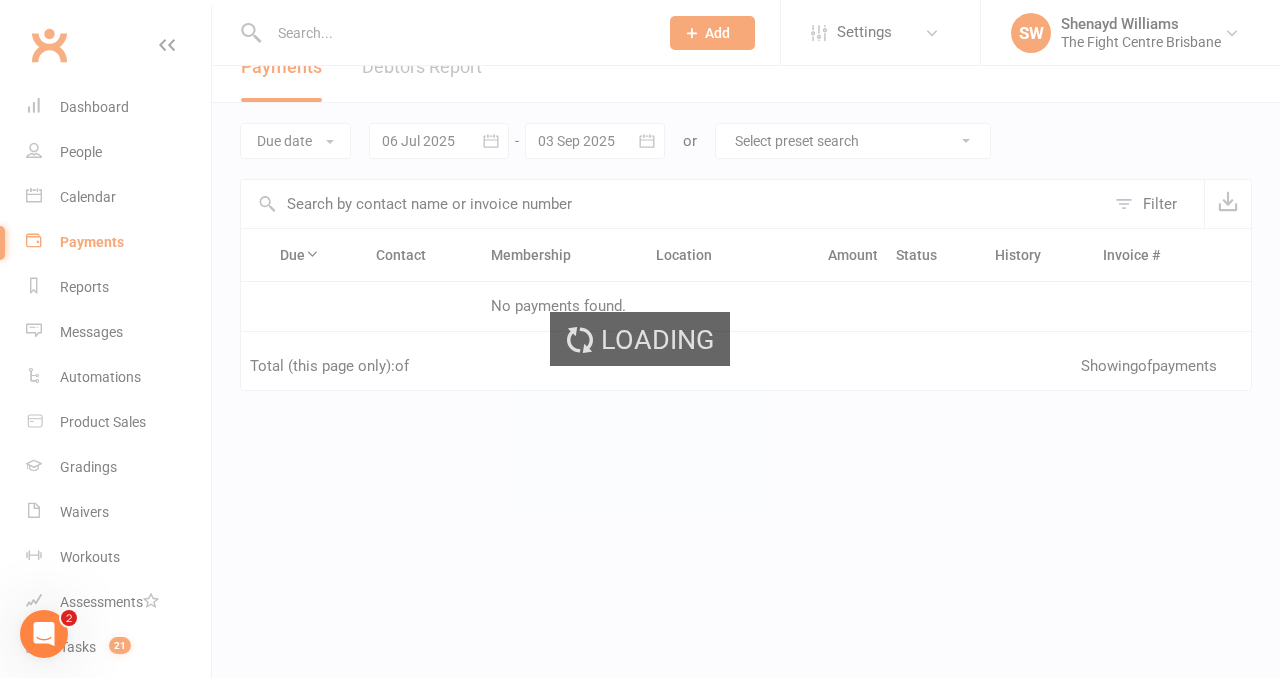 scroll, scrollTop: 0, scrollLeft: 0, axis: both 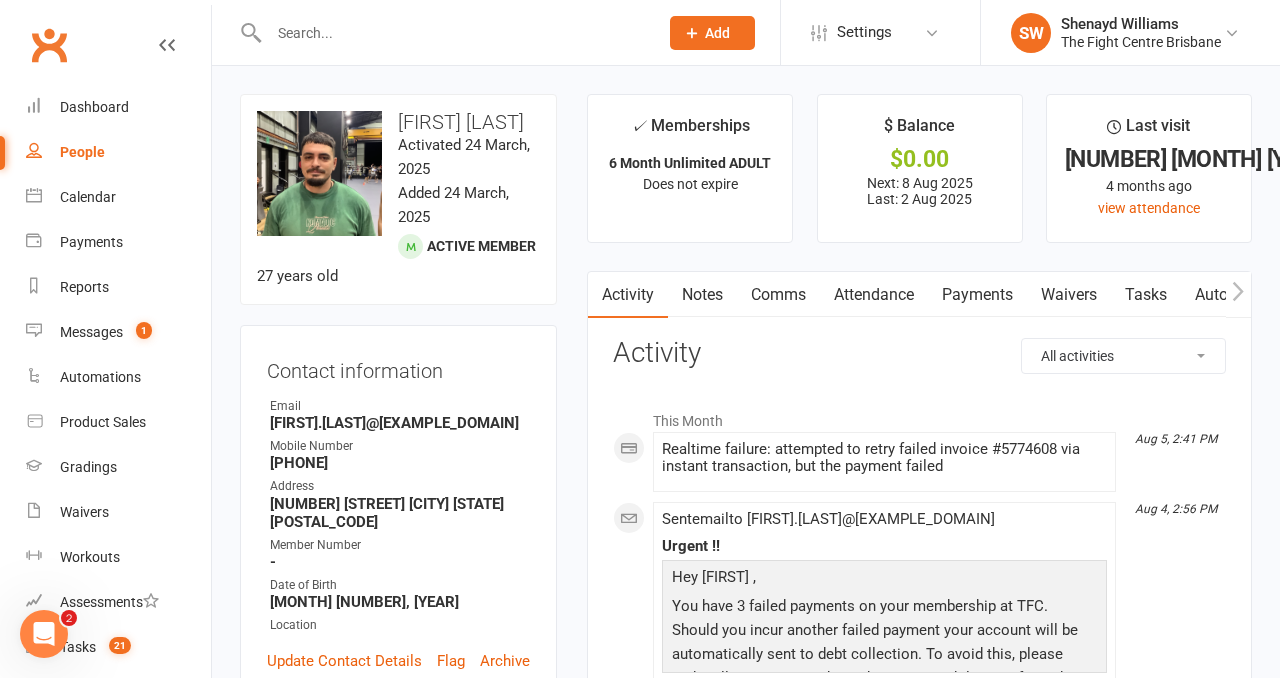 click on "Payments" at bounding box center [977, 295] 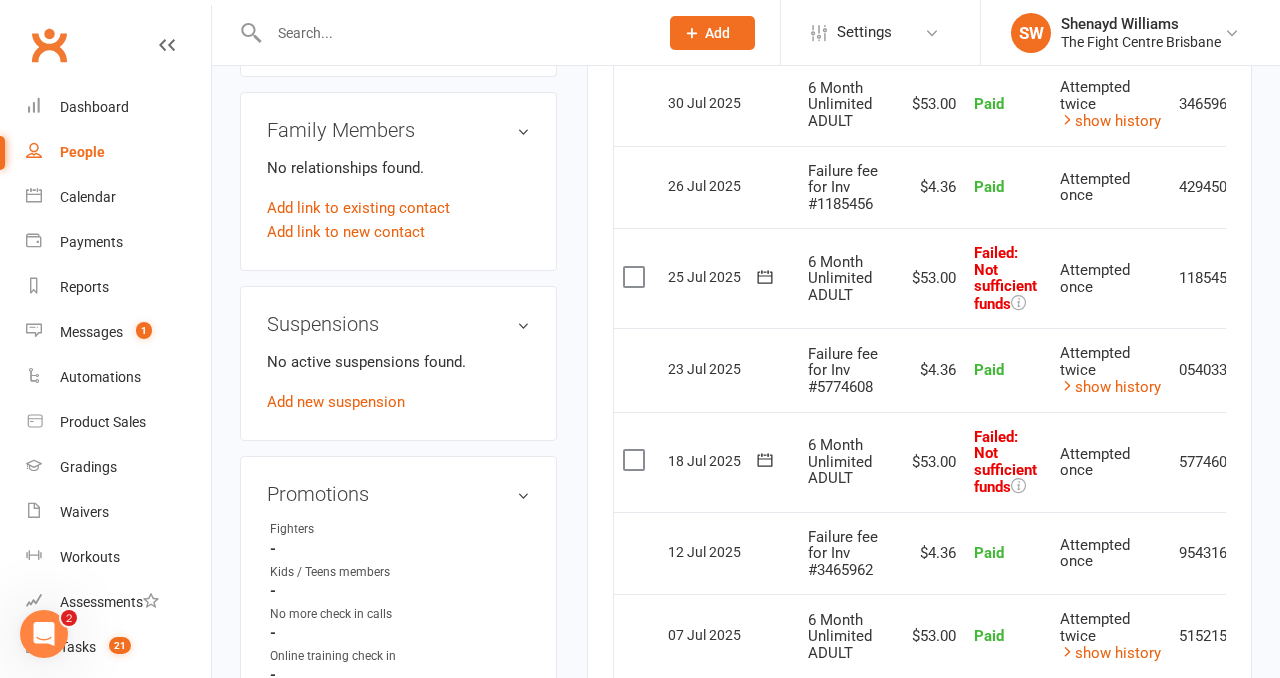 scroll, scrollTop: 1083, scrollLeft: 0, axis: vertical 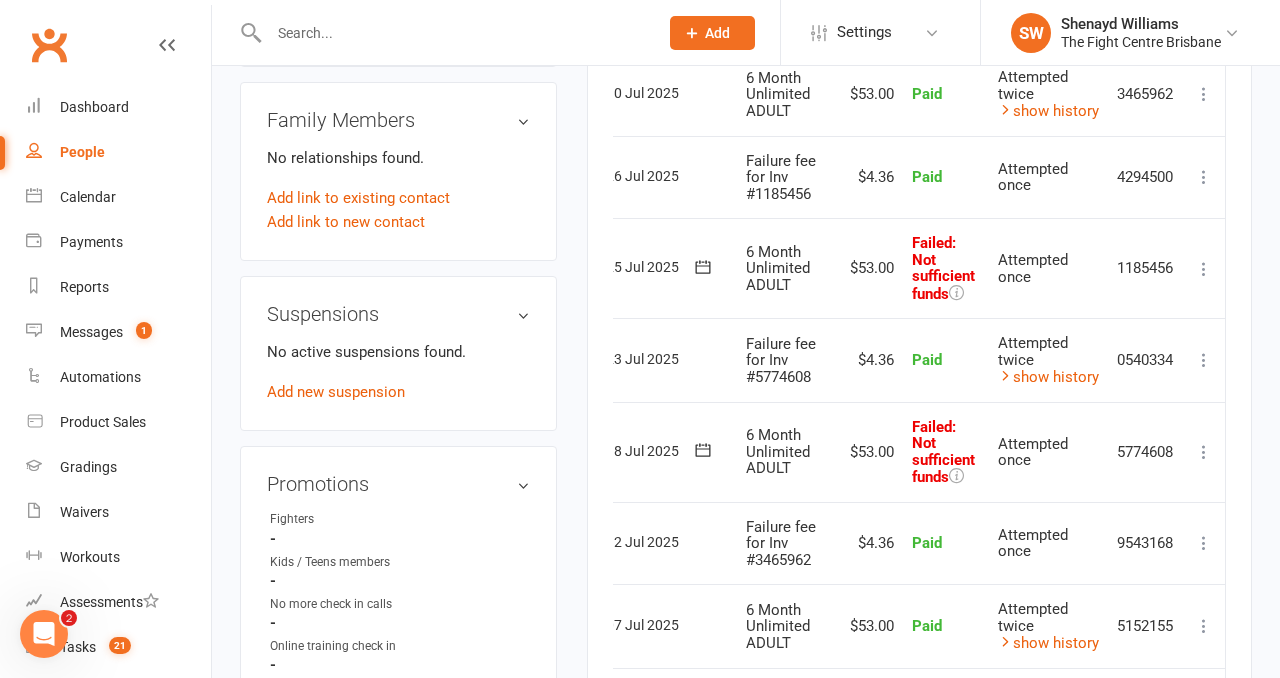 click at bounding box center (1204, 452) 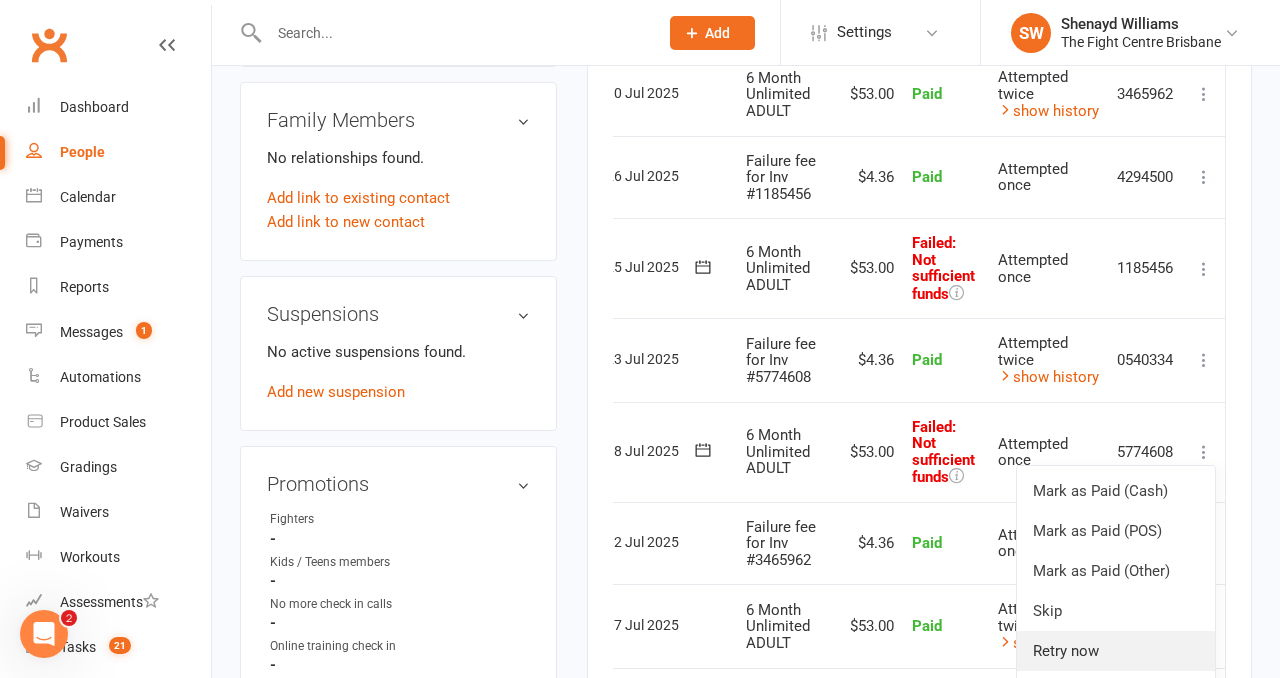 click on "Retry now" at bounding box center [1116, 651] 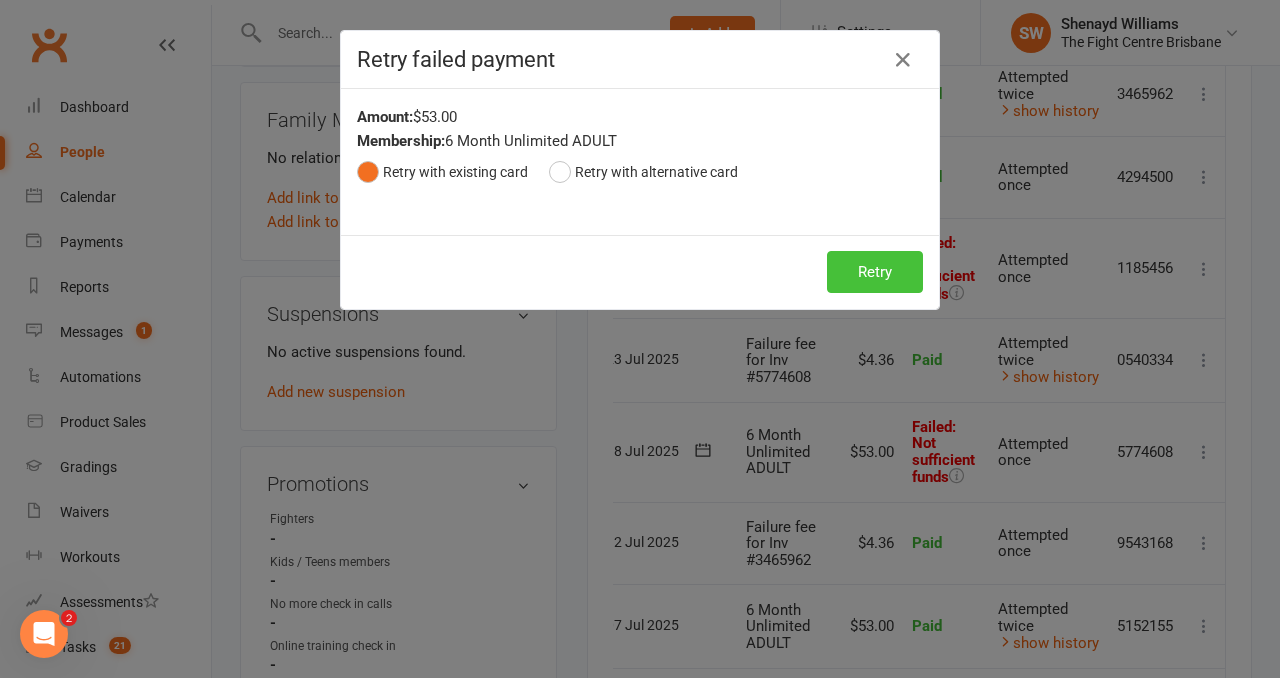 click on "Retry" at bounding box center (875, 272) 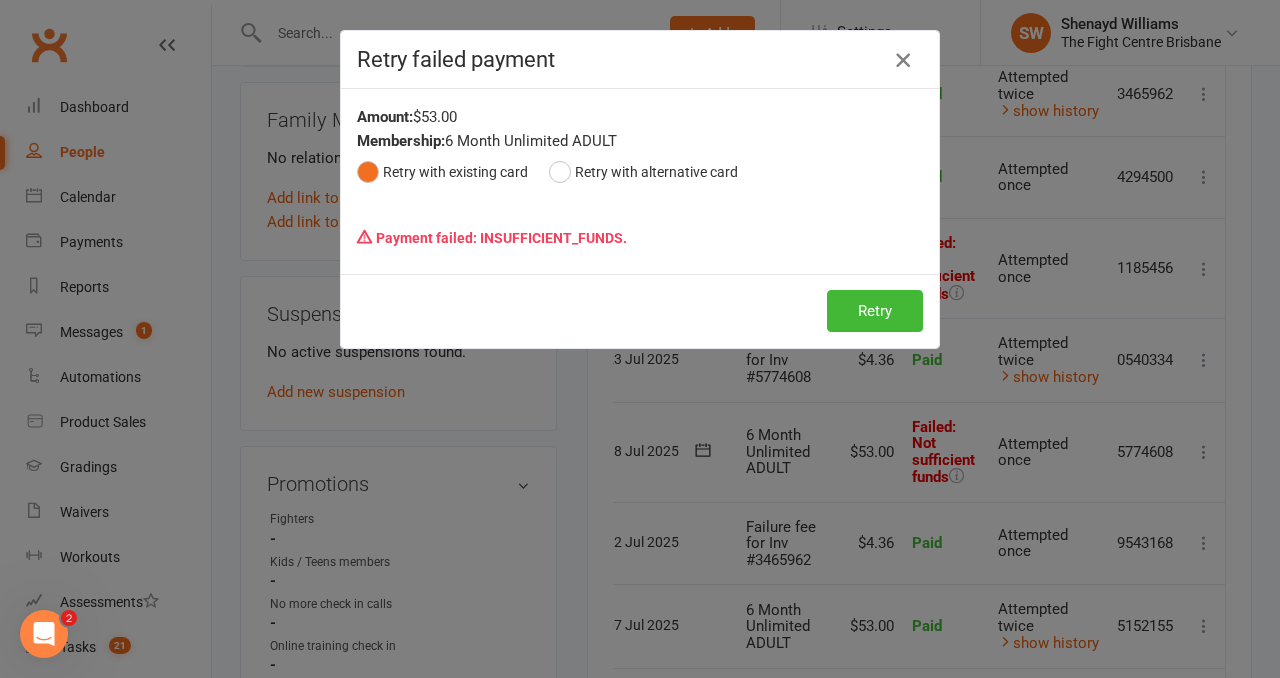 click at bounding box center [903, 60] 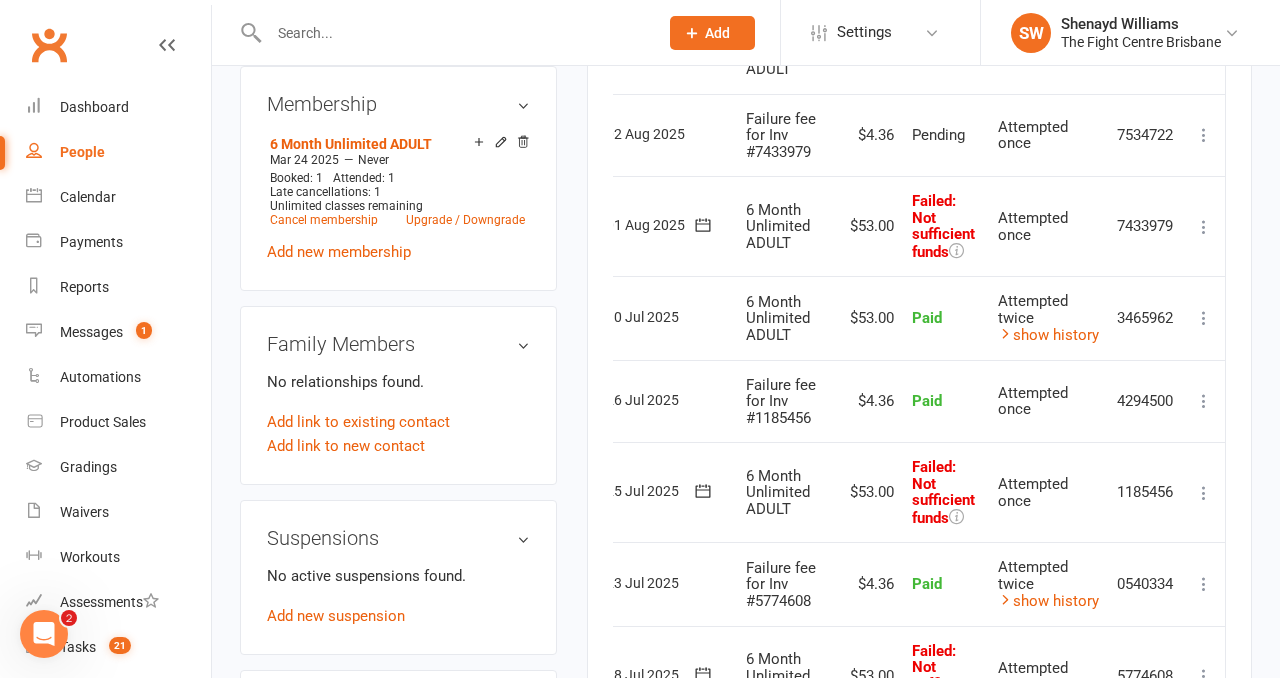 scroll, scrollTop: 866, scrollLeft: 0, axis: vertical 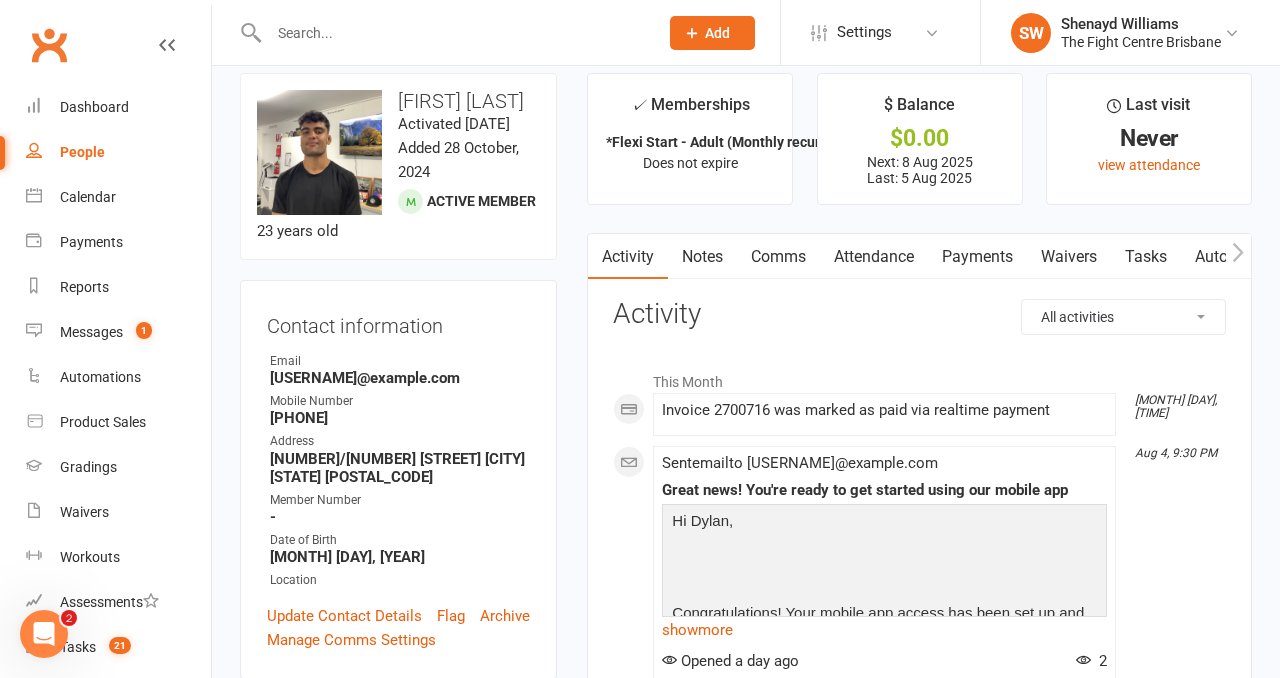click on "Payments" at bounding box center (977, 257) 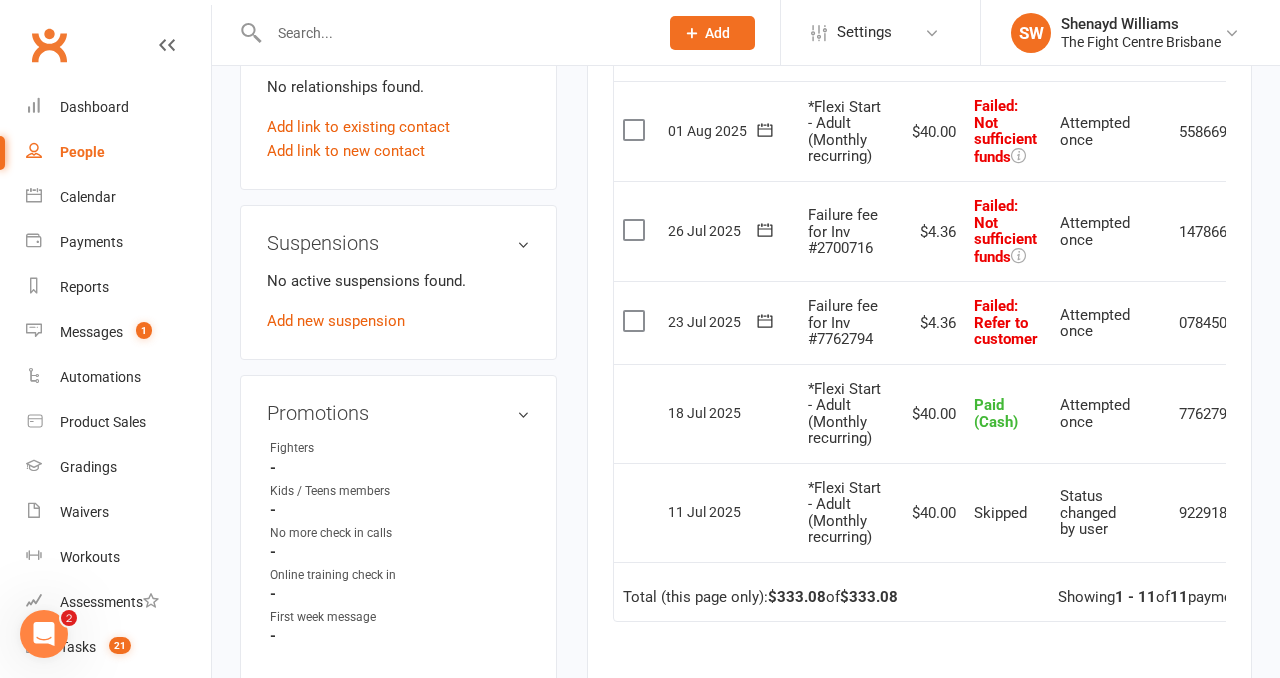 scroll, scrollTop: 1145, scrollLeft: 0, axis: vertical 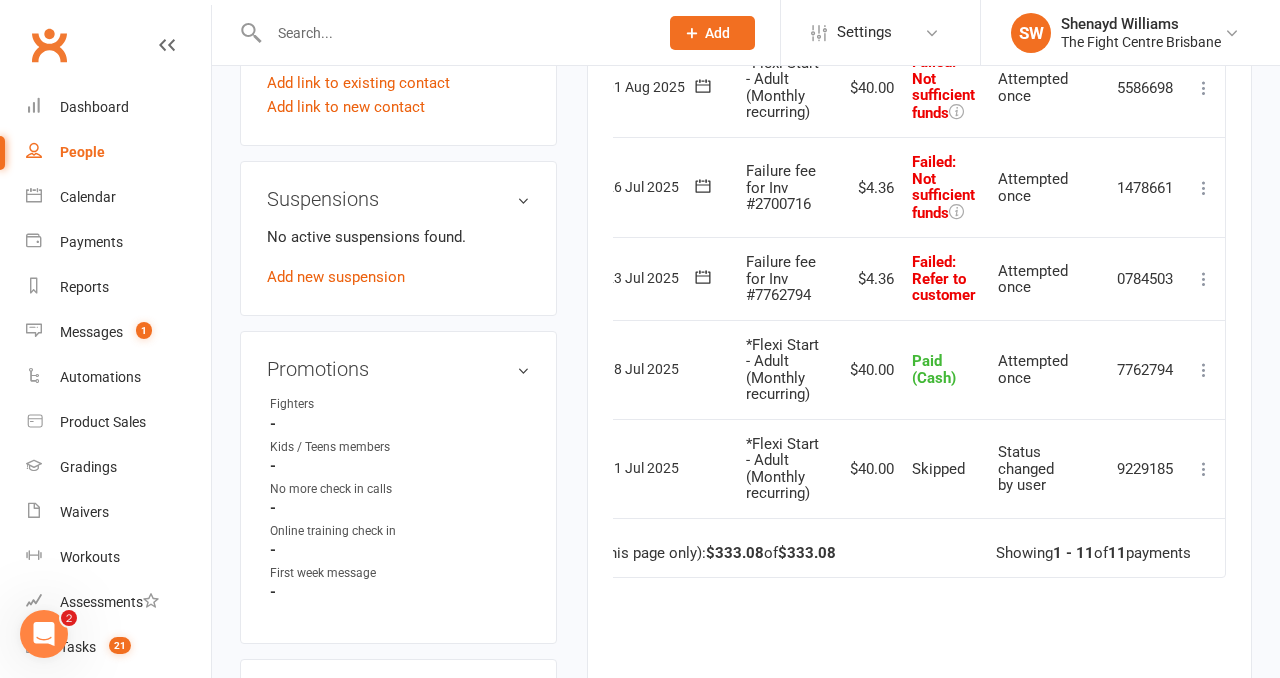 click at bounding box center (1204, 188) 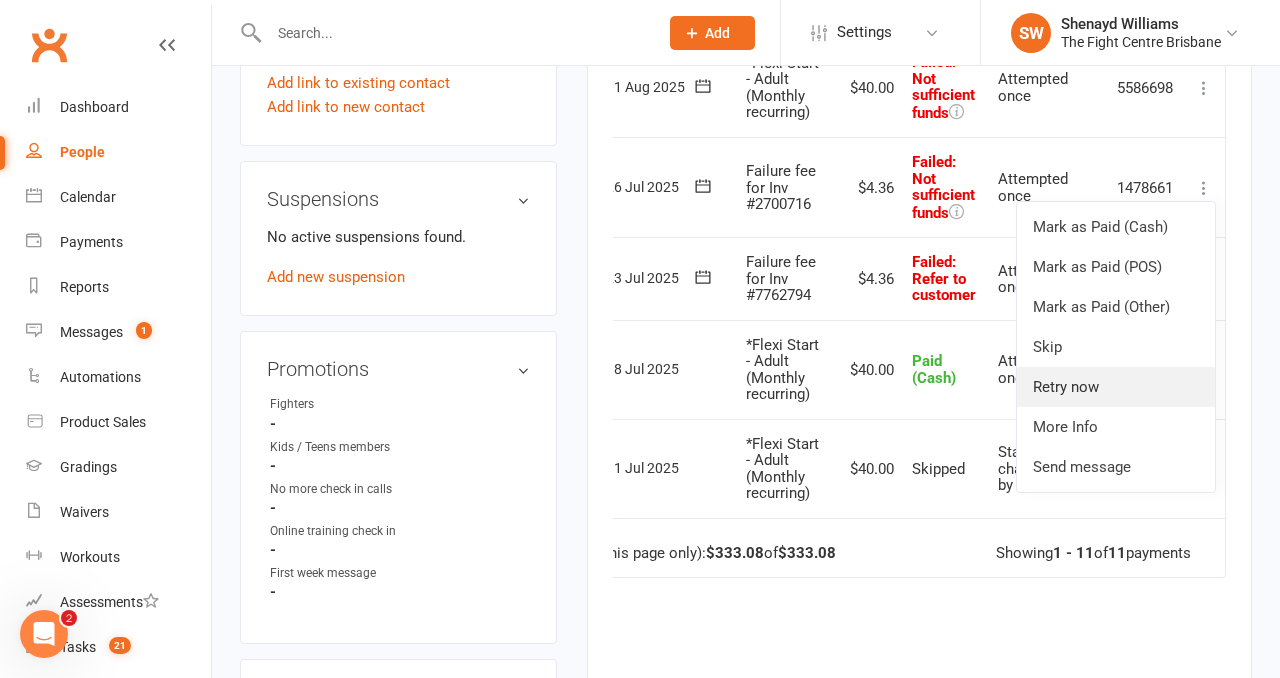 click on "Retry now" at bounding box center (1116, 387) 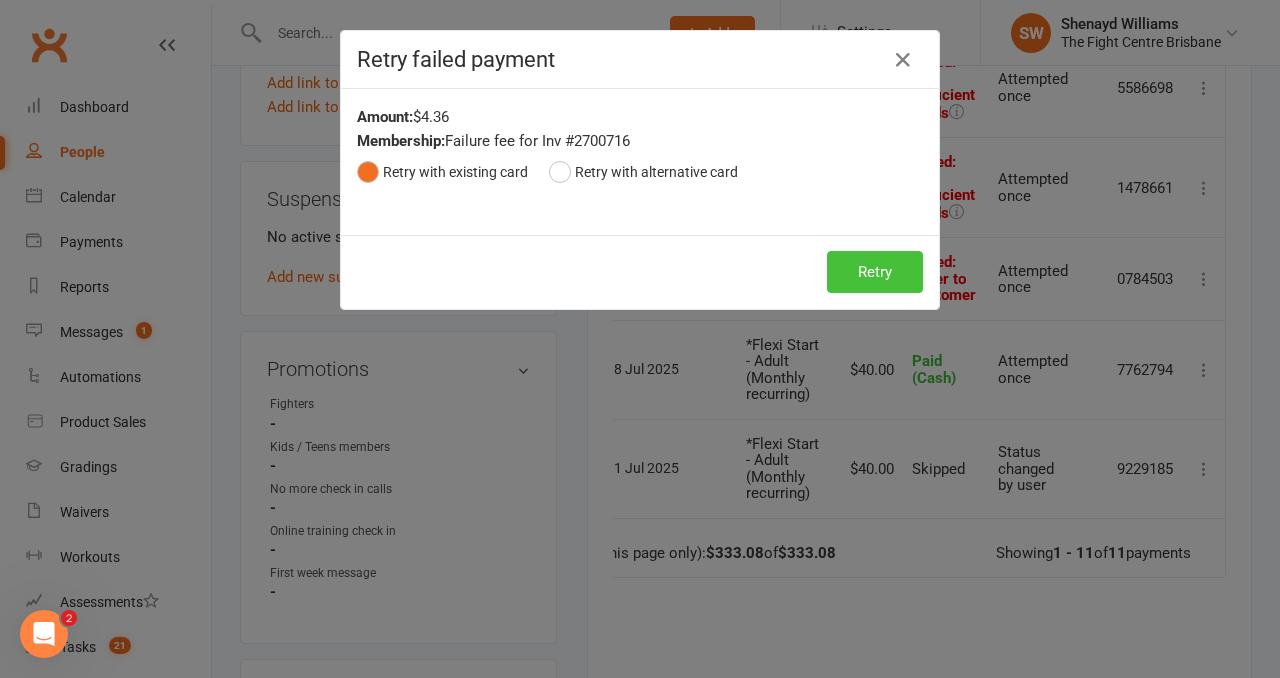 click on "Retry" at bounding box center (875, 272) 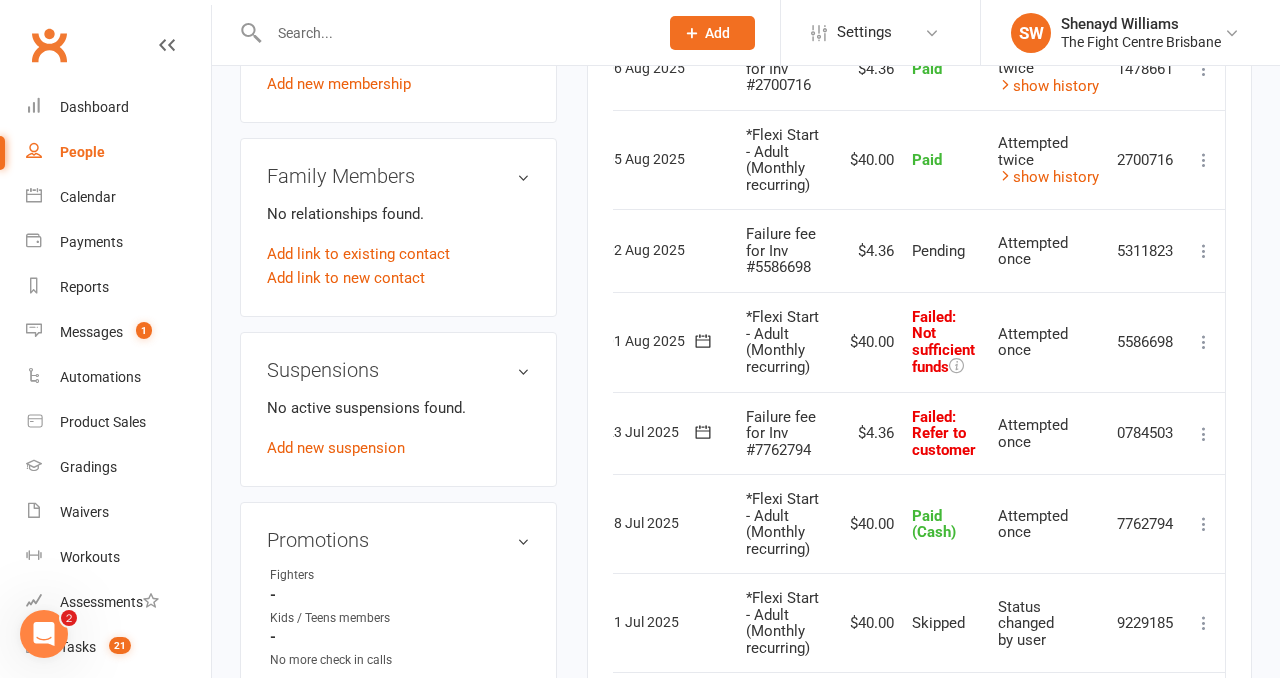 scroll, scrollTop: 977, scrollLeft: 0, axis: vertical 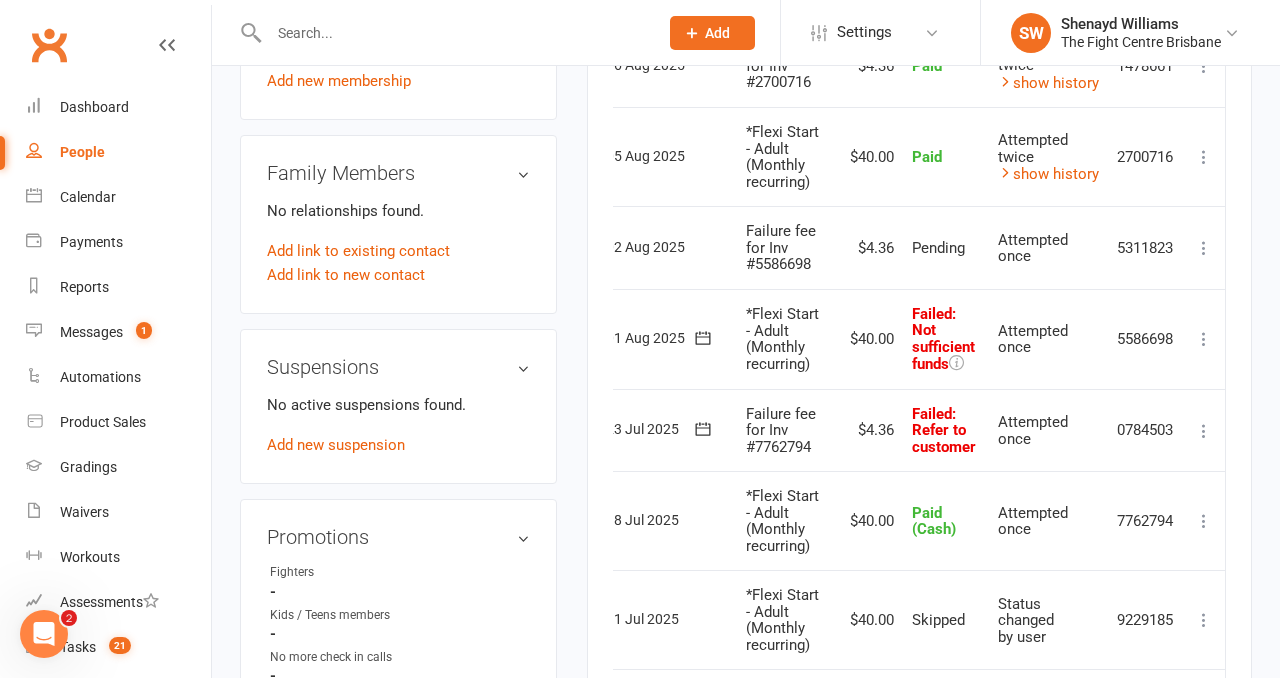 click at bounding box center (1204, 339) 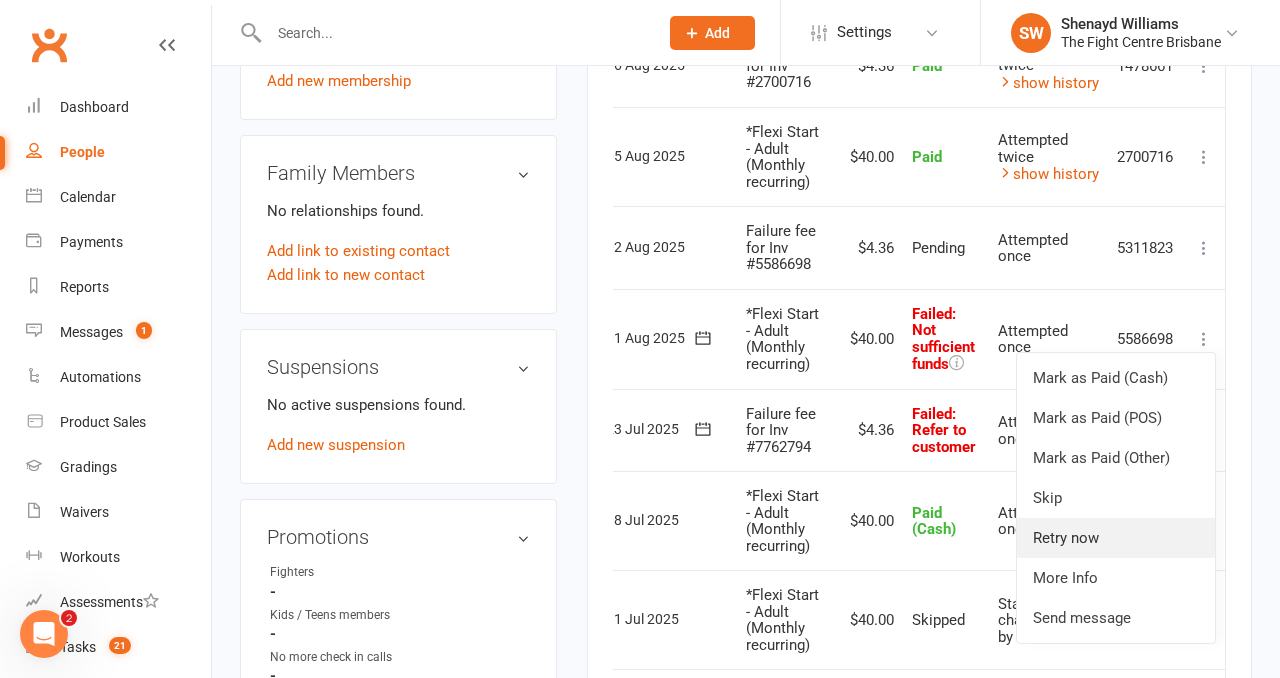 click on "Retry now" at bounding box center [1116, 538] 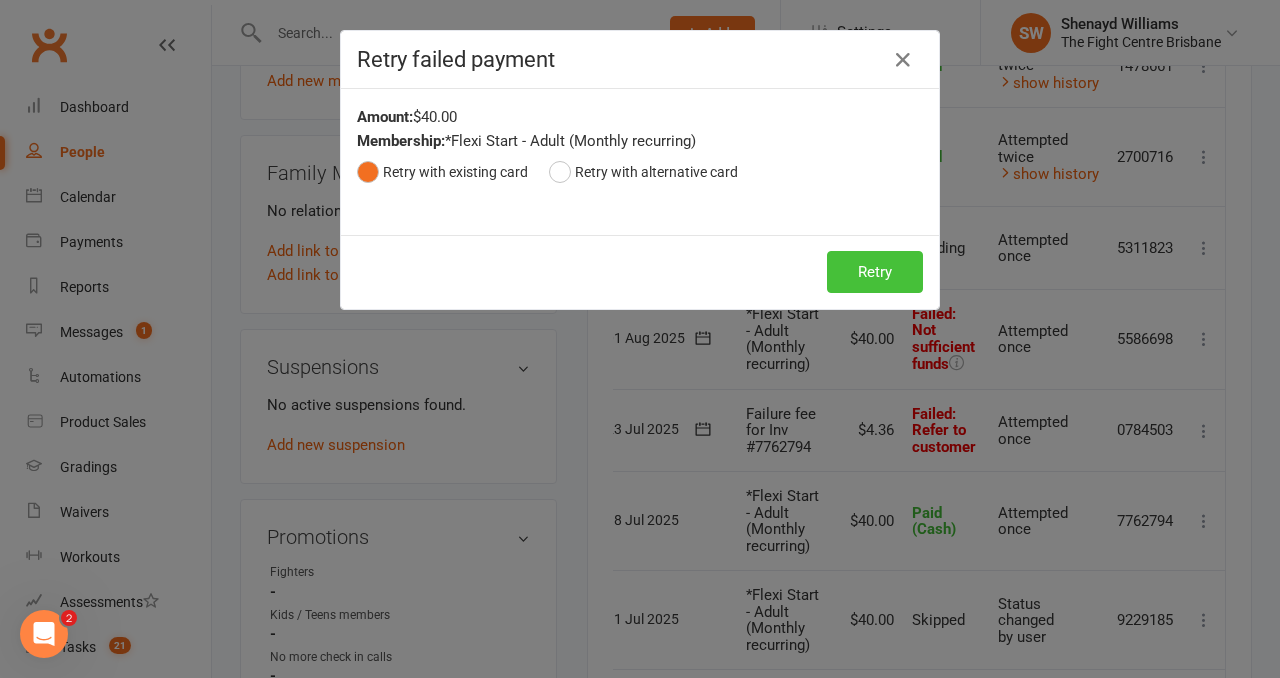 click on "Retry" at bounding box center (875, 272) 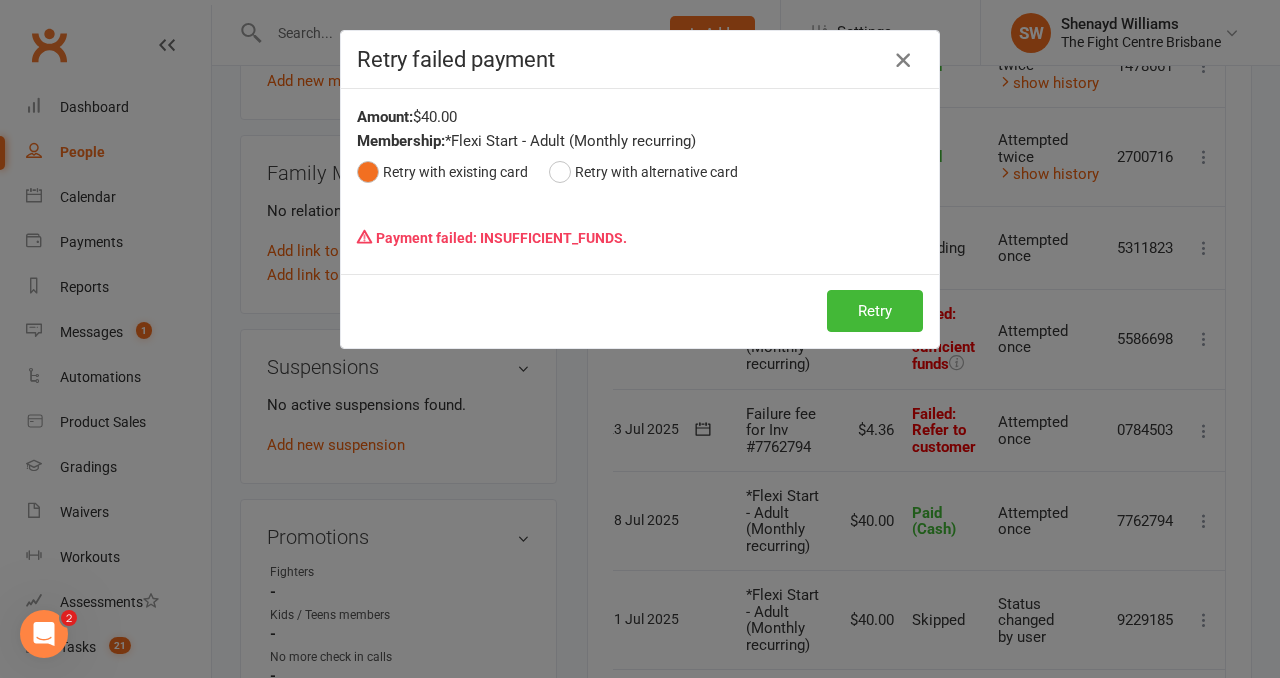 click at bounding box center [903, 60] 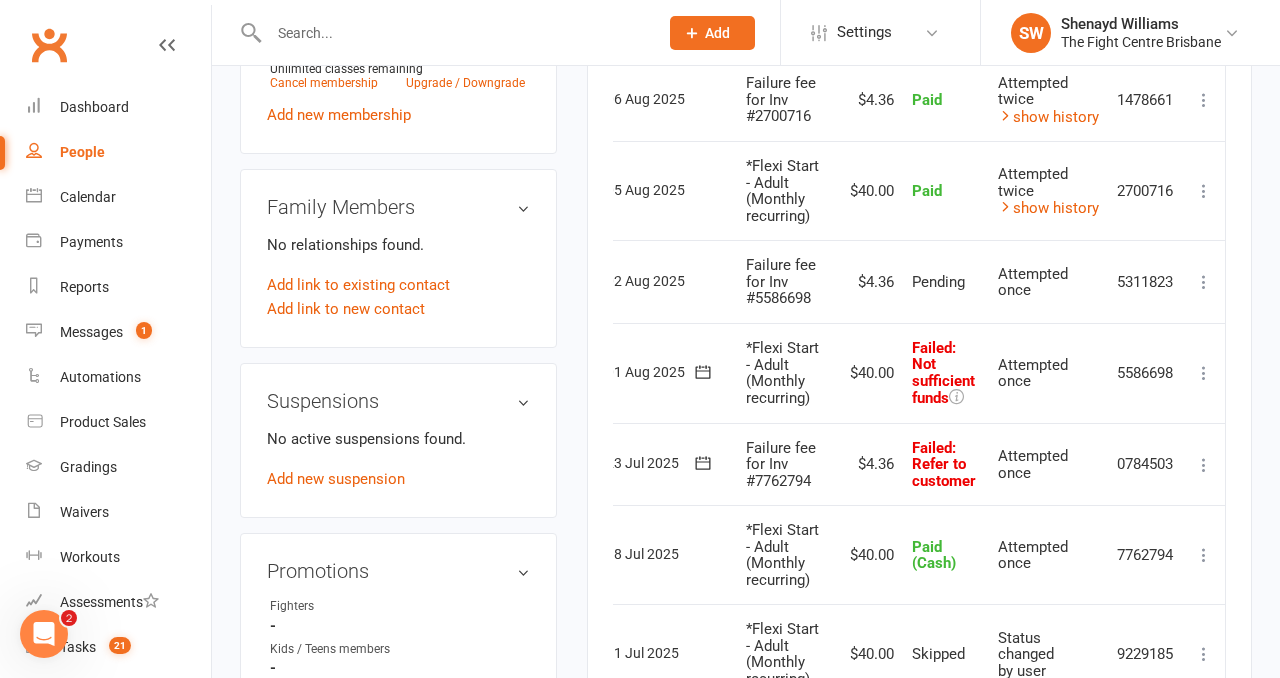scroll, scrollTop: 944, scrollLeft: 0, axis: vertical 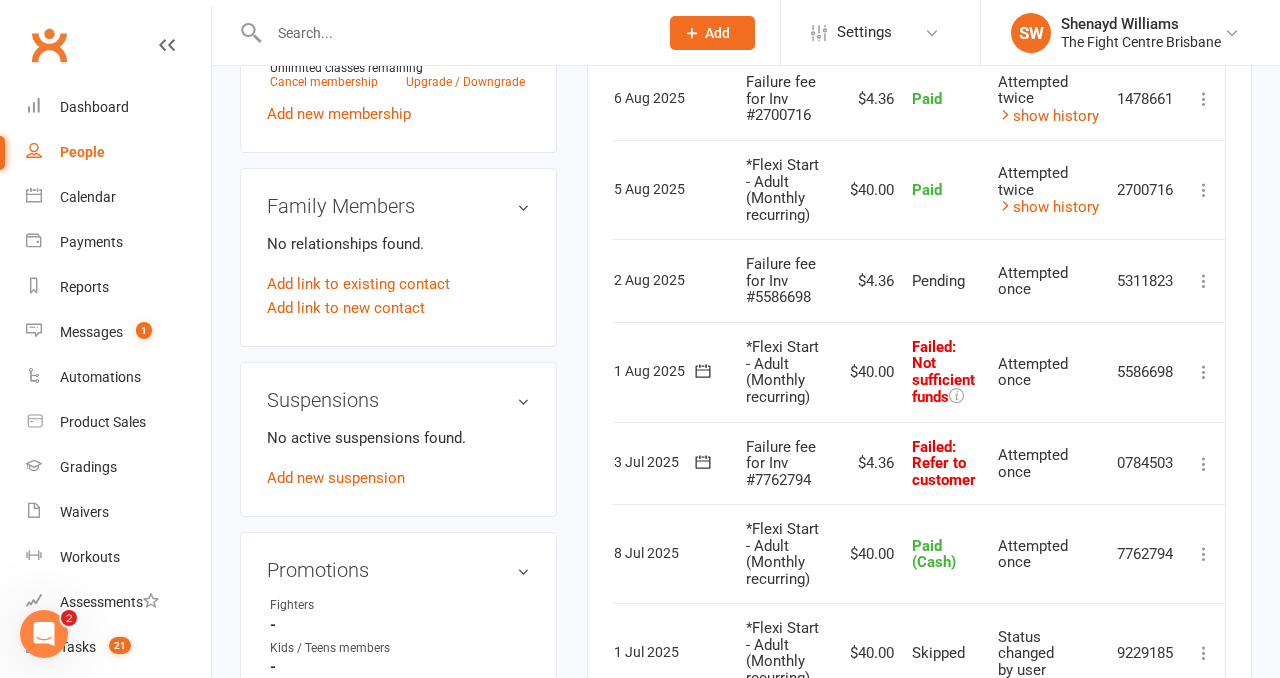 click at bounding box center [1204, 464] 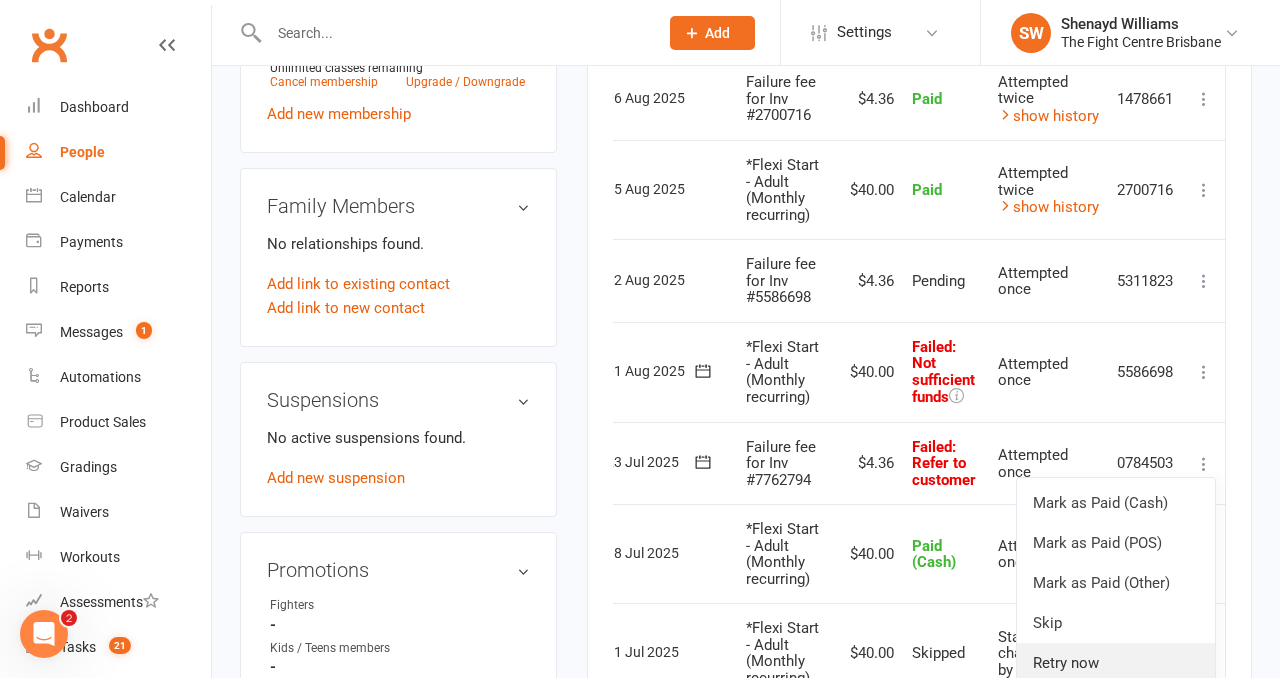 click on "Retry now" at bounding box center (1116, 663) 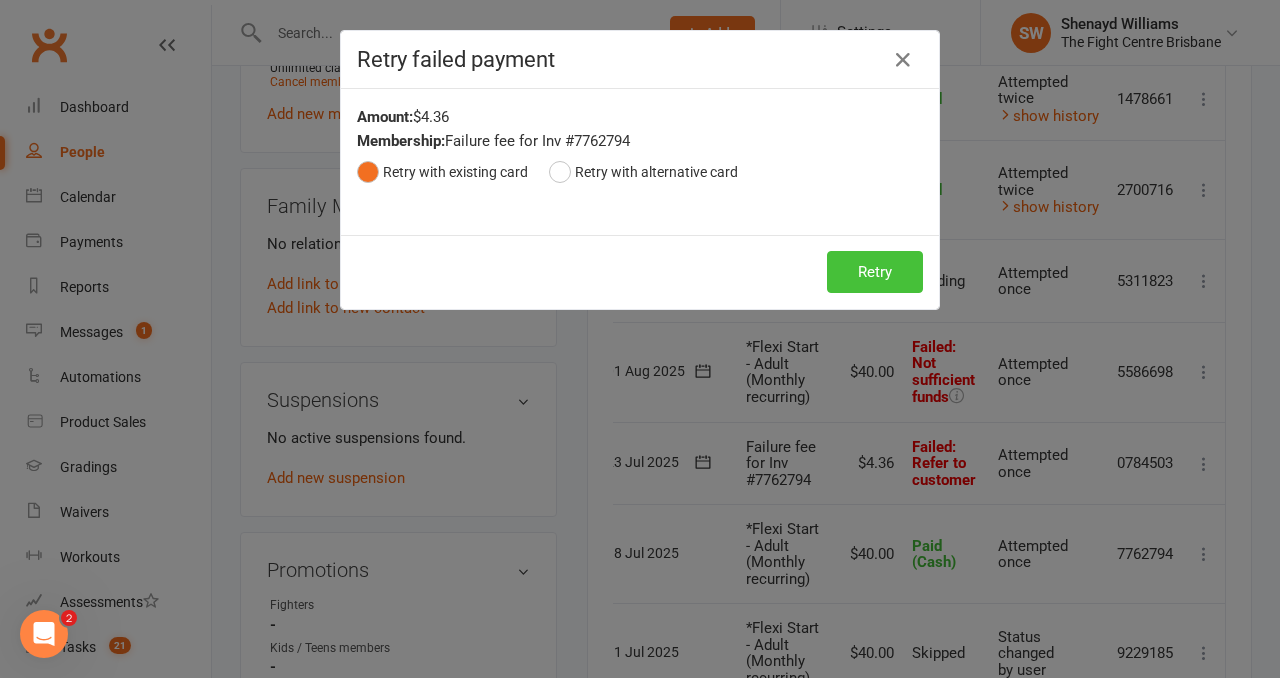 click on "Retry" at bounding box center (875, 272) 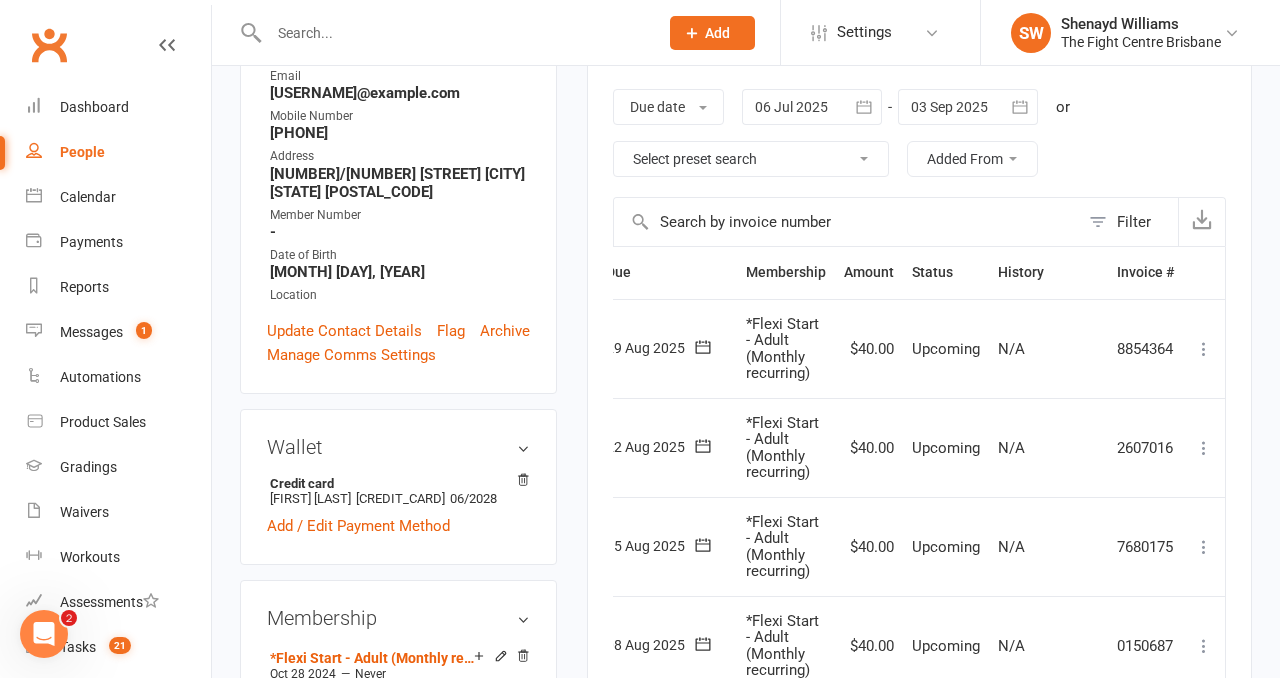 scroll, scrollTop: 271, scrollLeft: 0, axis: vertical 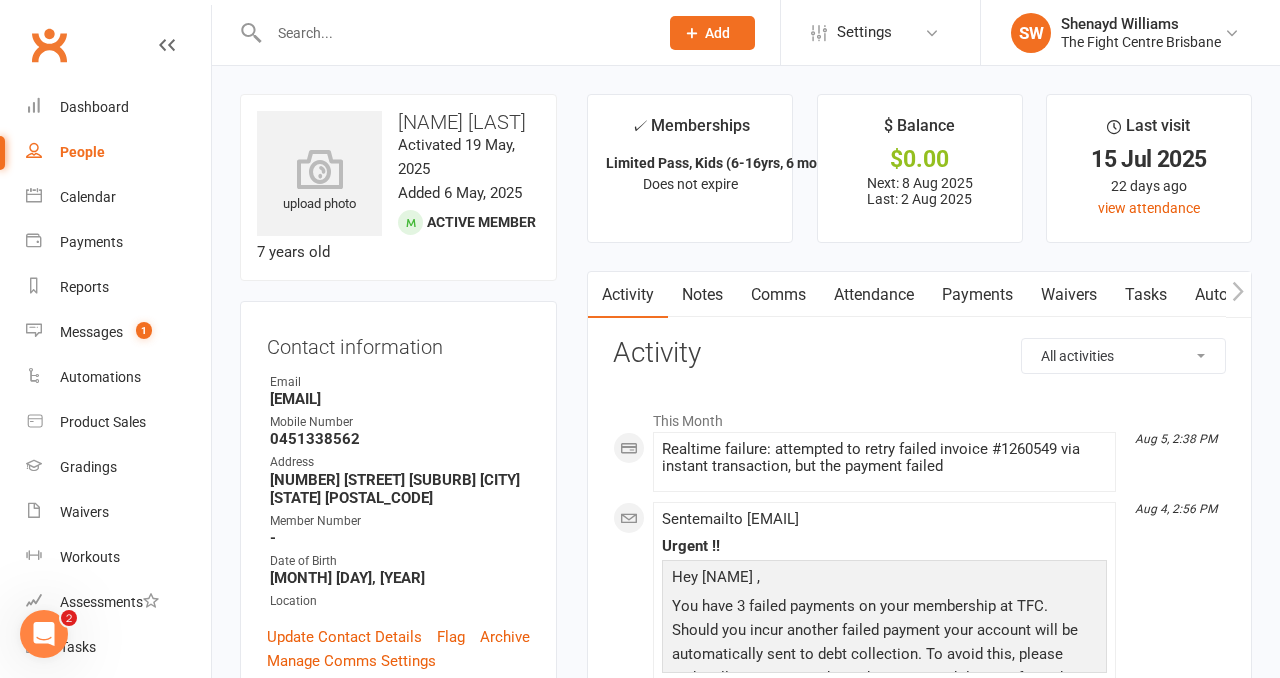 click on "Payments" at bounding box center [977, 295] 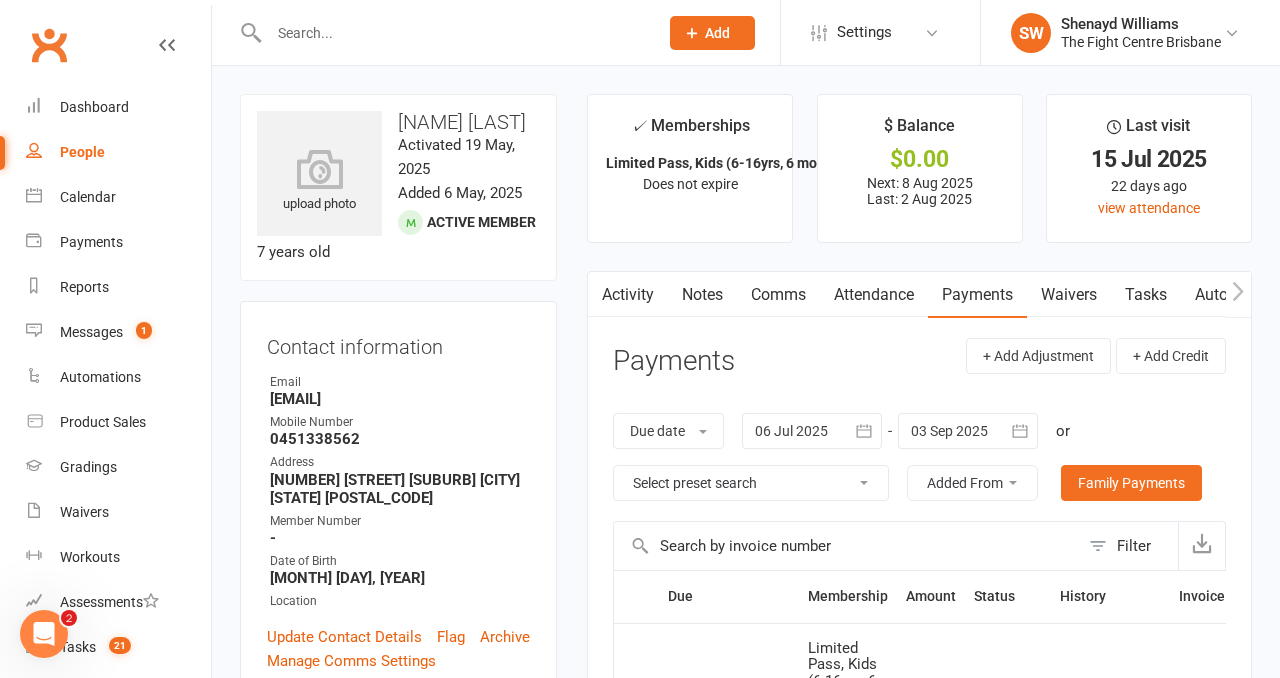 click at bounding box center [846, 546] 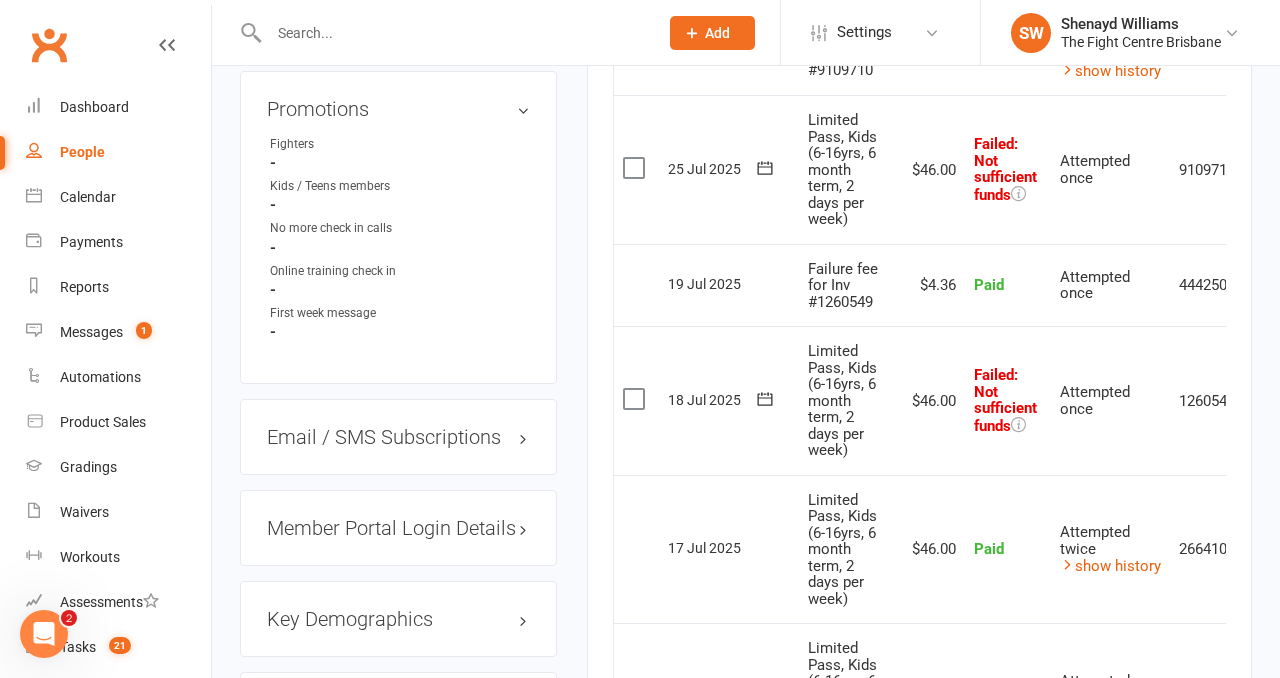 scroll, scrollTop: 1578, scrollLeft: 0, axis: vertical 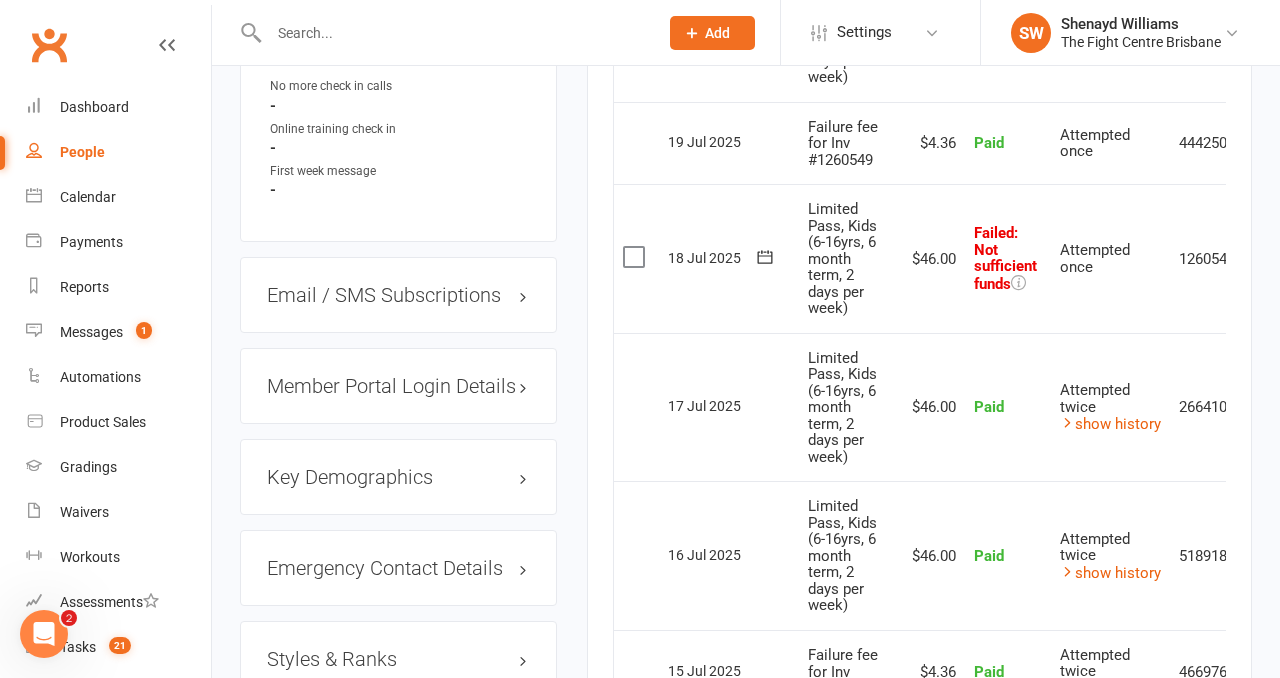 click on "Attempted once" at bounding box center (1110, 258) 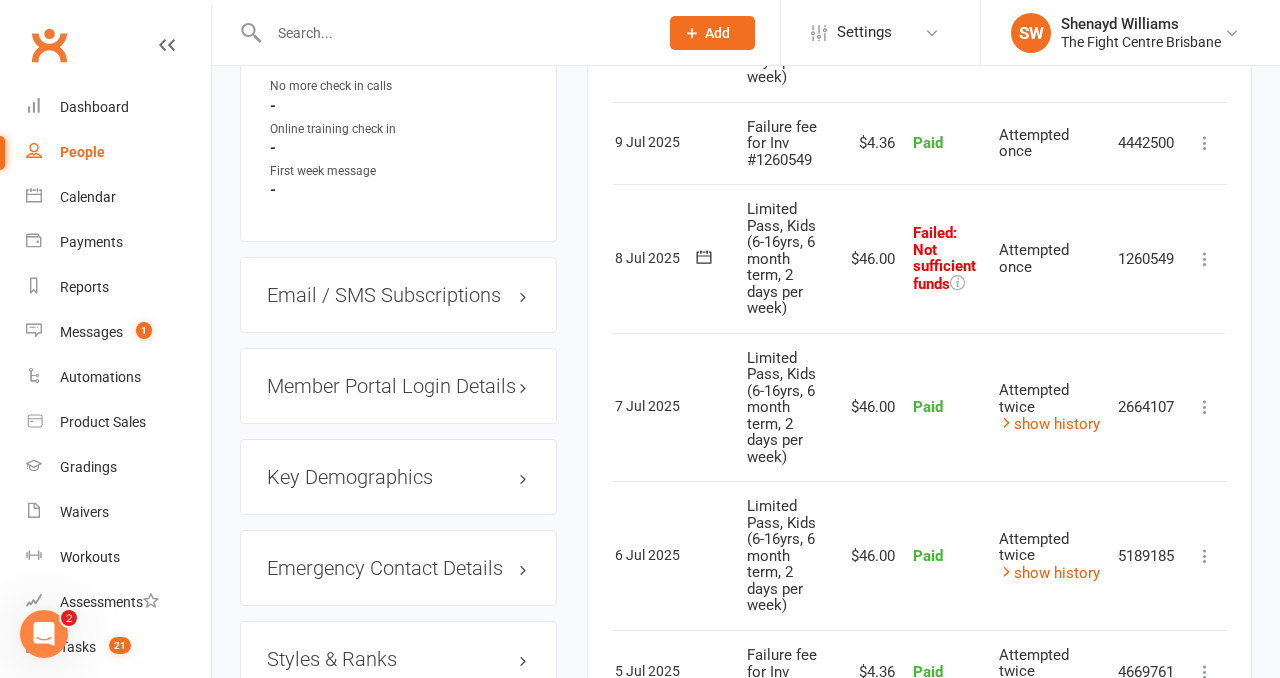 scroll, scrollTop: 0, scrollLeft: 65, axis: horizontal 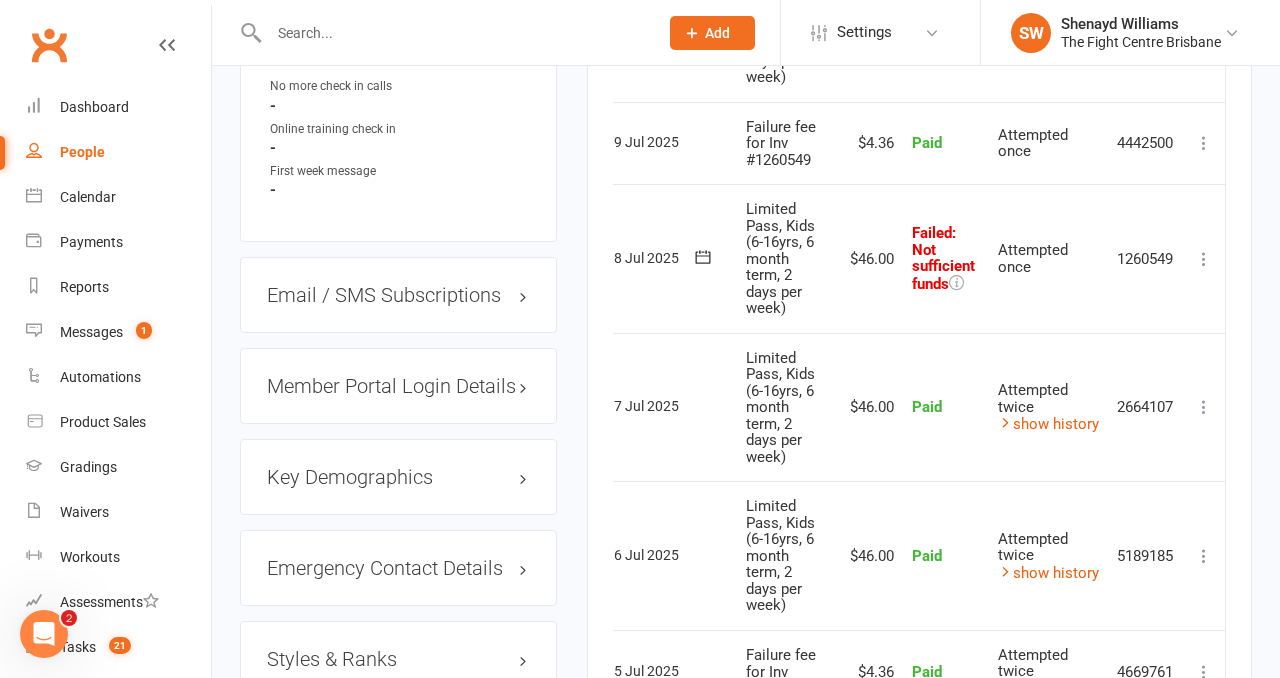 click at bounding box center (1204, 259) 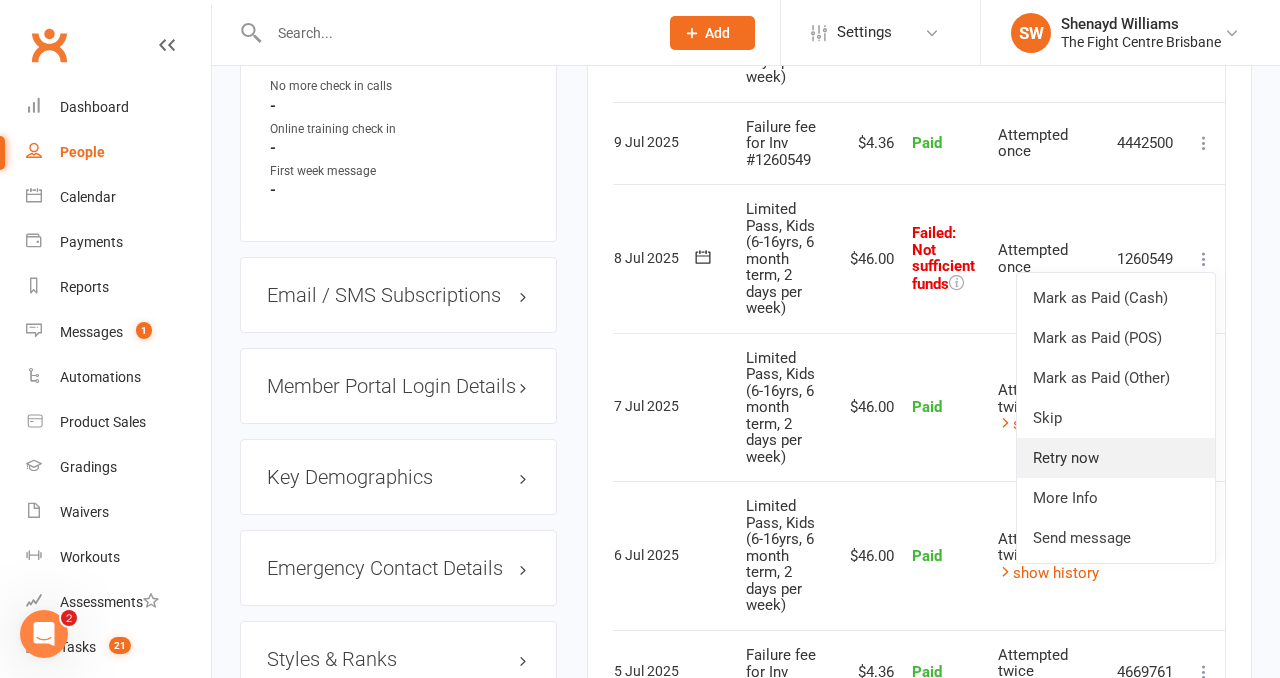 click on "Retry now" at bounding box center [1116, 458] 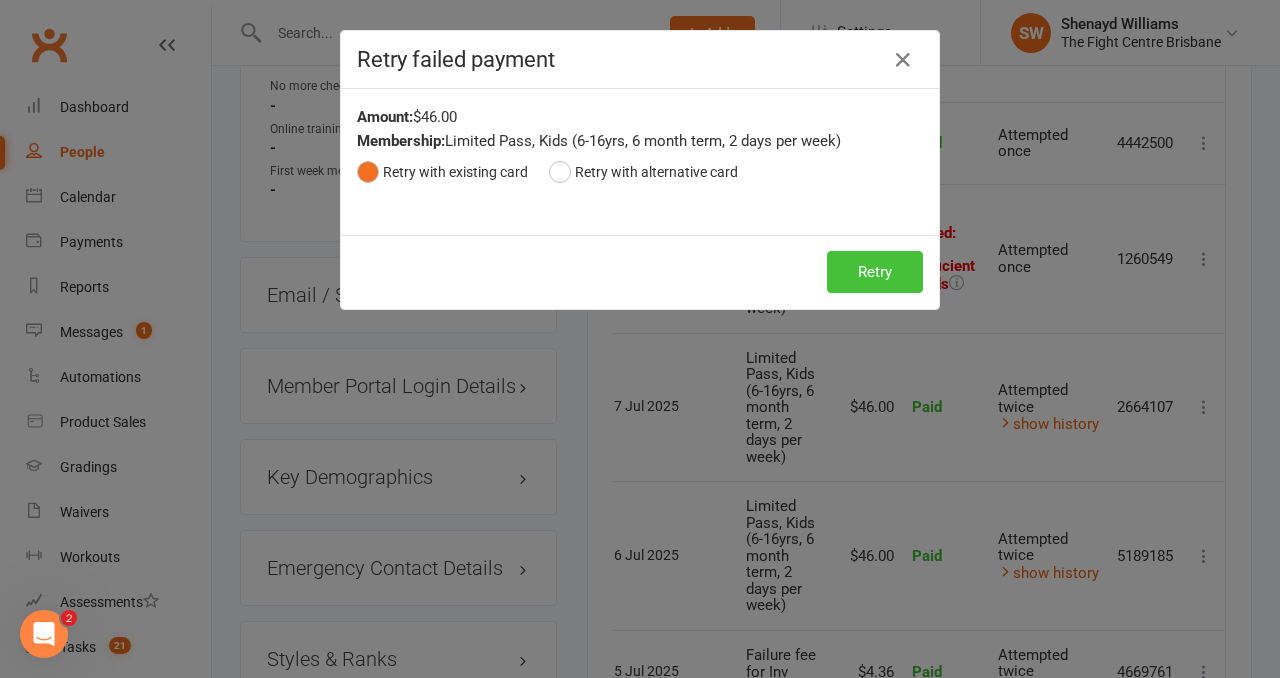 click on "Retry" at bounding box center [875, 272] 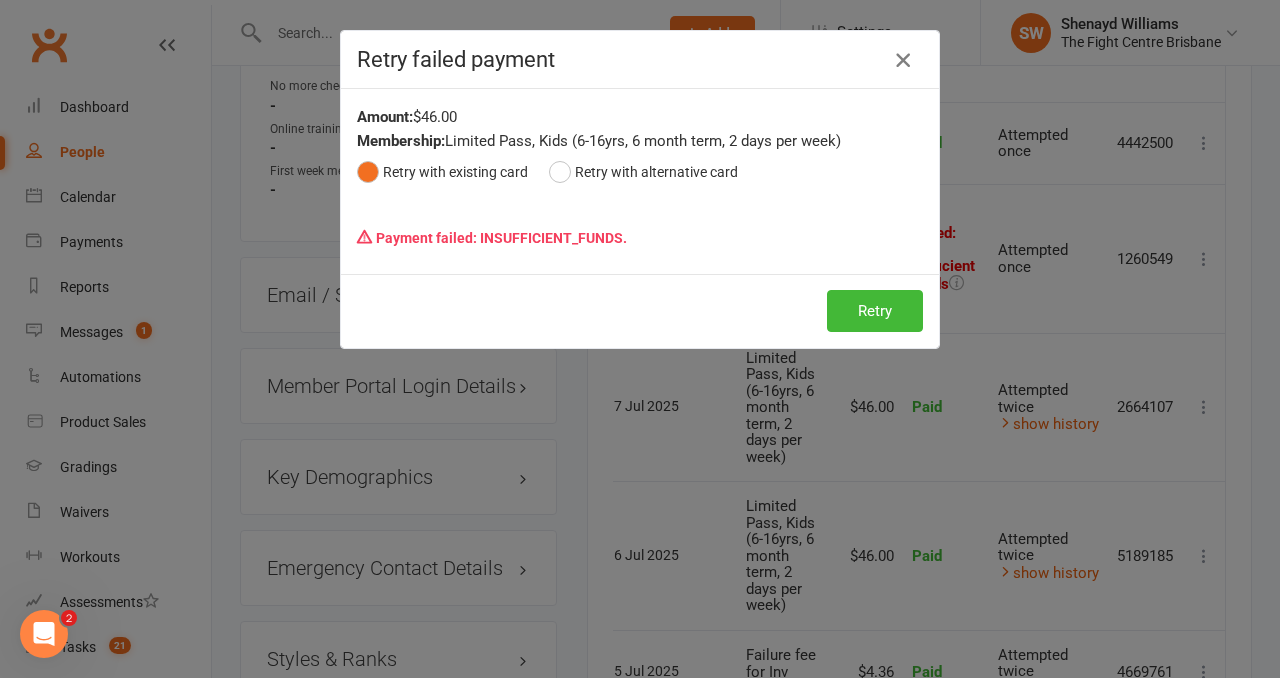 click at bounding box center (903, 60) 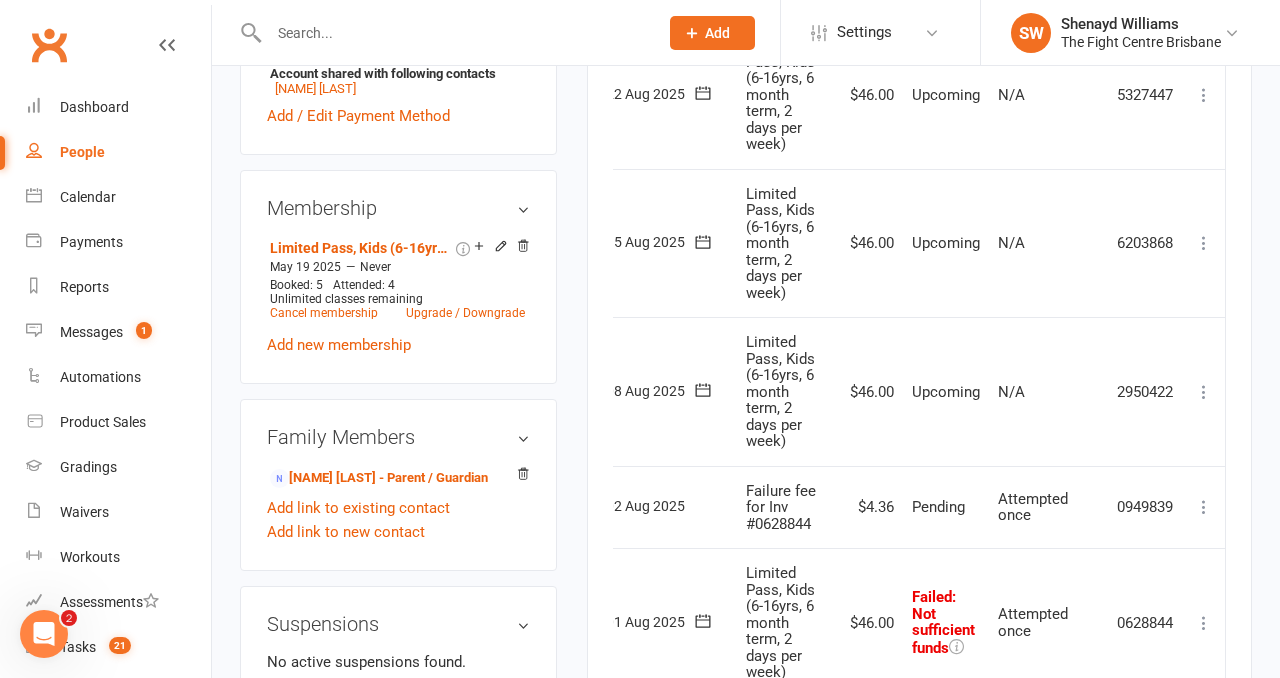 scroll, scrollTop: 755, scrollLeft: 0, axis: vertical 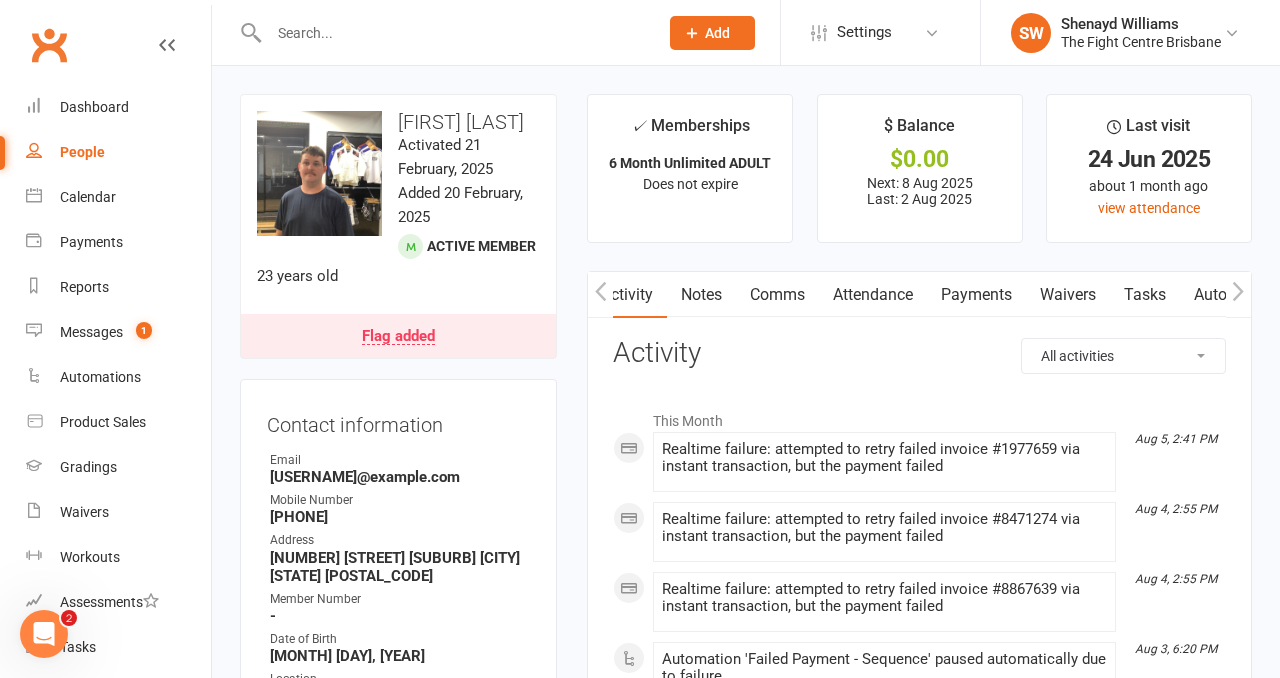 click on "Payments" at bounding box center [976, 295] 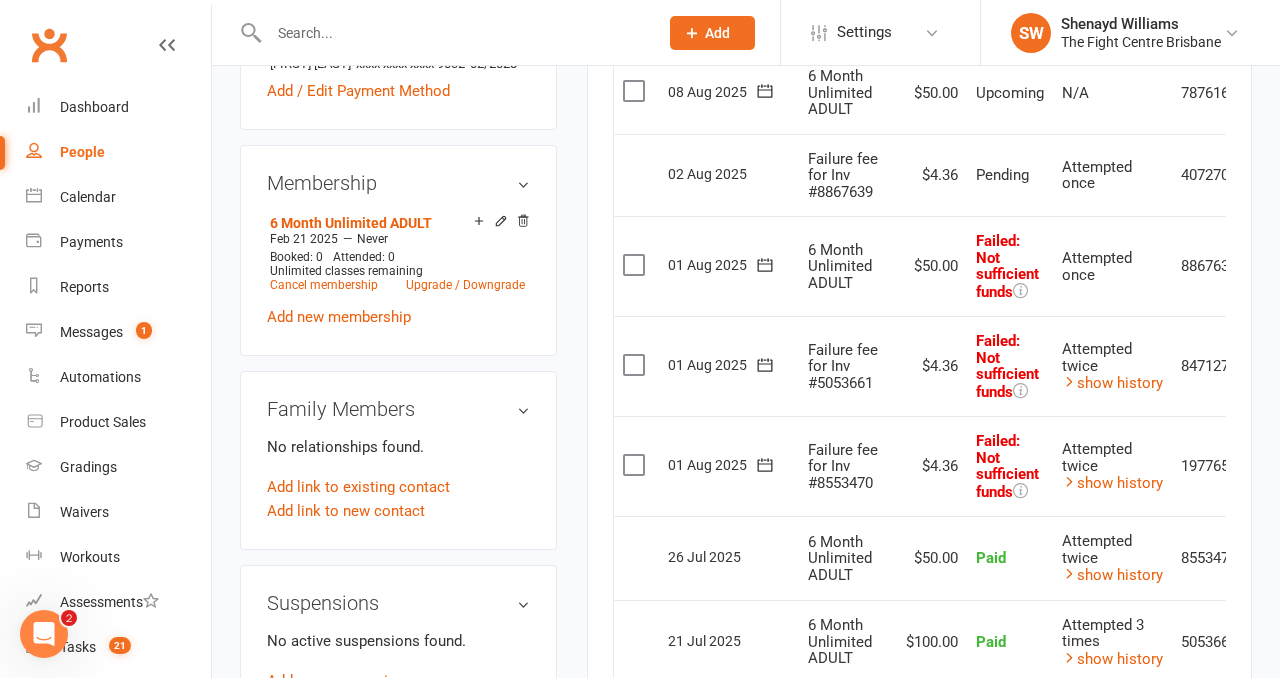 scroll, scrollTop: 938, scrollLeft: 0, axis: vertical 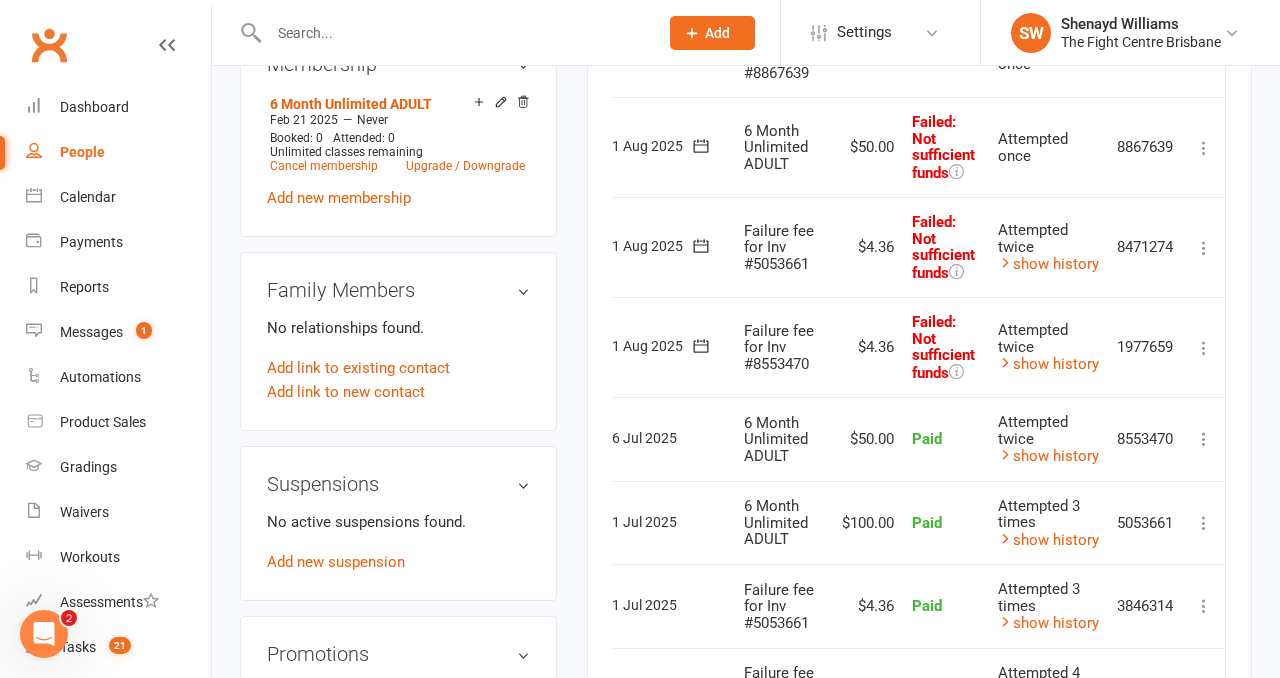 click at bounding box center (1204, 148) 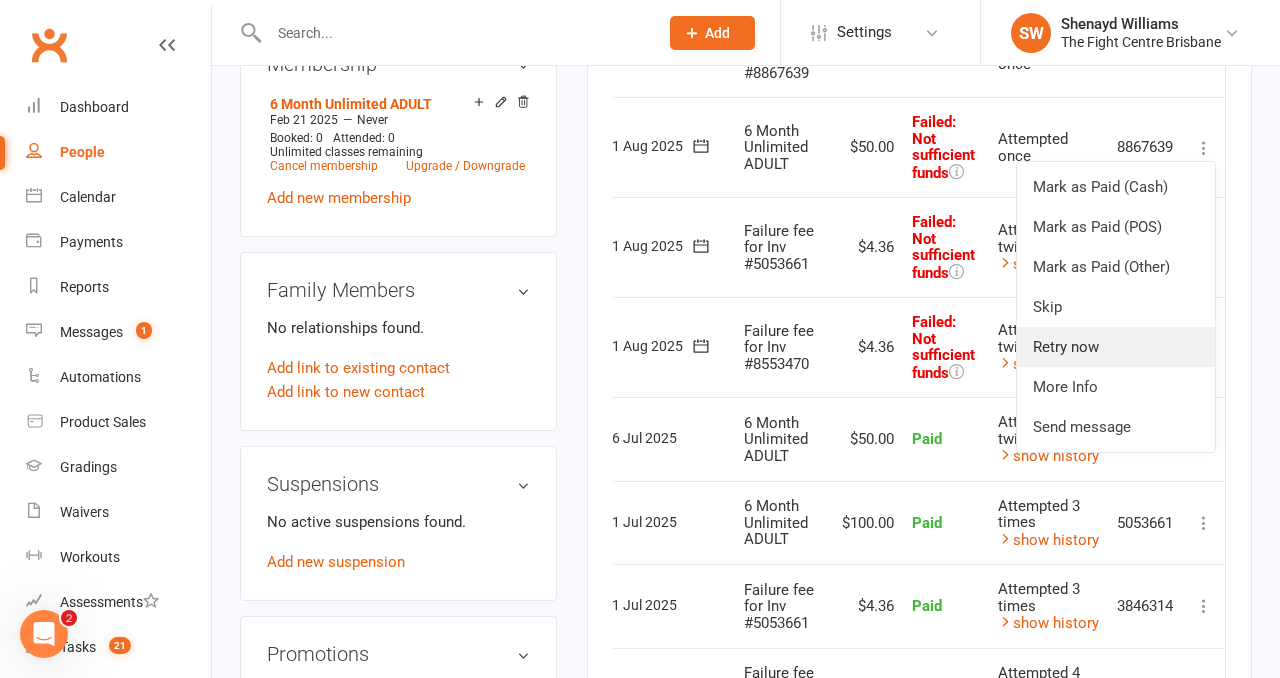 click on "Retry now" at bounding box center (1116, 347) 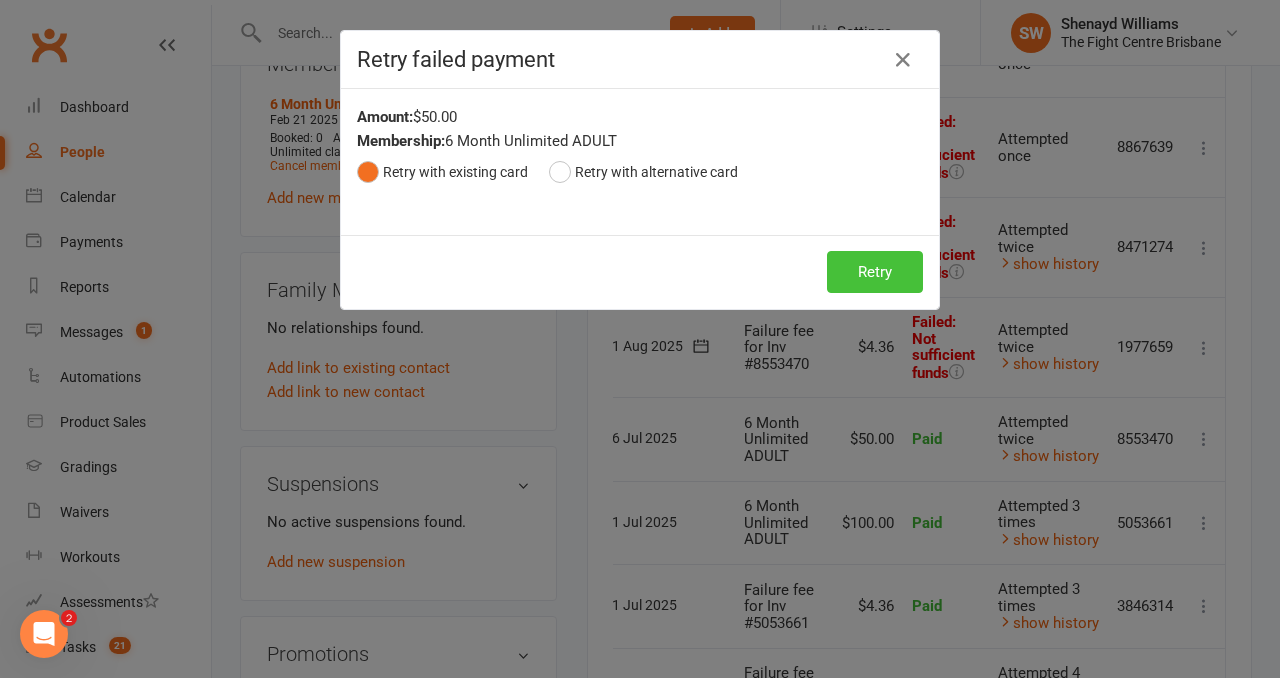 click on "Retry" at bounding box center [875, 272] 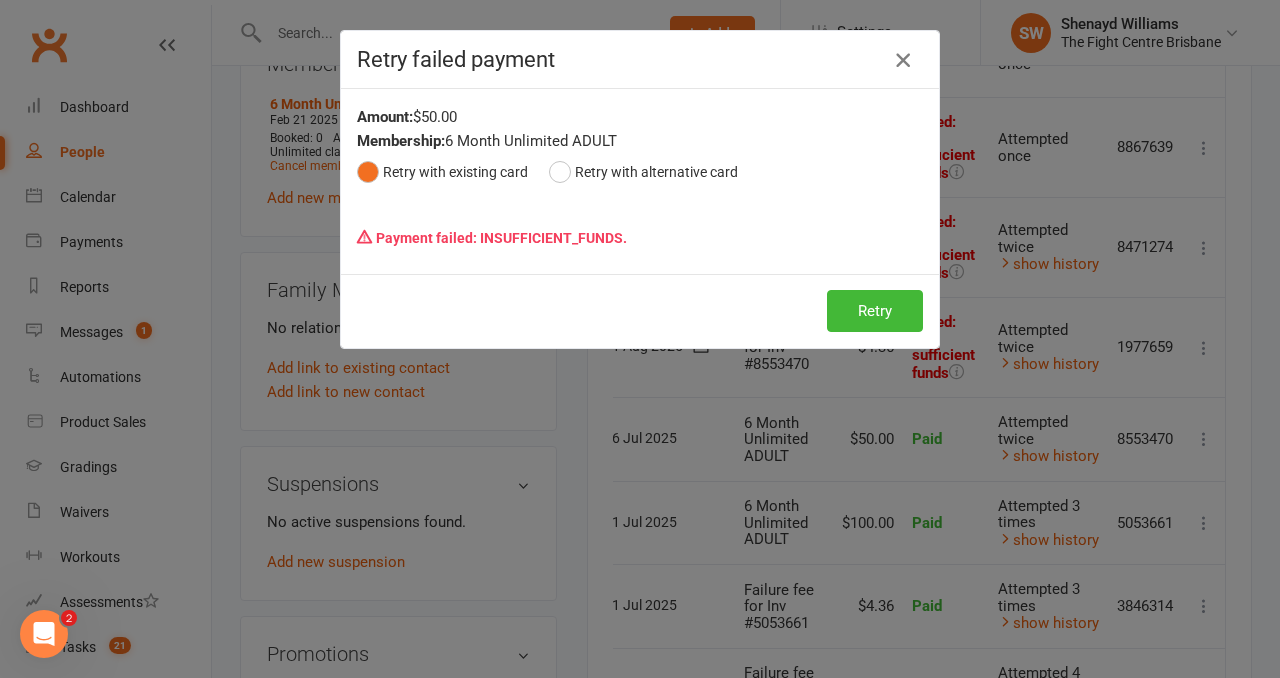 click at bounding box center [903, 60] 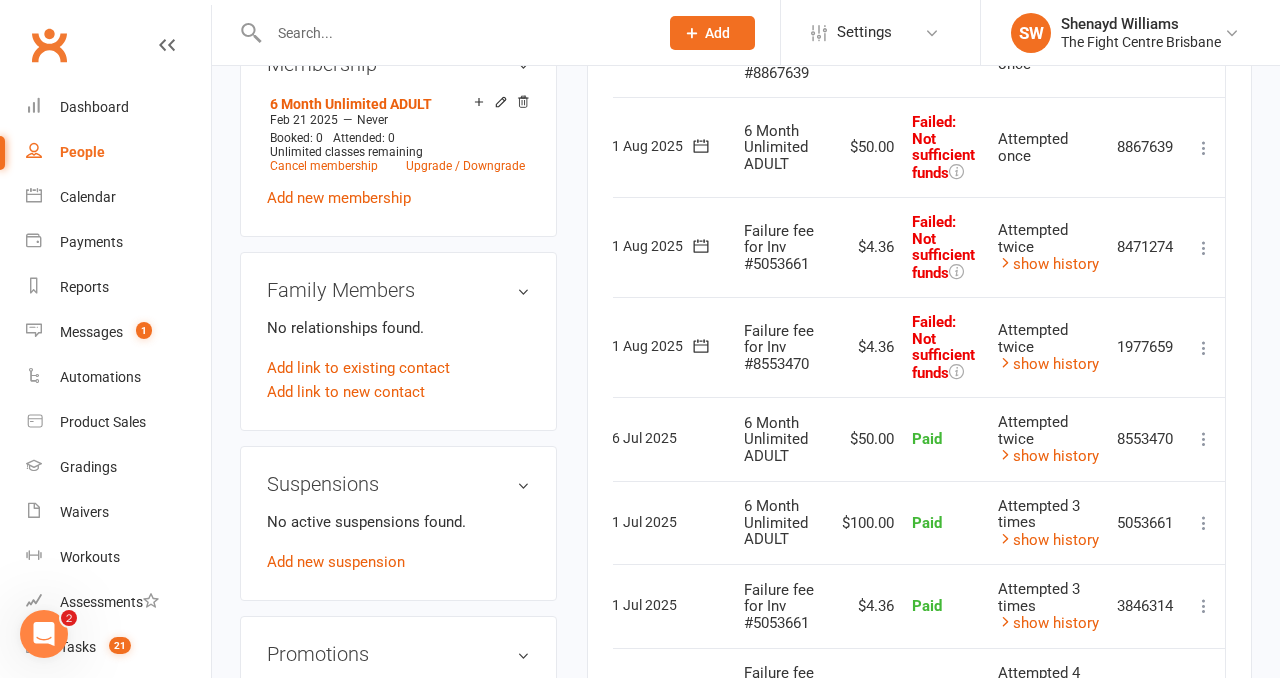 click at bounding box center [1204, 348] 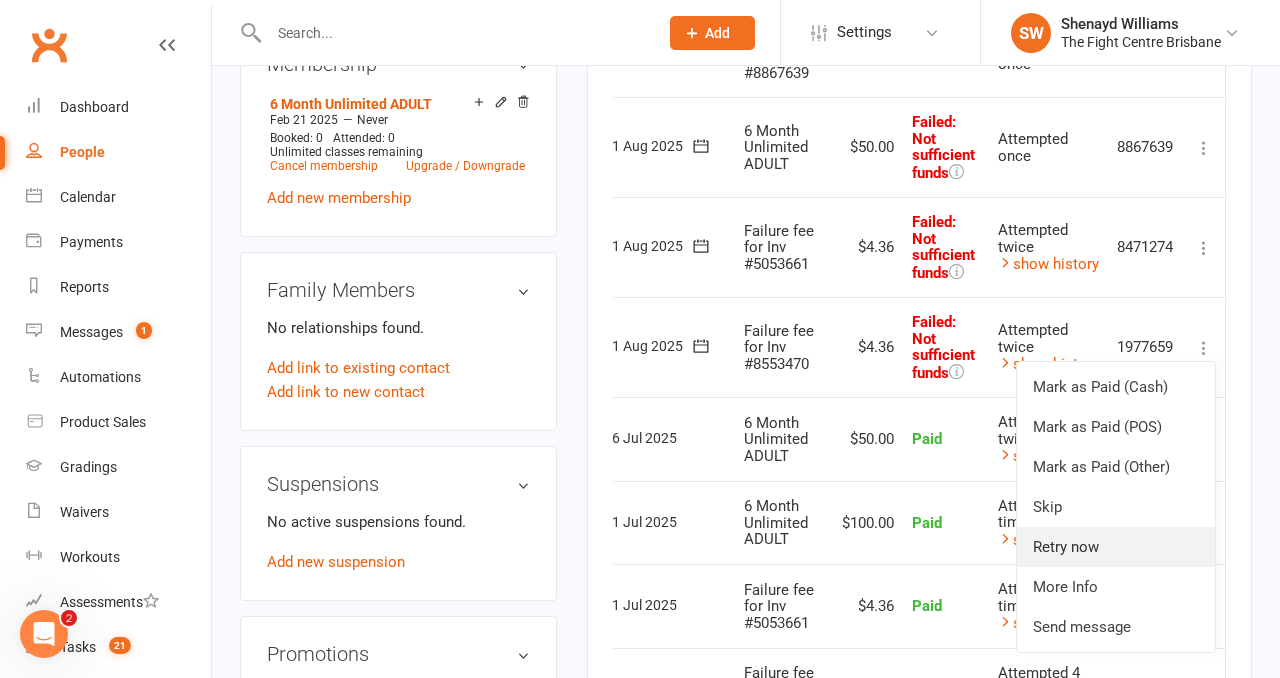 click on "Retry now" at bounding box center (1116, 547) 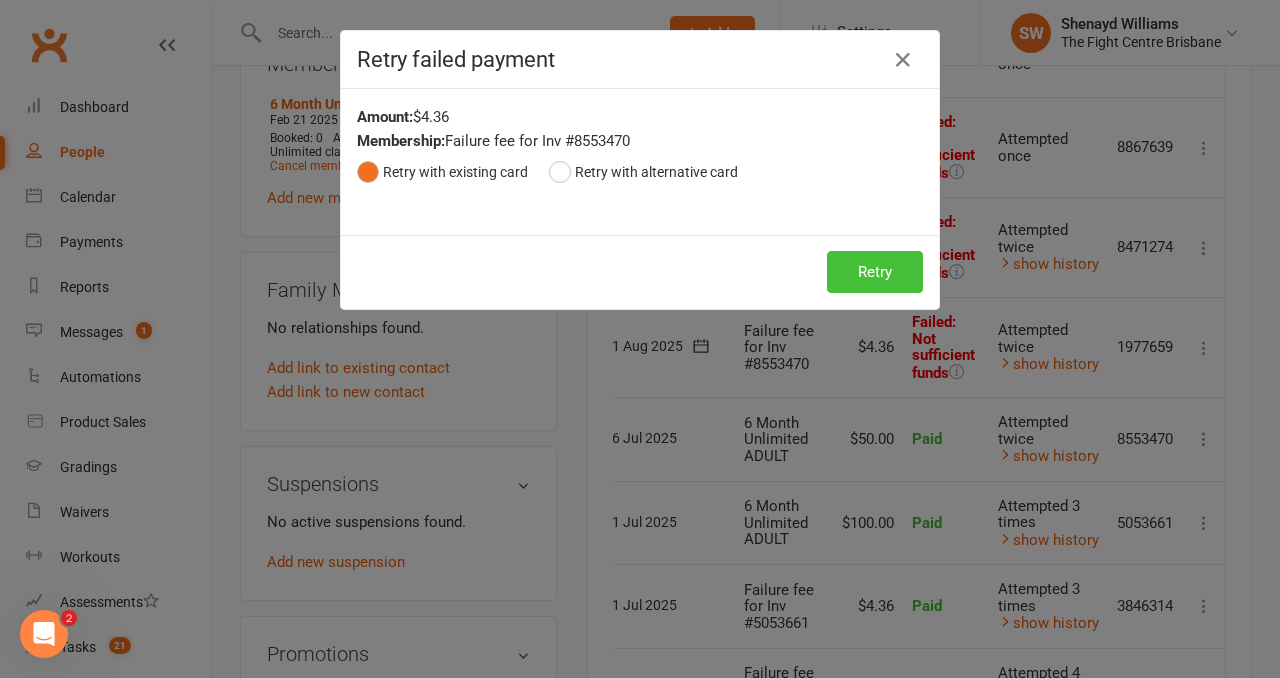 click on "Retry" at bounding box center [875, 272] 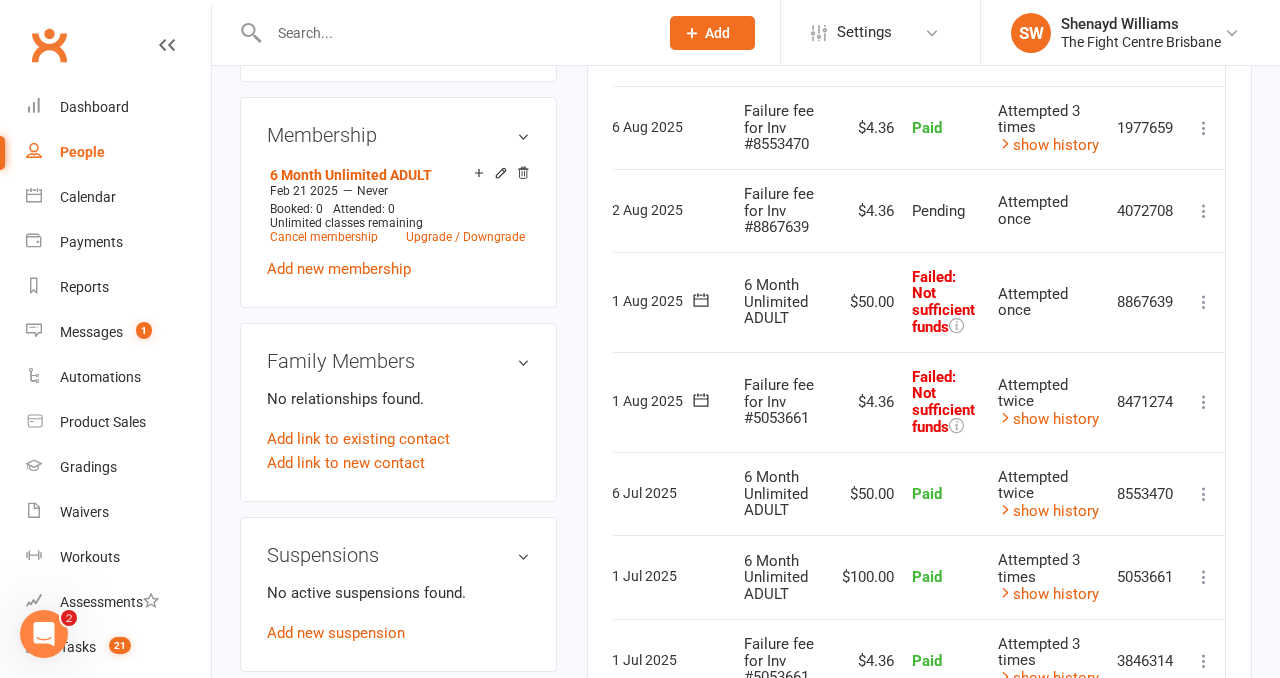 scroll, scrollTop: 869, scrollLeft: 0, axis: vertical 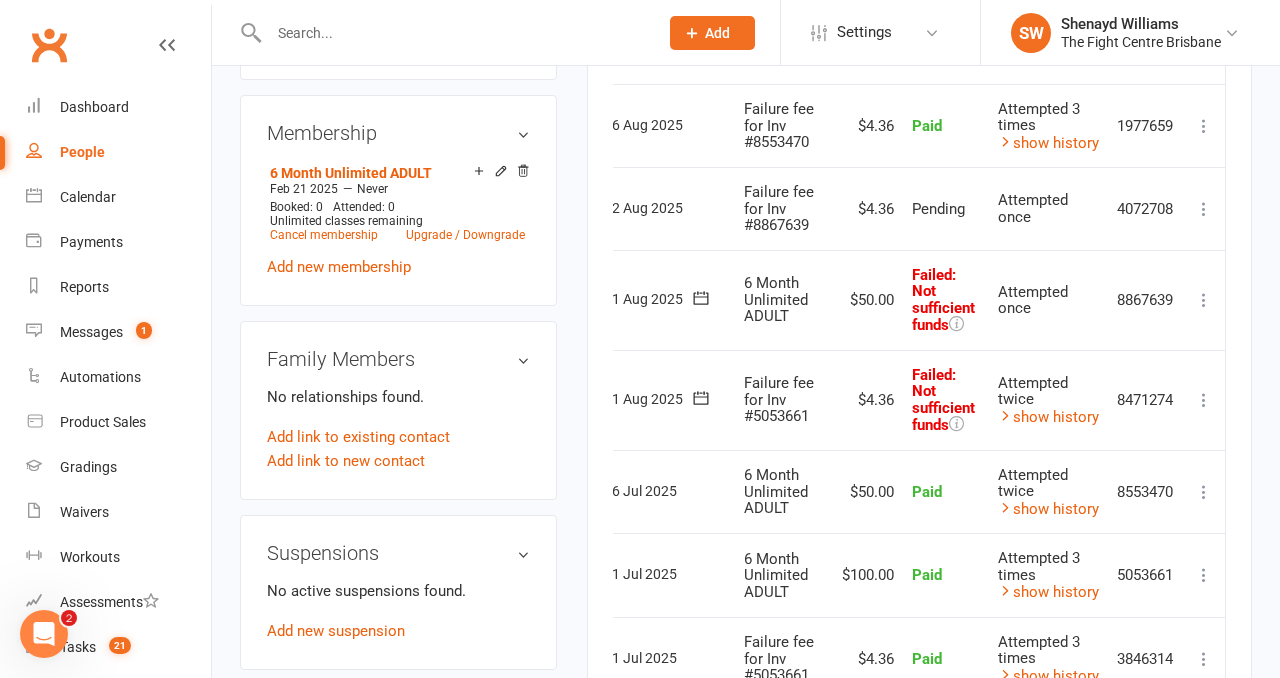 click at bounding box center (1204, 400) 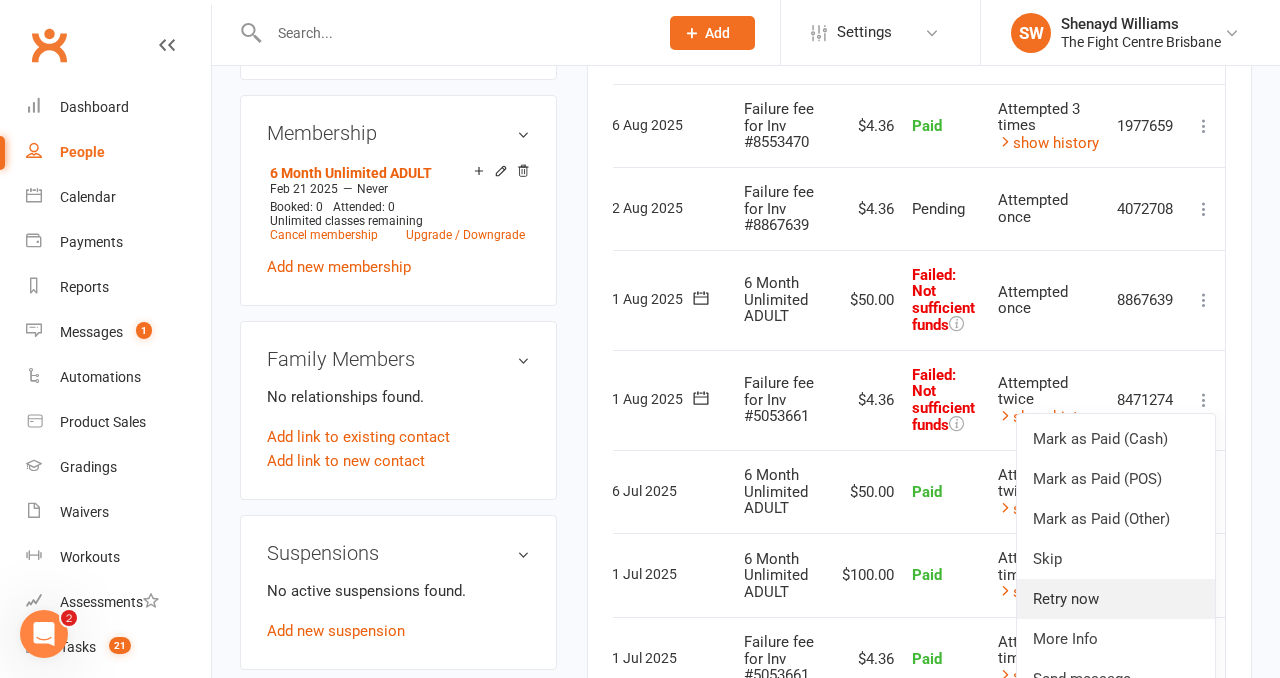click on "Retry now" at bounding box center [1116, 599] 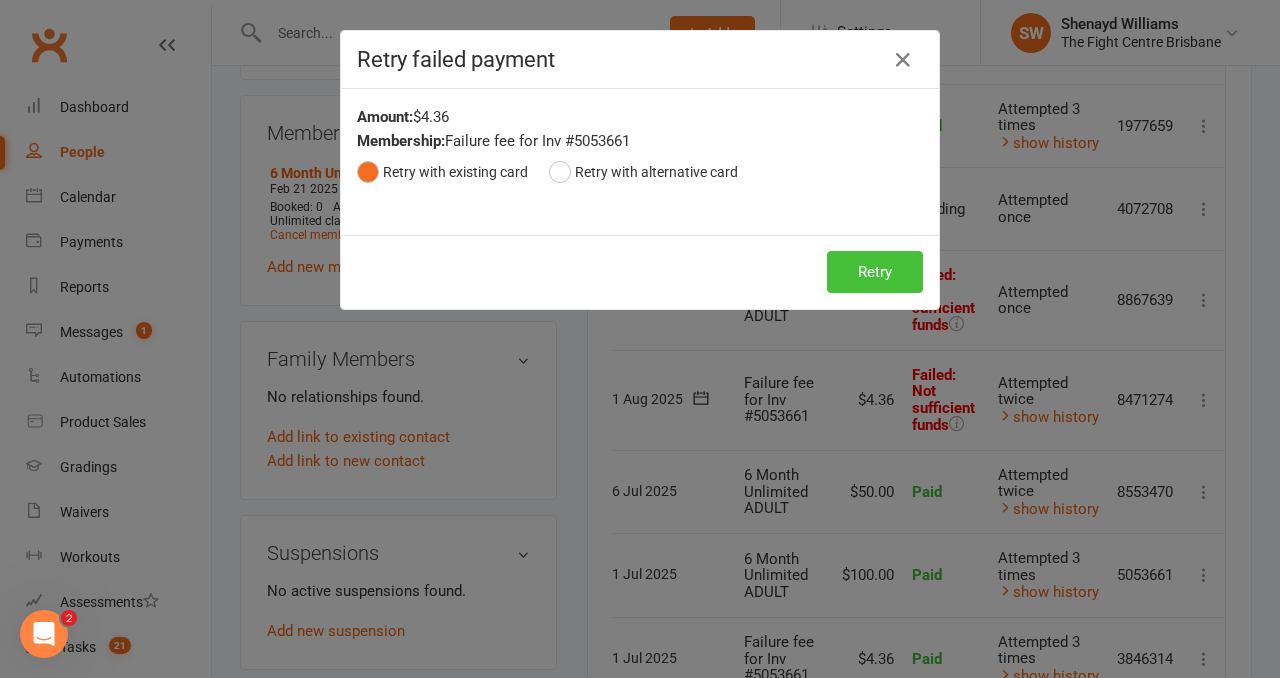 click on "Retry" at bounding box center (875, 272) 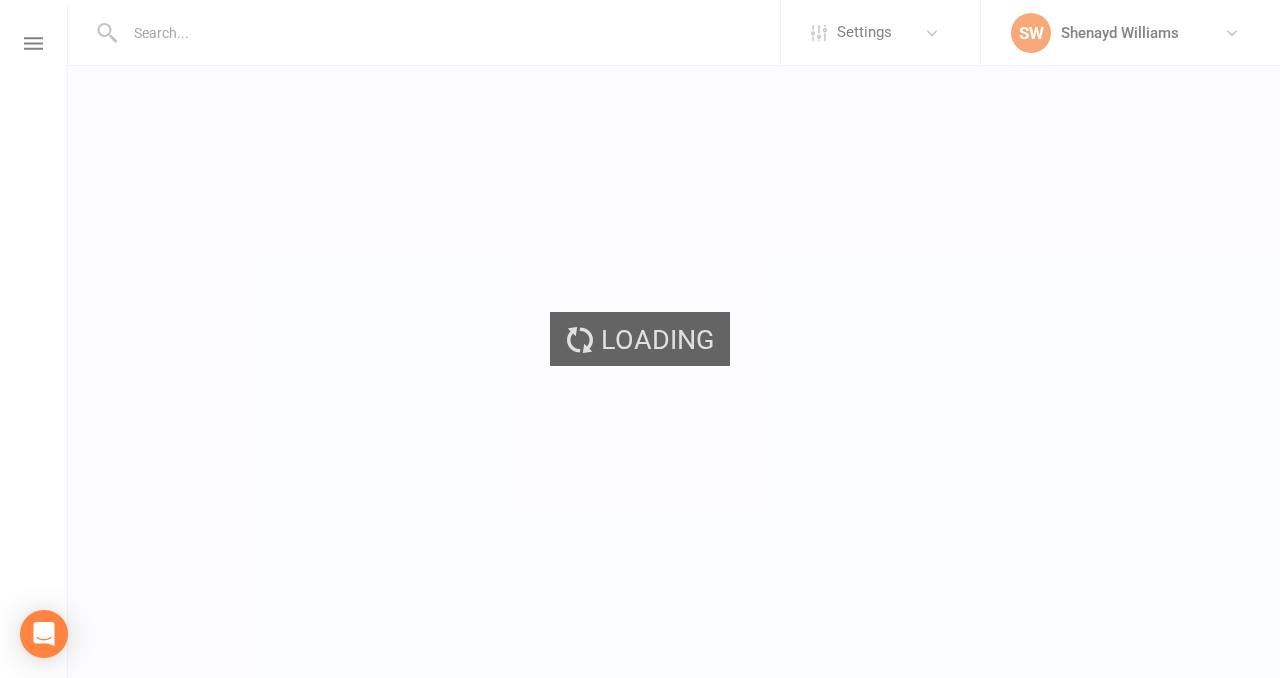 scroll, scrollTop: 0, scrollLeft: 0, axis: both 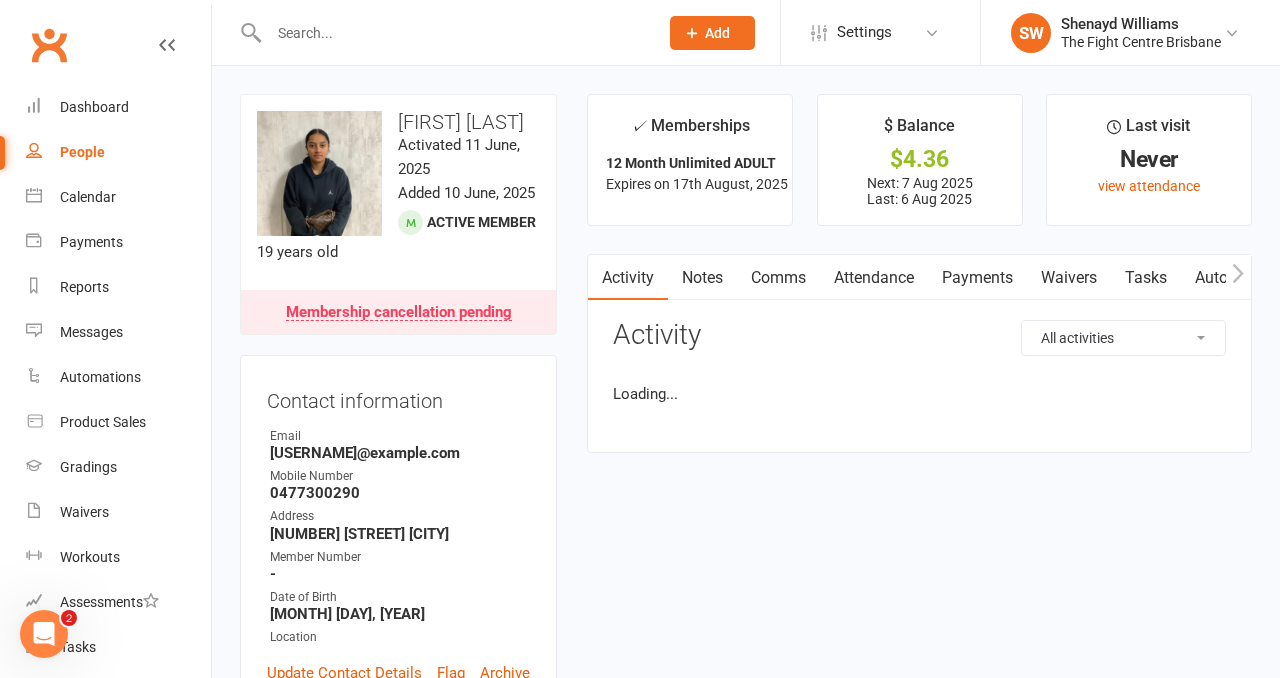 click on "Payments" at bounding box center [977, 278] 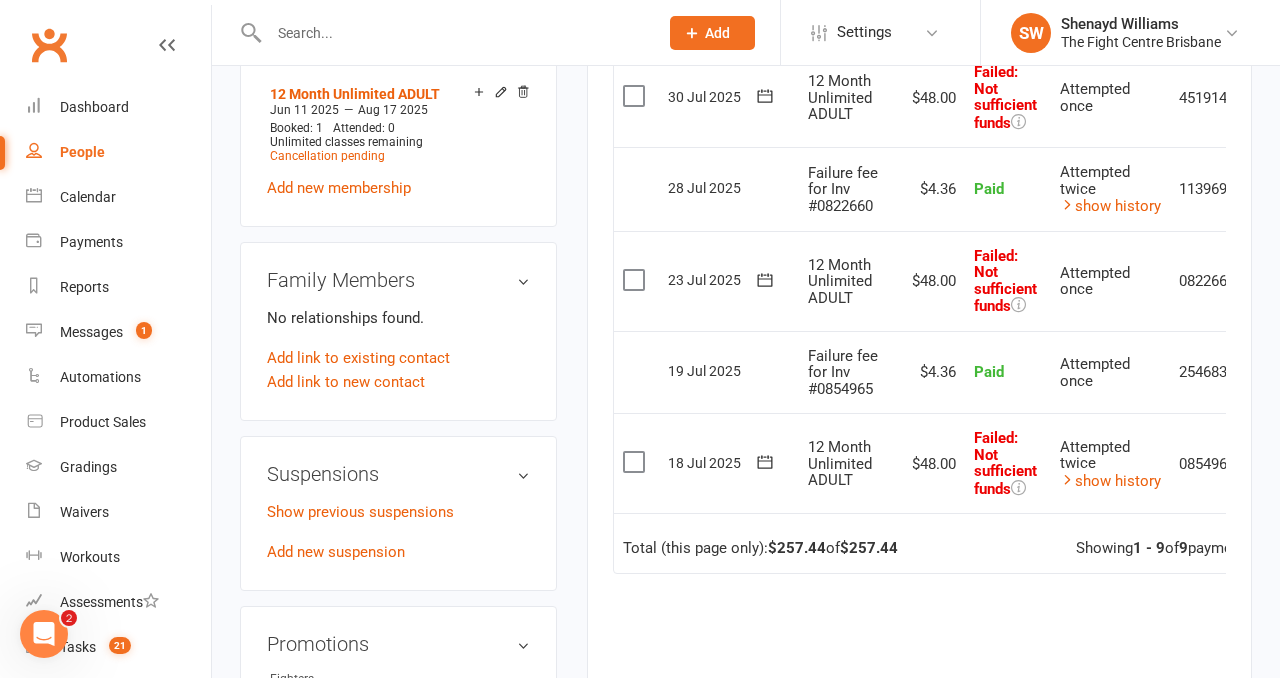 scroll, scrollTop: 938, scrollLeft: 0, axis: vertical 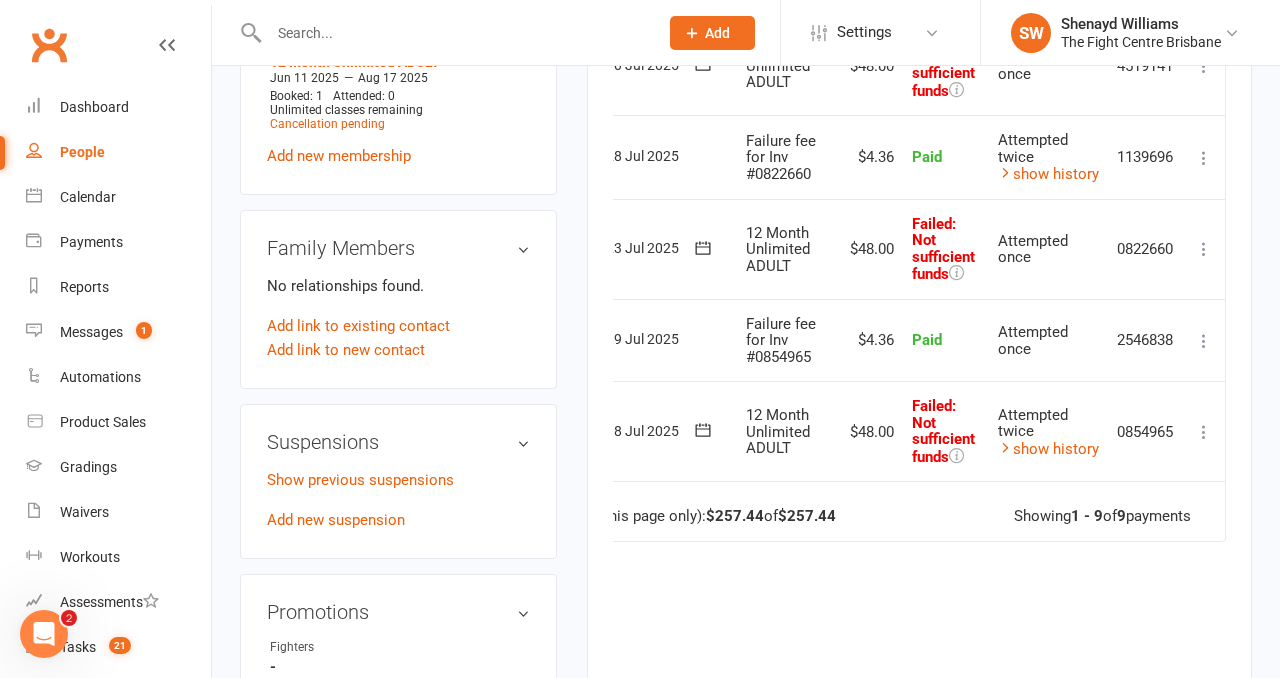 click at bounding box center (1204, 432) 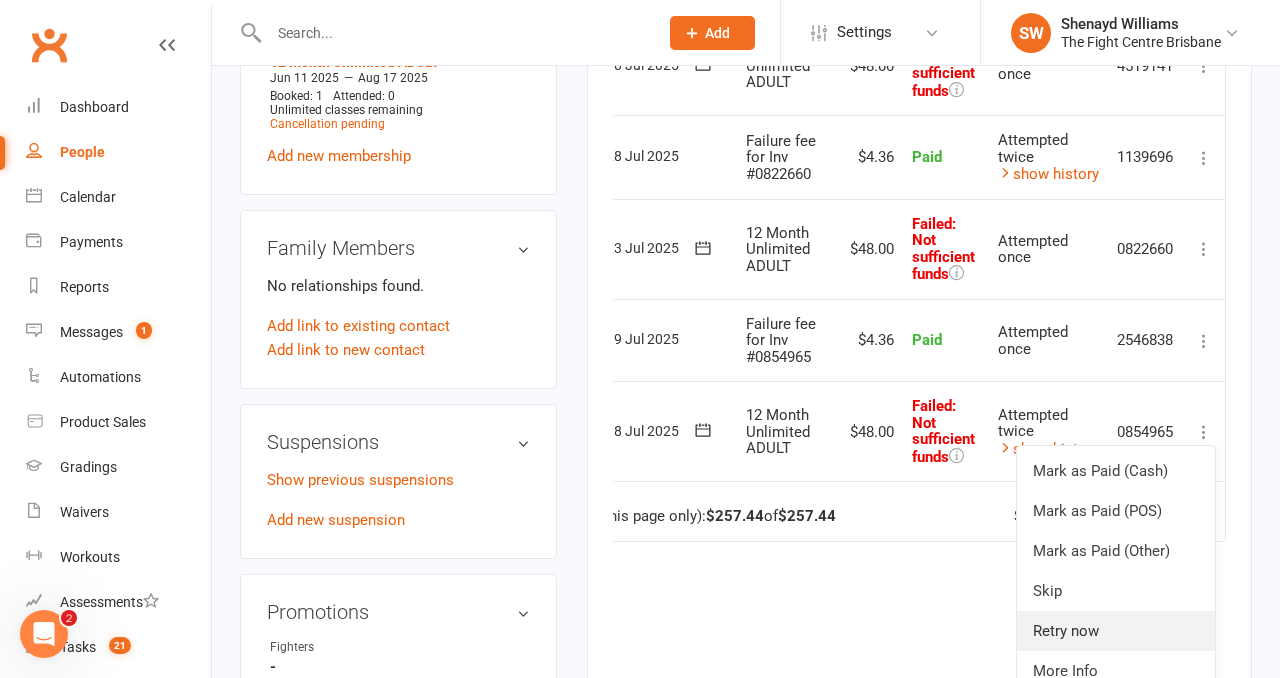 click on "Retry now" at bounding box center (1116, 631) 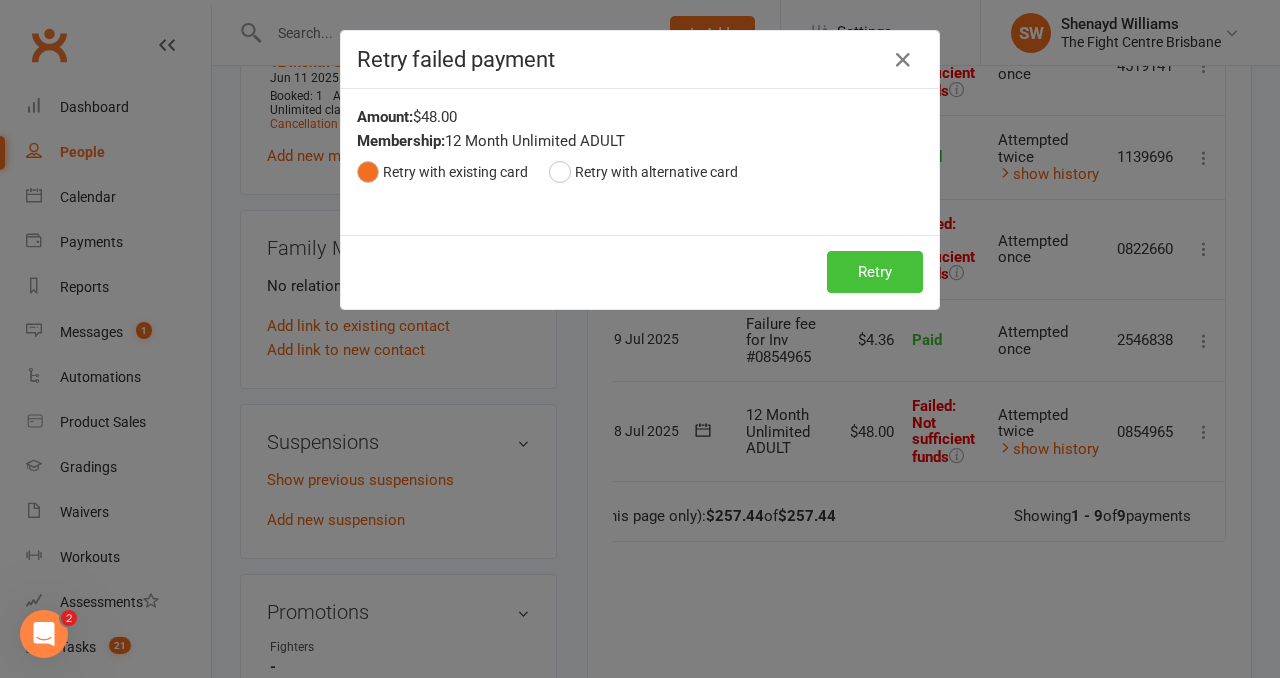 click on "Retry" at bounding box center (875, 272) 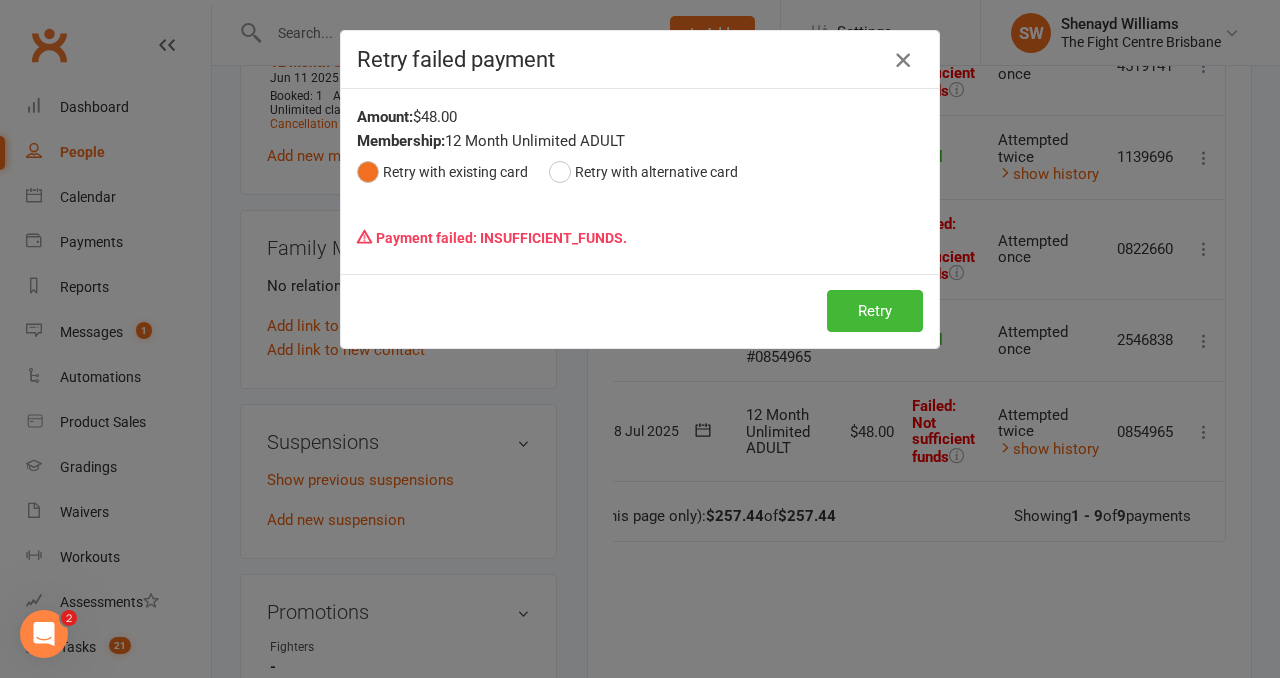click at bounding box center (903, 60) 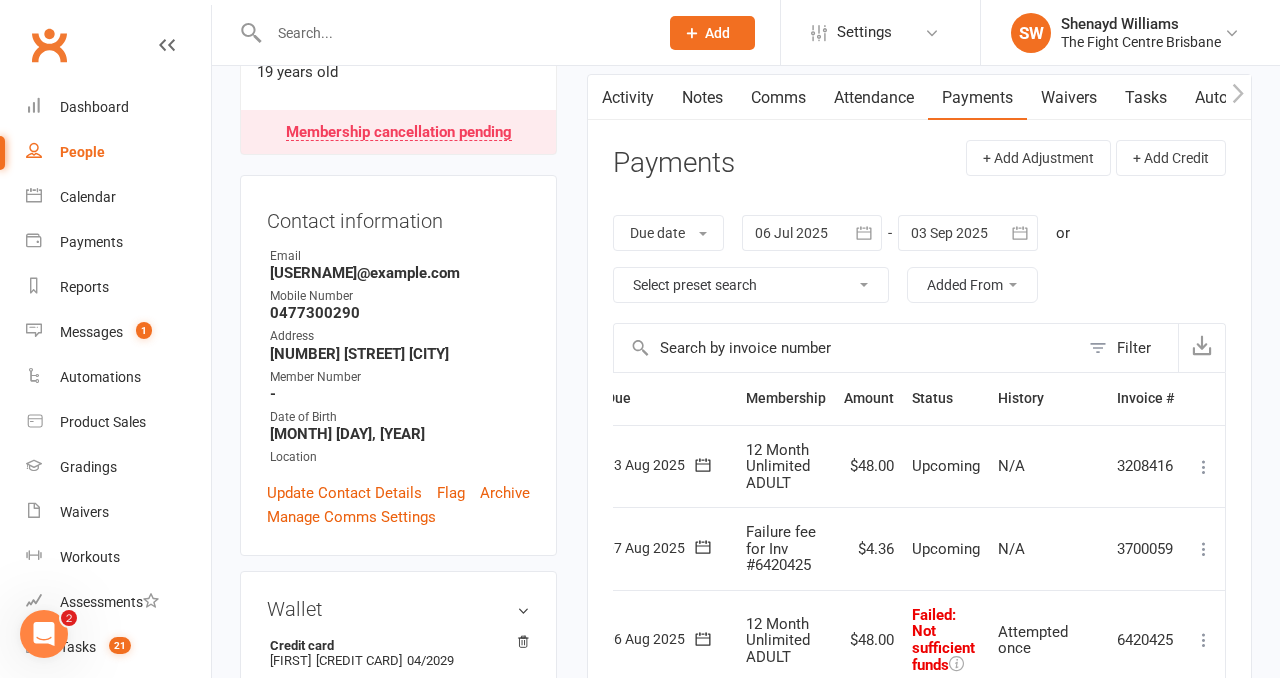 scroll, scrollTop: 134, scrollLeft: 0, axis: vertical 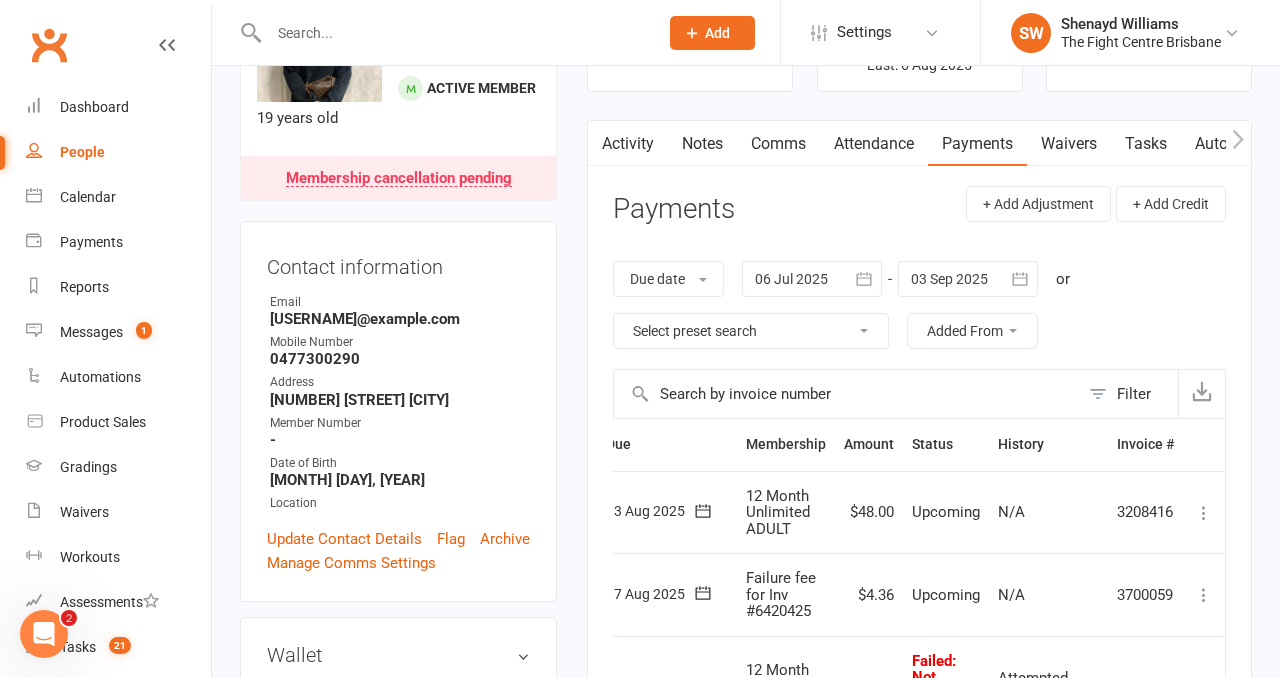 click on "Comms" at bounding box center (778, 144) 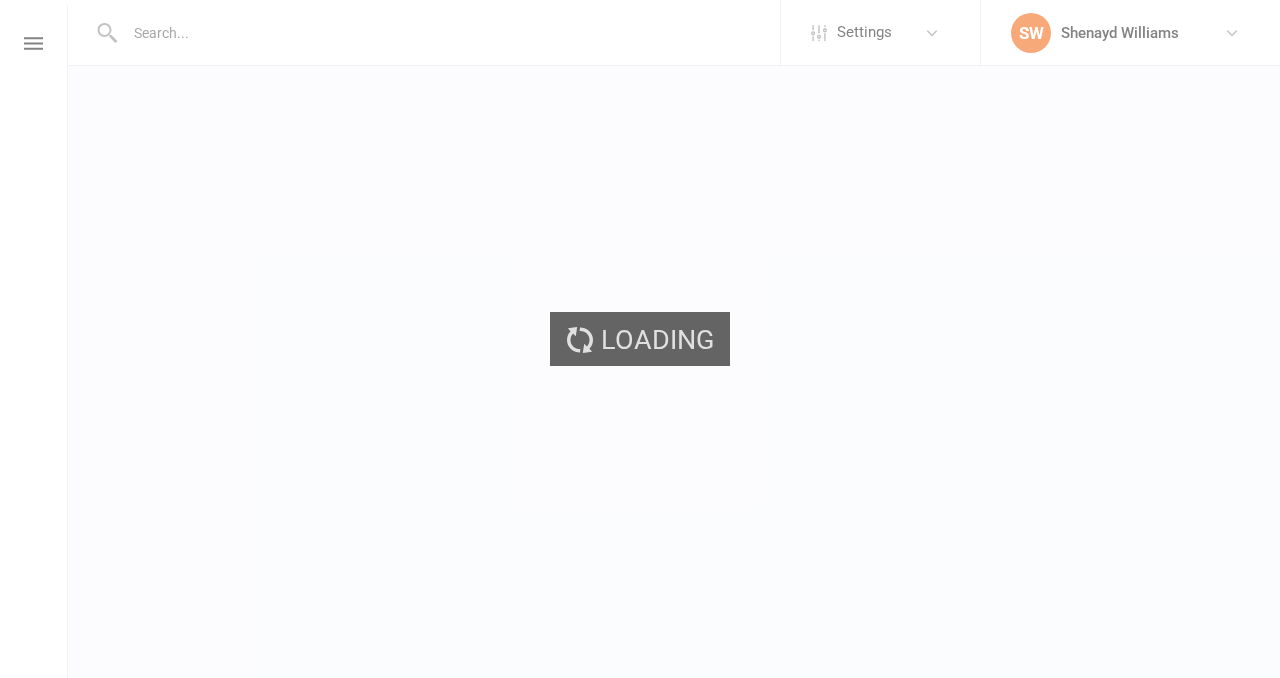 scroll, scrollTop: 0, scrollLeft: 0, axis: both 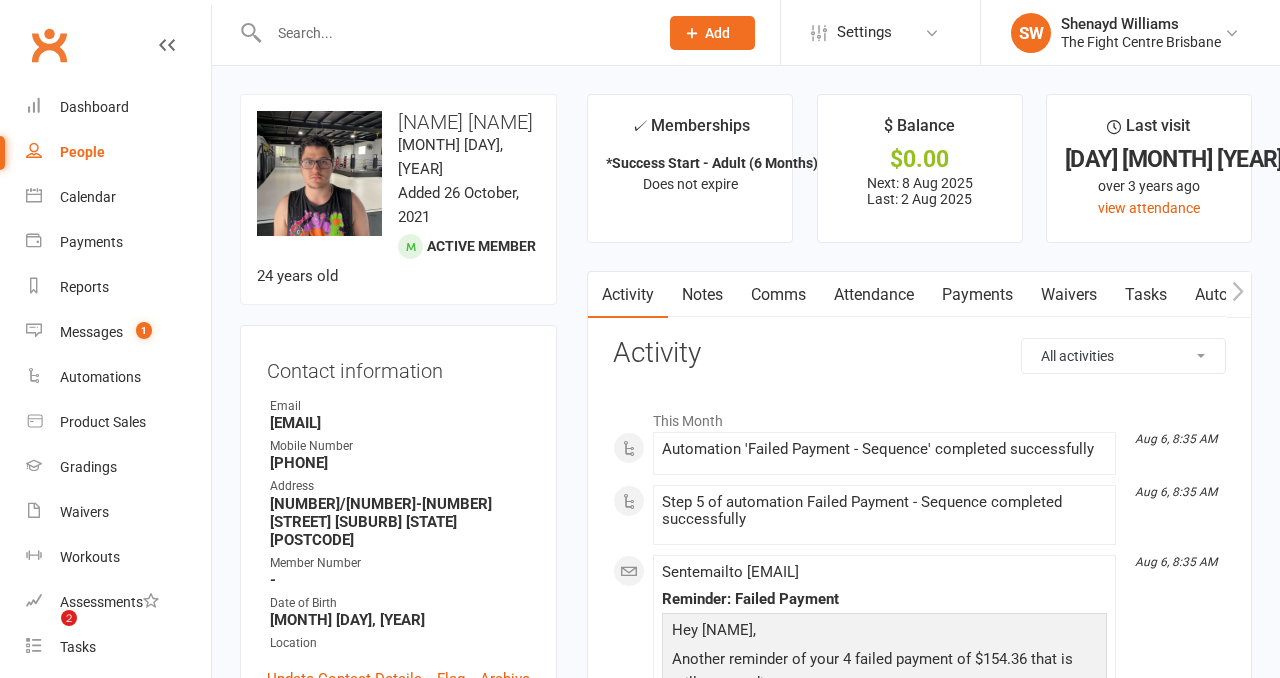 click on "Payments" at bounding box center [977, 295] 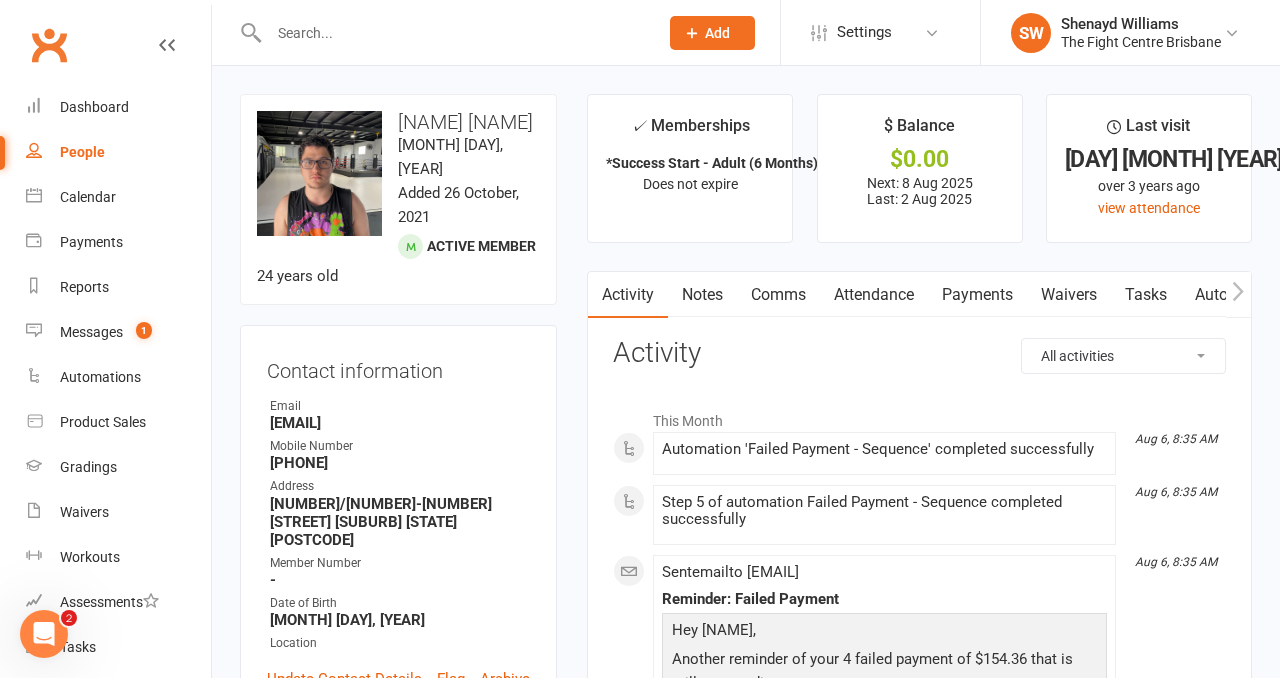 scroll, scrollTop: 0, scrollLeft: 0, axis: both 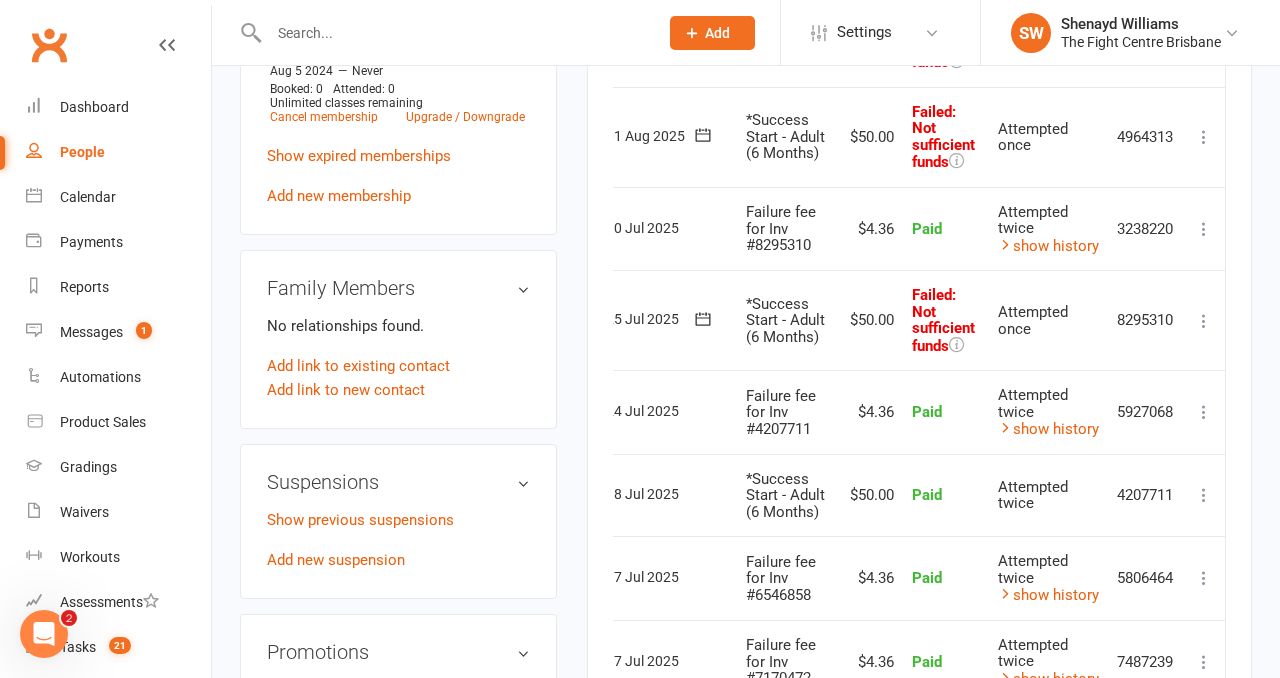 click at bounding box center [1204, 321] 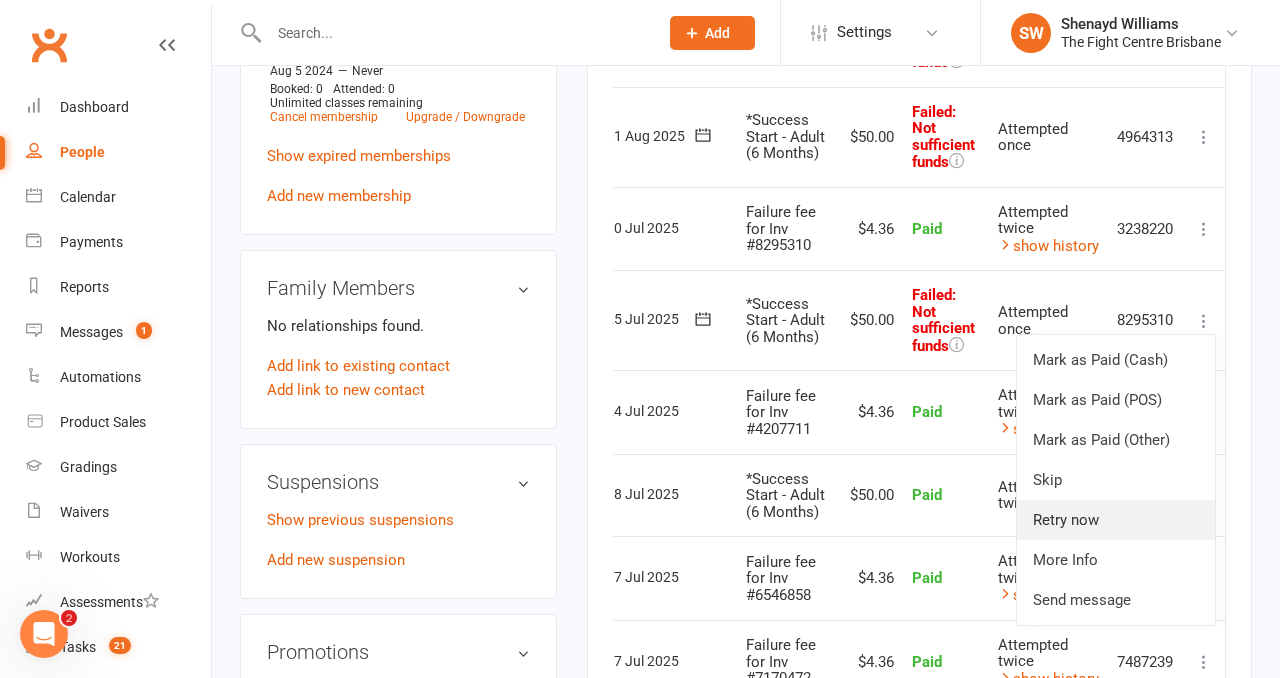 click on "Retry now" at bounding box center (1116, 520) 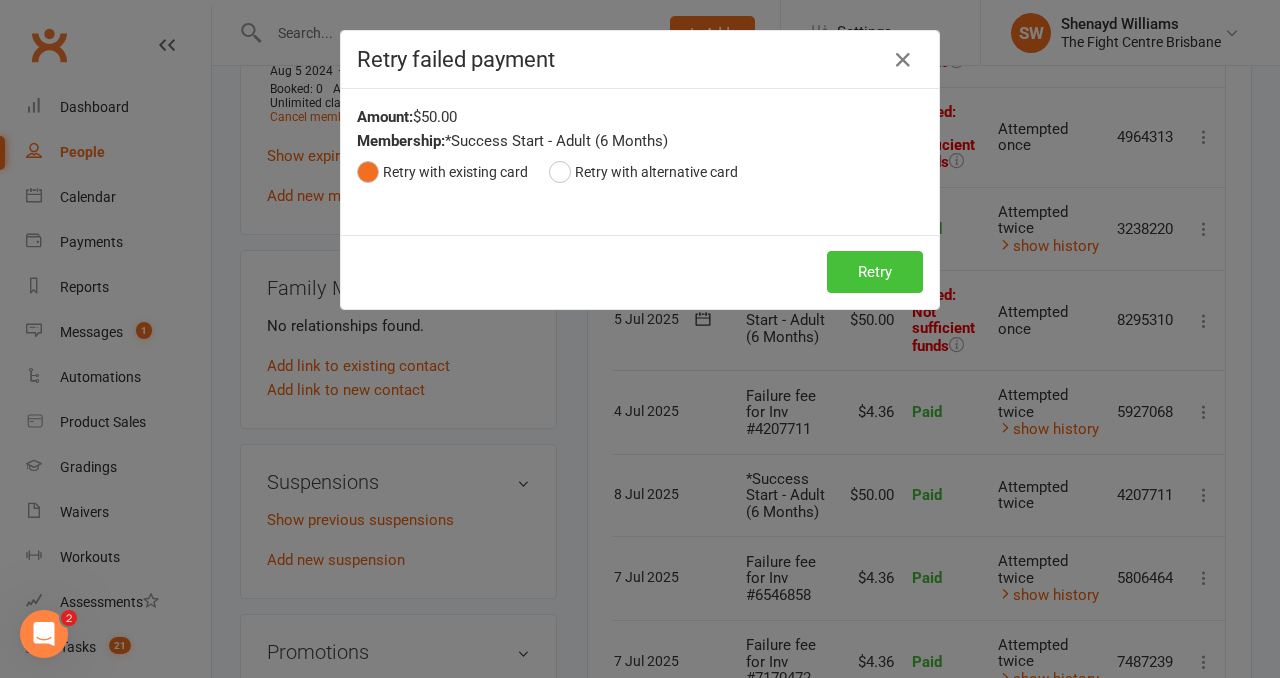 click on "Retry" at bounding box center [875, 272] 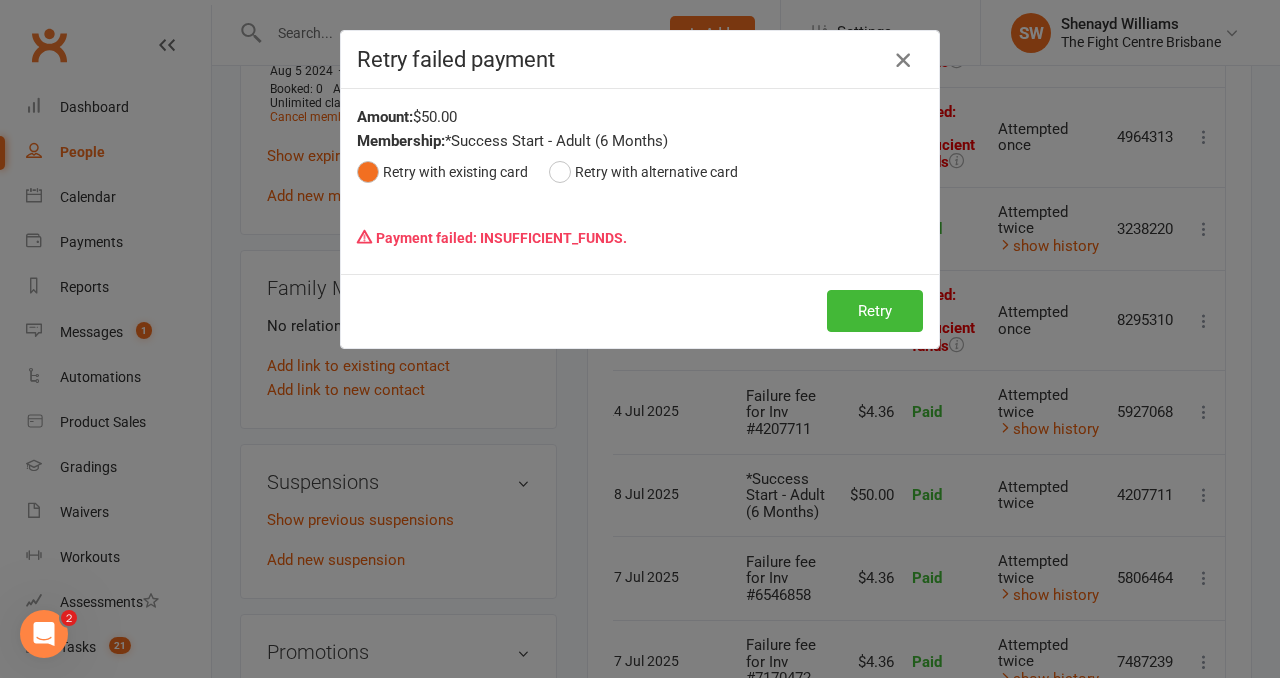 click at bounding box center [903, 60] 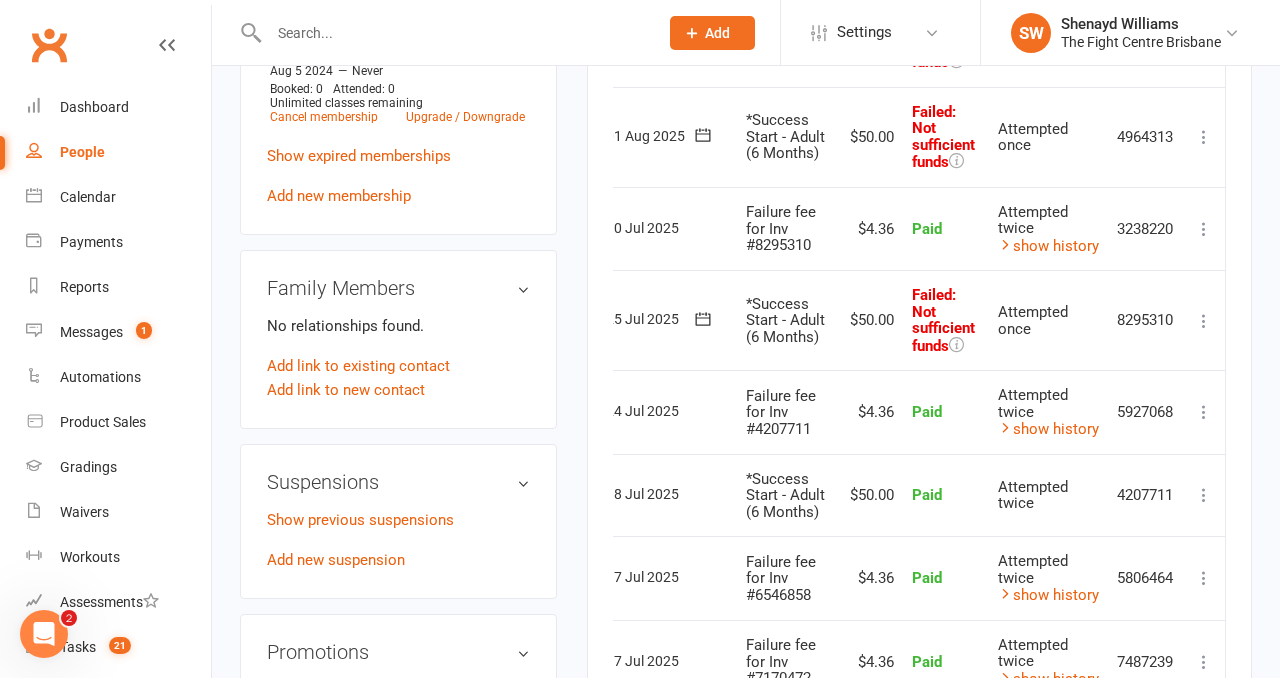 click at bounding box center [1204, 37] 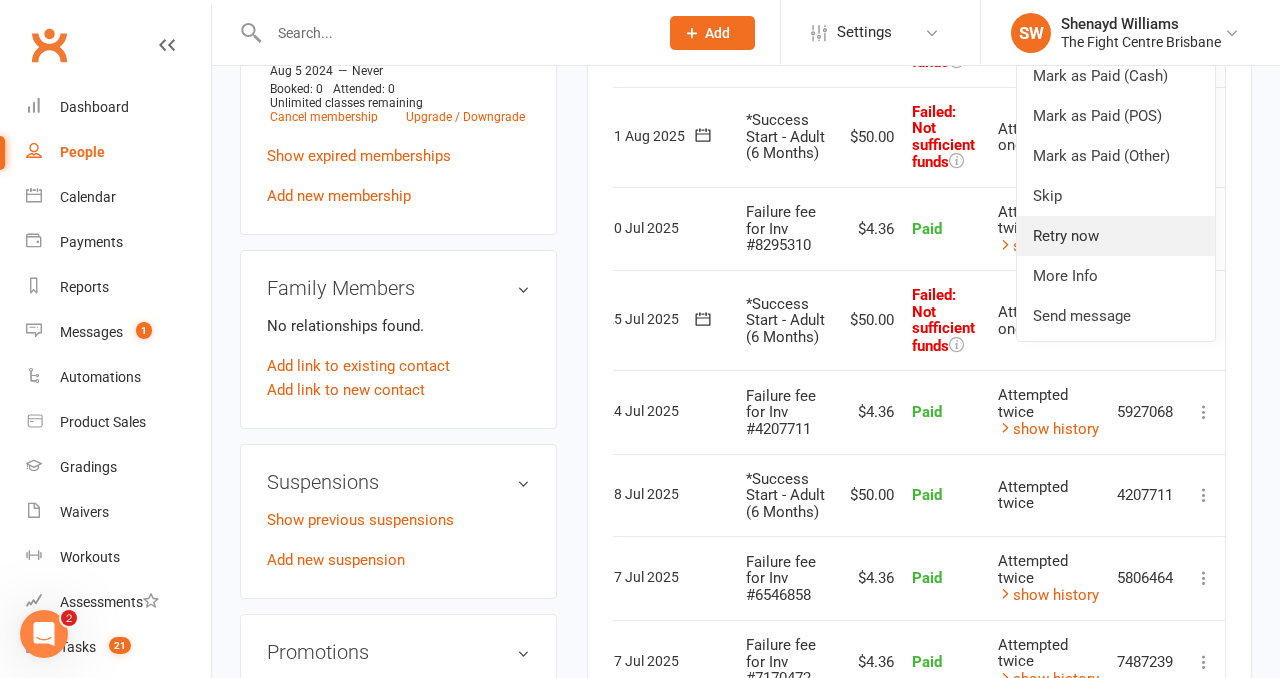 click on "Retry now" at bounding box center (1116, 236) 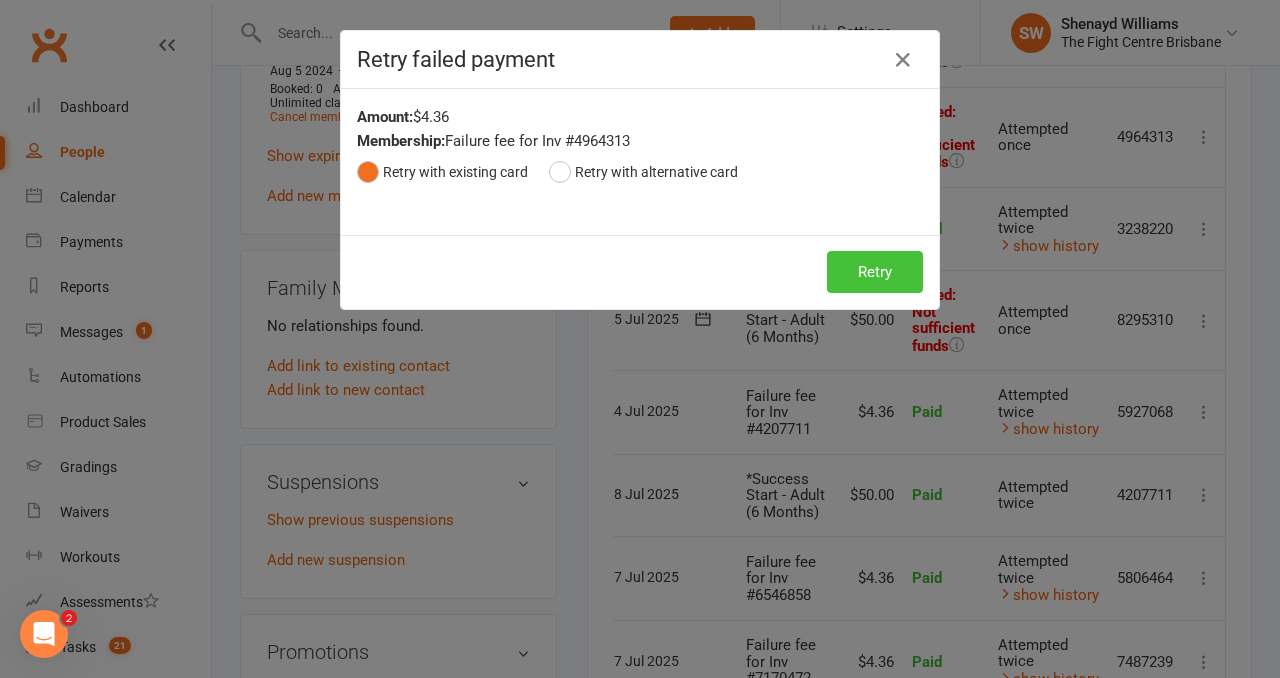 click on "Retry" at bounding box center (875, 272) 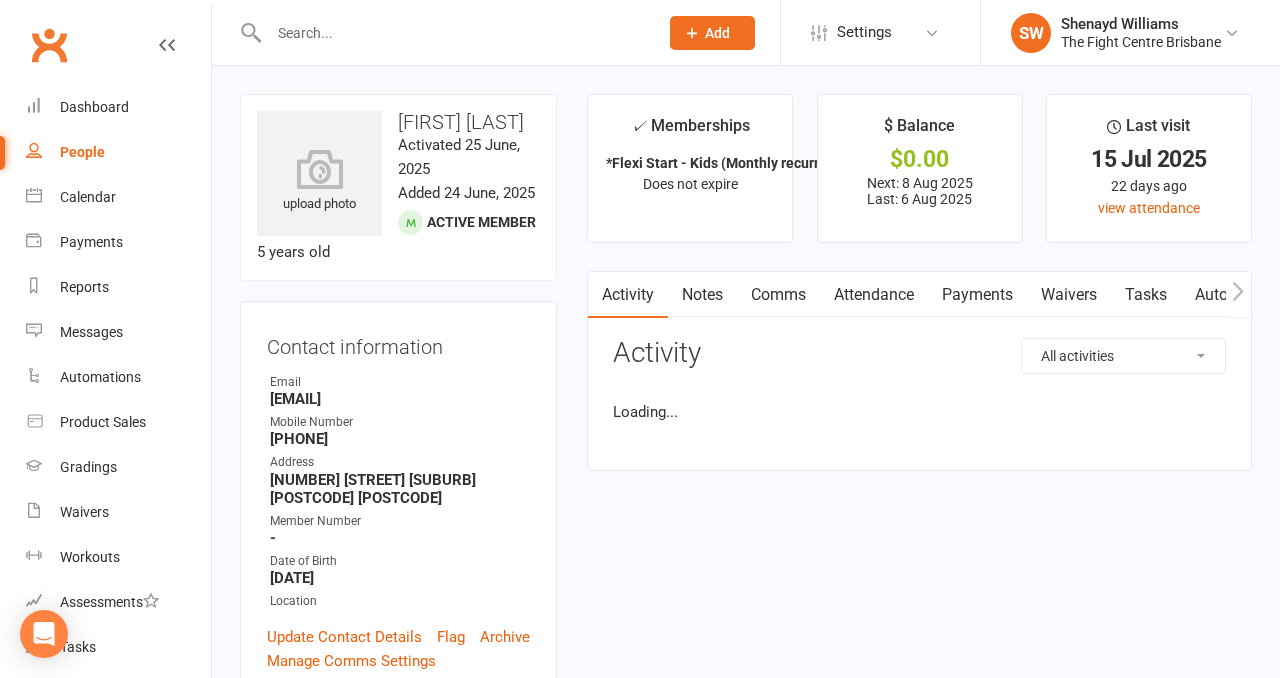 scroll, scrollTop: 0, scrollLeft: 0, axis: both 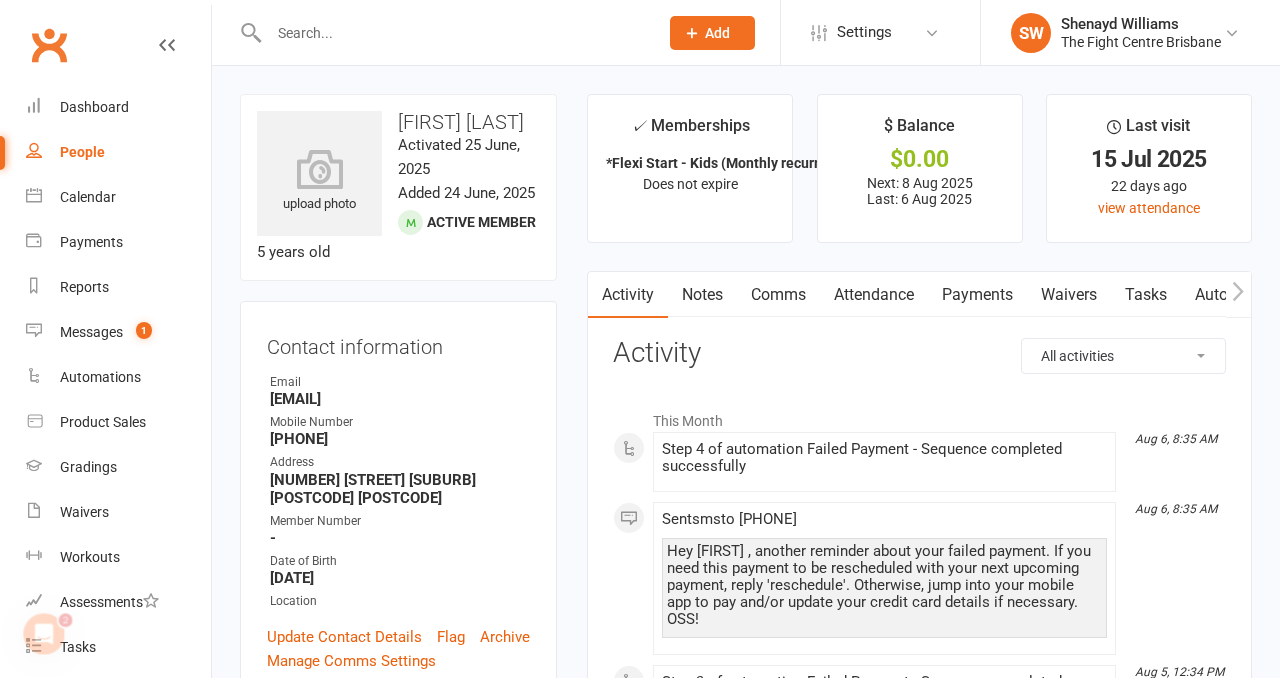 click on "Payments" at bounding box center [977, 295] 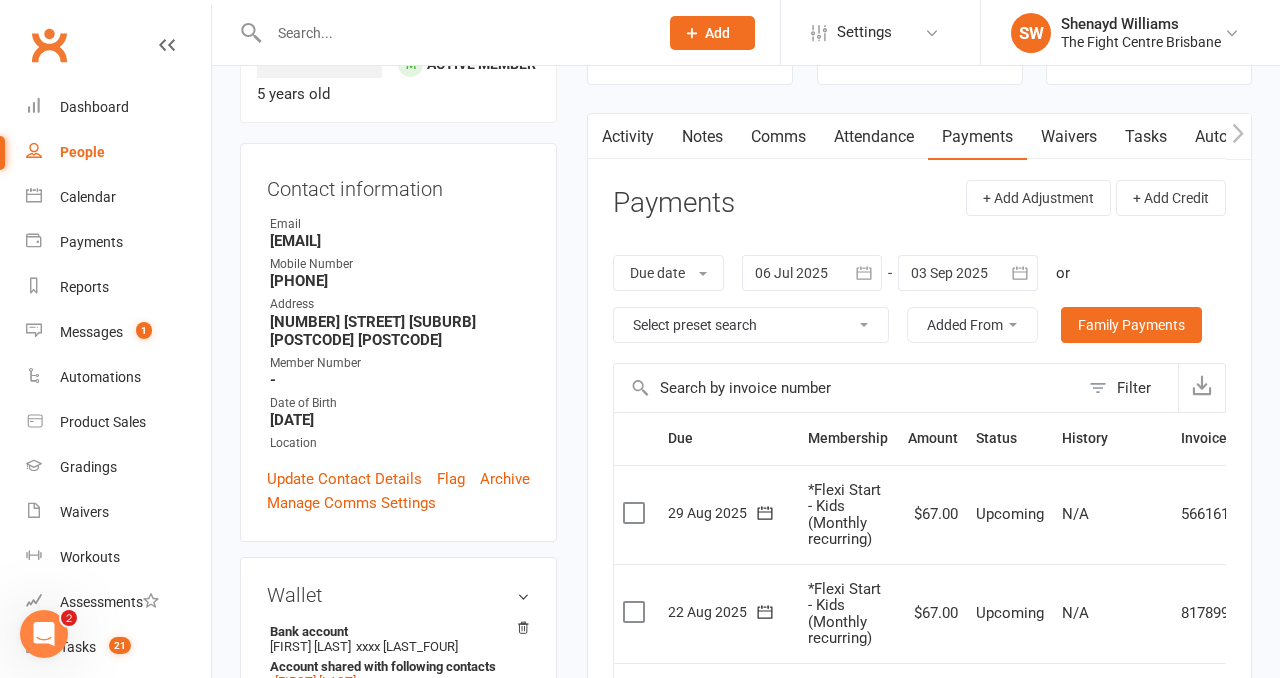 scroll, scrollTop: 0, scrollLeft: 0, axis: both 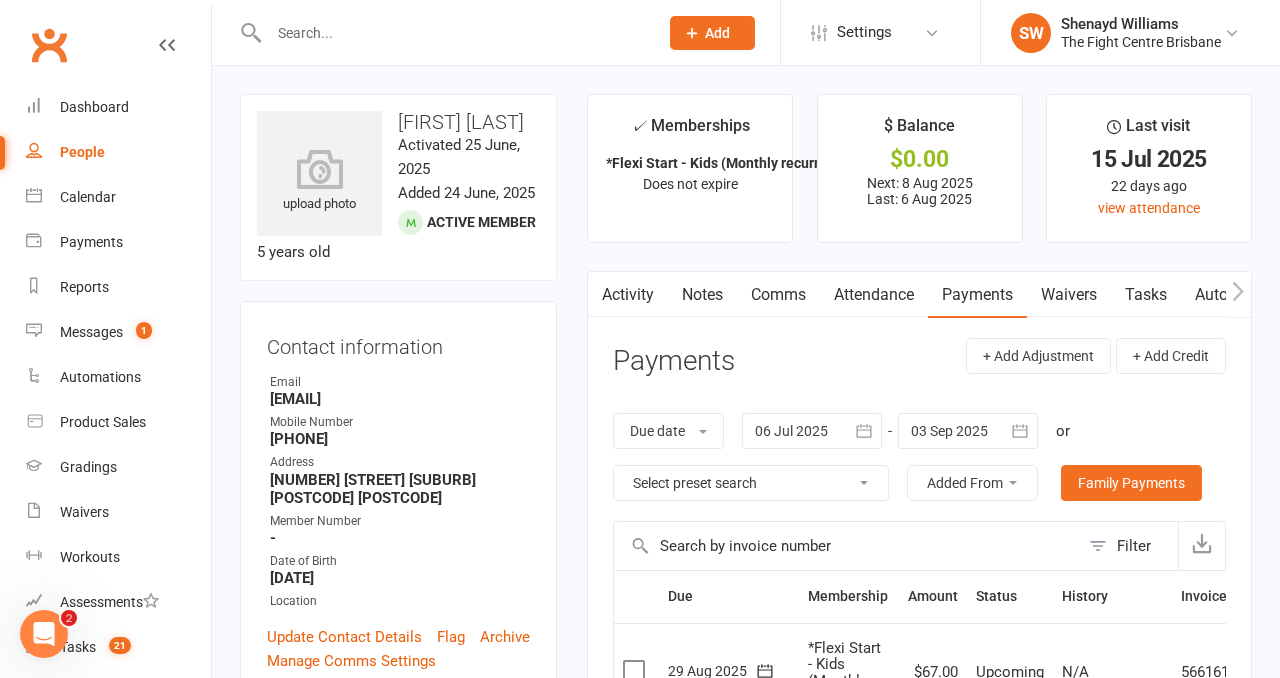 click on "Comms" at bounding box center (778, 295) 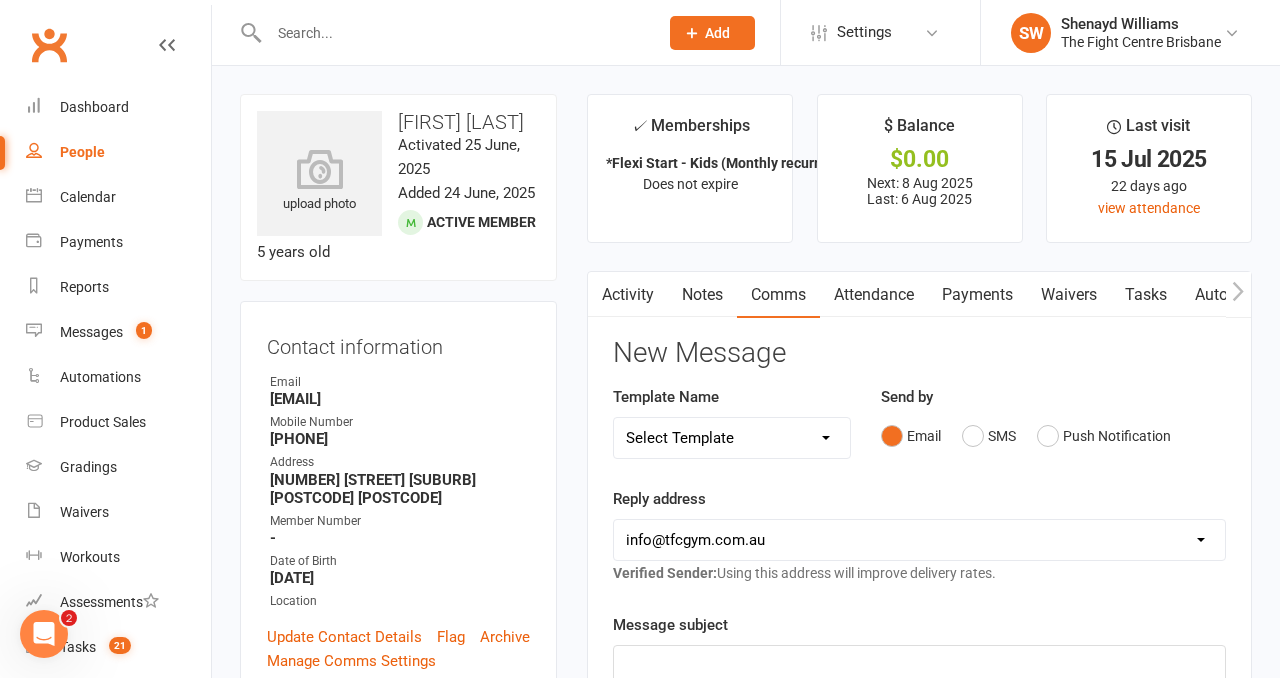 click on "Select Template [Email] A Mobile app invitation (1) [Email] Mobile app invitation accepted (1) [SMS] Fight Camp 6 - Registration Link [Email] Muay Thai Grading [Email] Muay Thai Grading - First Grading [Email] Muay Thai Grading Registration Link [SMS] Student Intake + Goal Setting - On Sign Up [SMS] $2 Membership Upgrade [Email] 3 Failed Payments Email [SMS] 3 Failed Payments TXT  [Push Notification] 4 Failed Payments APP [Email] 4 Failed Payments EMAIL [SMS] 4 Failed Payments TXT  [SMS] APP ACCESS for failures  [SMS] Failed/ Rescheduled Payment BANK ACC [SMS] Update Credit Card for Payments  [SMS] $15 - Missed 1st [SMS] $28 - Missed 1st [SMS] $30 Missed 1st [SMS] $31.50 - Missed 1st [SMS] $32 - Missed 1st [SMS] $35 Missed 1st [SMS] $36 - Missed 1st [SMS] $40 Missed 1st [Push Notification] $40 Missed 1st PUSH [SMS] $45 - Missed 1st [Push Notification] $45 - Missed 1st PUSH [SMS] $50 Missed 1st [Push Notification] $50 Missed 1st PUSH [SMS] $52.50 - Missed 1st [SMS] $60 - Missed 1st [Email] Absent" at bounding box center [732, 438] 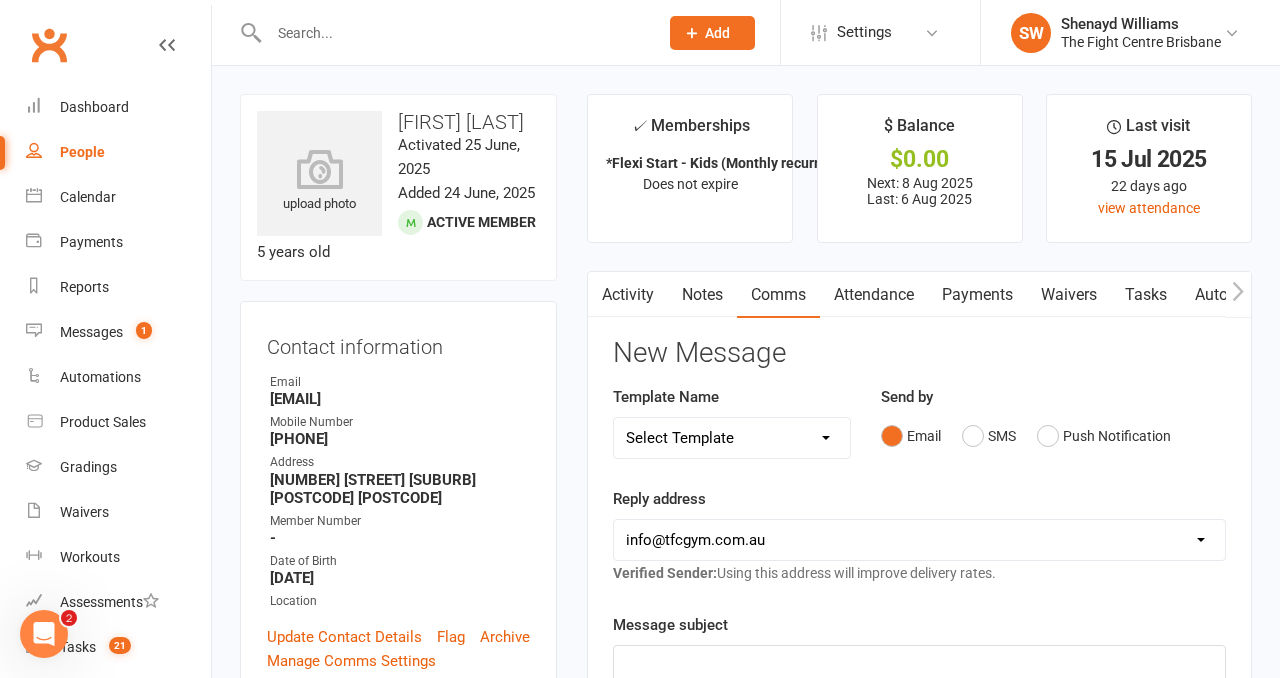 select on "14" 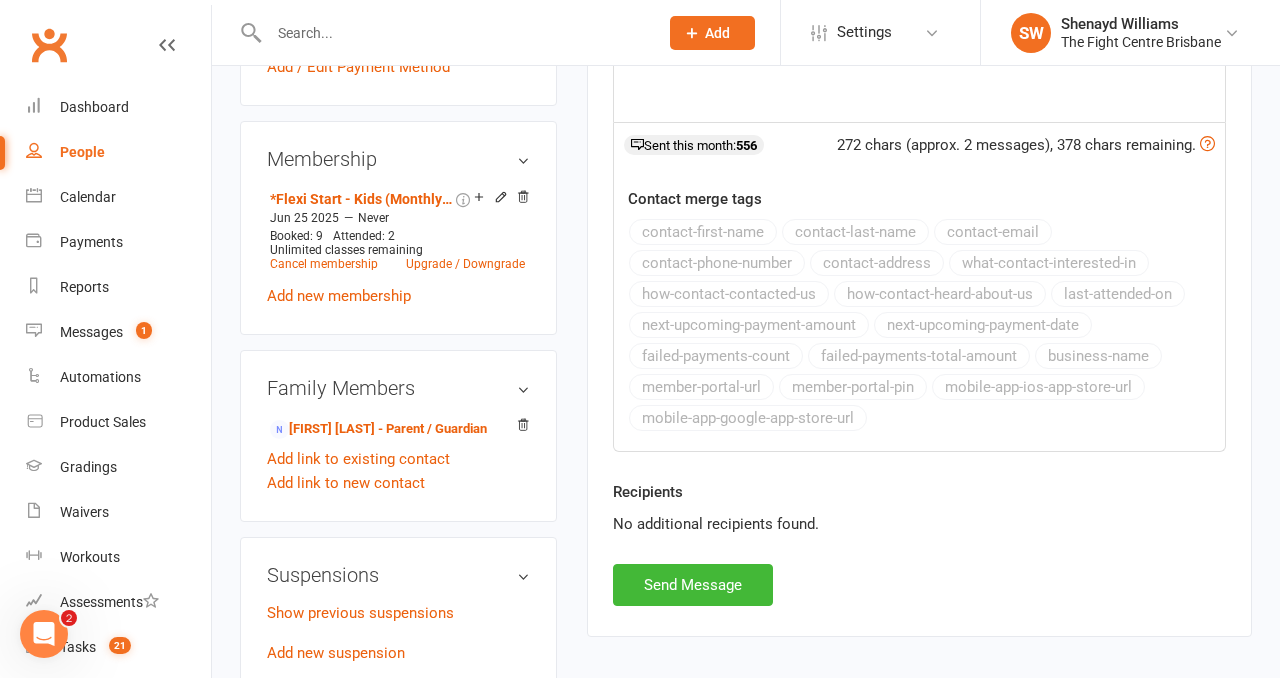 scroll, scrollTop: 854, scrollLeft: 0, axis: vertical 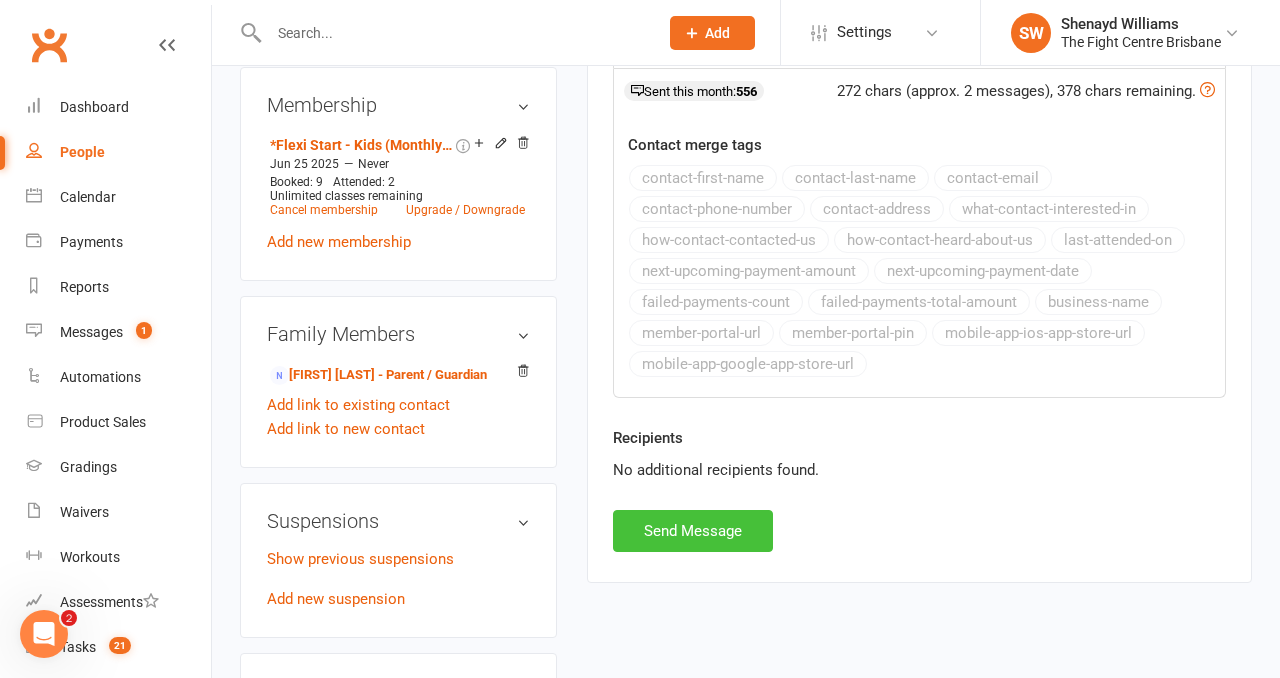 click on "Send Message" at bounding box center [693, 531] 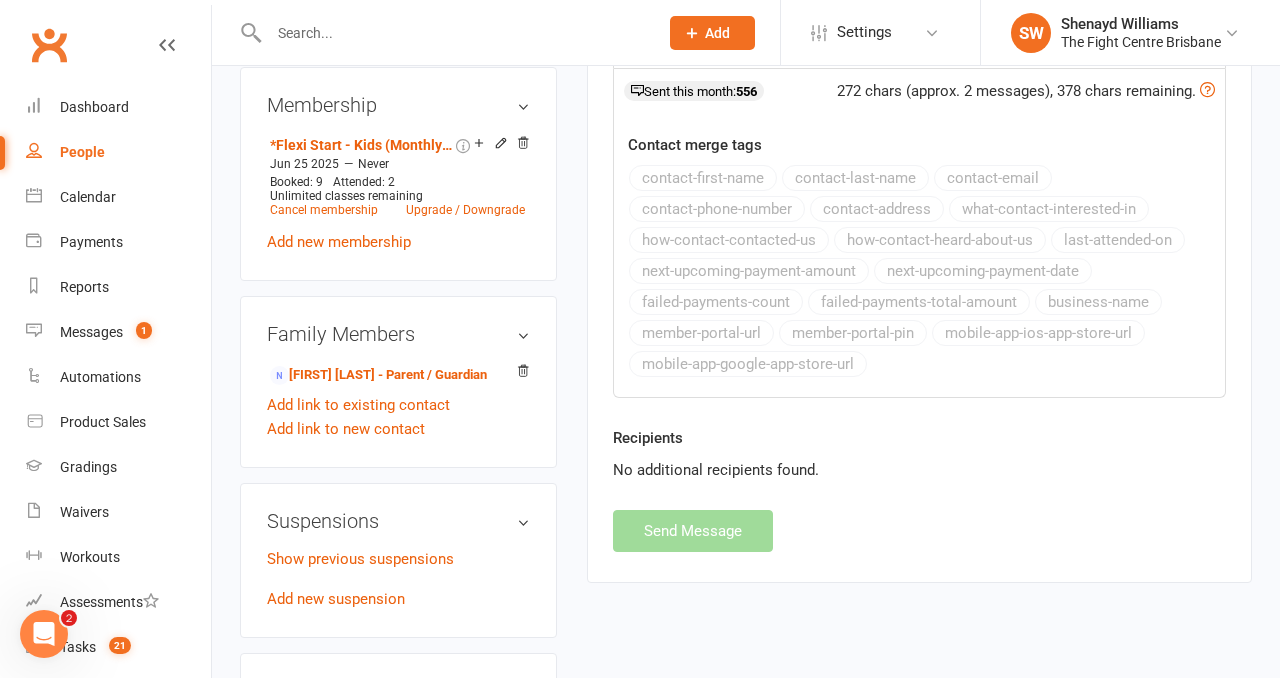 select 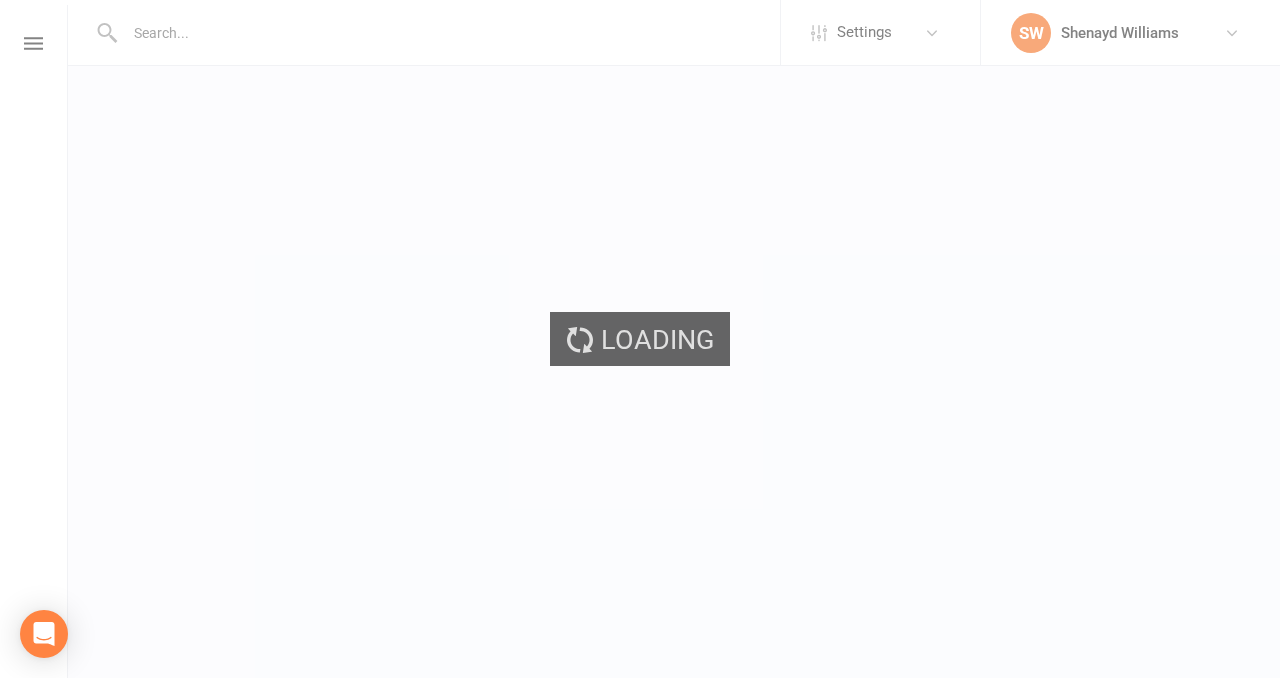 scroll, scrollTop: 0, scrollLeft: 0, axis: both 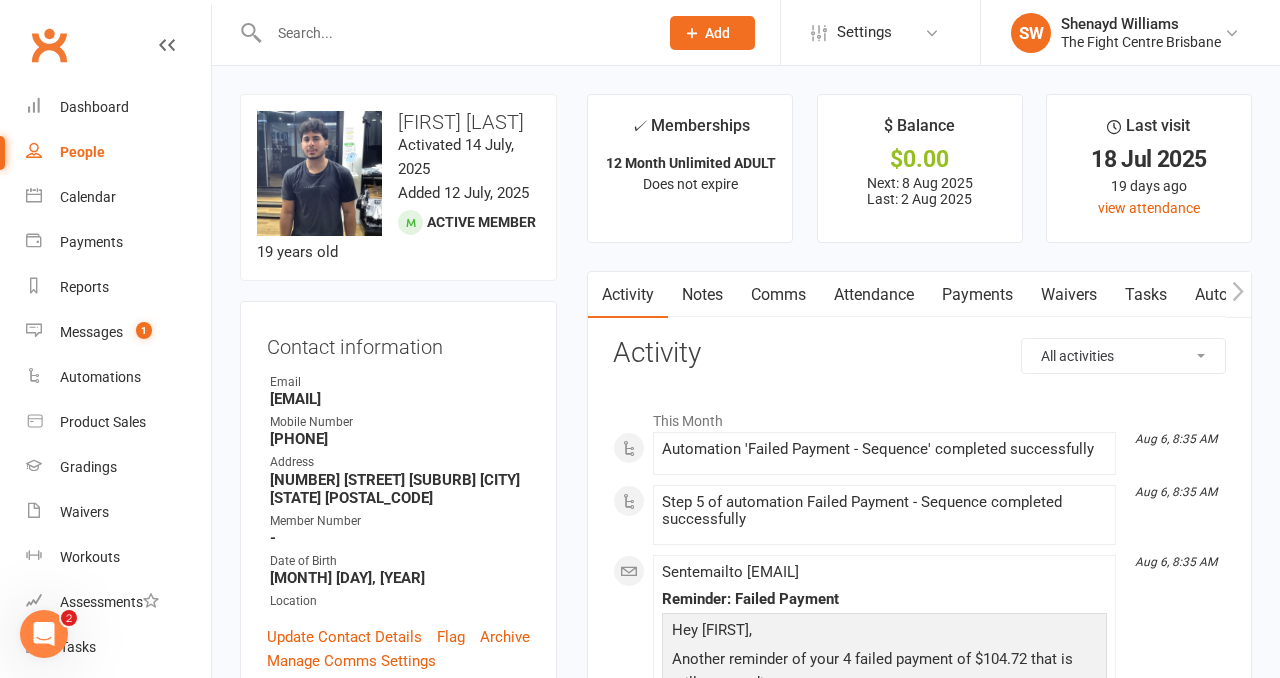 click on "Payments" at bounding box center (977, 295) 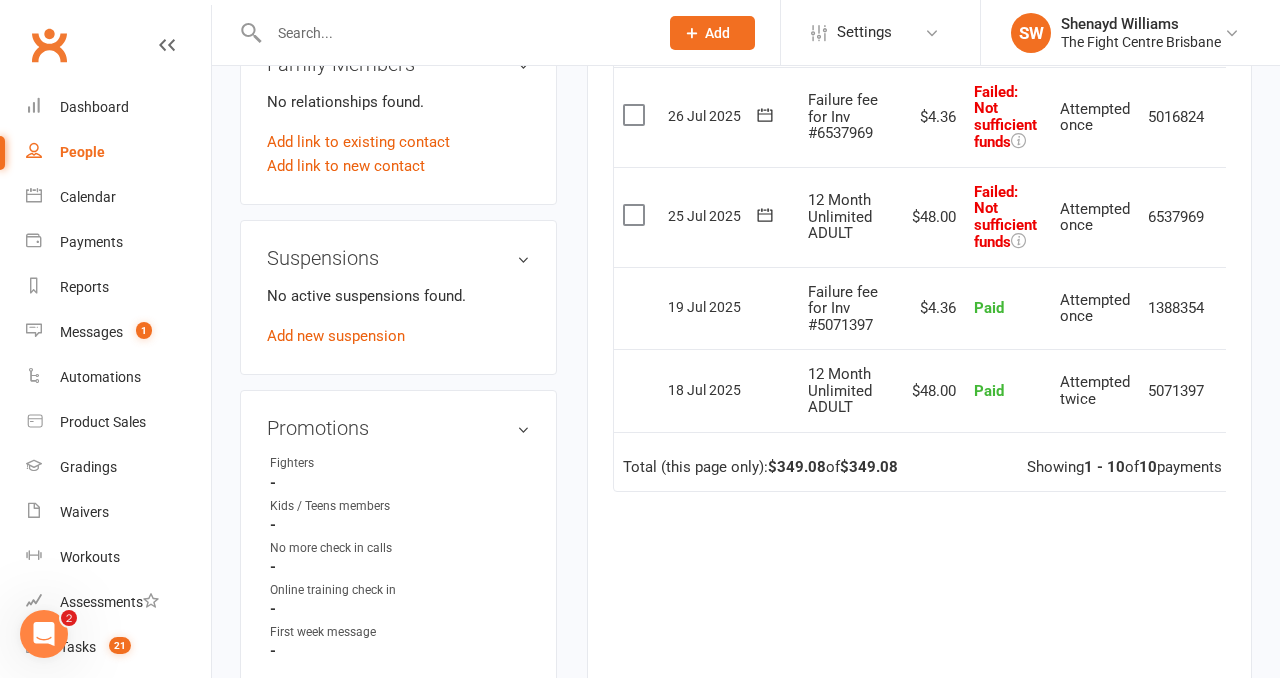 scroll, scrollTop: 1091, scrollLeft: 0, axis: vertical 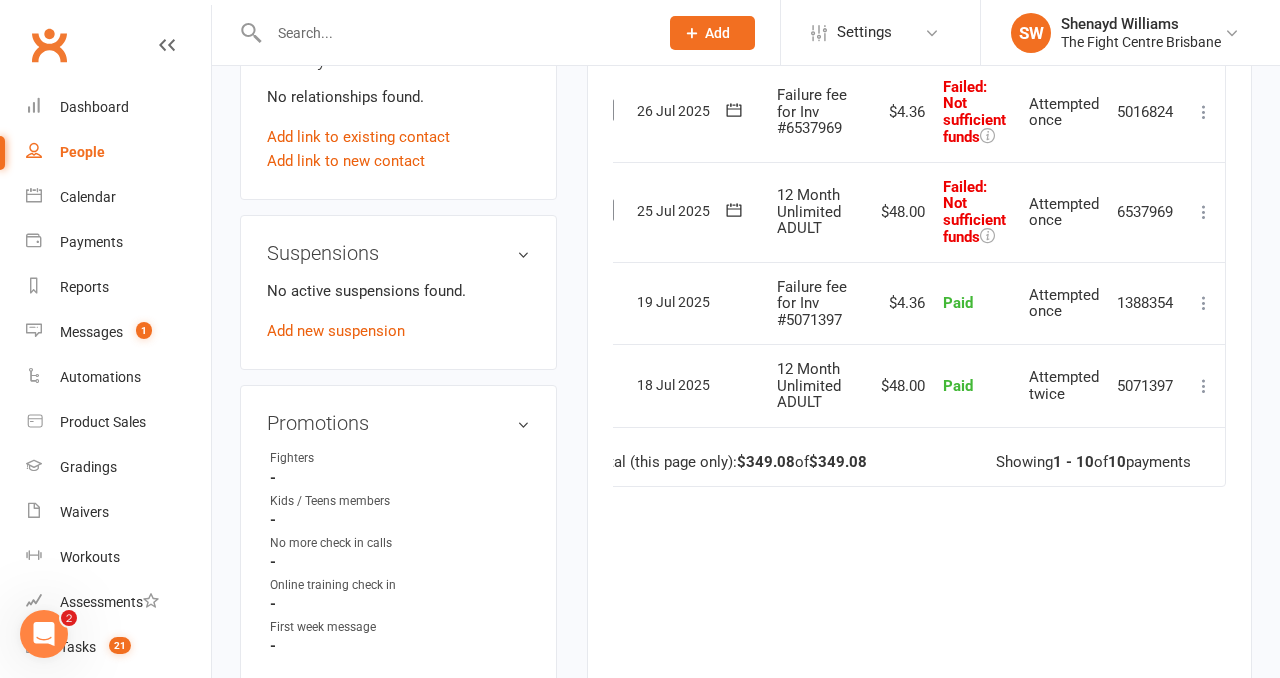 click at bounding box center (1204, 212) 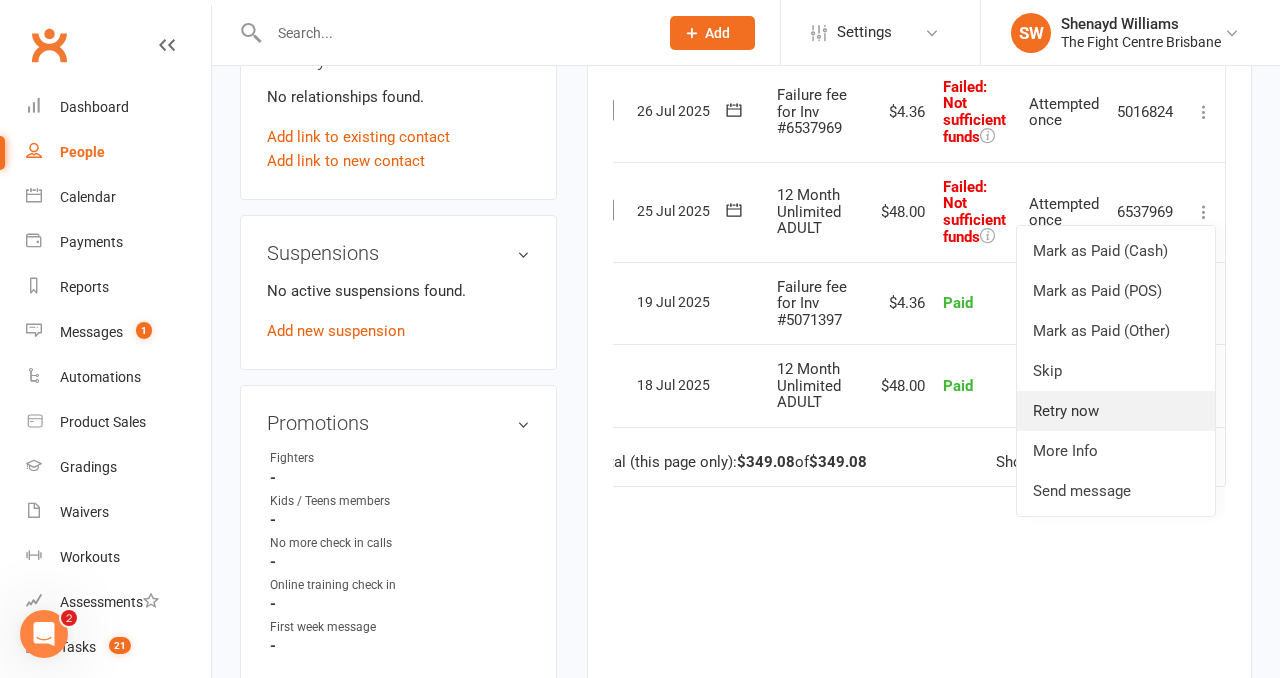 click on "Retry now" at bounding box center (1116, 411) 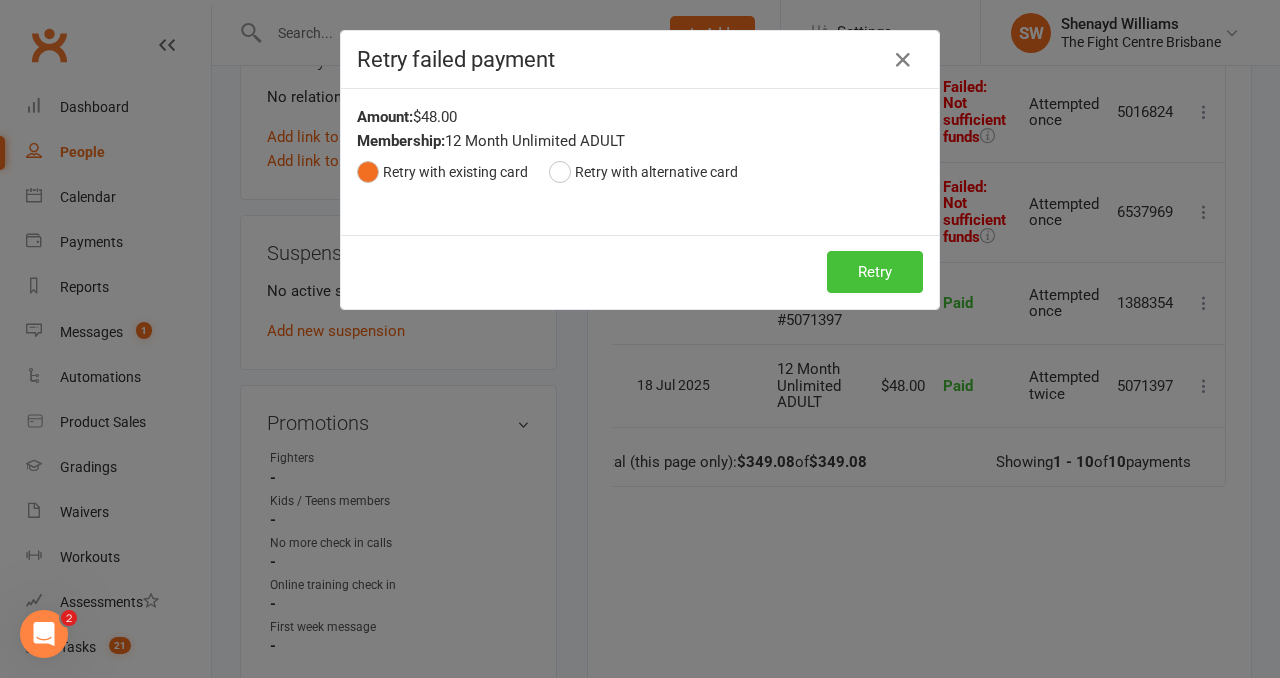 click on "Retry" at bounding box center [875, 272] 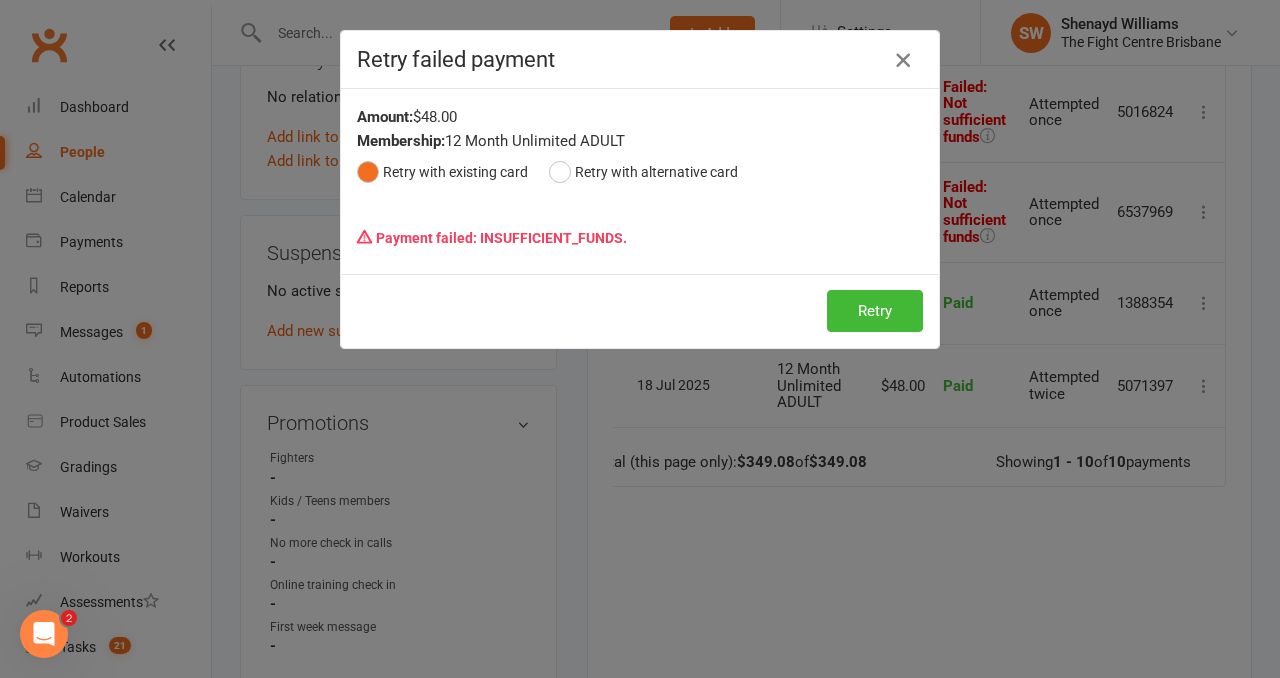 click at bounding box center (903, 60) 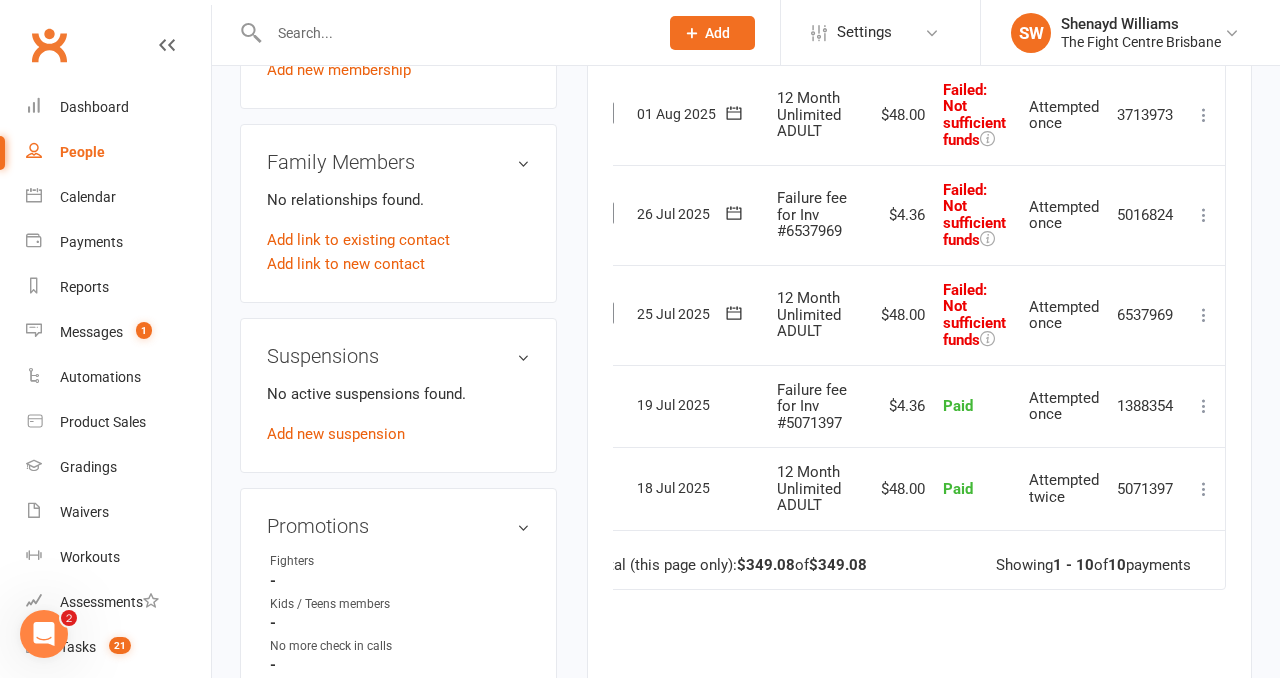 scroll, scrollTop: 966, scrollLeft: 0, axis: vertical 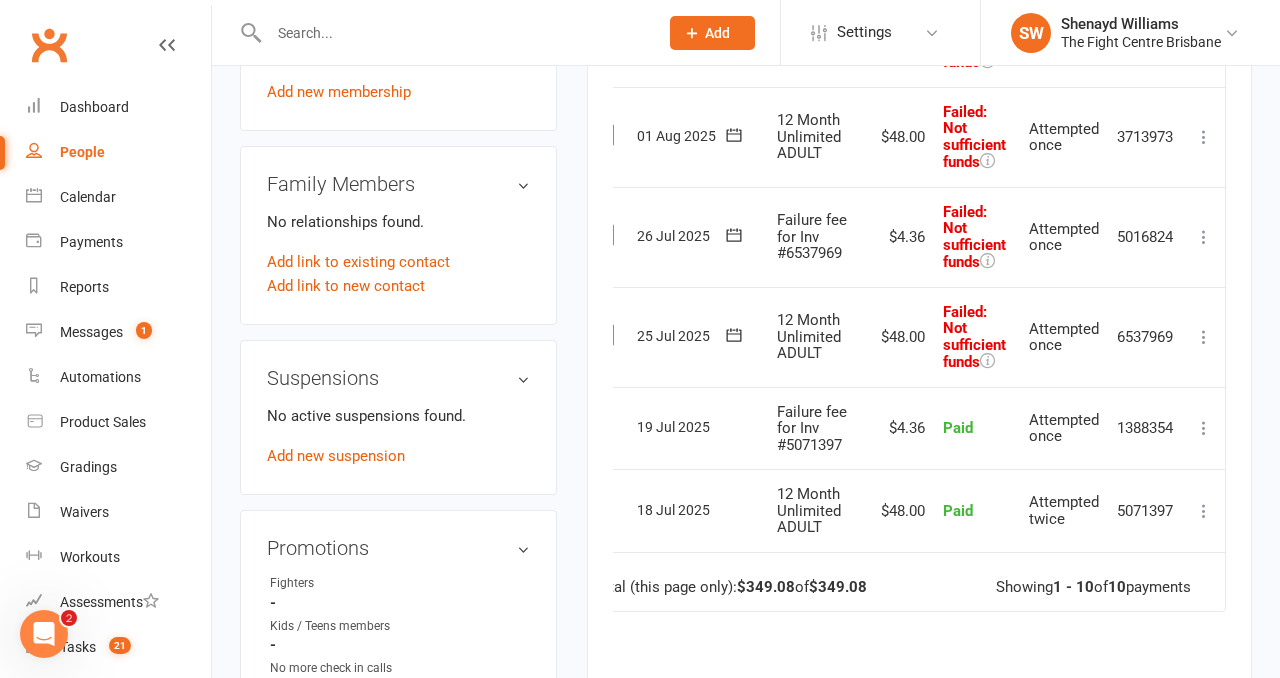 click at bounding box center [1204, 237] 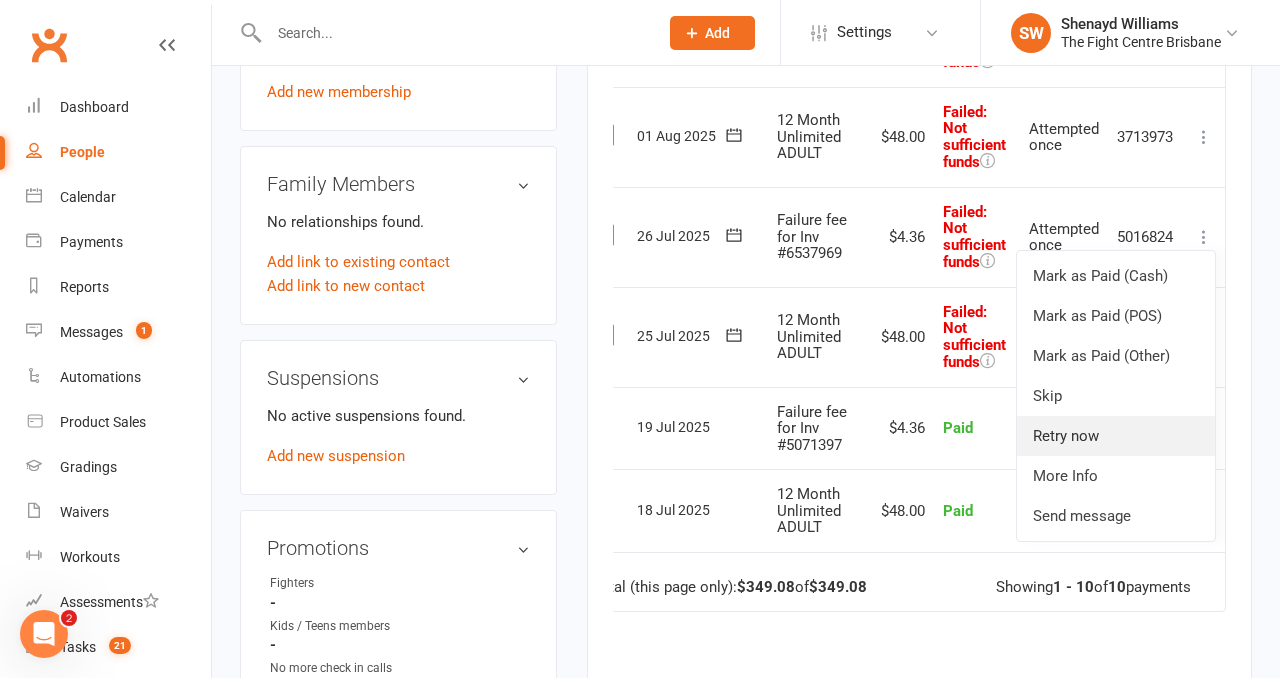 click on "Retry now" at bounding box center (1116, 436) 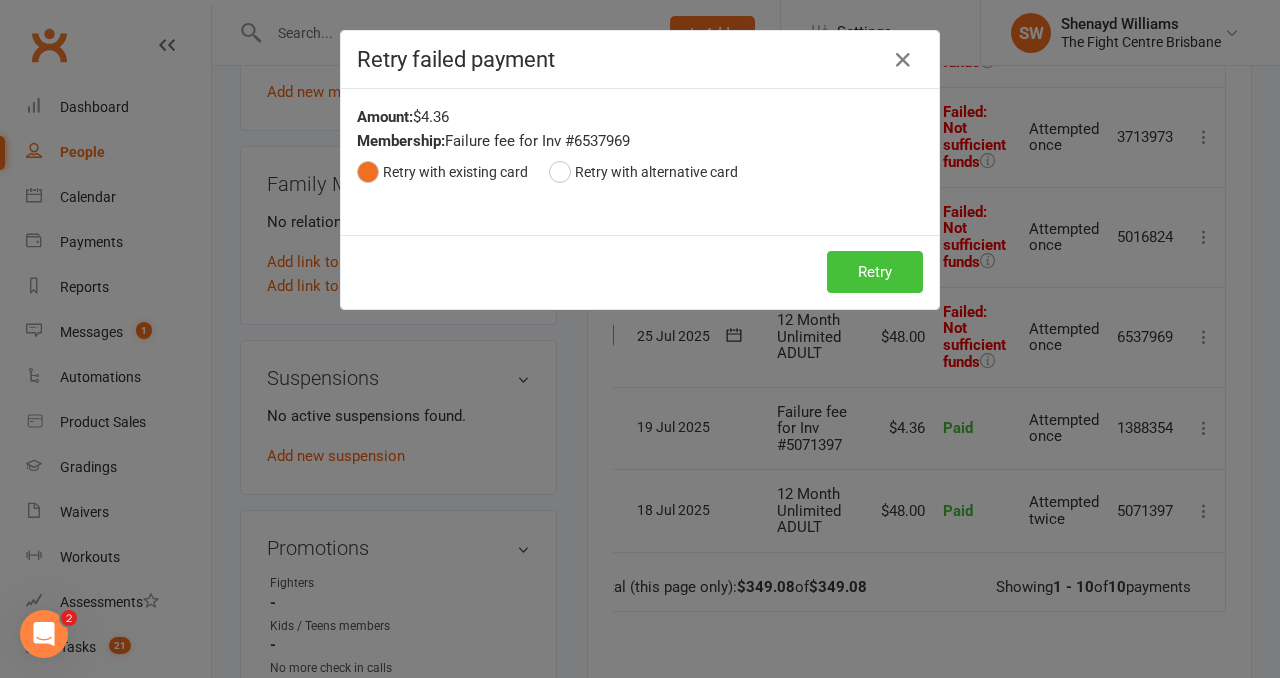 click on "Retry" at bounding box center [875, 272] 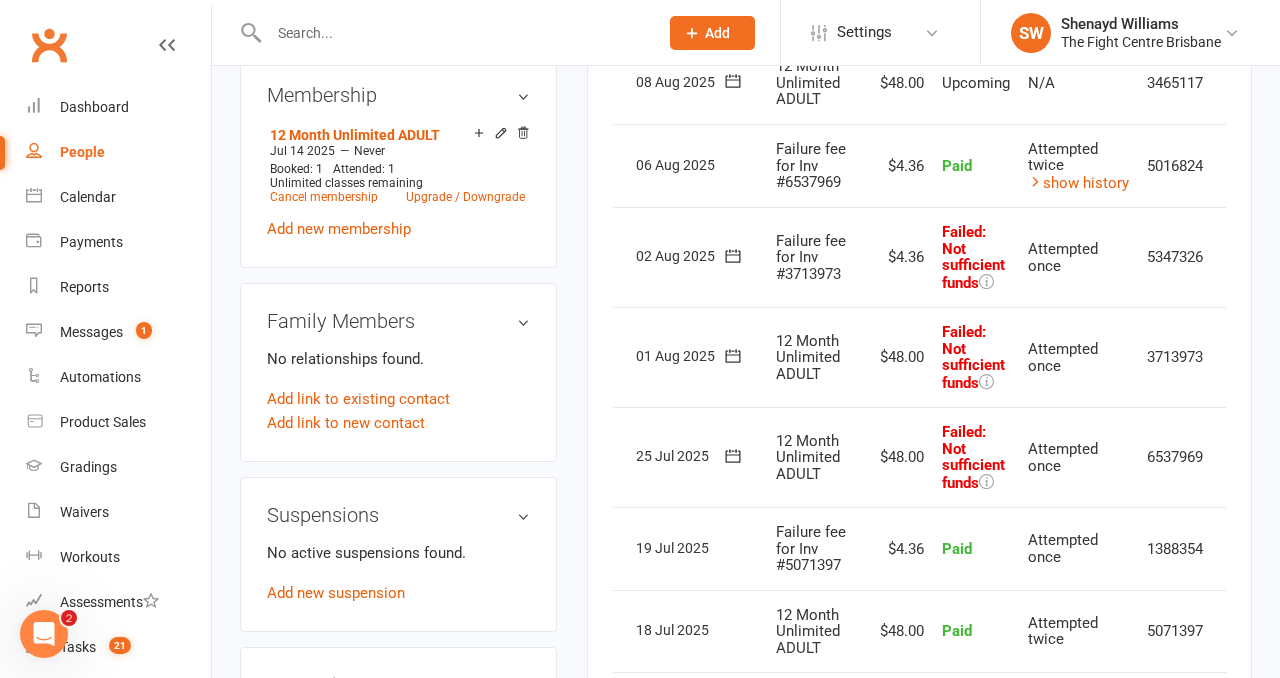scroll, scrollTop: 828, scrollLeft: 0, axis: vertical 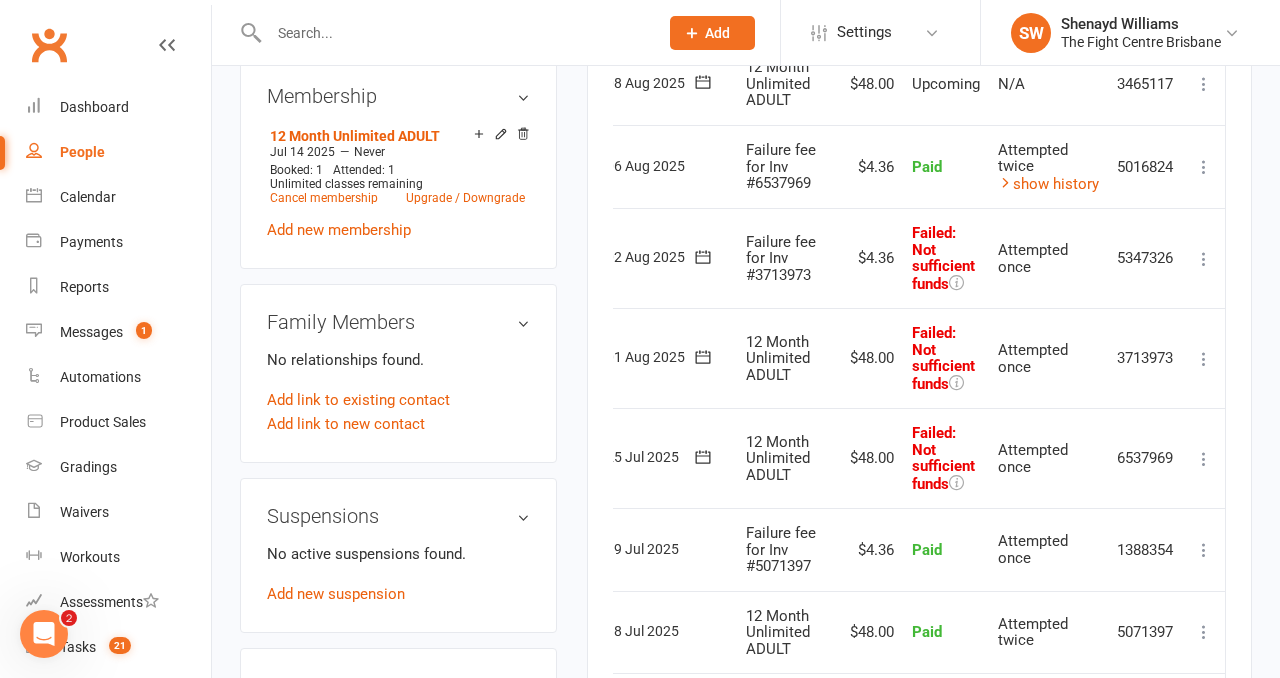 click at bounding box center (1204, 259) 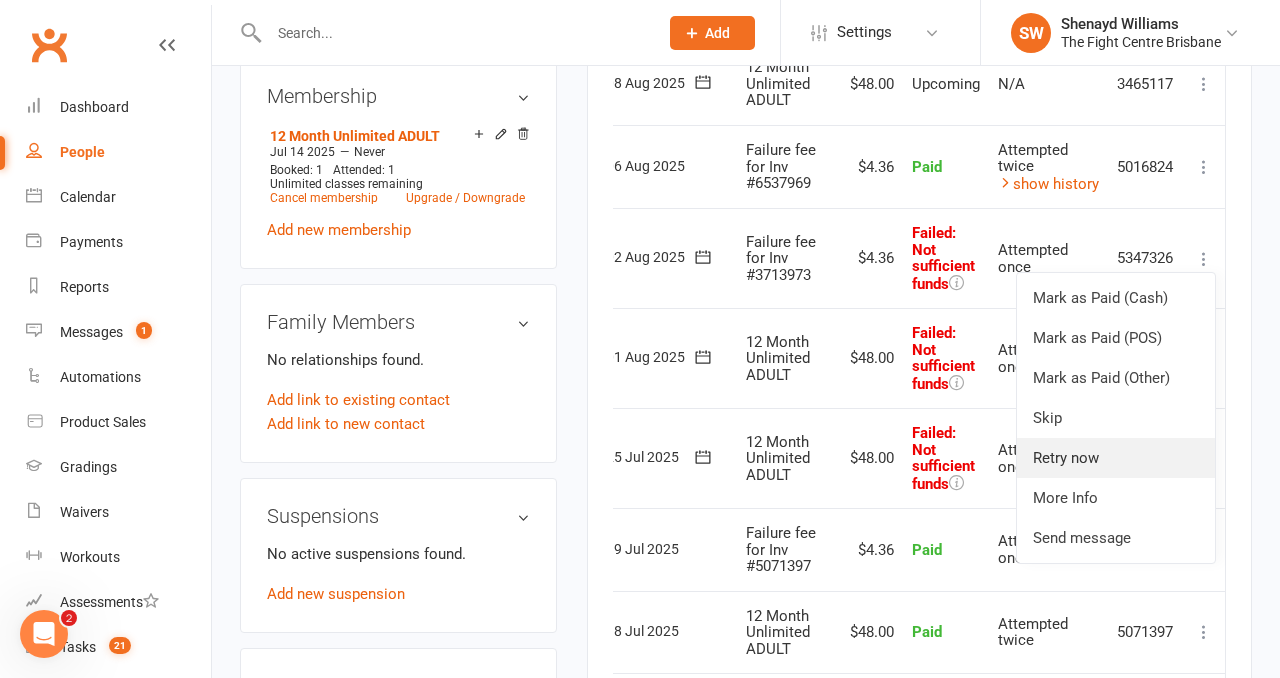 click on "Retry now" at bounding box center [1116, 458] 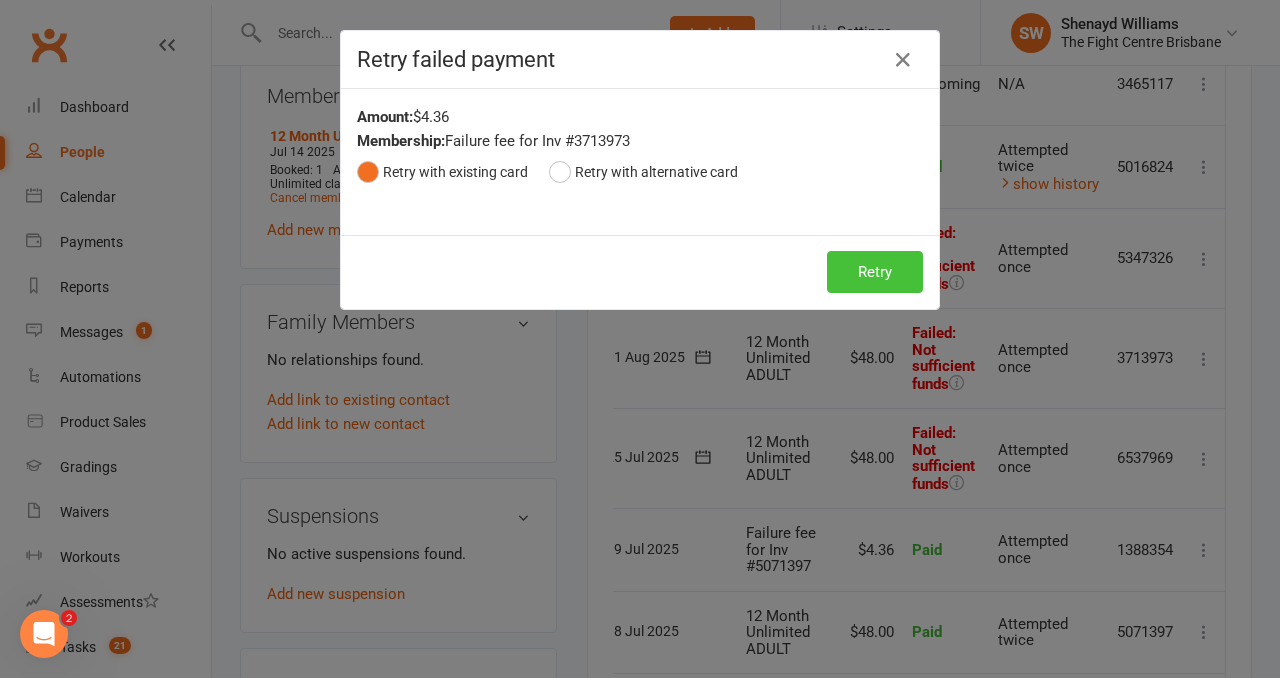 click on "Retry" at bounding box center (875, 272) 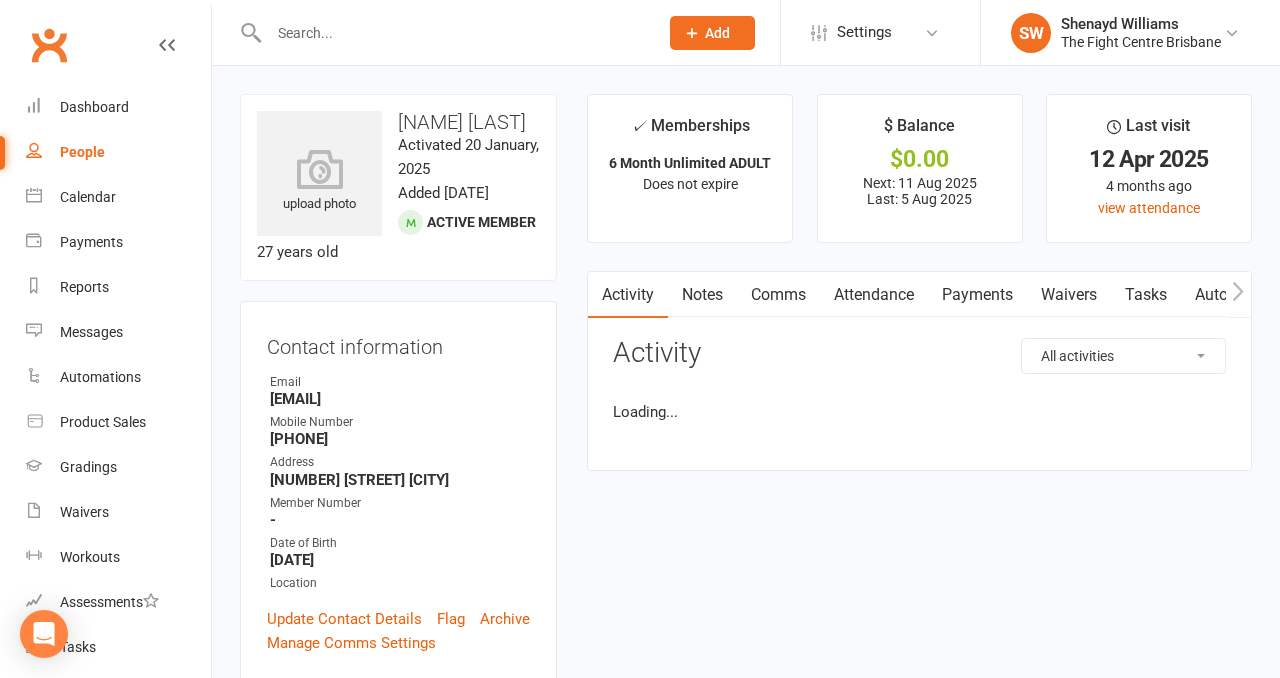 scroll, scrollTop: 0, scrollLeft: 0, axis: both 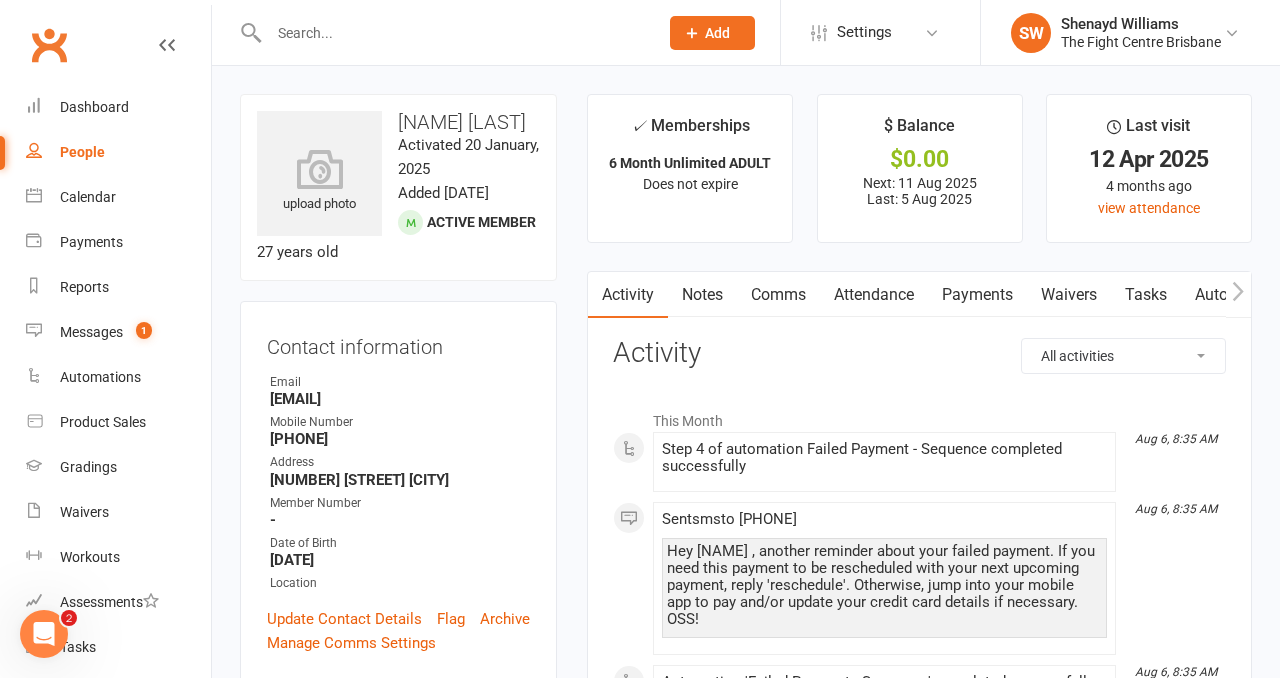 click on "Payments" at bounding box center (977, 295) 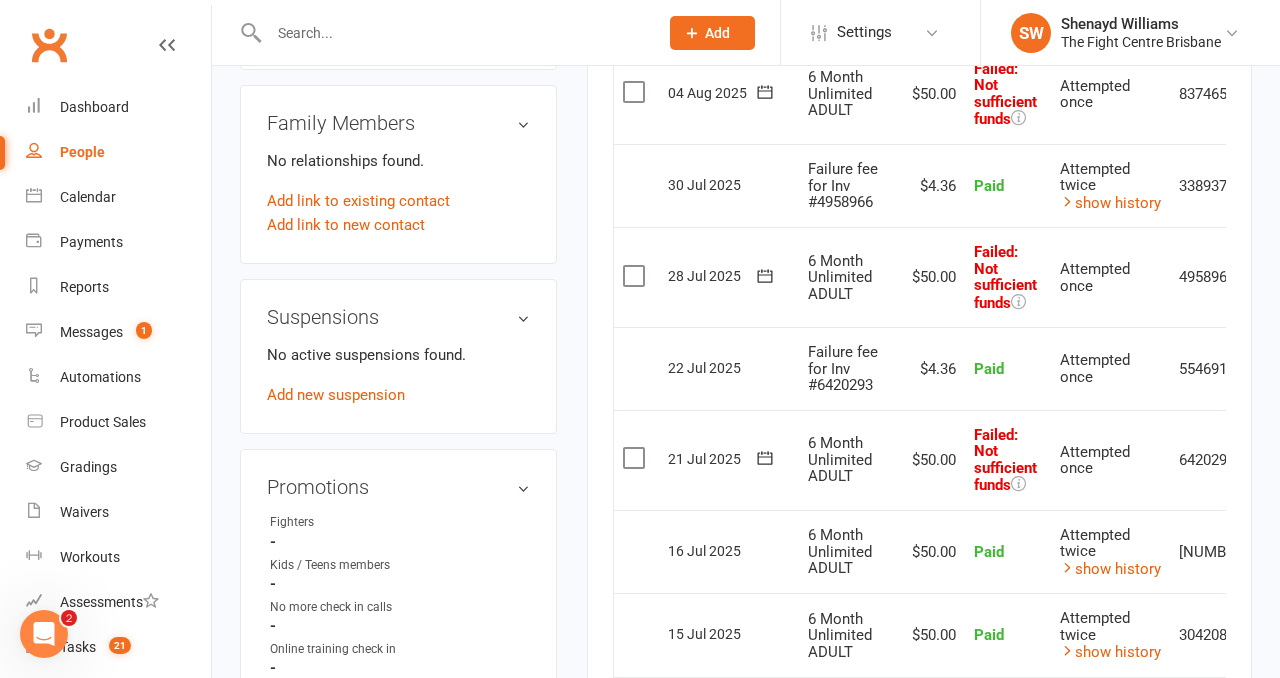 scroll, scrollTop: 1012, scrollLeft: 0, axis: vertical 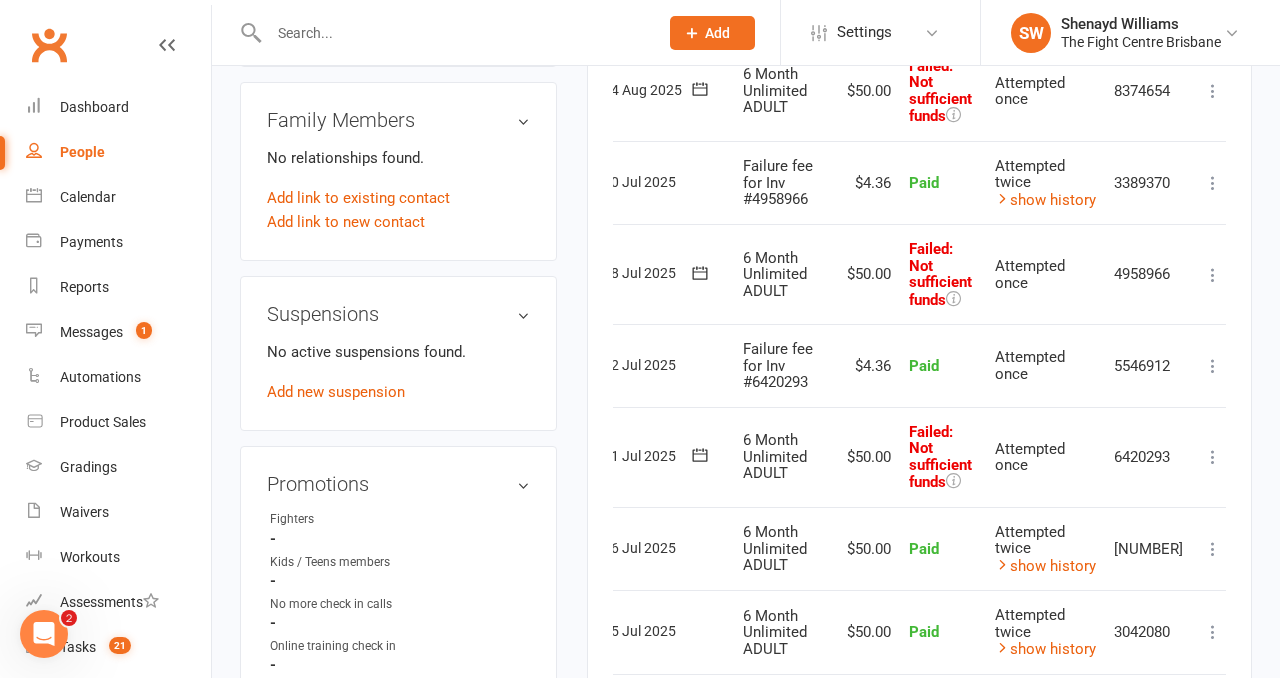 click at bounding box center [1213, 457] 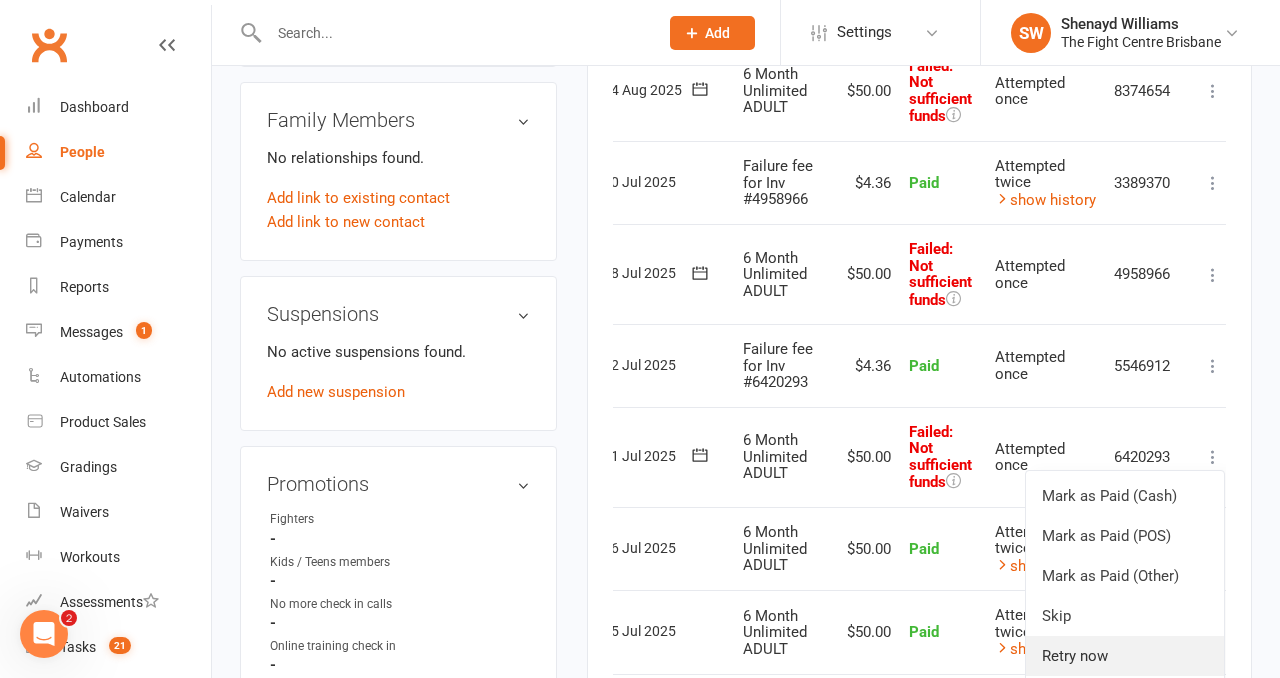 click on "Retry now" at bounding box center (1125, 656) 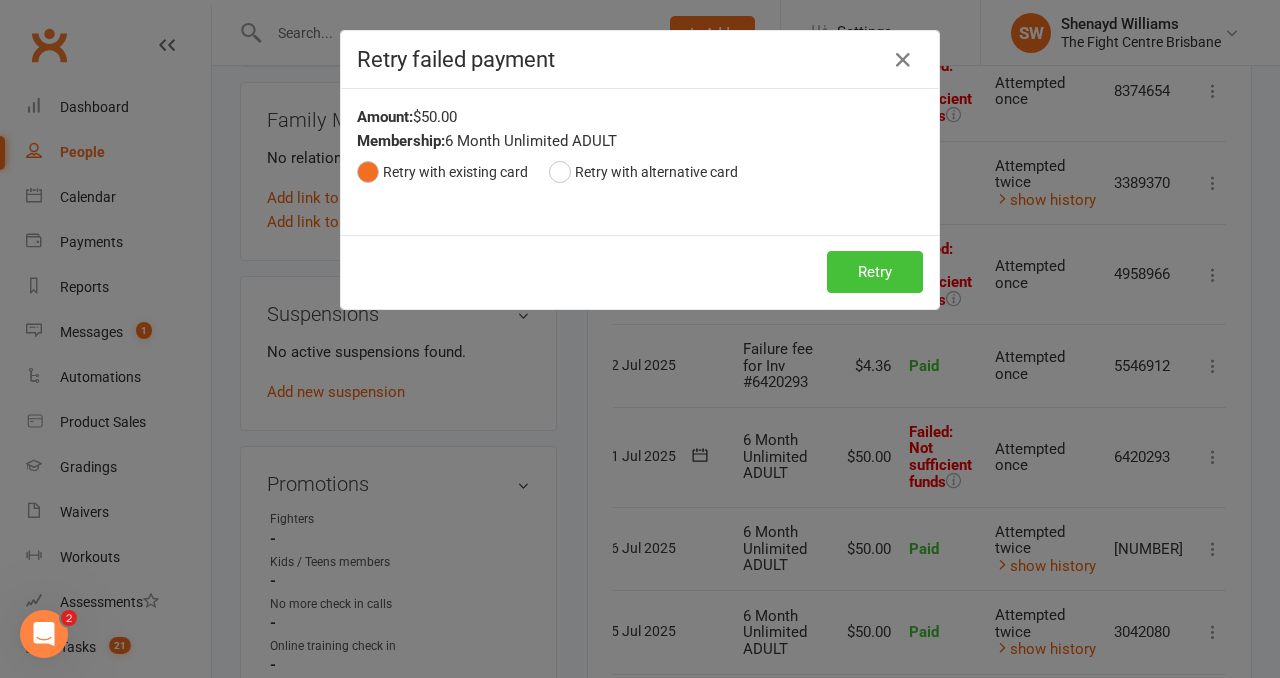 click on "Retry" at bounding box center (875, 272) 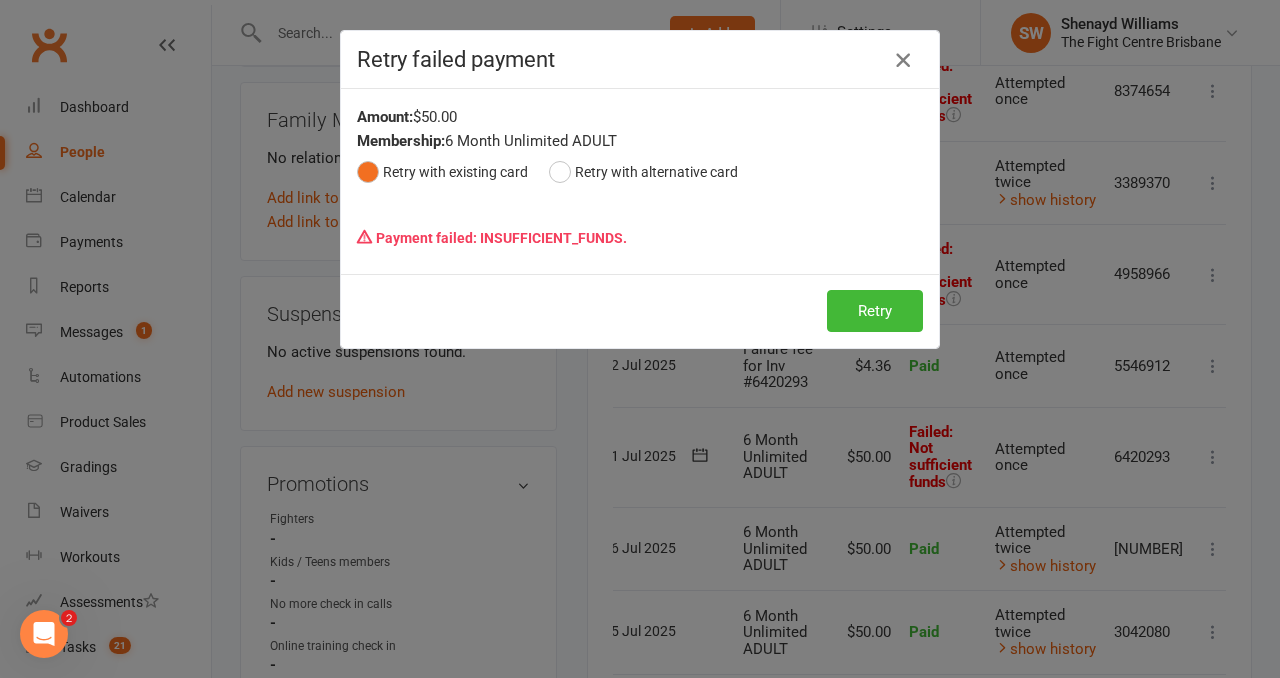 click at bounding box center [903, 60] 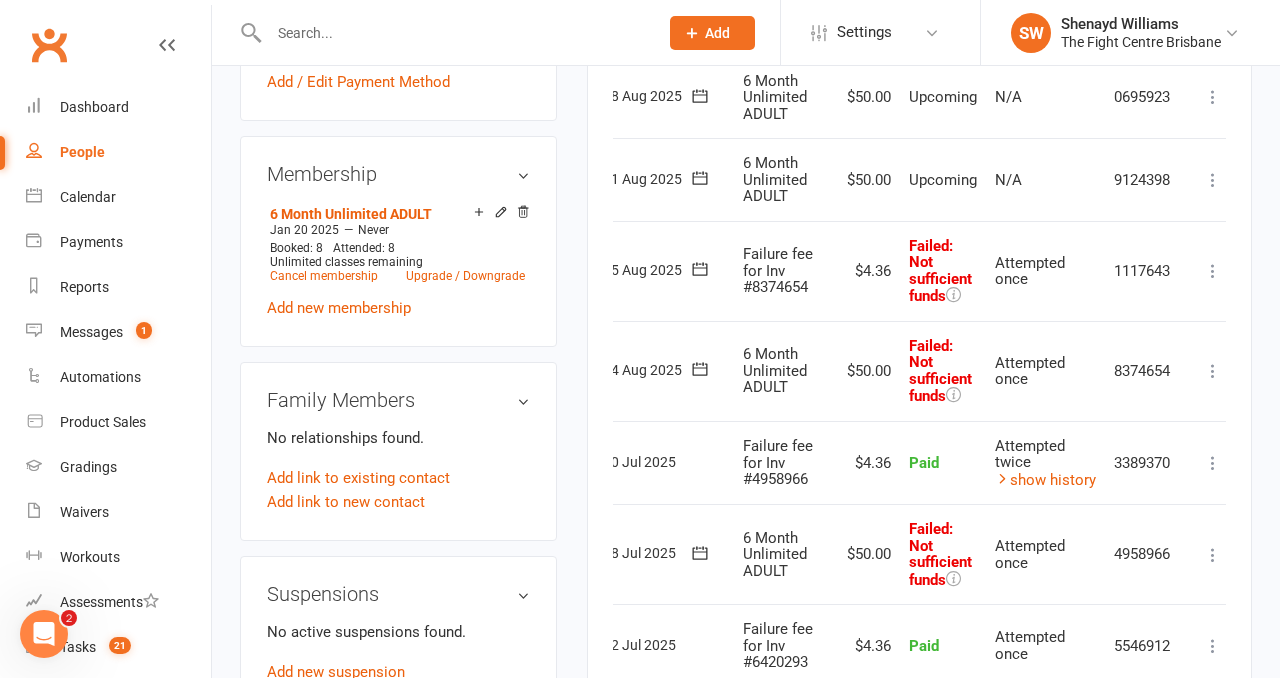 scroll, scrollTop: 733, scrollLeft: 0, axis: vertical 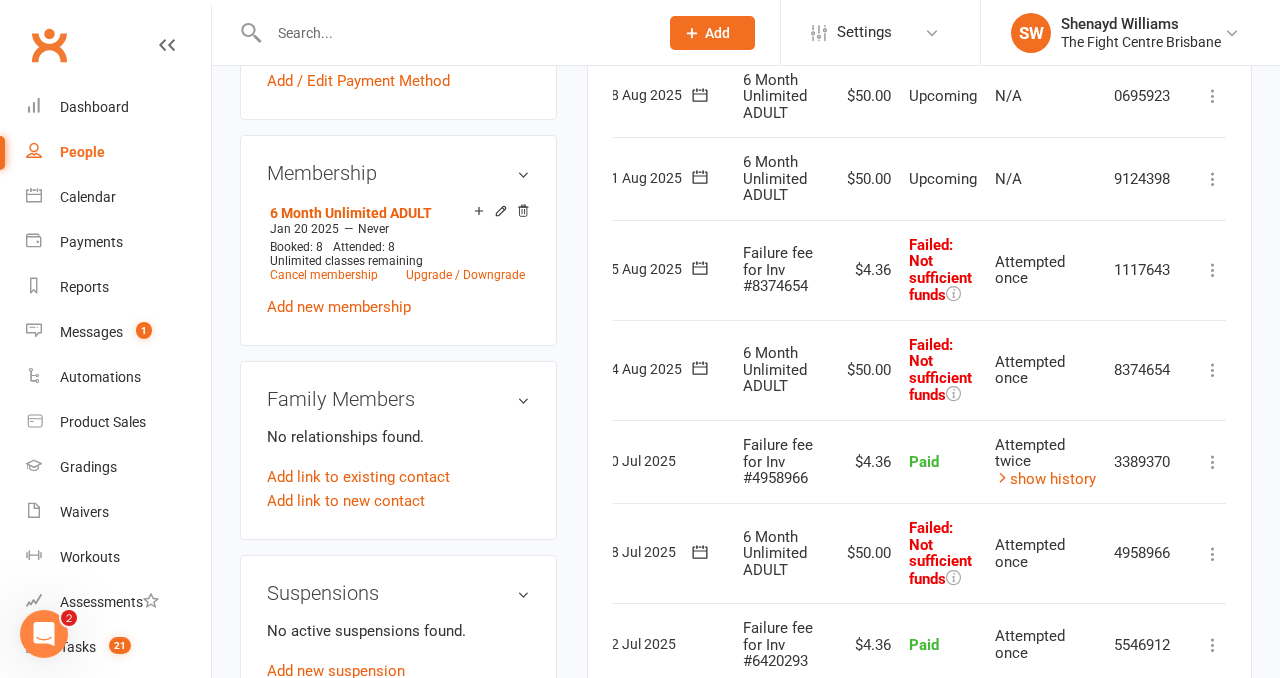 click at bounding box center [1213, 270] 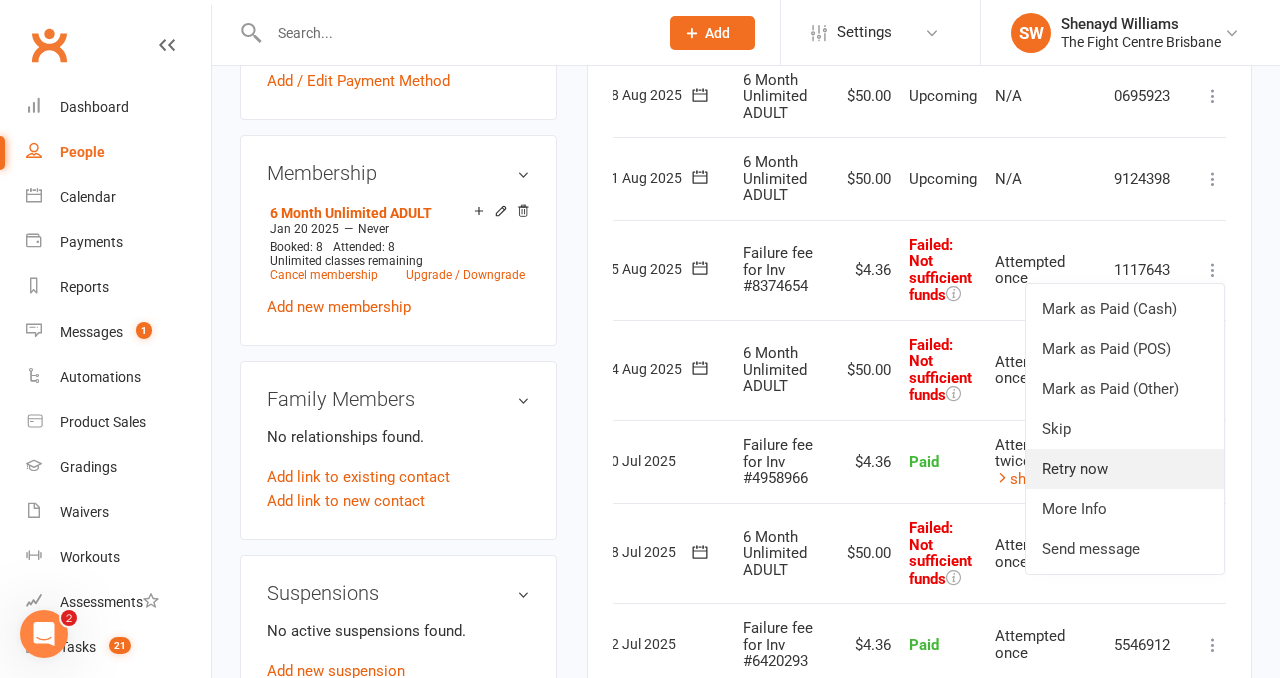 click on "Retry now" at bounding box center (1125, 469) 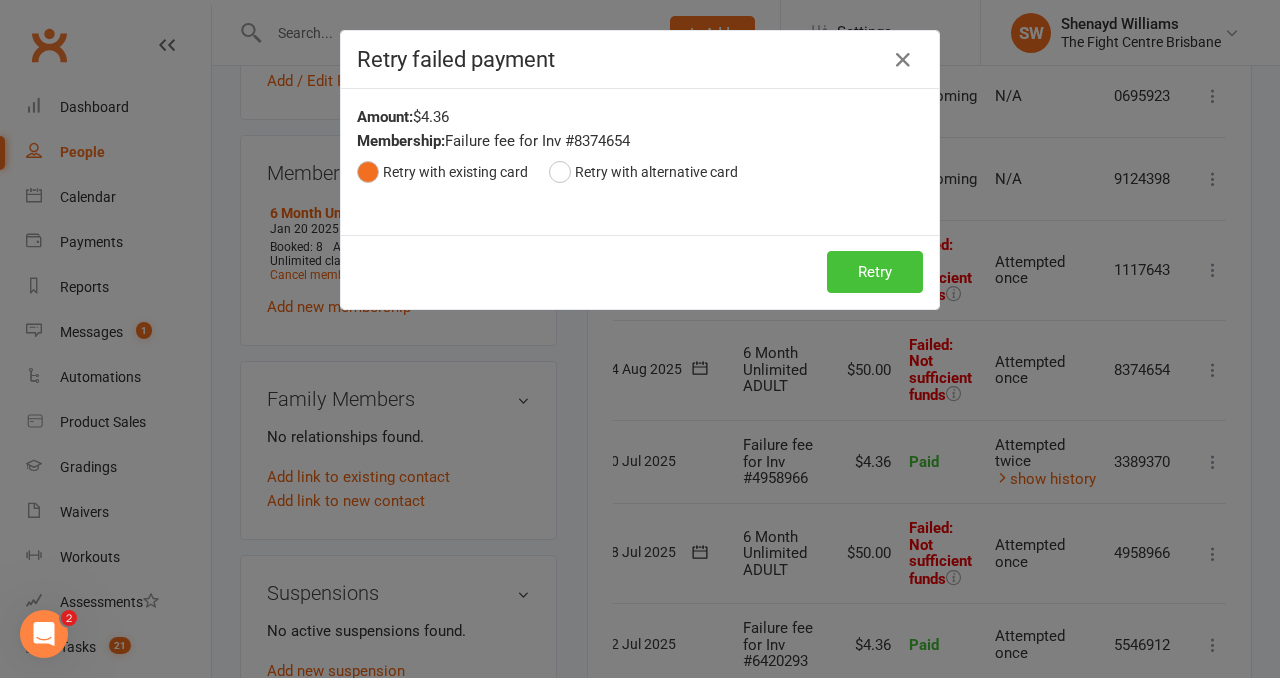 click on "Retry" at bounding box center (875, 272) 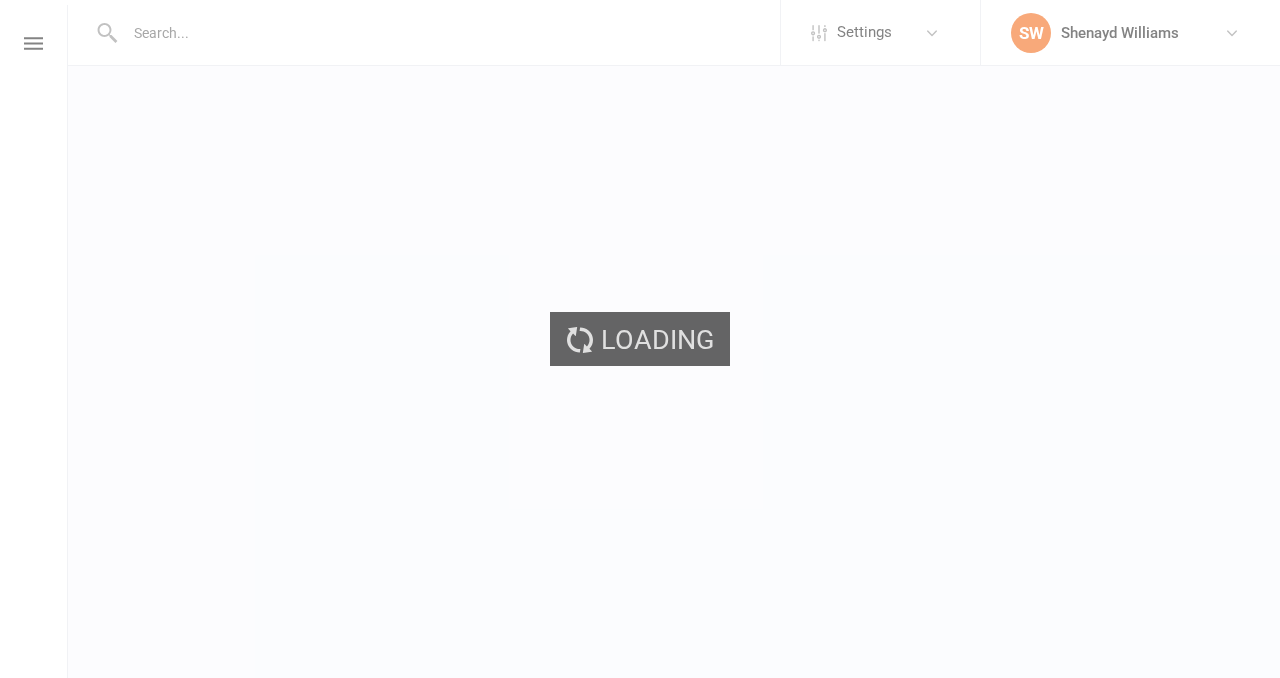 scroll, scrollTop: 0, scrollLeft: 0, axis: both 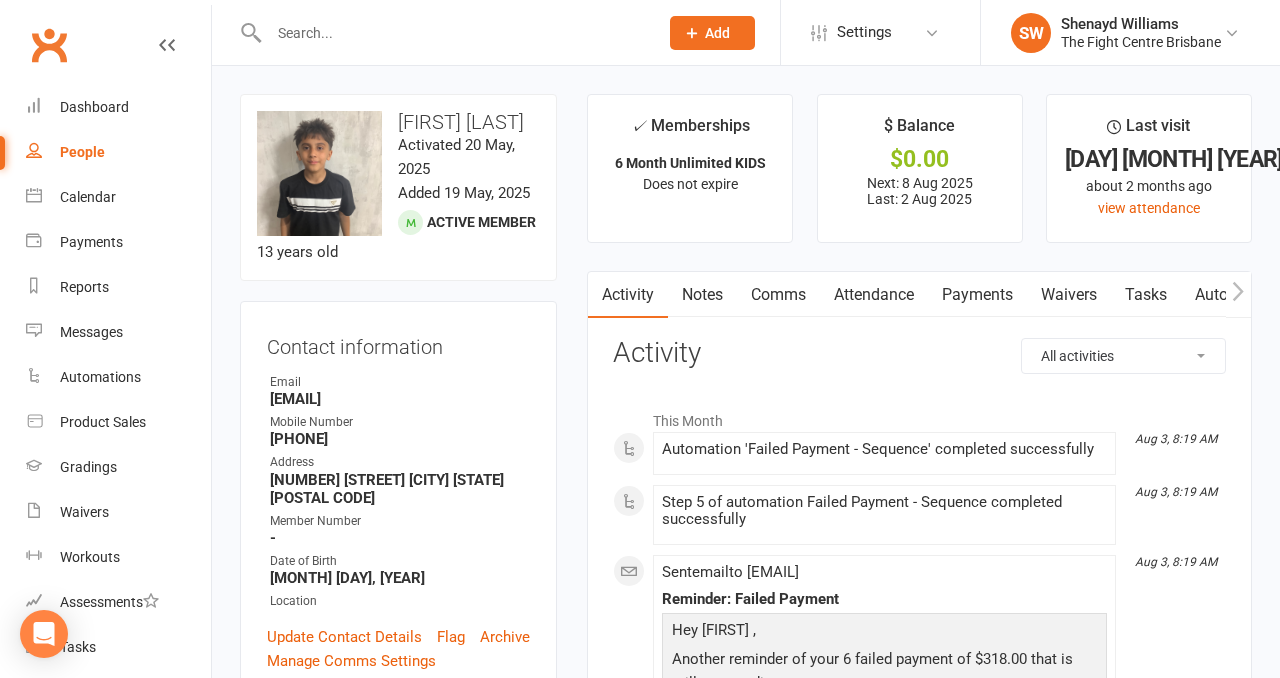 click on "Payments" at bounding box center (977, 295) 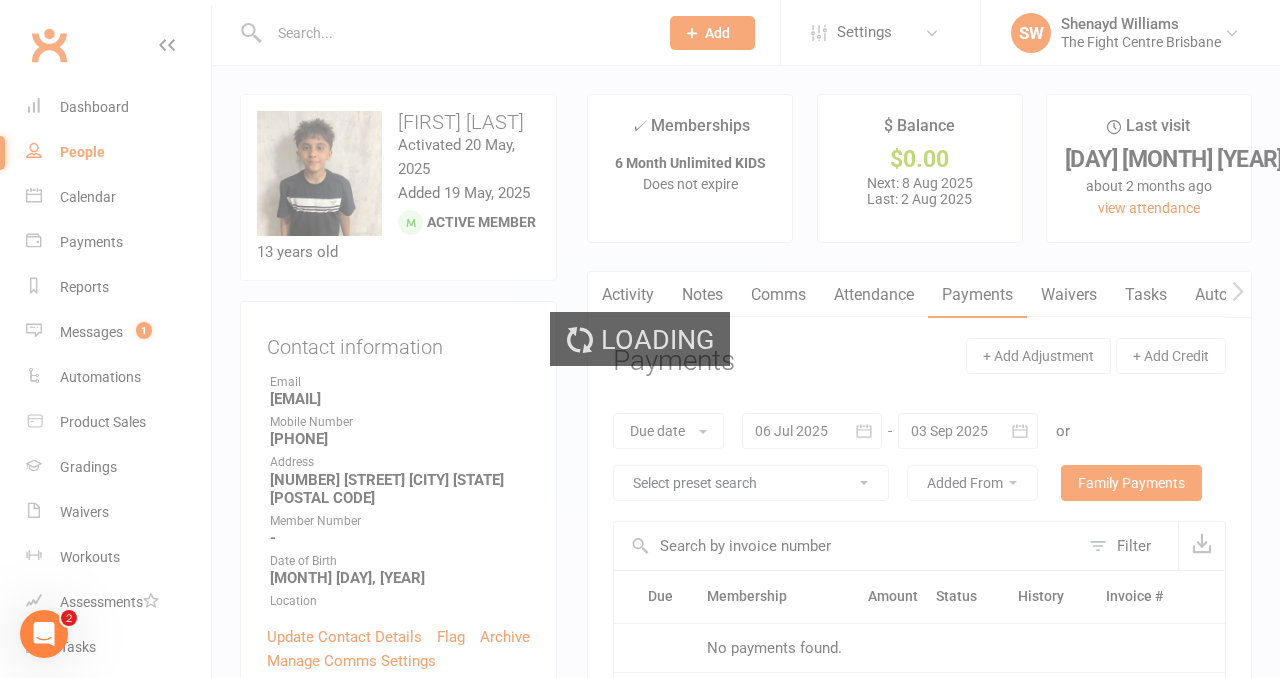 scroll, scrollTop: 0, scrollLeft: 0, axis: both 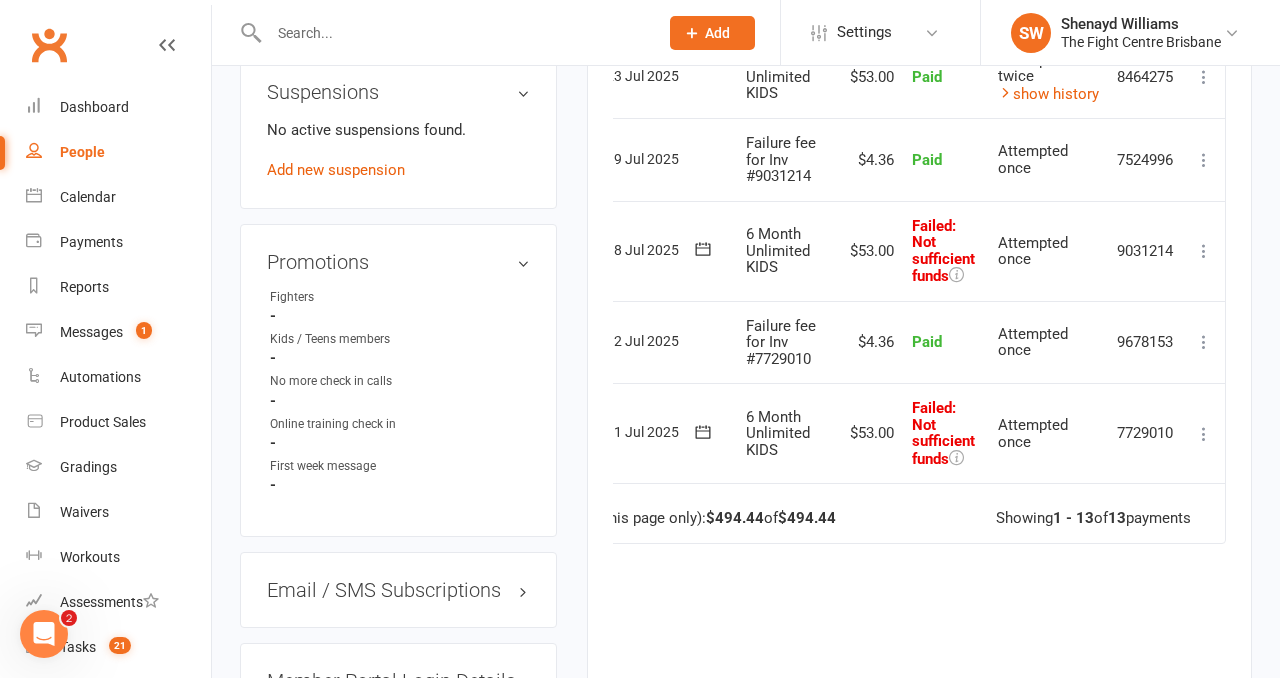 click at bounding box center [1204, 434] 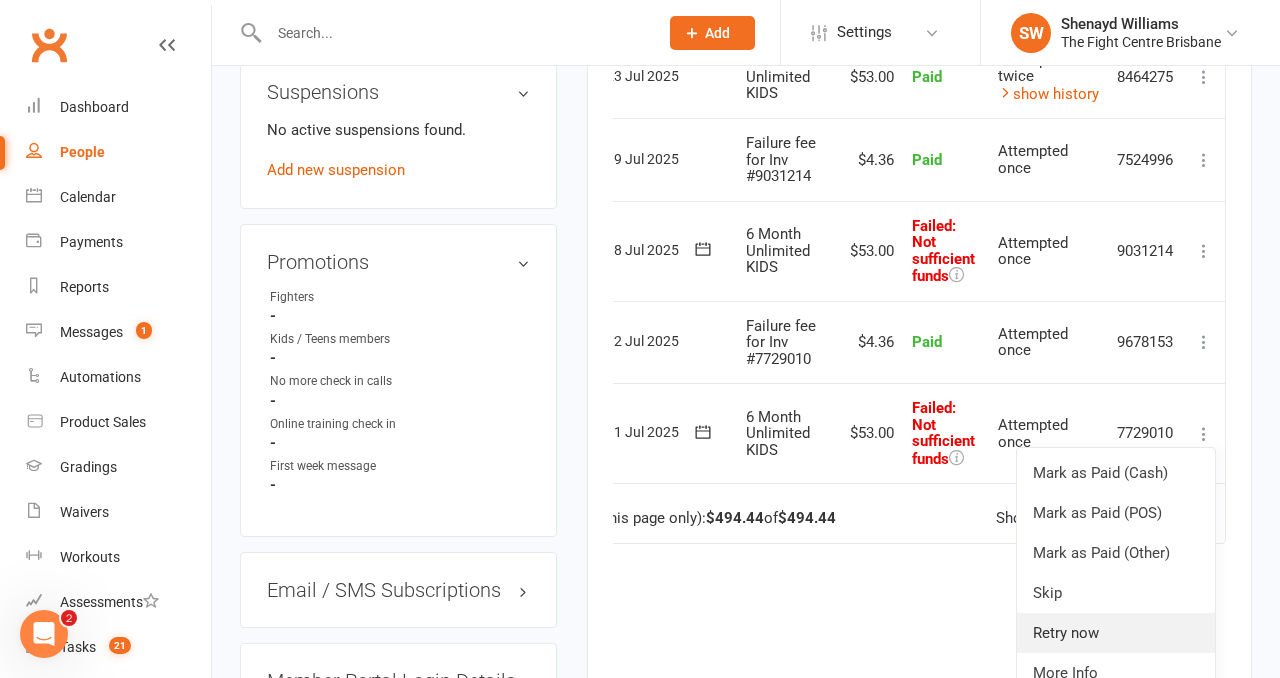 click on "Retry now" at bounding box center (1116, 633) 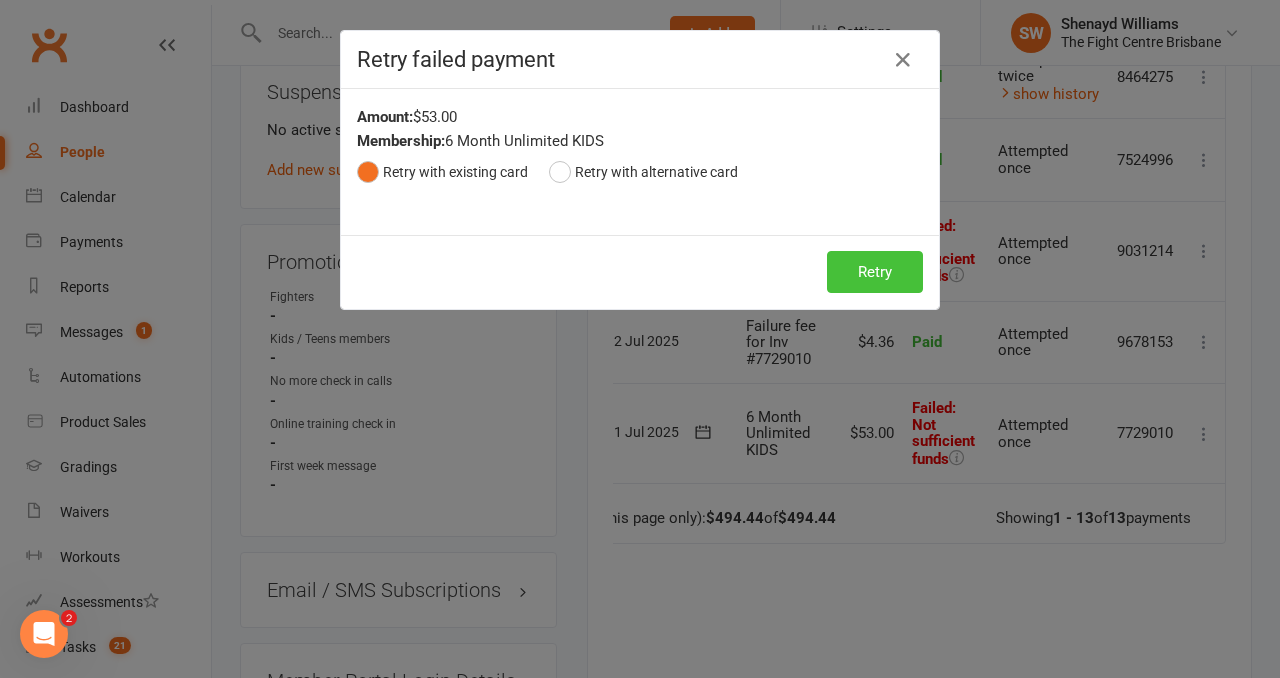 click on "Retry" at bounding box center (875, 272) 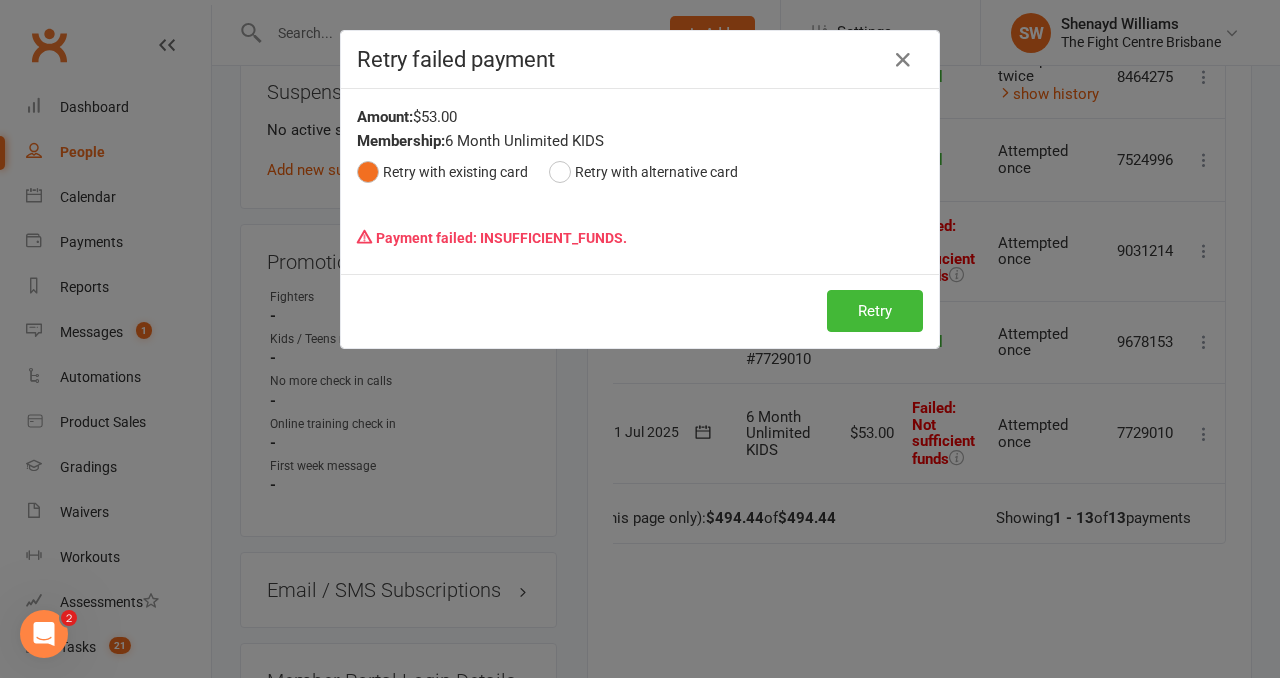 click on "Retry failed payment Amount:  $53.00 Membership:  6 Month Unlimited KIDS Retry with existing card Retry with alternative card Payment failed: INSUFFICIENT_FUNDS. Cardholder Name Card Number Exp. Month MM 01 02 03 04 05 06 07 08 09 10 11 12 Exp. Year YYYY 2025 2026 2027 2028 2029 2030 2031 2032 2033 2034 CCV 35246464 53.00 Retry Retry" at bounding box center [640, 339] 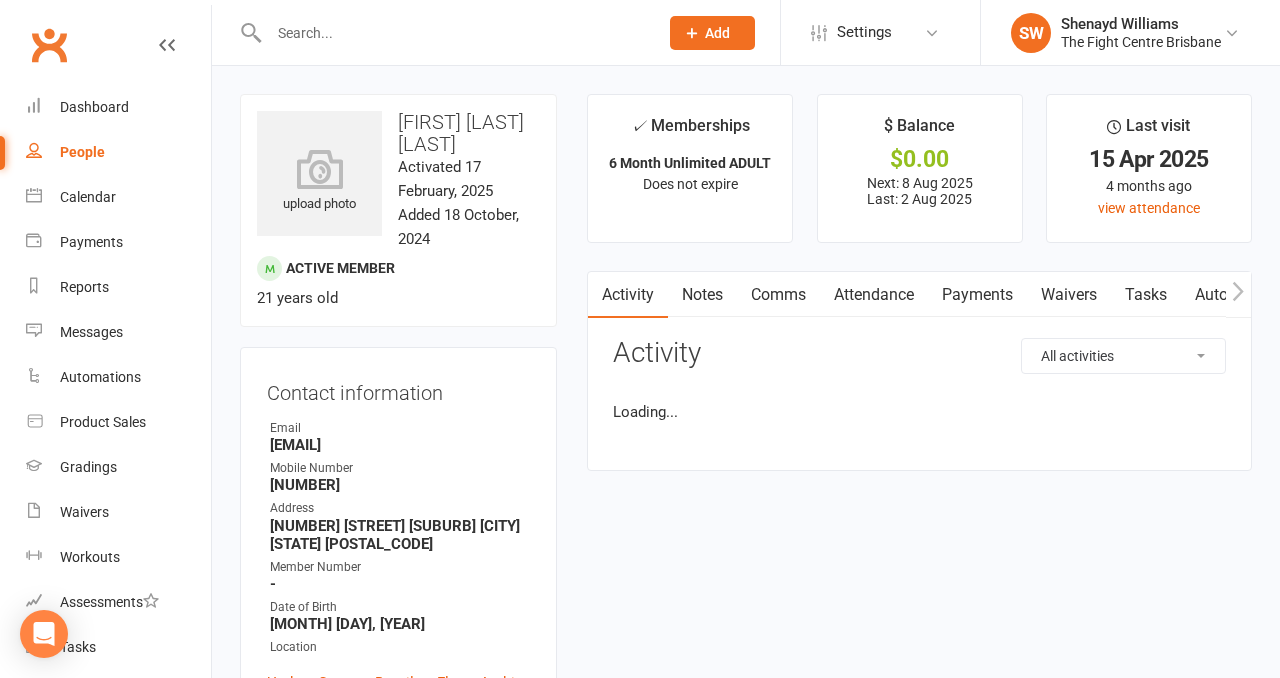 scroll, scrollTop: 0, scrollLeft: 0, axis: both 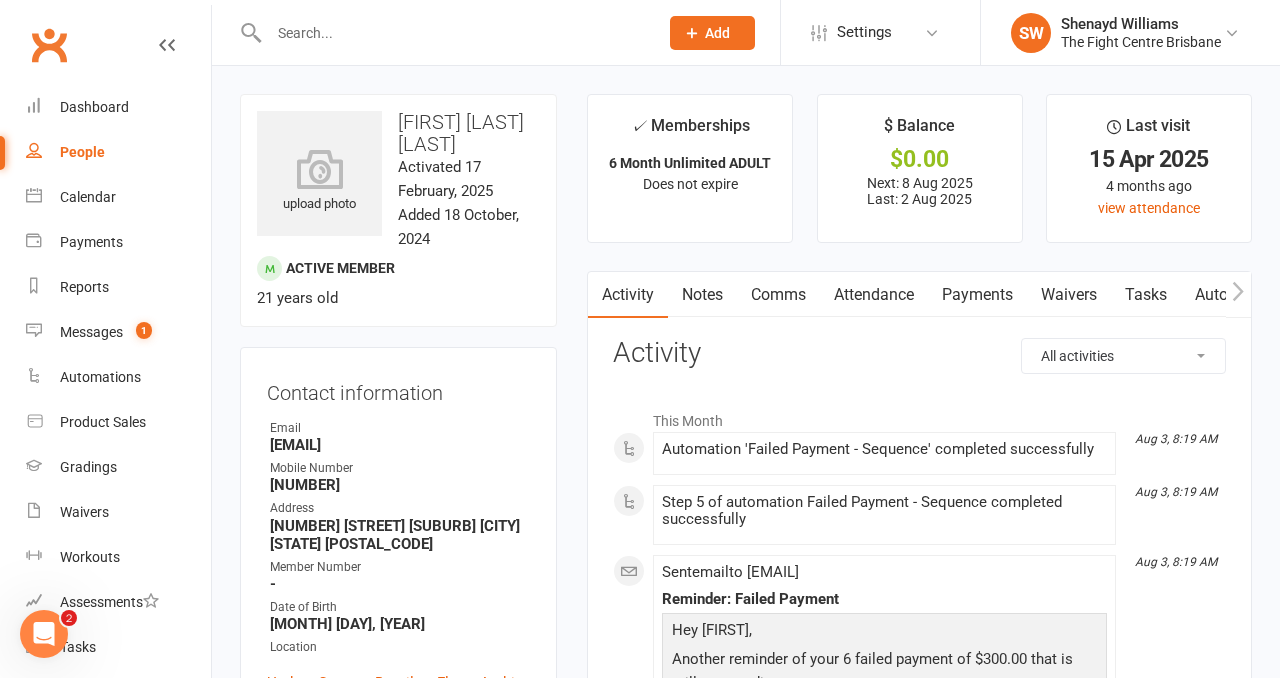 click on "Payments" at bounding box center (977, 295) 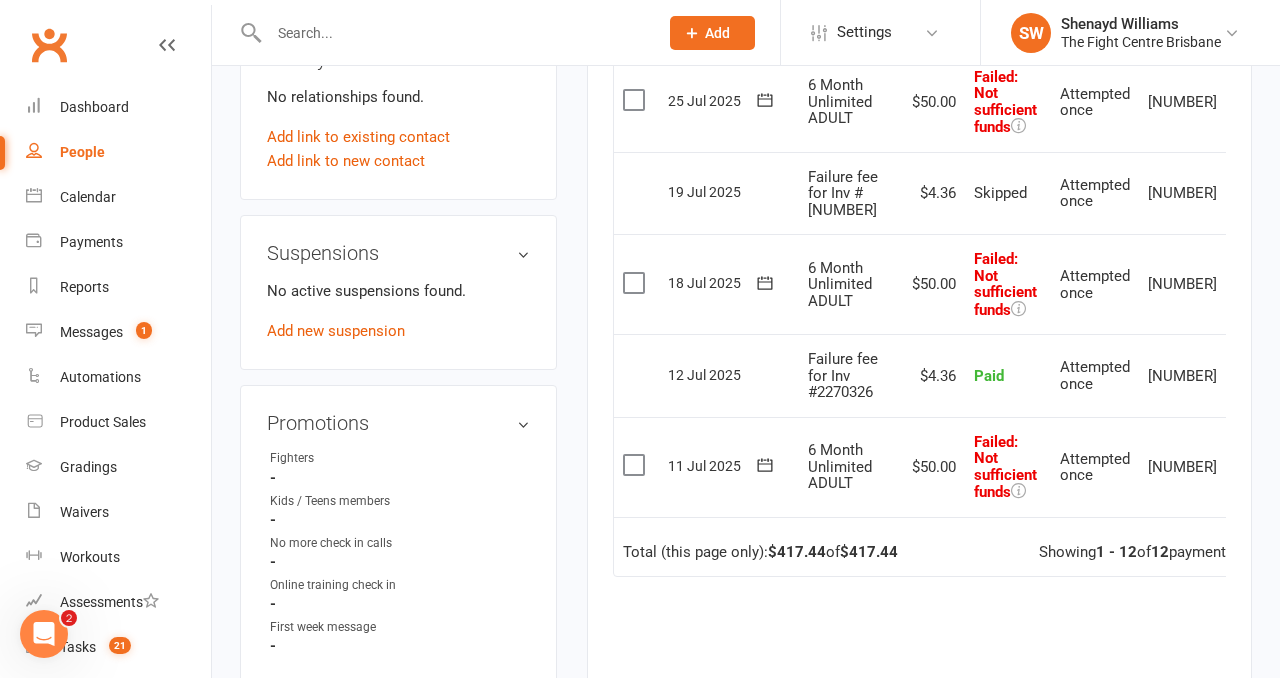 scroll, scrollTop: 1173, scrollLeft: 0, axis: vertical 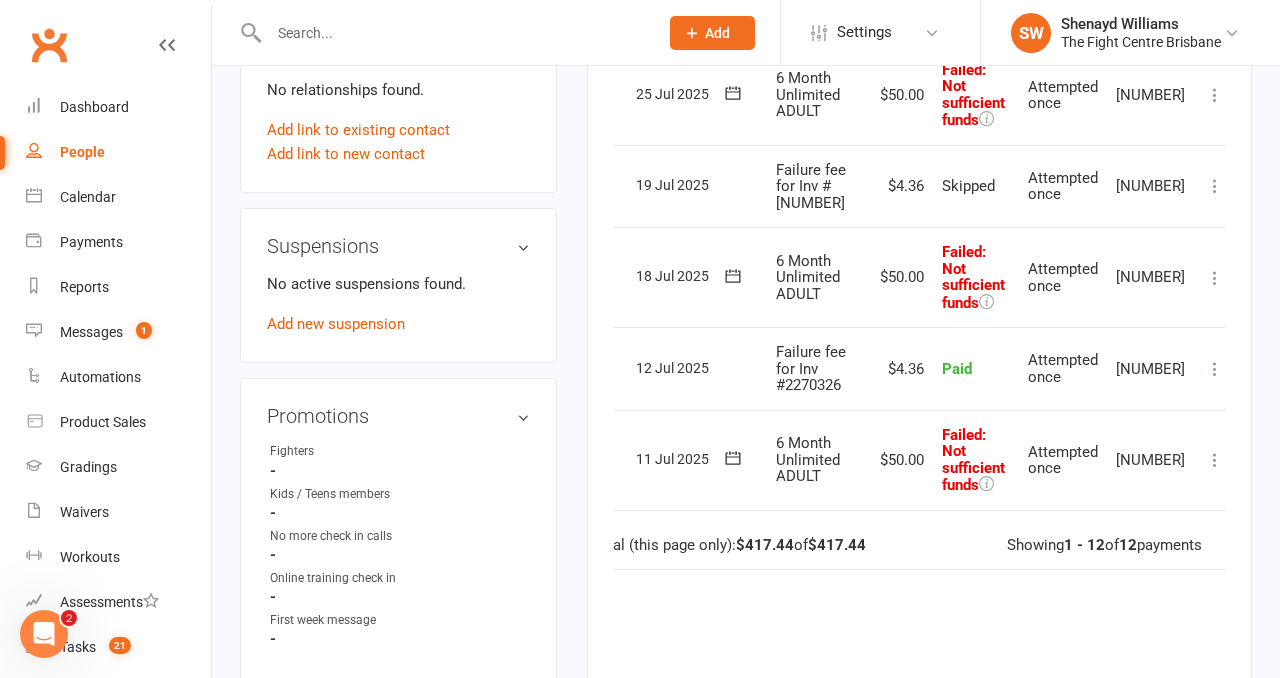 click at bounding box center [1215, 460] 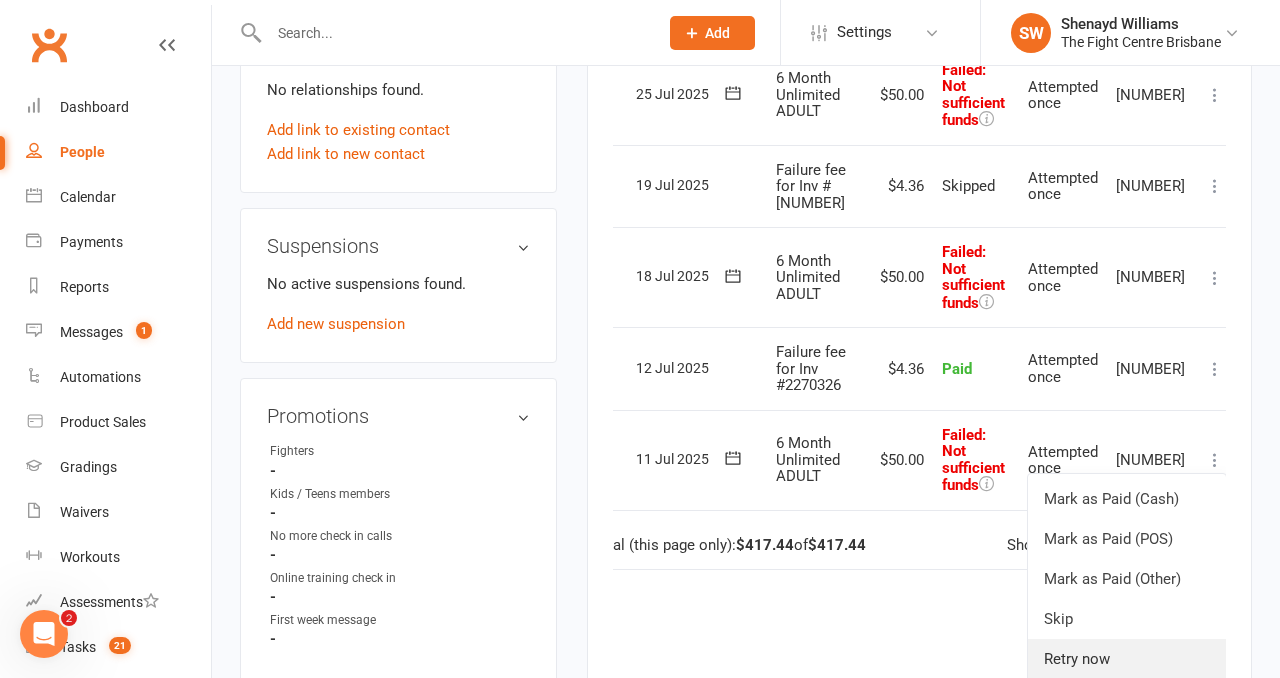 click on "Retry now" at bounding box center [1127, 659] 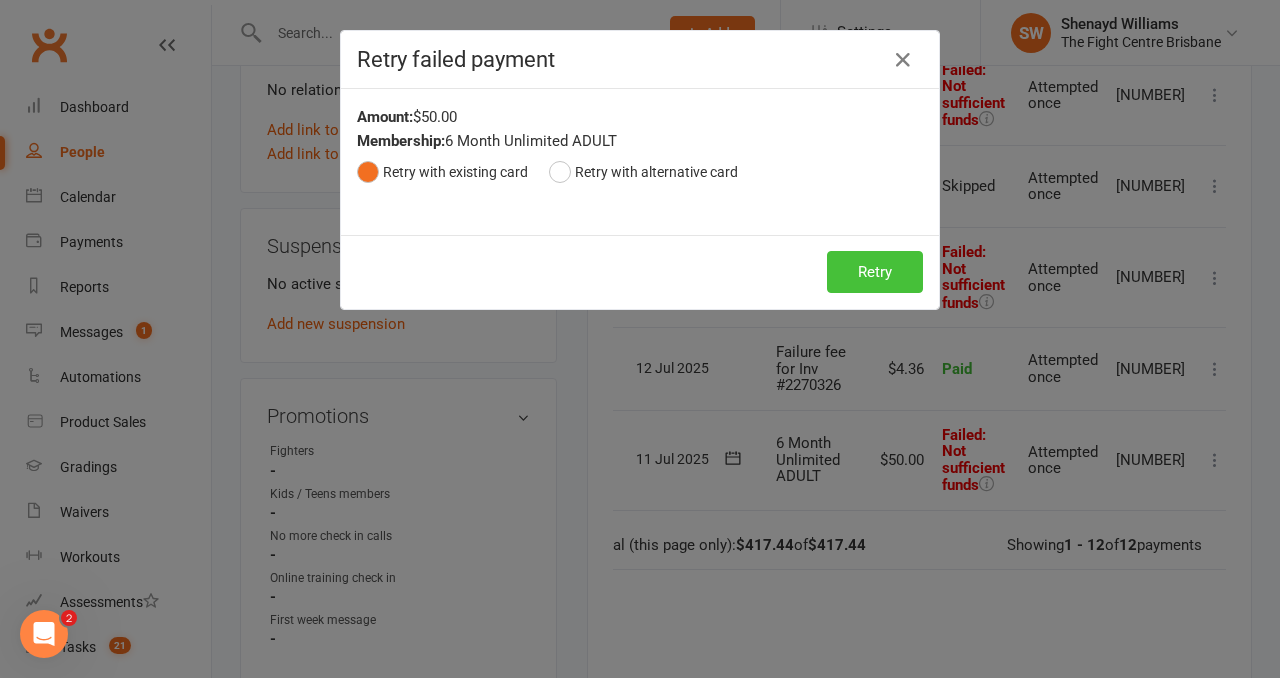 click on "Retry" at bounding box center (875, 272) 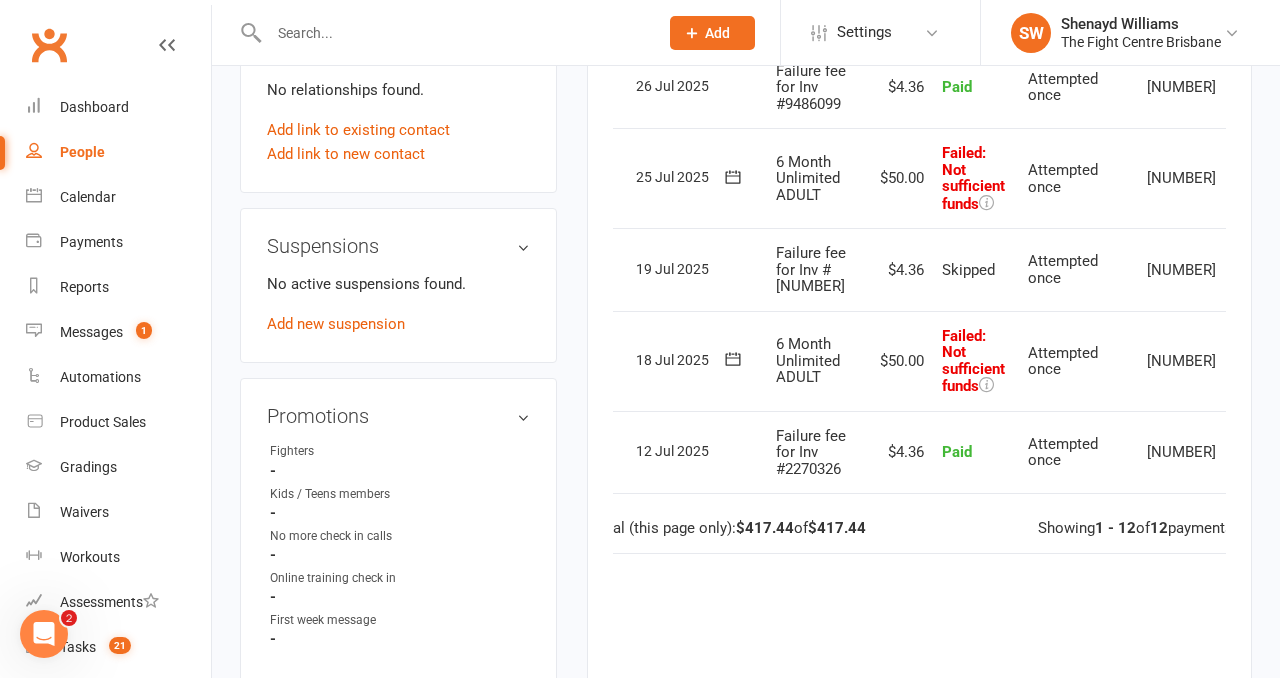scroll, scrollTop: 0, scrollLeft: 65, axis: horizontal 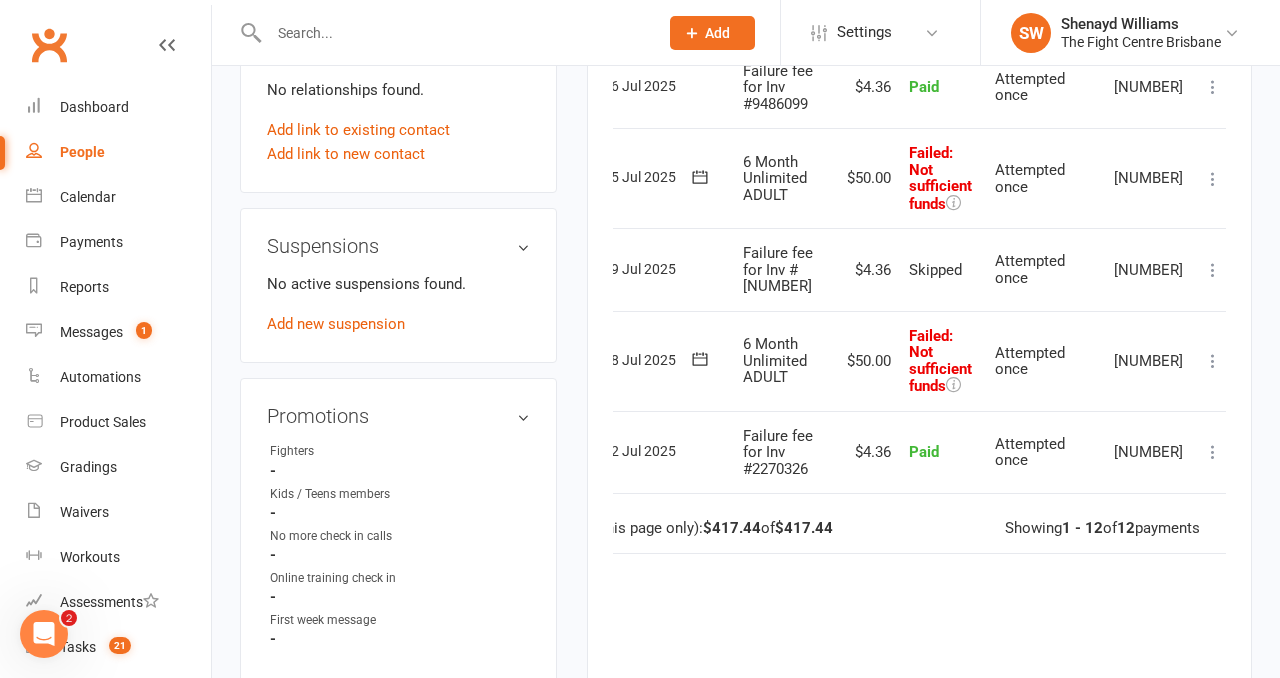 click at bounding box center [1213, 361] 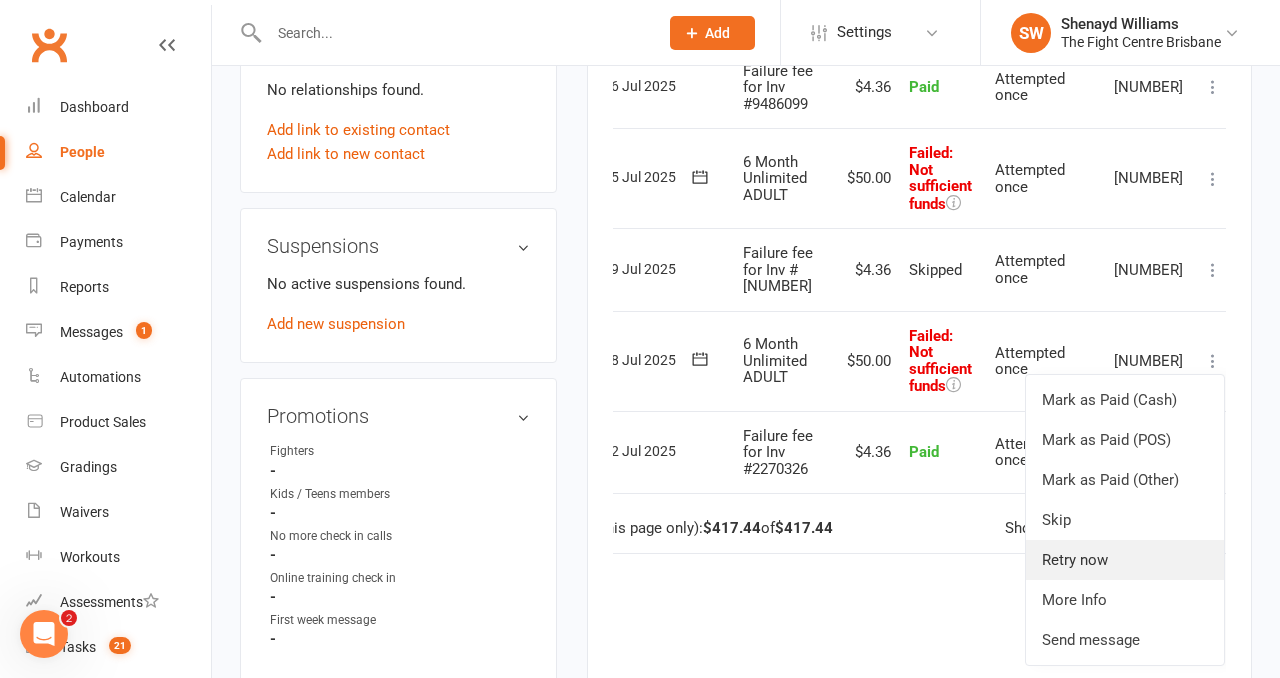click on "Retry now" at bounding box center (1125, 560) 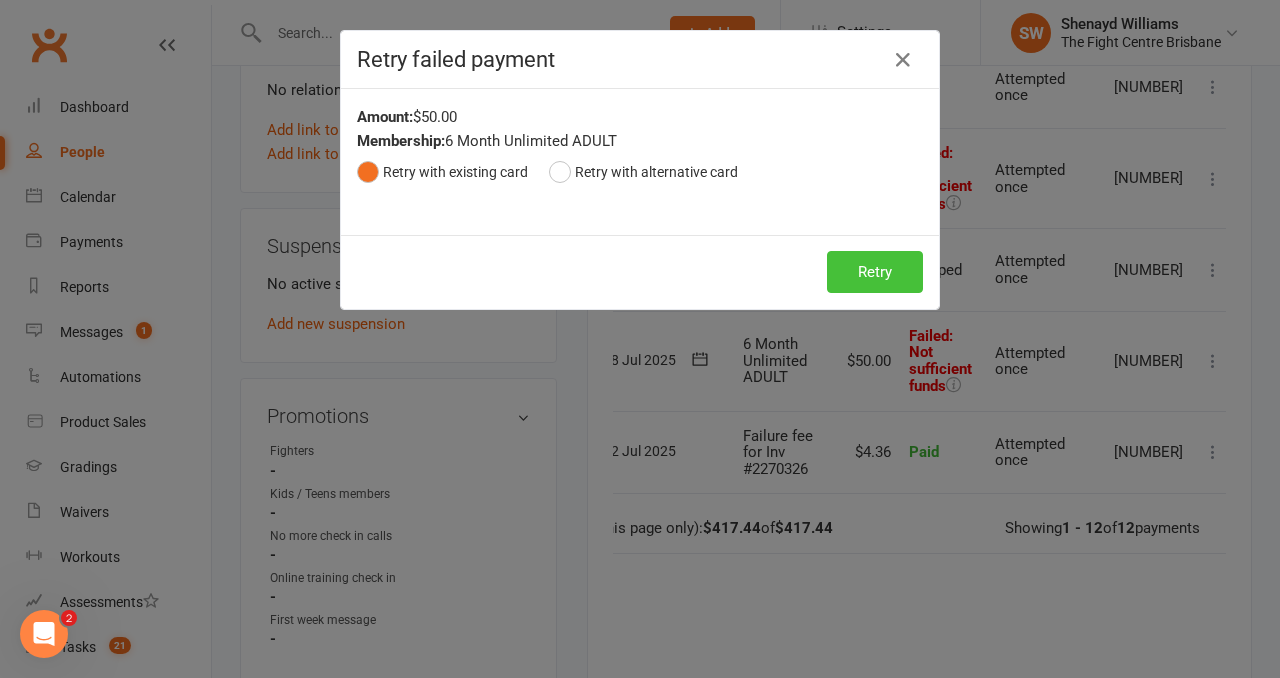 click on "Retry" at bounding box center (875, 272) 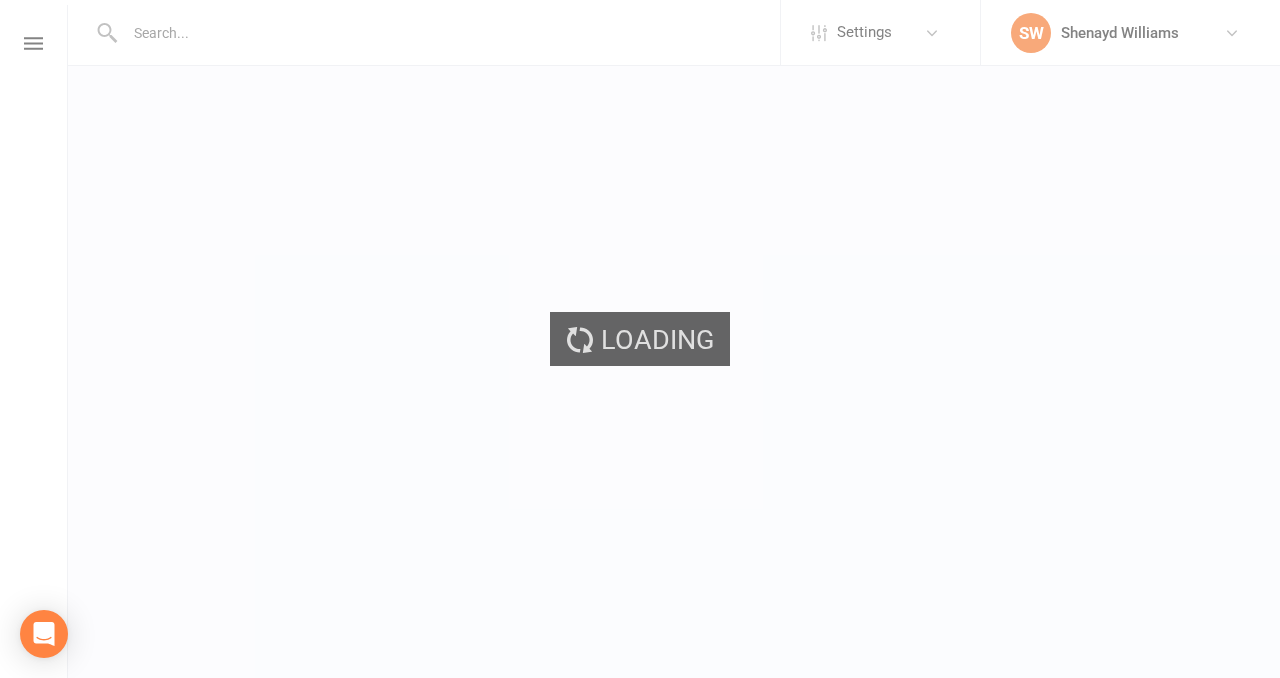 scroll, scrollTop: 0, scrollLeft: 0, axis: both 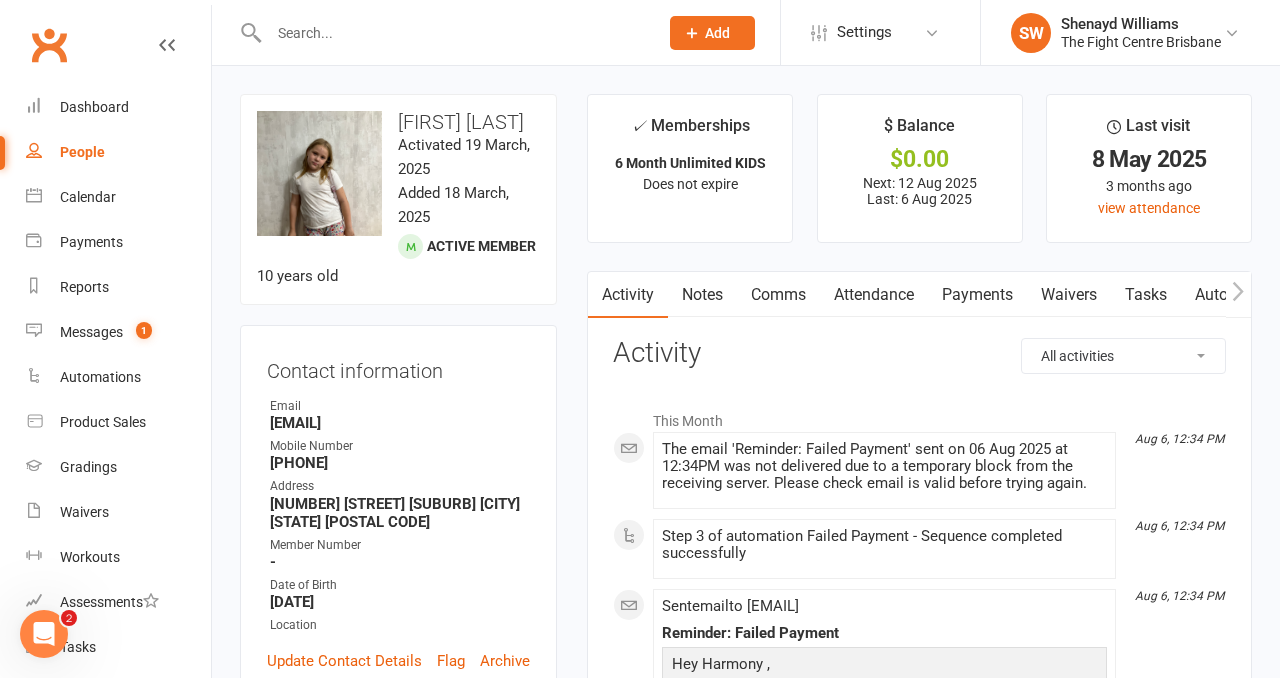 click on "Payments" at bounding box center [977, 295] 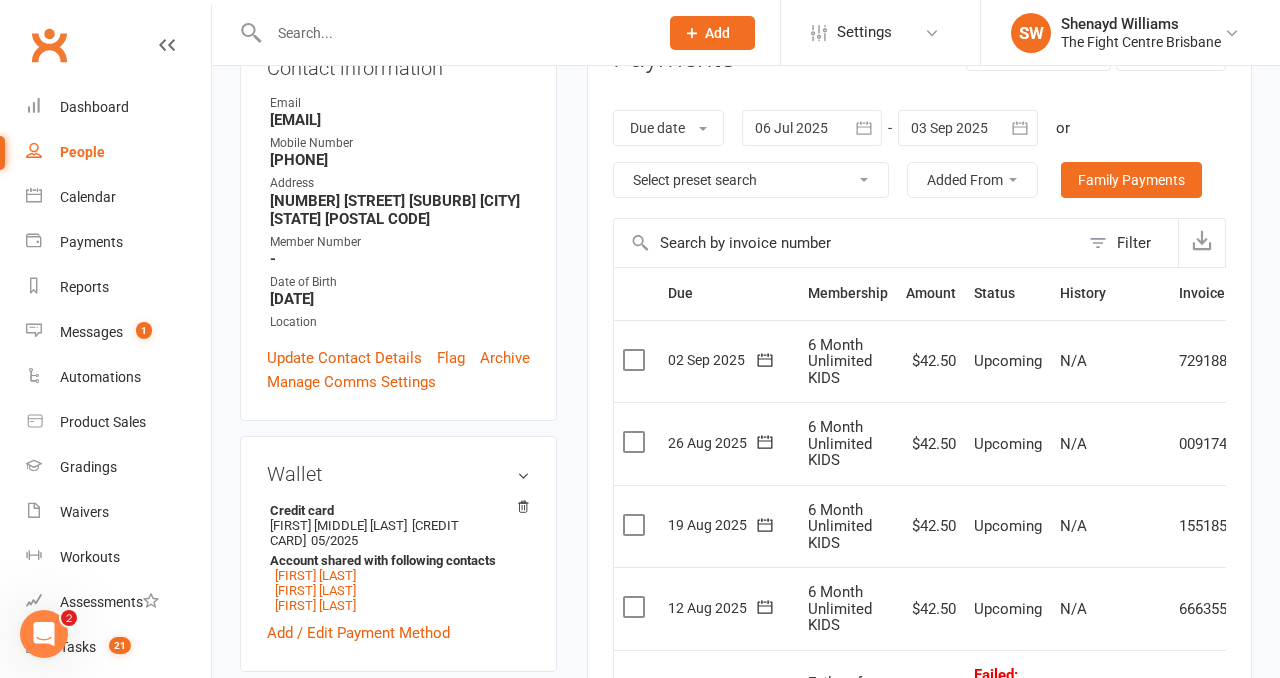 scroll, scrollTop: 294, scrollLeft: 0, axis: vertical 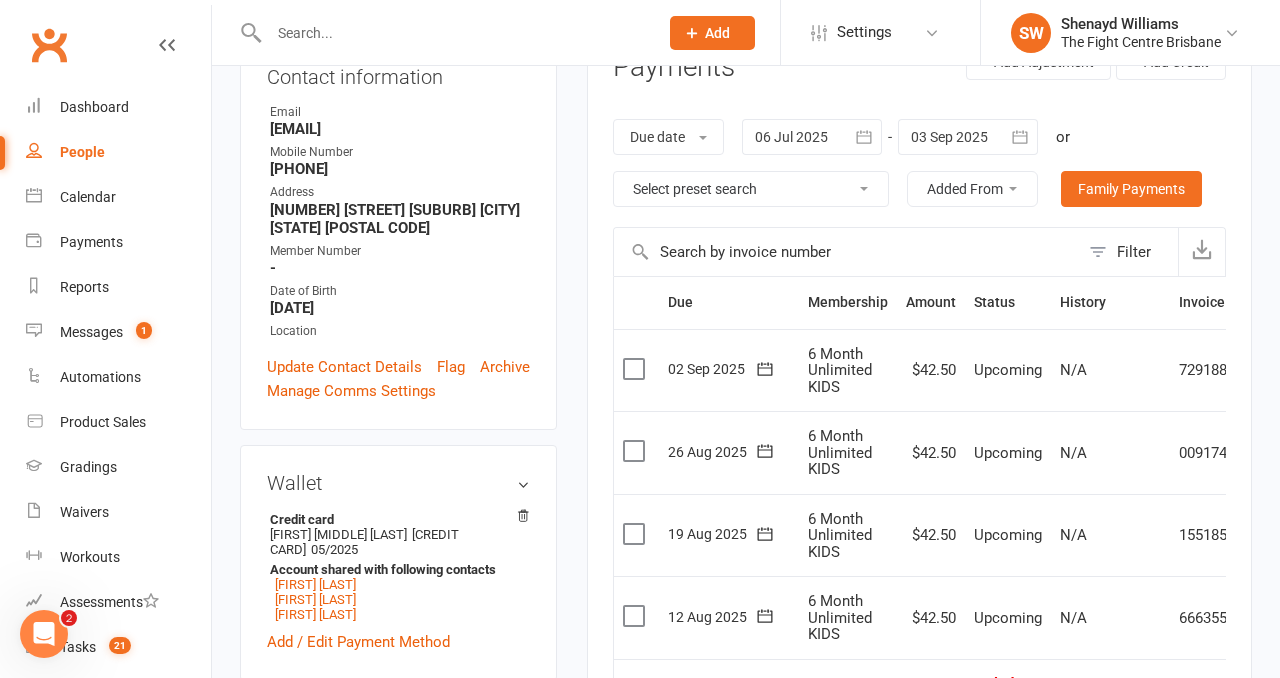 click at bounding box center [812, 137] 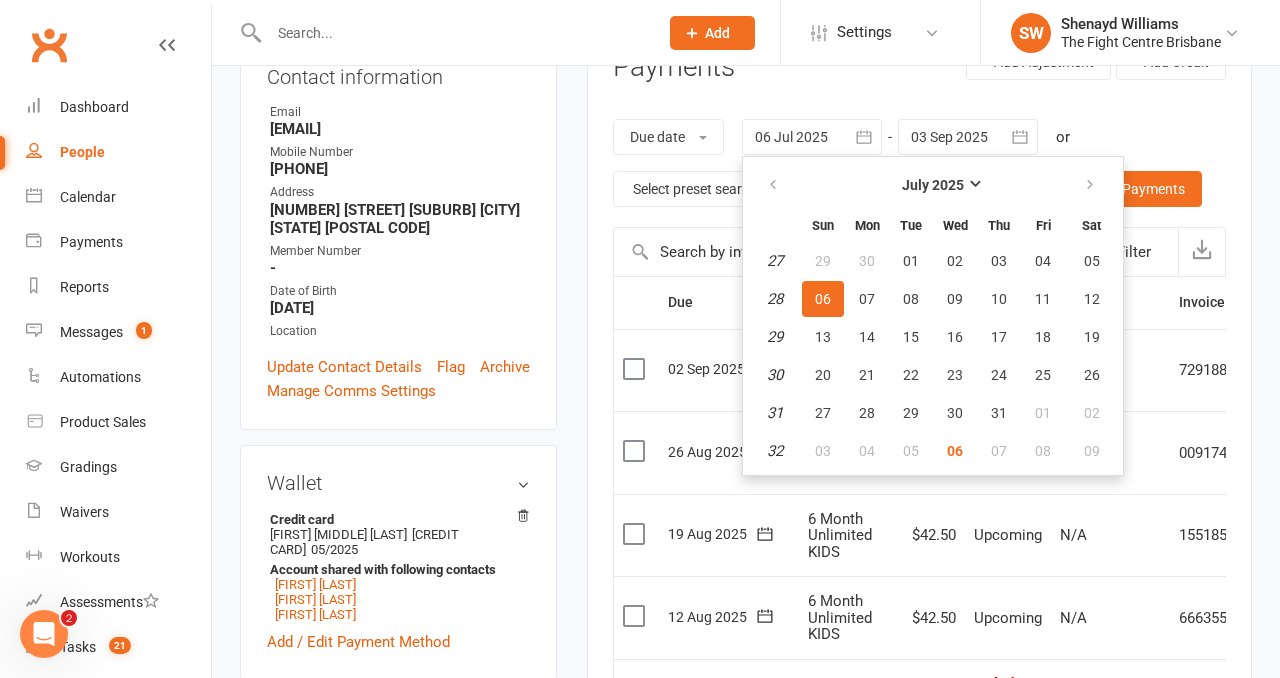 click on "02 Sep 2025" at bounding box center (729, 370) 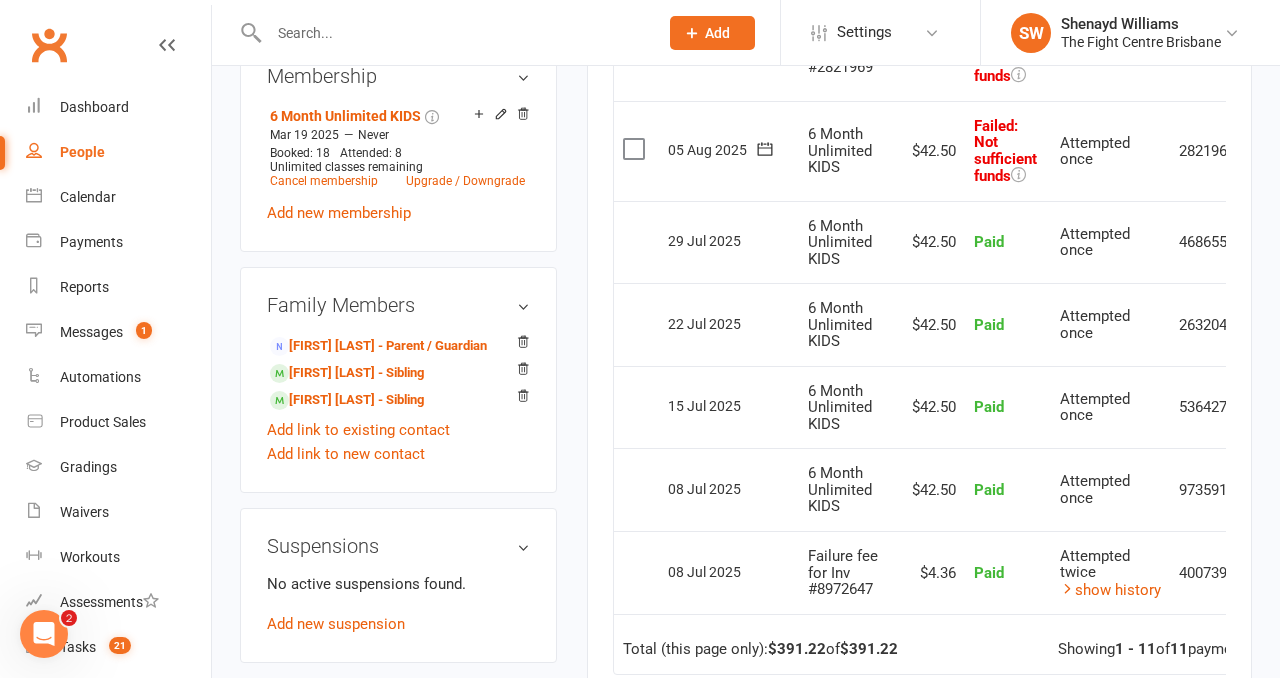 scroll, scrollTop: 1012, scrollLeft: 0, axis: vertical 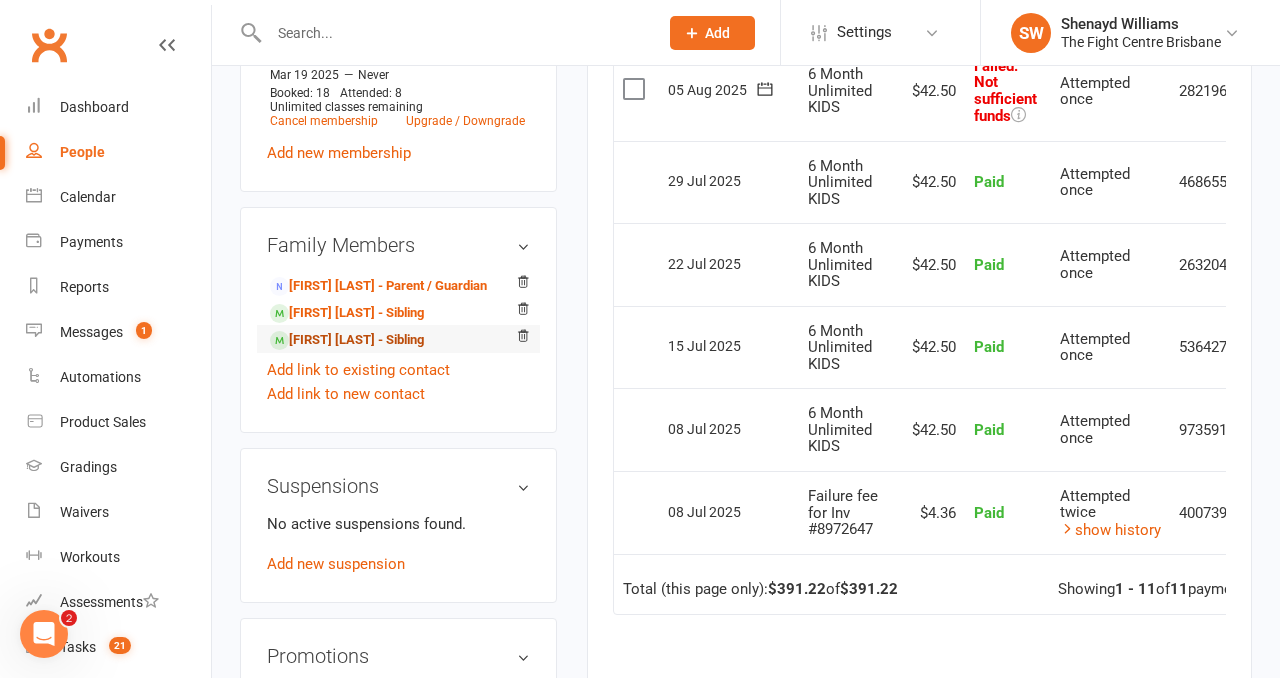 click on "[FIRST] [LAST] - Sibling" at bounding box center (347, 340) 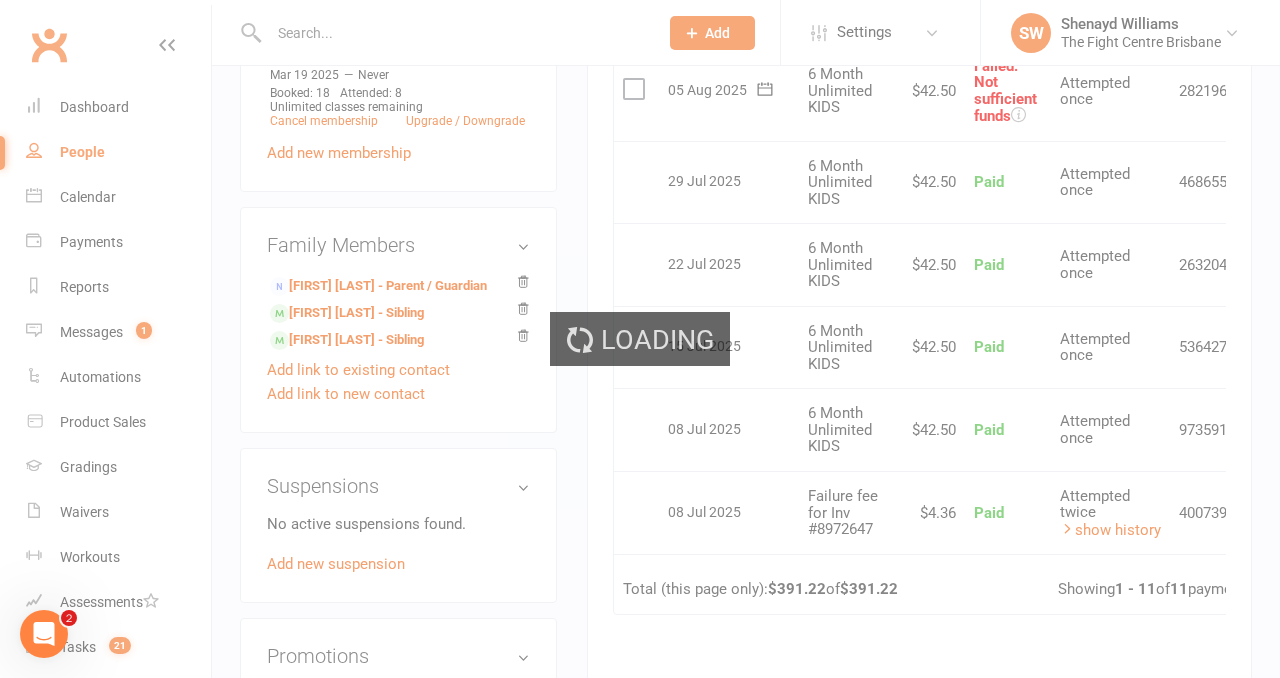 scroll, scrollTop: 0, scrollLeft: 0, axis: both 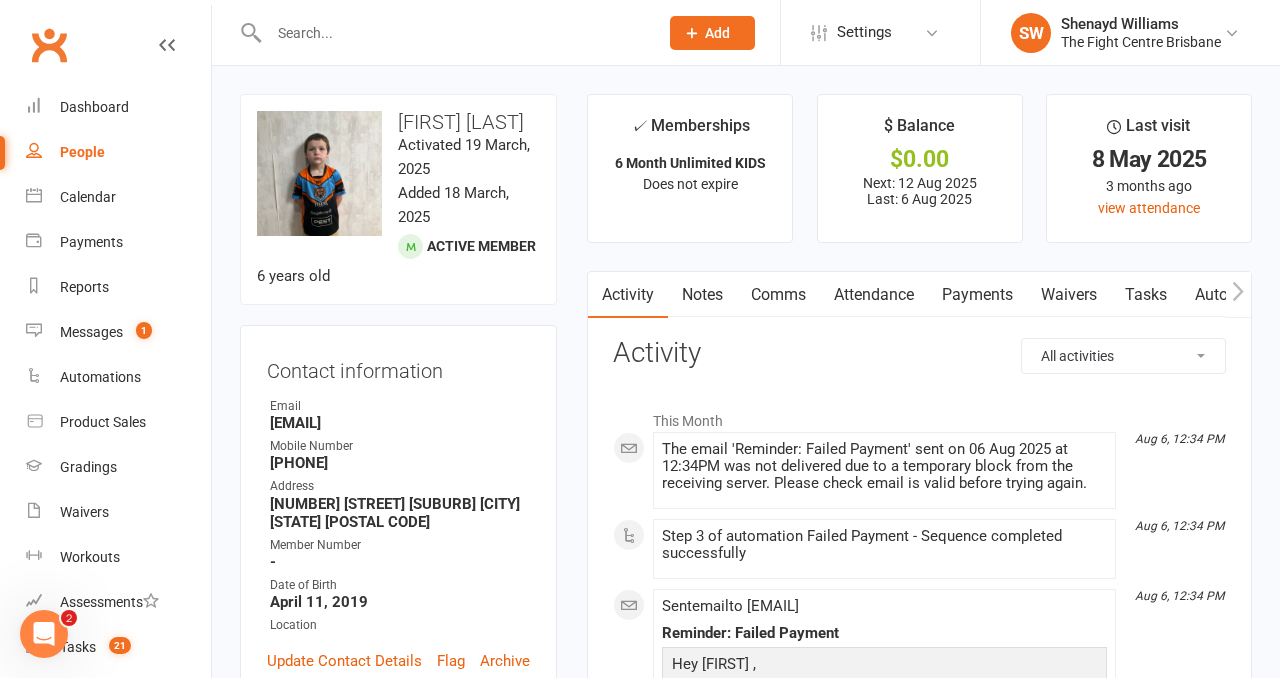 click on "Payments" at bounding box center (977, 295) 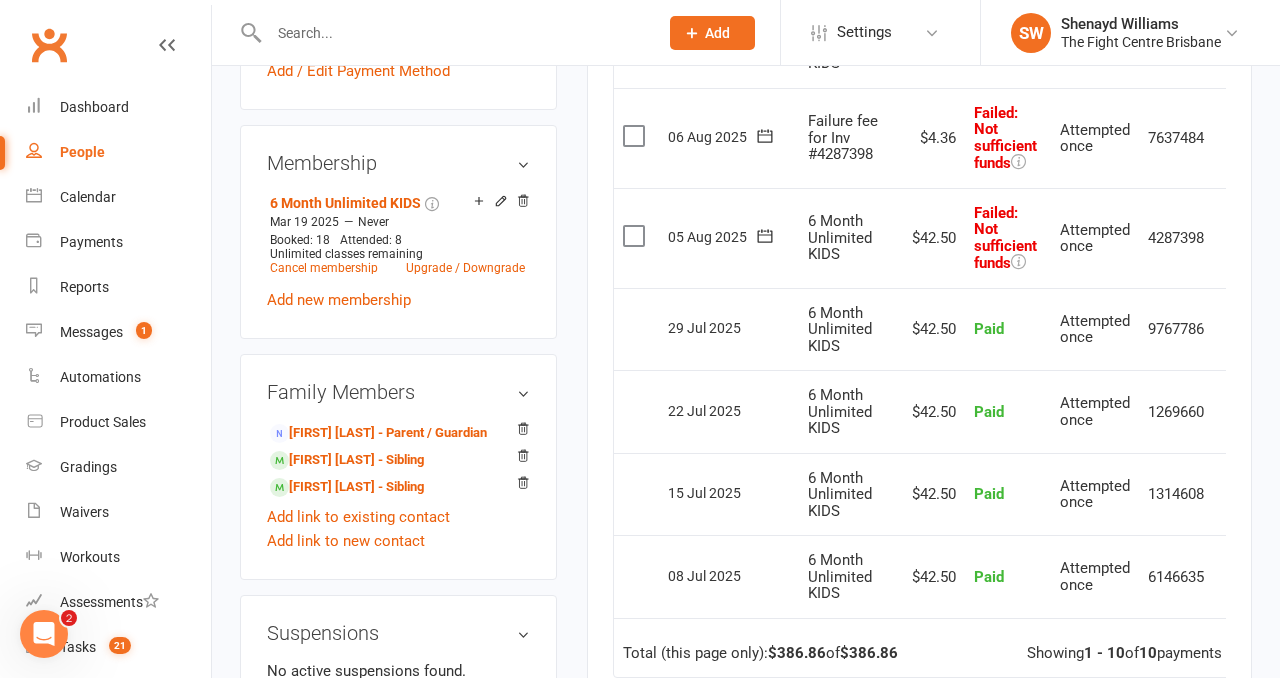 scroll, scrollTop: 869, scrollLeft: 0, axis: vertical 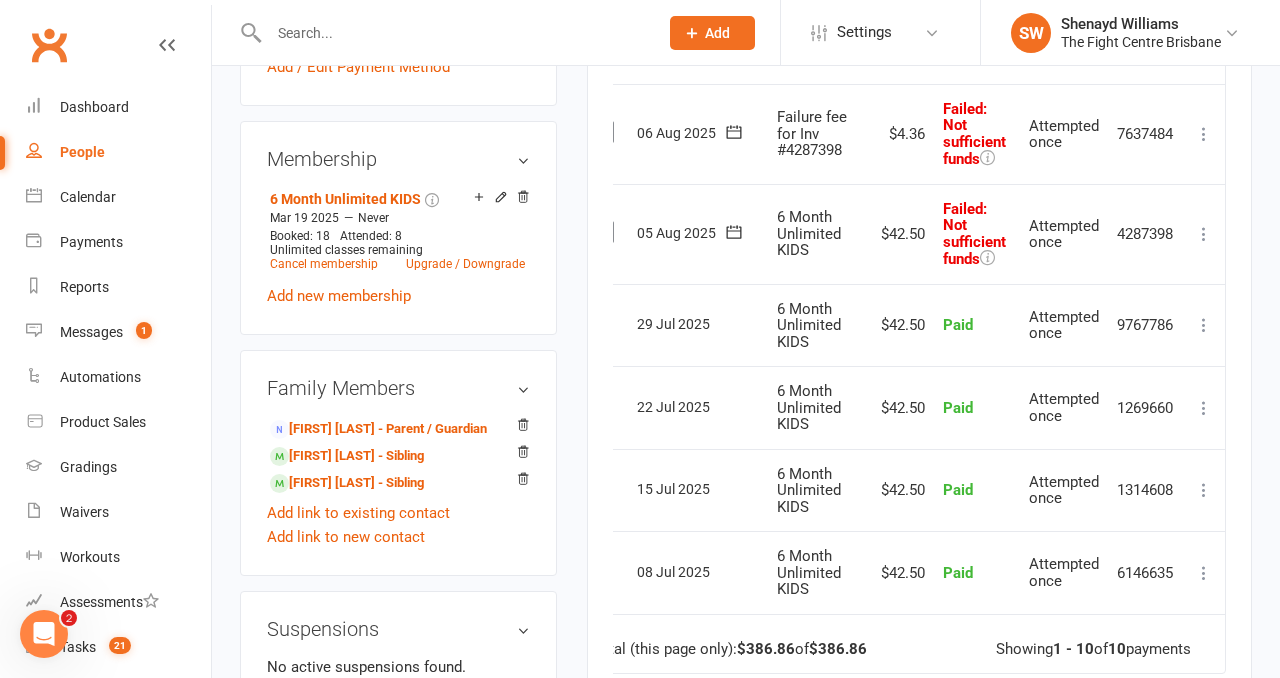 click at bounding box center (1204, 234) 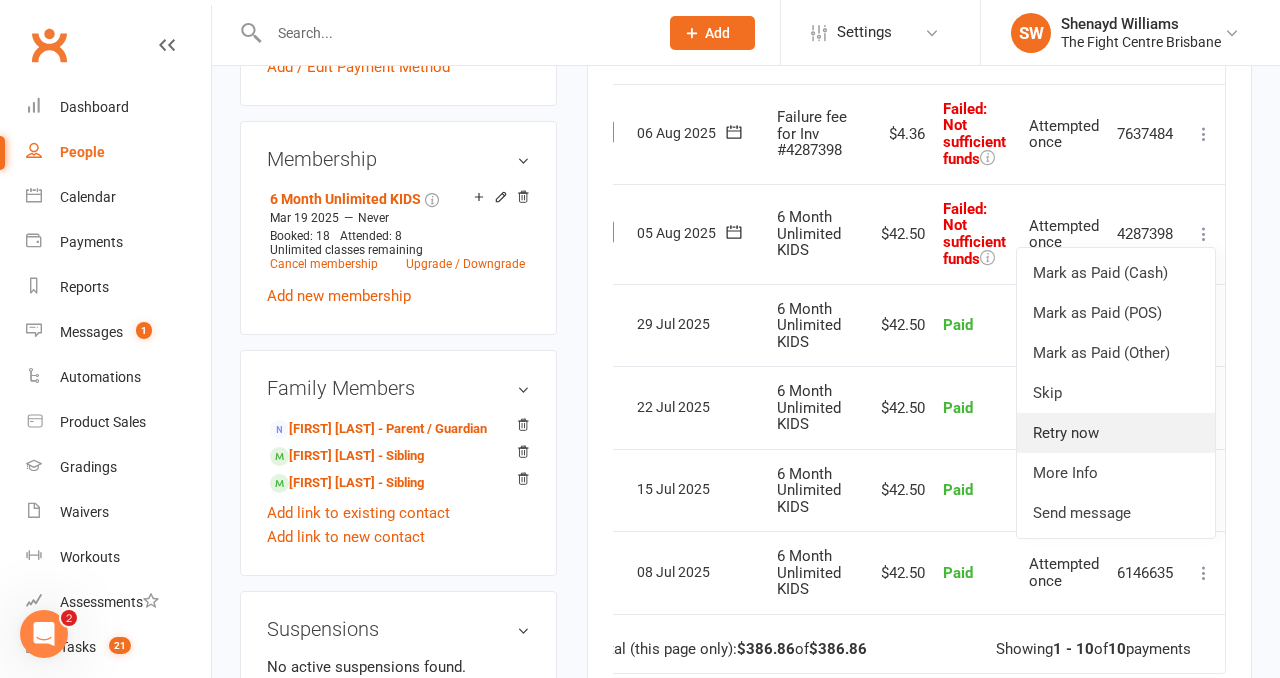 click on "Retry now" at bounding box center (1116, 433) 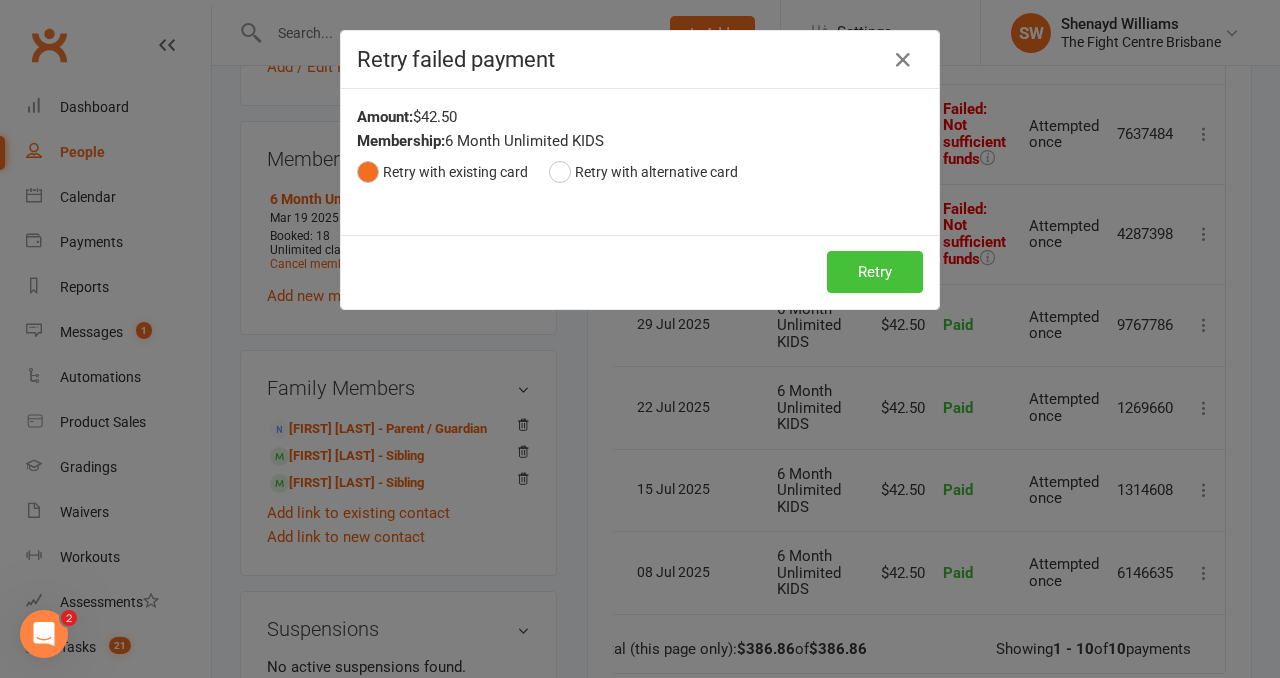 click on "Retry" at bounding box center [875, 272] 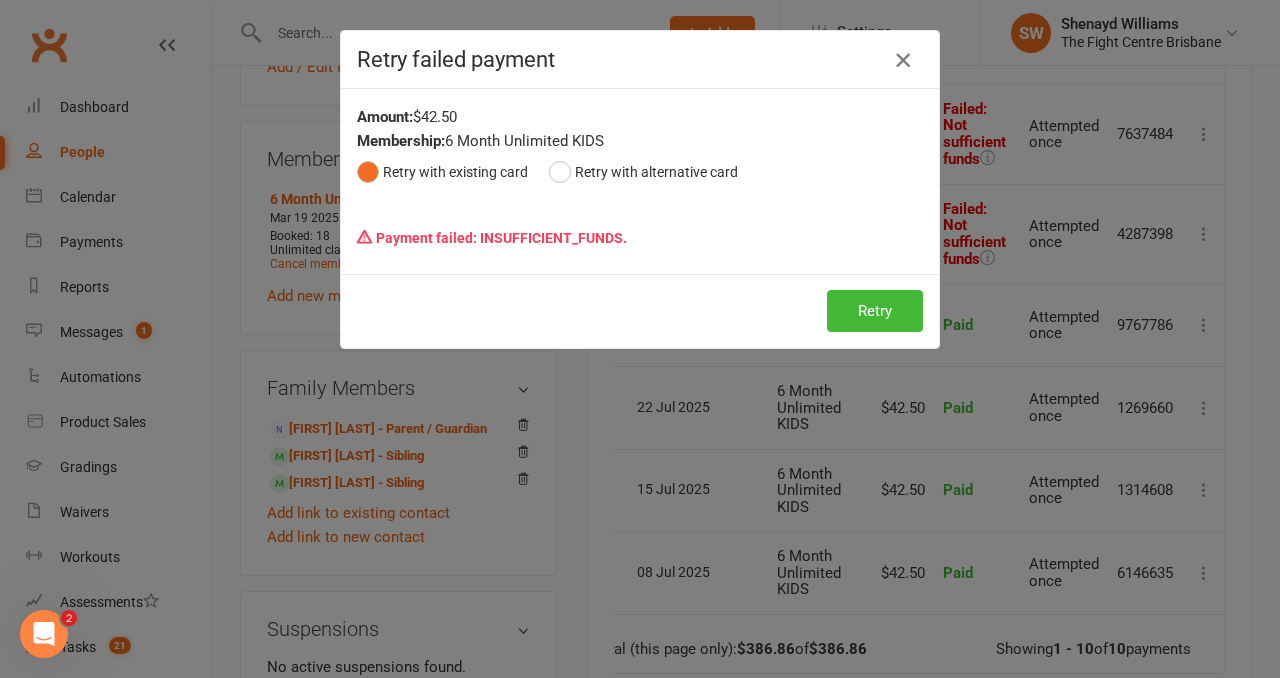 click at bounding box center (903, 60) 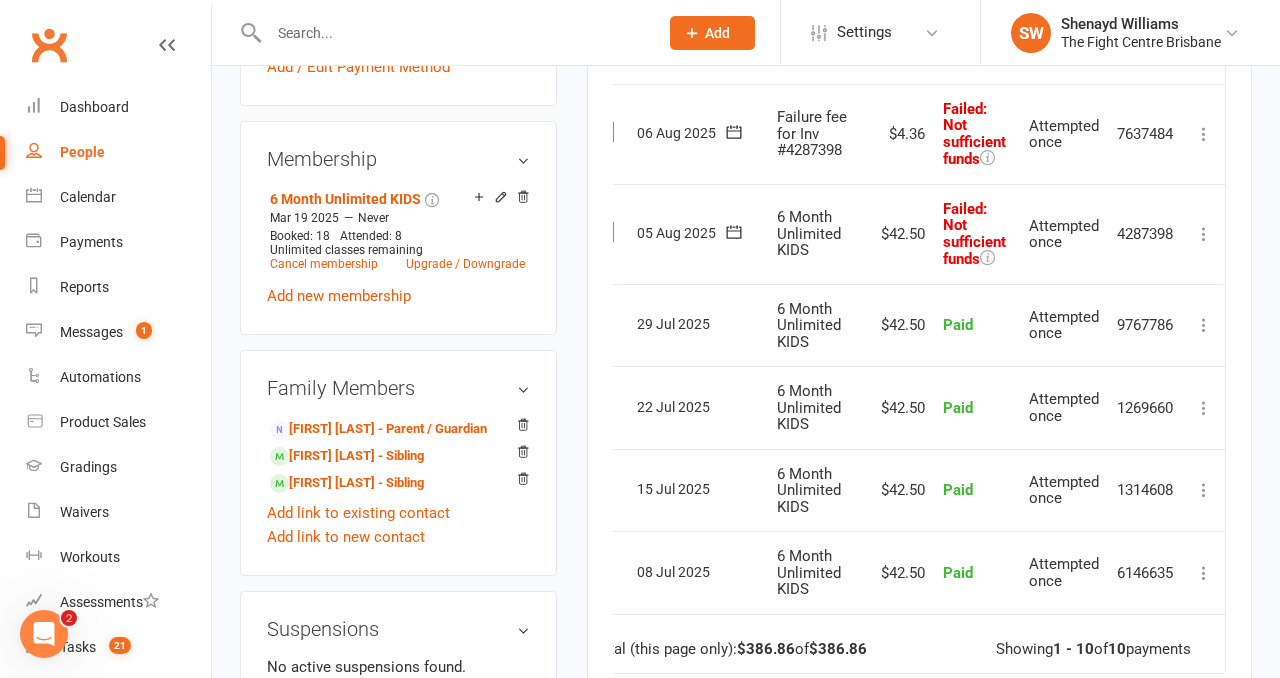 click at bounding box center [1204, 134] 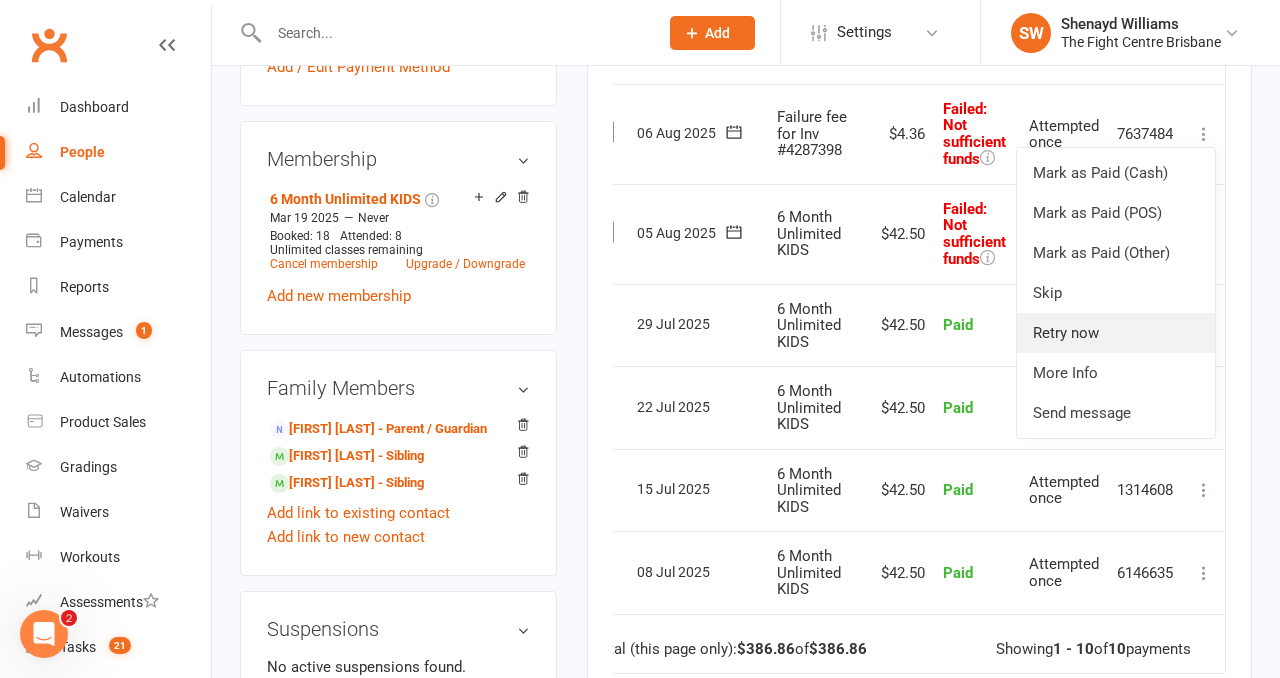 click on "Retry now" at bounding box center (1116, 333) 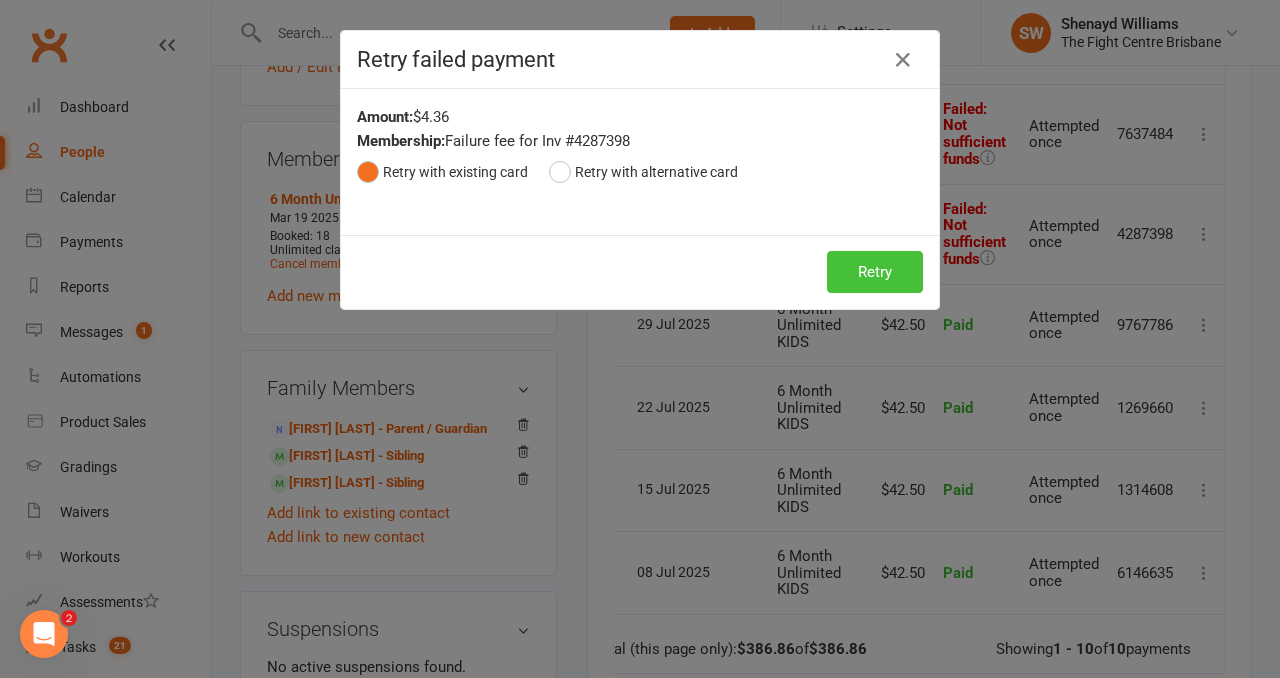 click on "Retry" at bounding box center (875, 272) 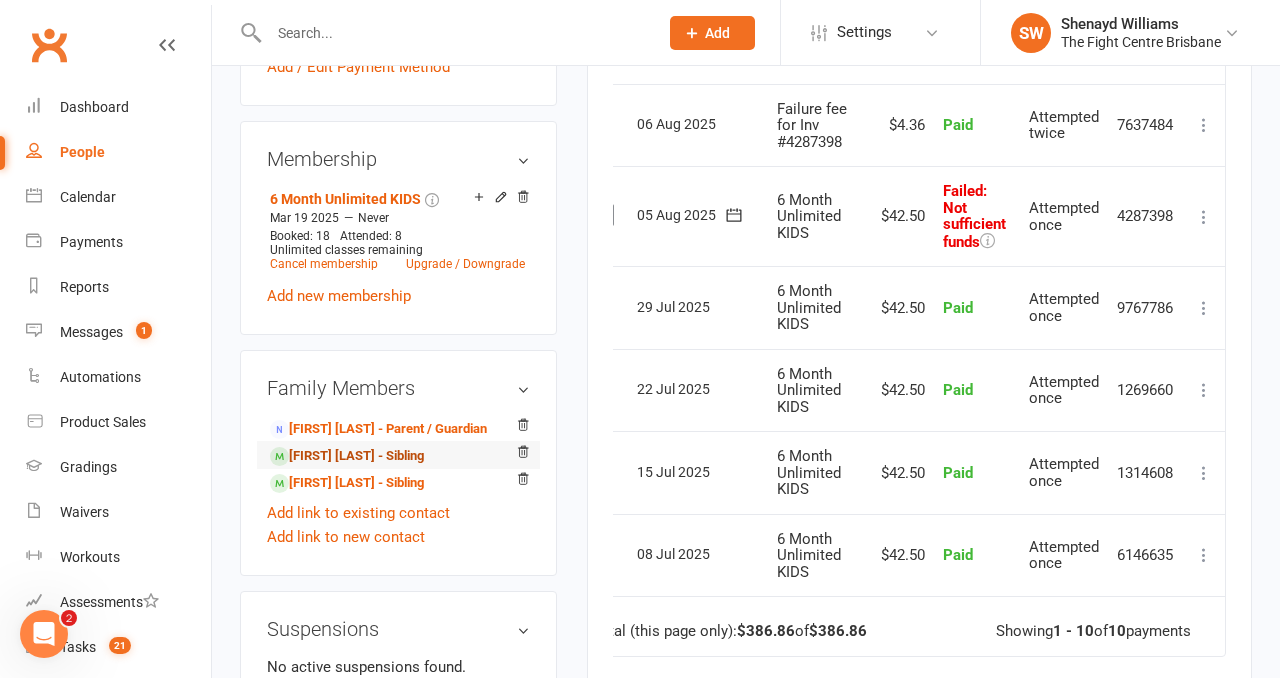 click on "Harmony Spokes - Sibling" at bounding box center (347, 456) 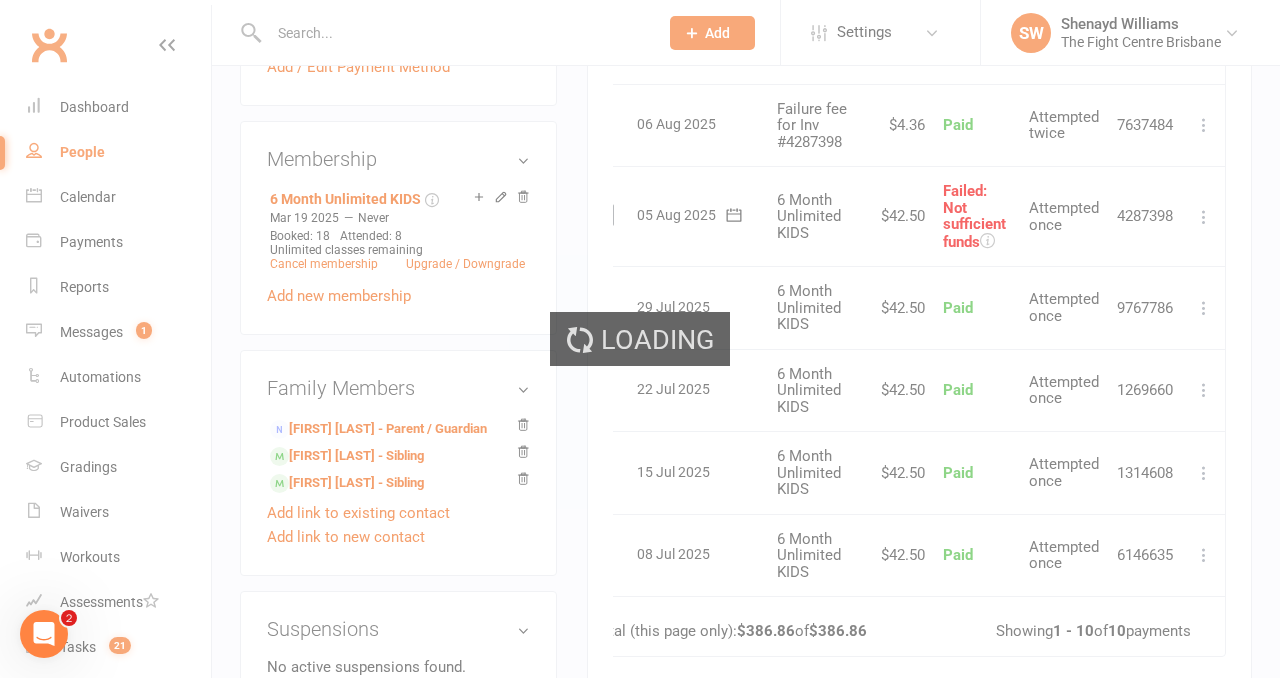 scroll, scrollTop: 0, scrollLeft: 0, axis: both 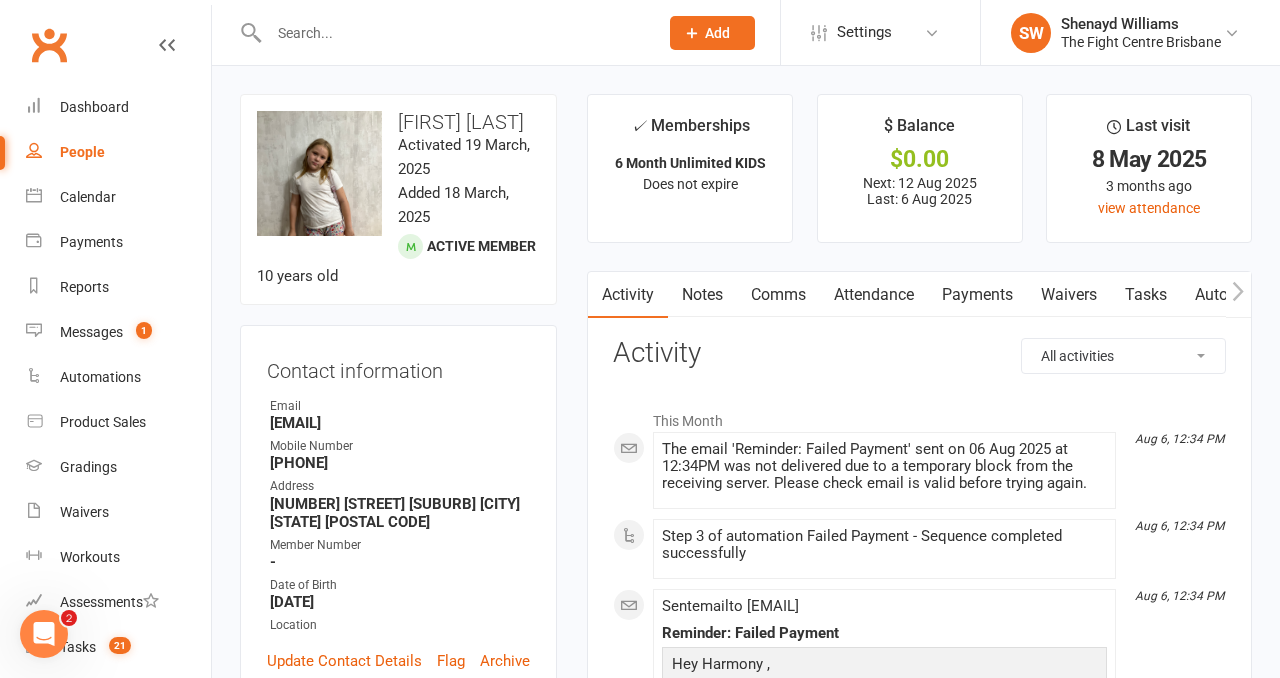 click on "Payments" at bounding box center [977, 295] 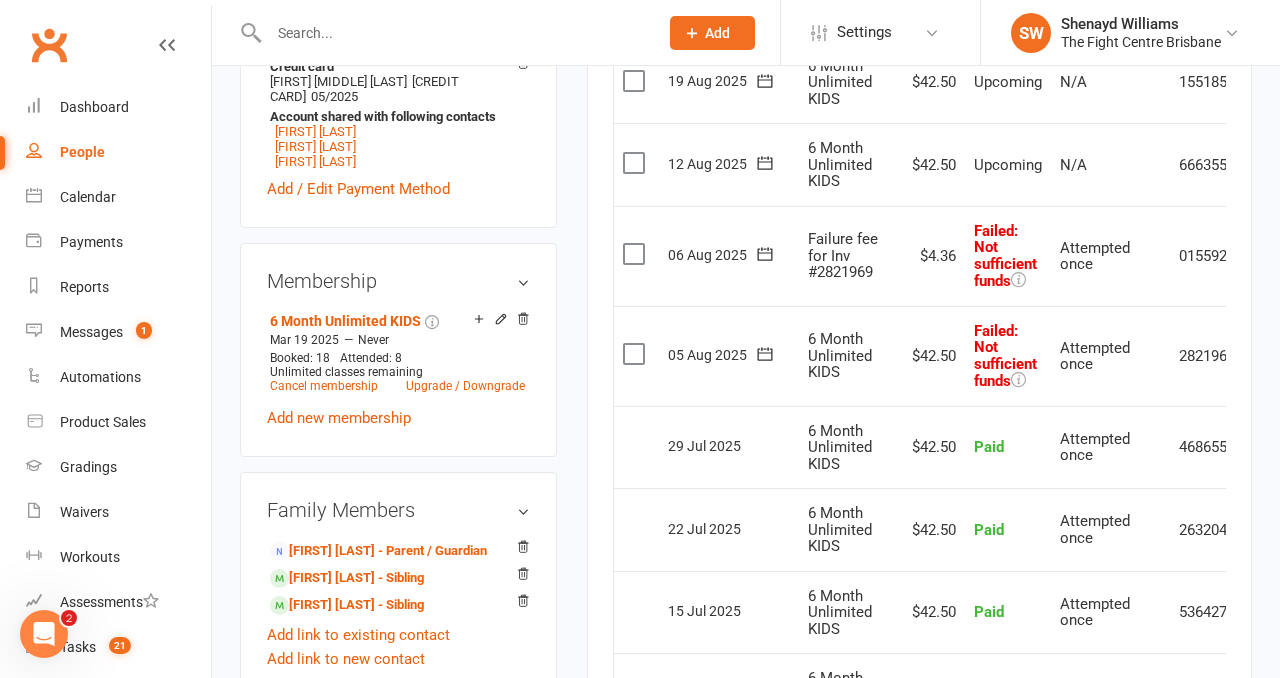 scroll, scrollTop: 776, scrollLeft: 0, axis: vertical 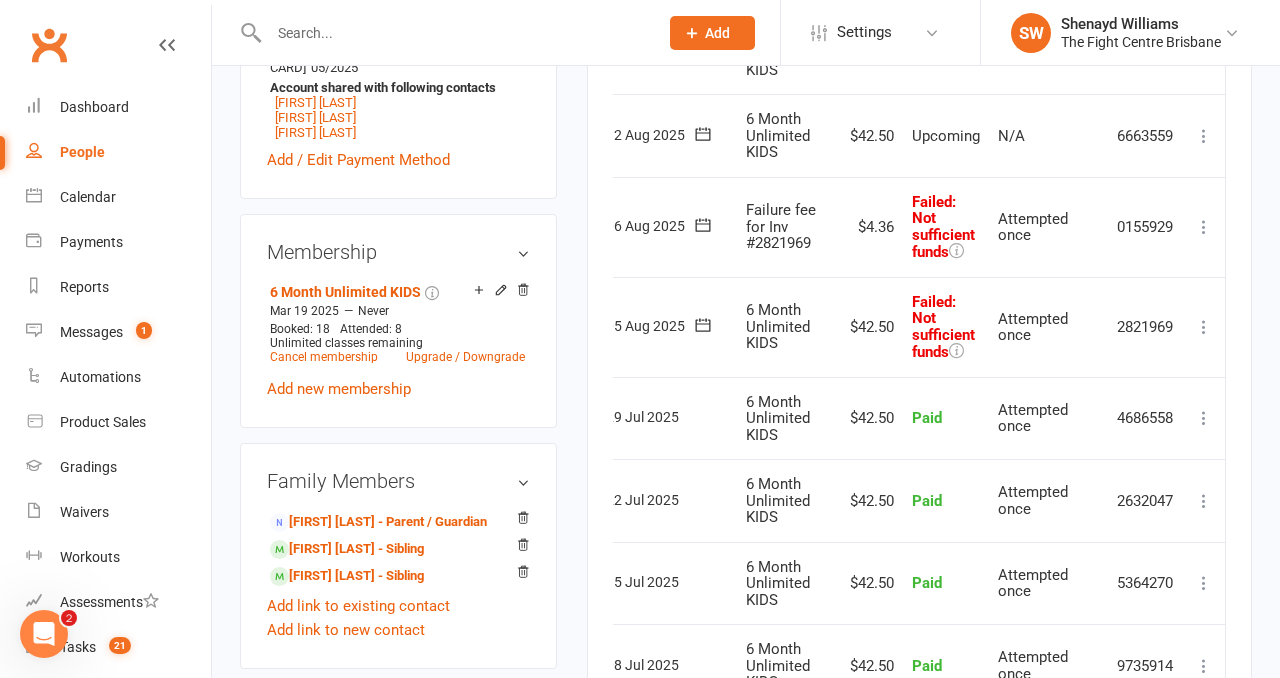 click at bounding box center (1204, 227) 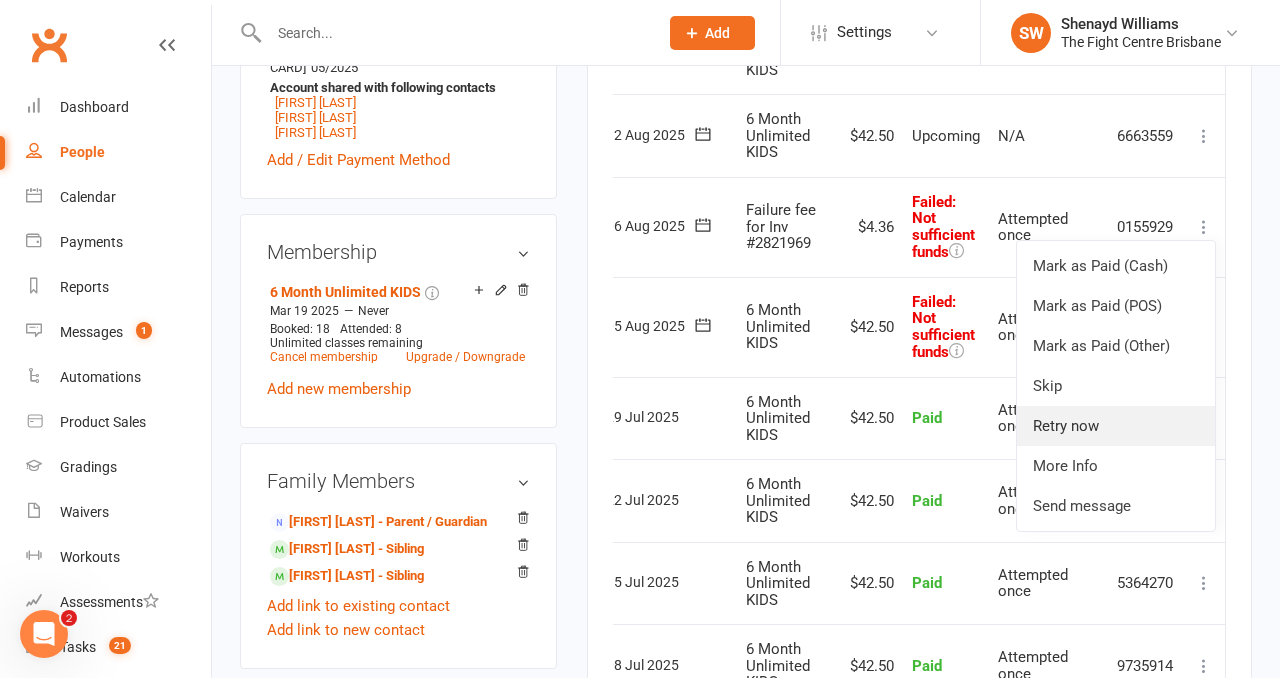 click on "Retry now" at bounding box center (1116, 426) 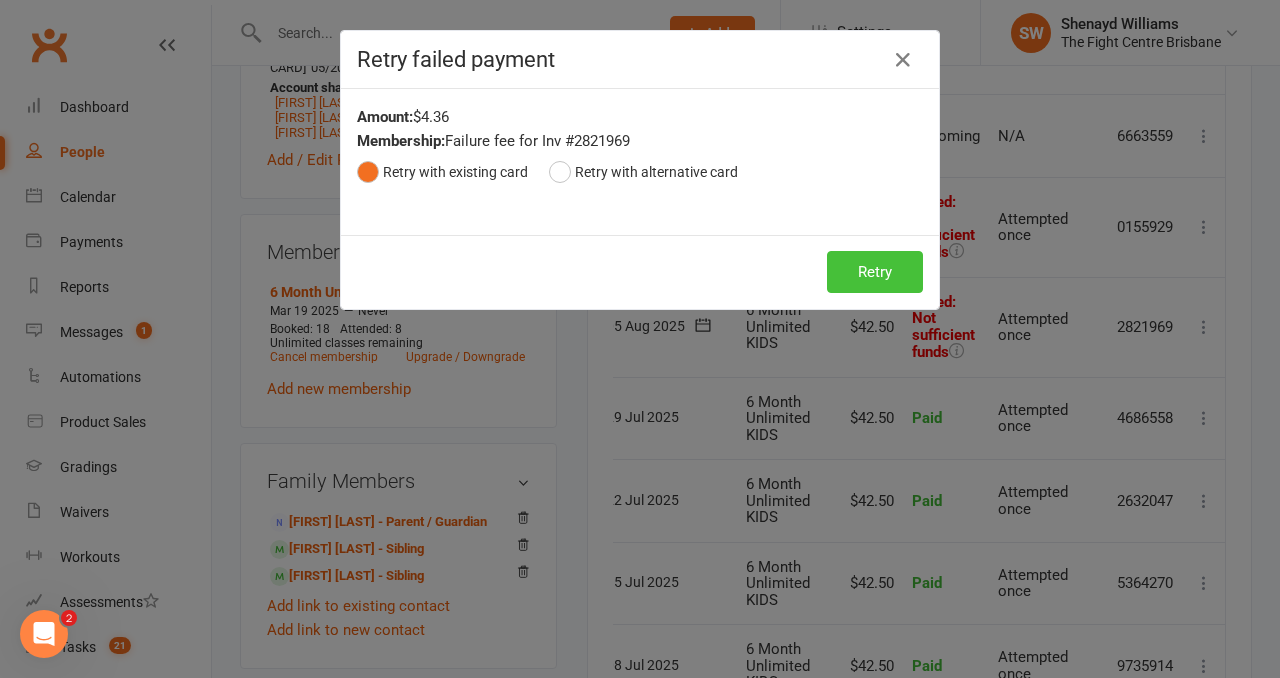 click on "Retry" at bounding box center (875, 272) 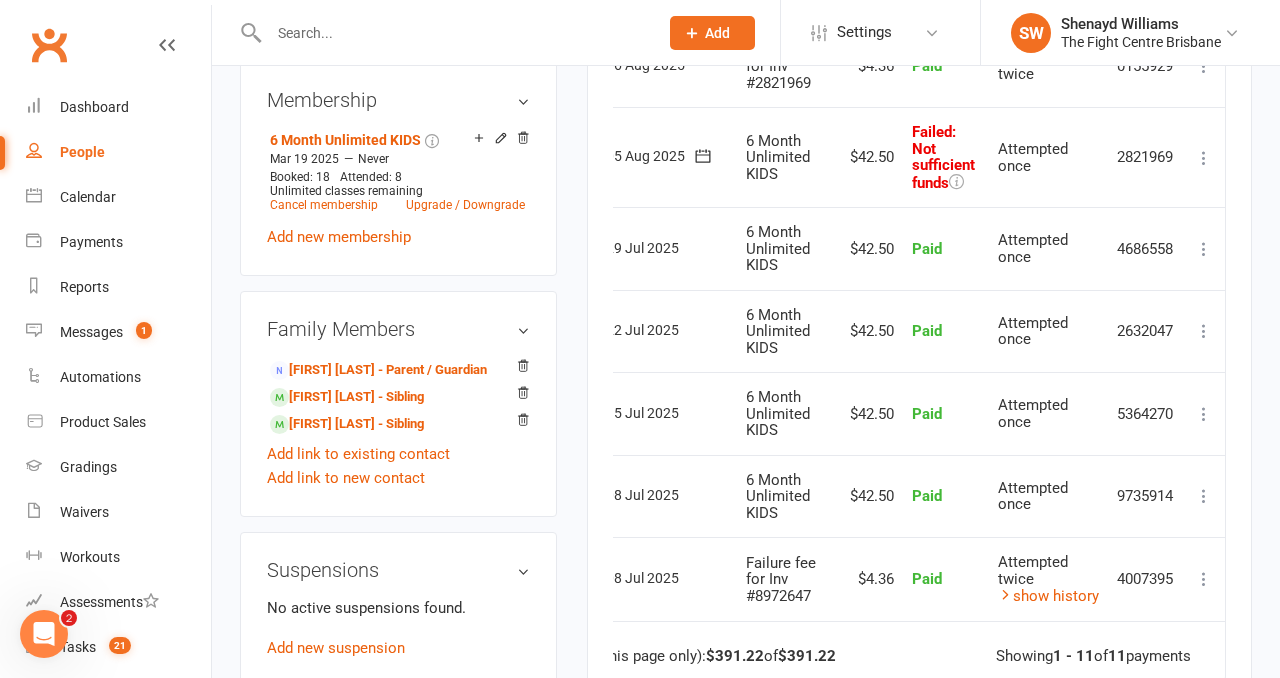 scroll, scrollTop: 964, scrollLeft: 0, axis: vertical 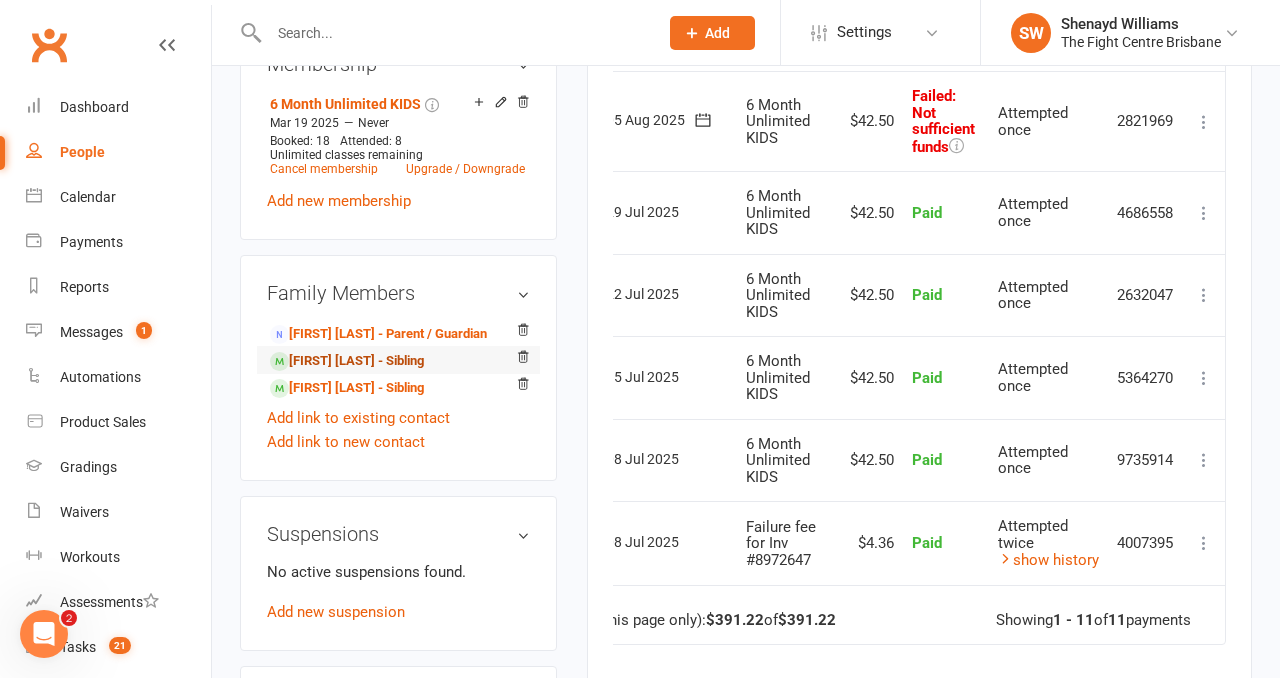 click on "Joseph Dawes - Sibling" at bounding box center (347, 361) 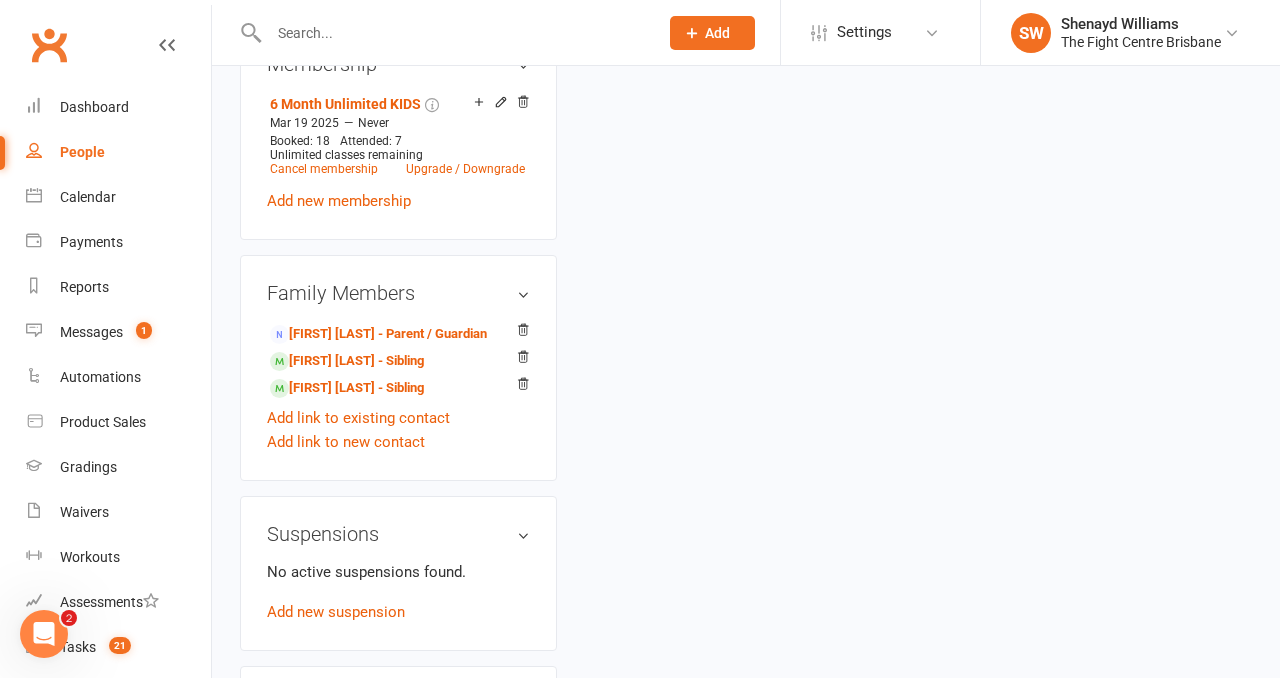 scroll, scrollTop: 0, scrollLeft: 0, axis: both 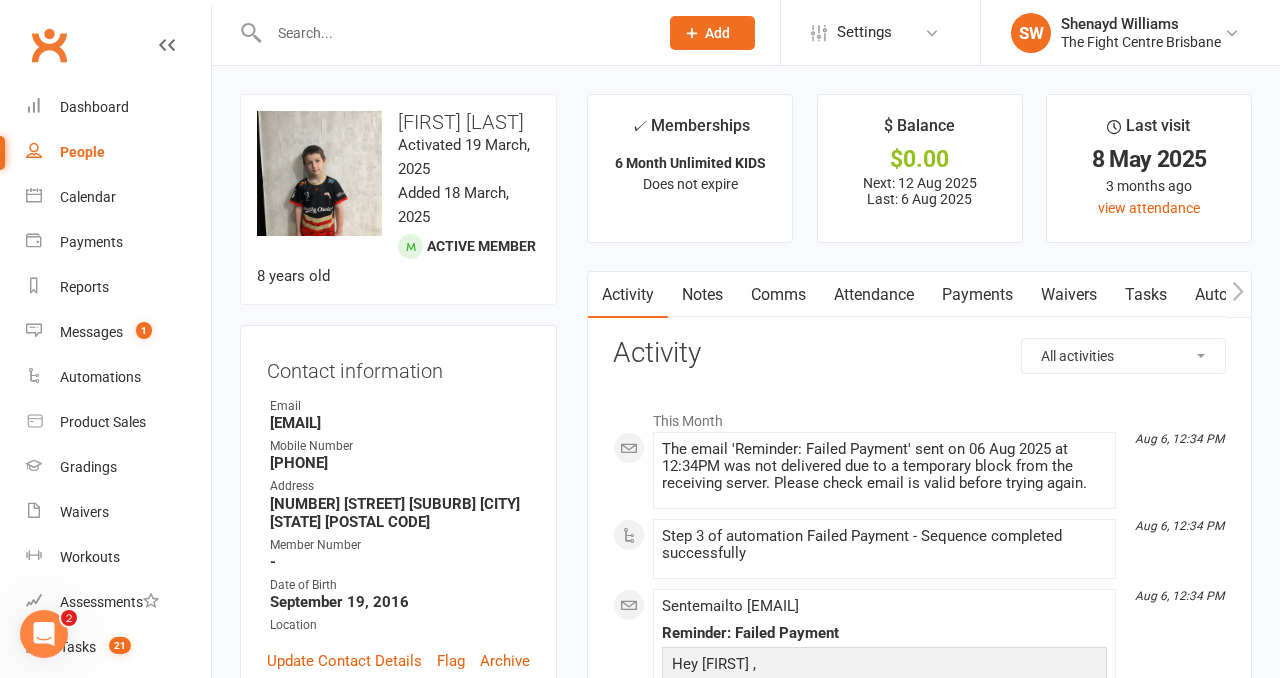 click on "Payments" at bounding box center (977, 295) 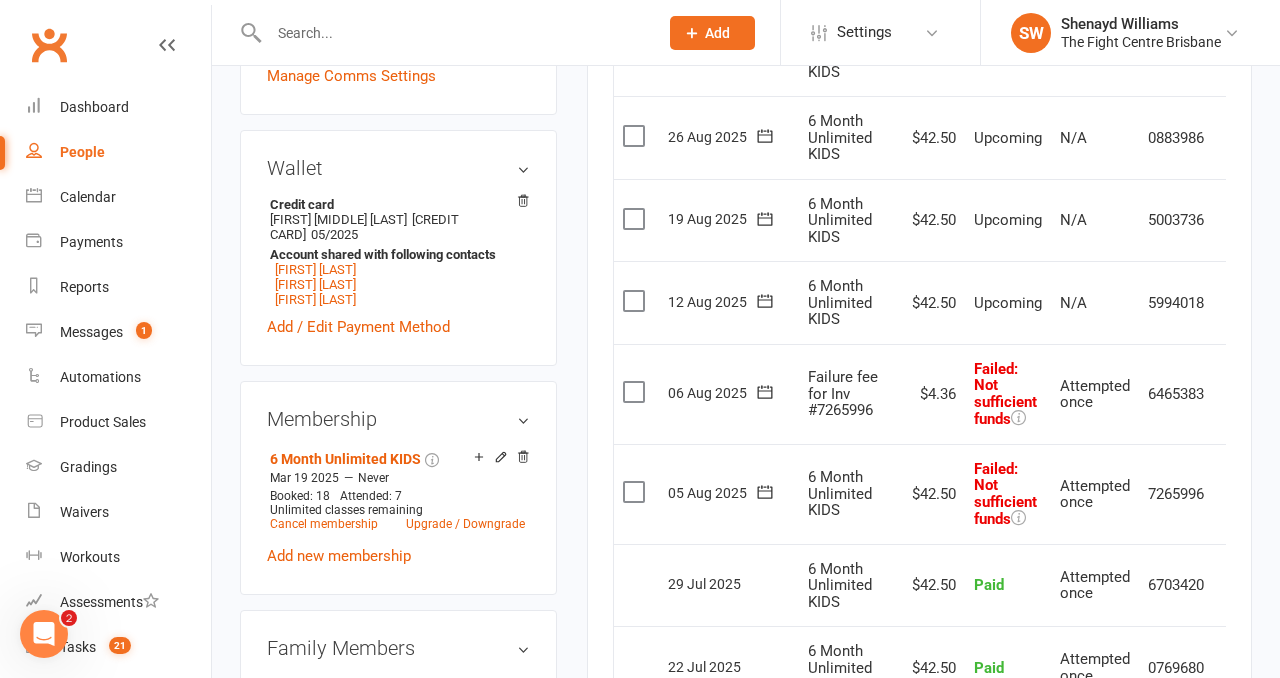 scroll, scrollTop: 627, scrollLeft: 0, axis: vertical 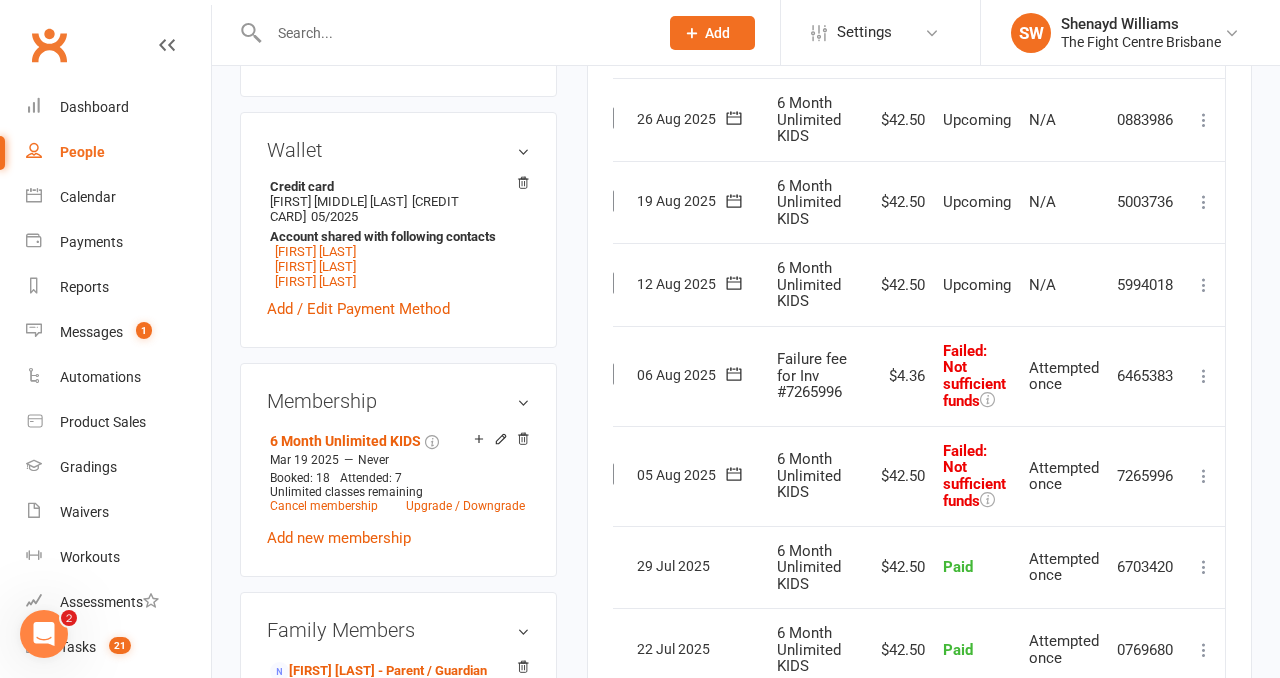 click at bounding box center (1204, 376) 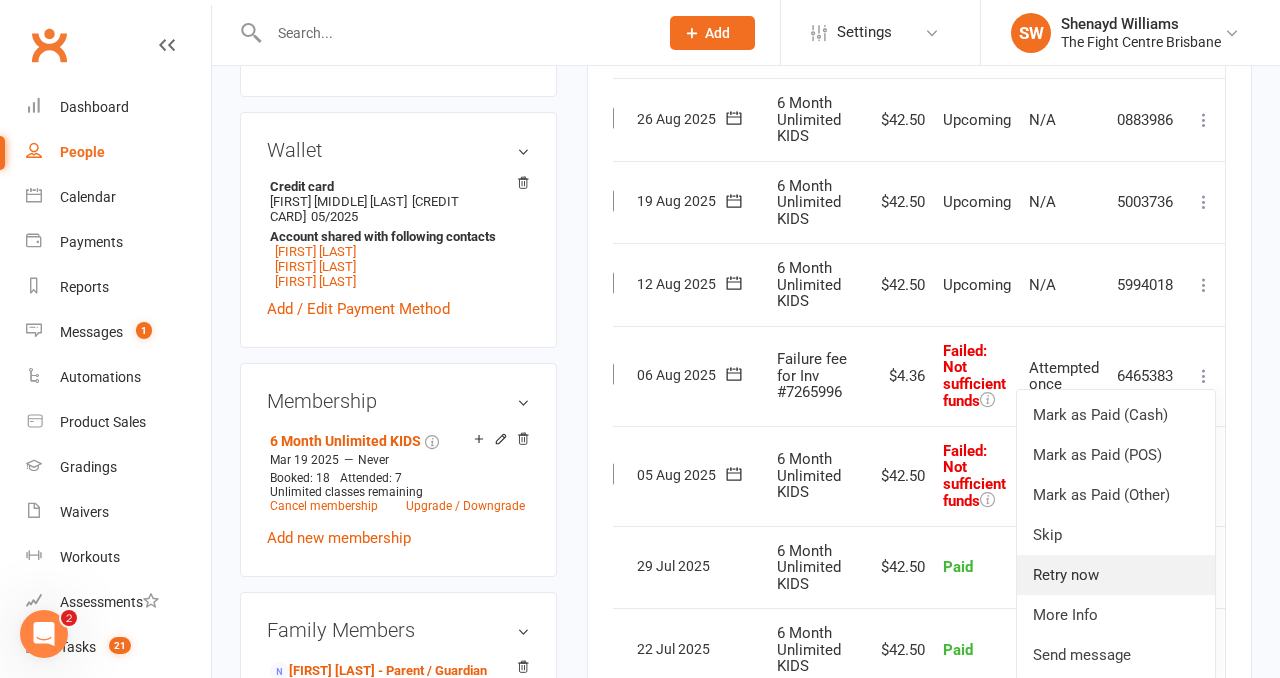 click on "Retry now" at bounding box center [1116, 575] 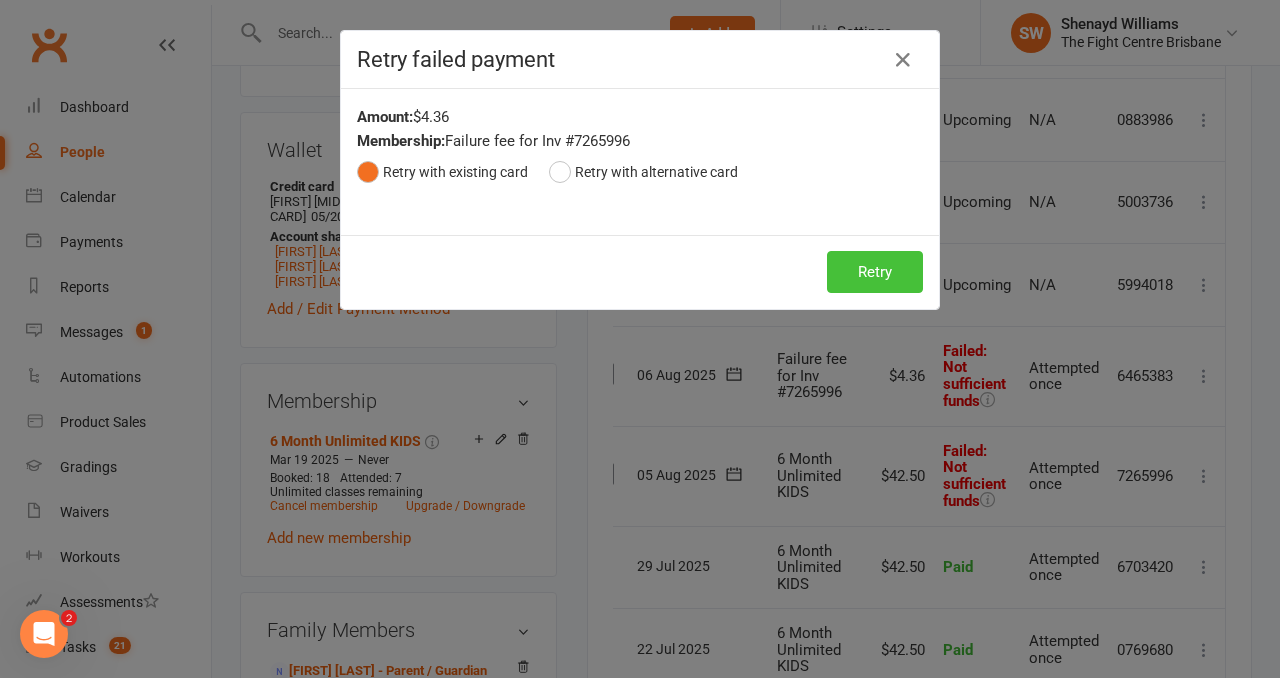 click on "Retry" at bounding box center (875, 272) 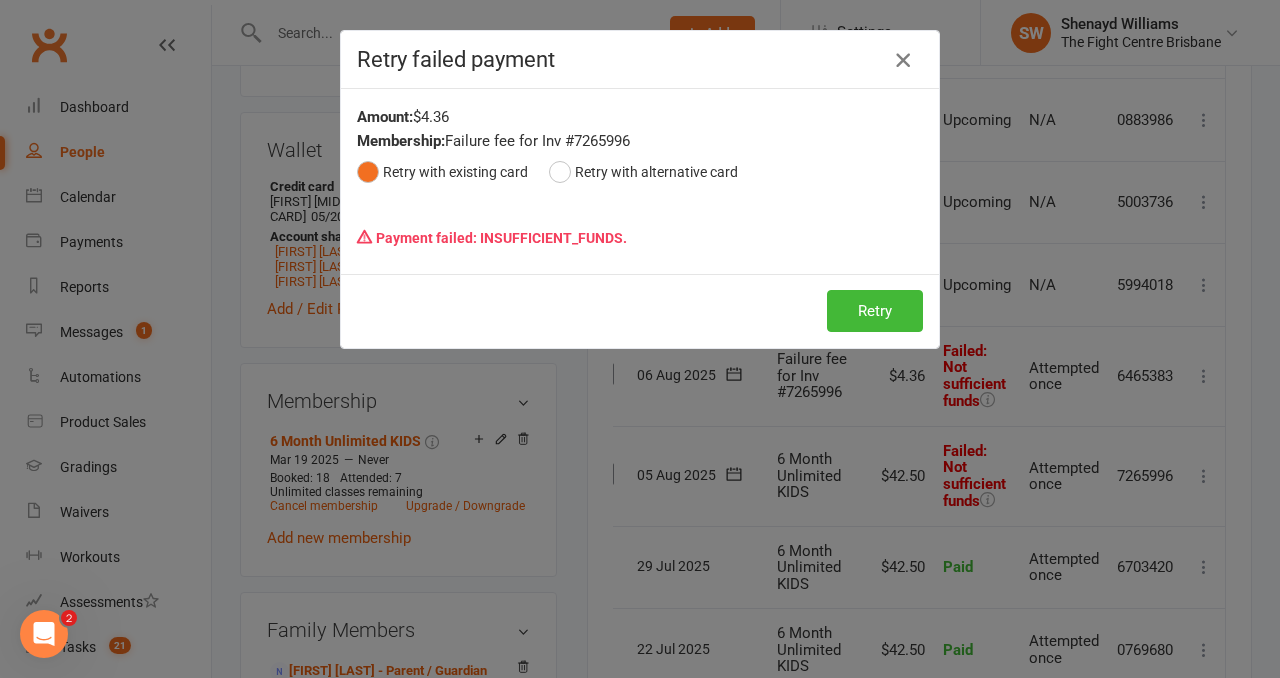 click at bounding box center (903, 60) 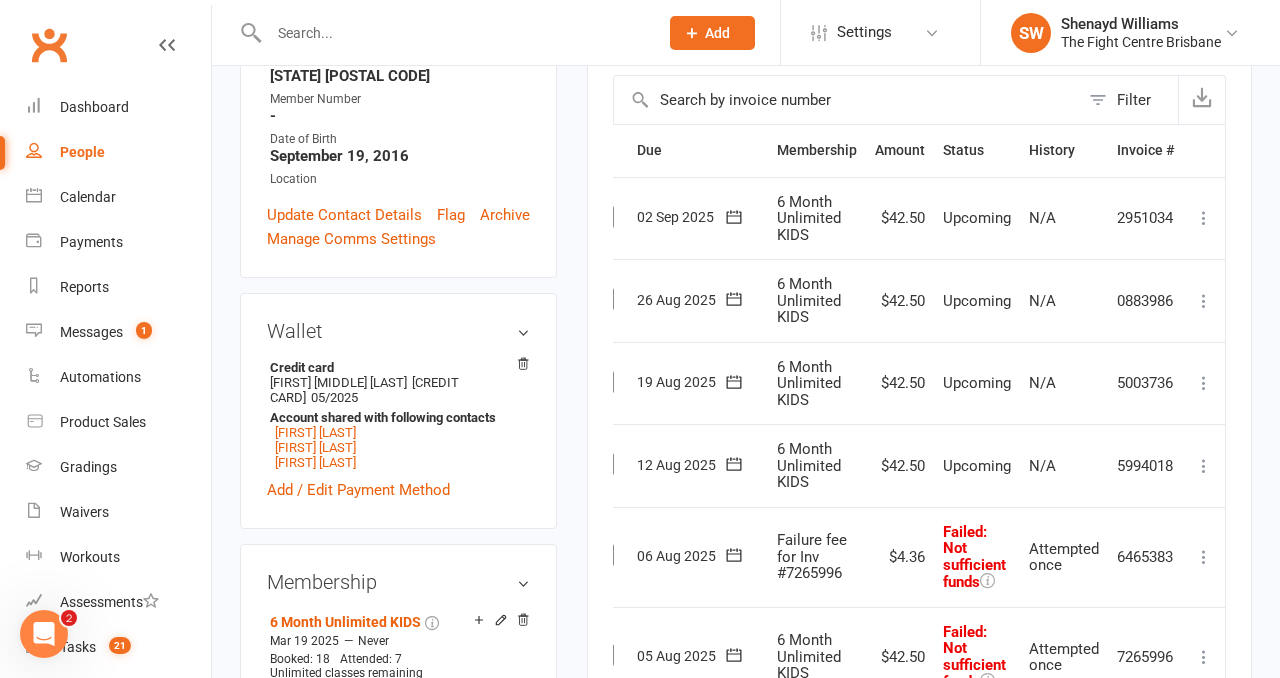 scroll, scrollTop: 270, scrollLeft: 0, axis: vertical 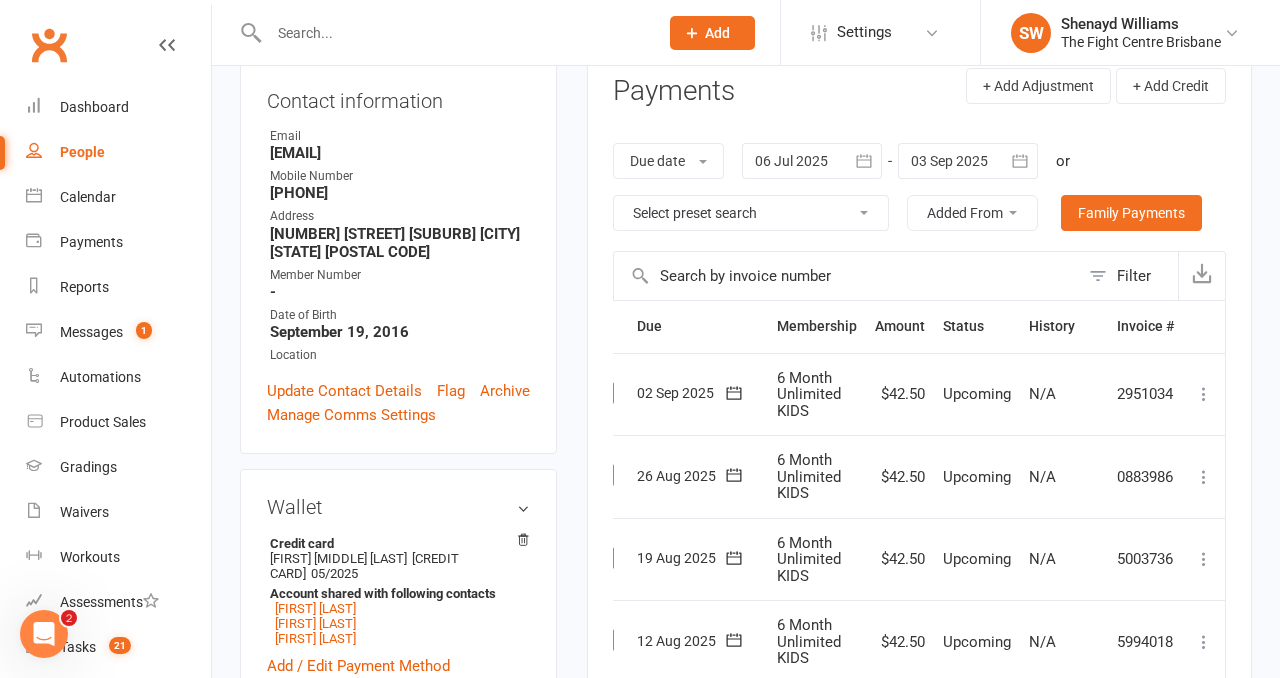 click 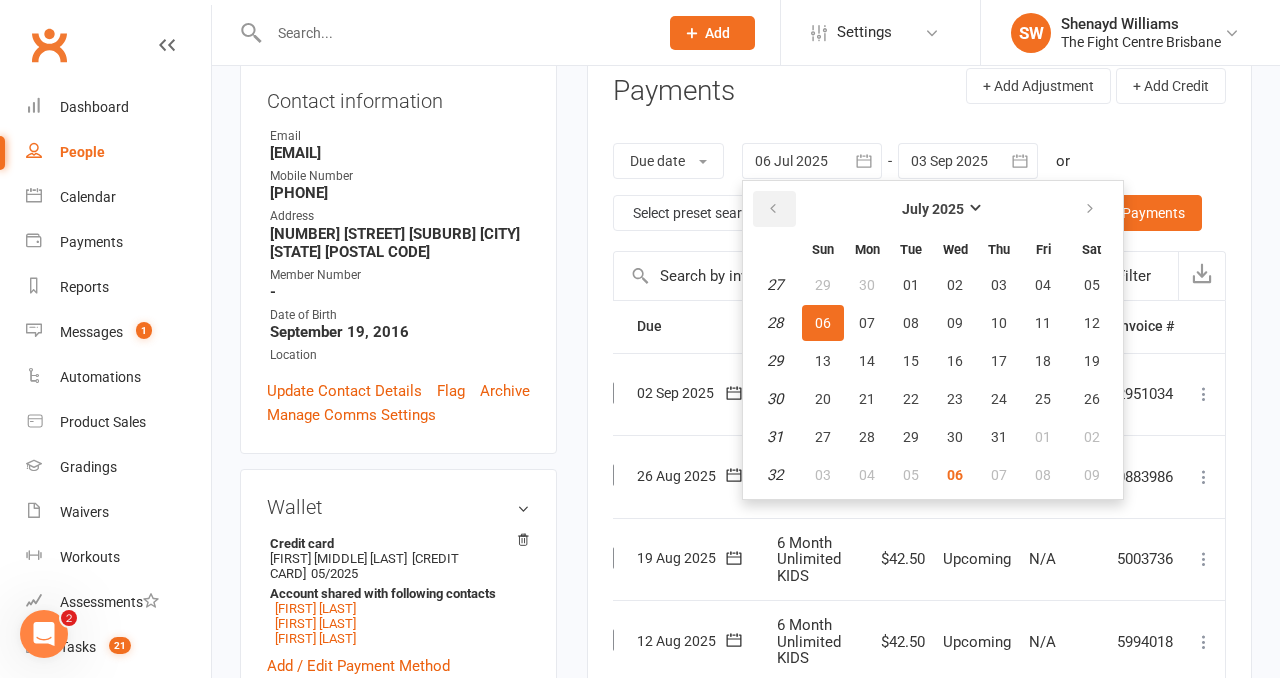 click at bounding box center [773, 209] 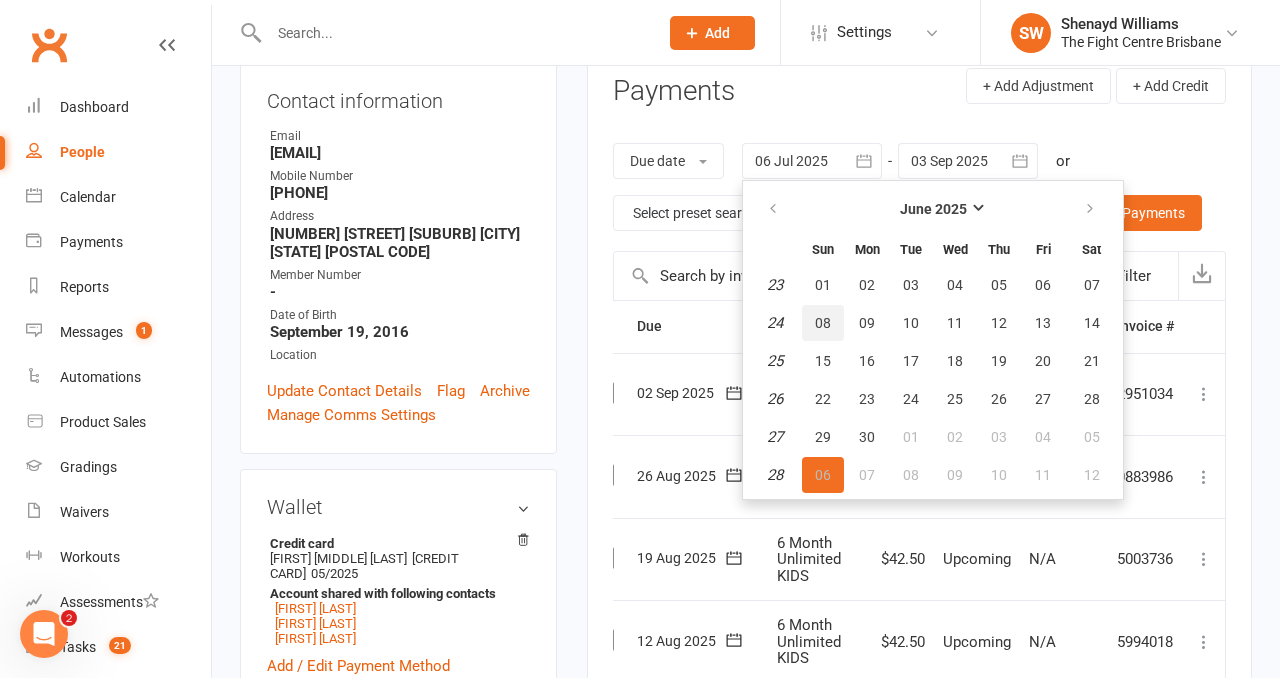click on "08" at bounding box center [823, 323] 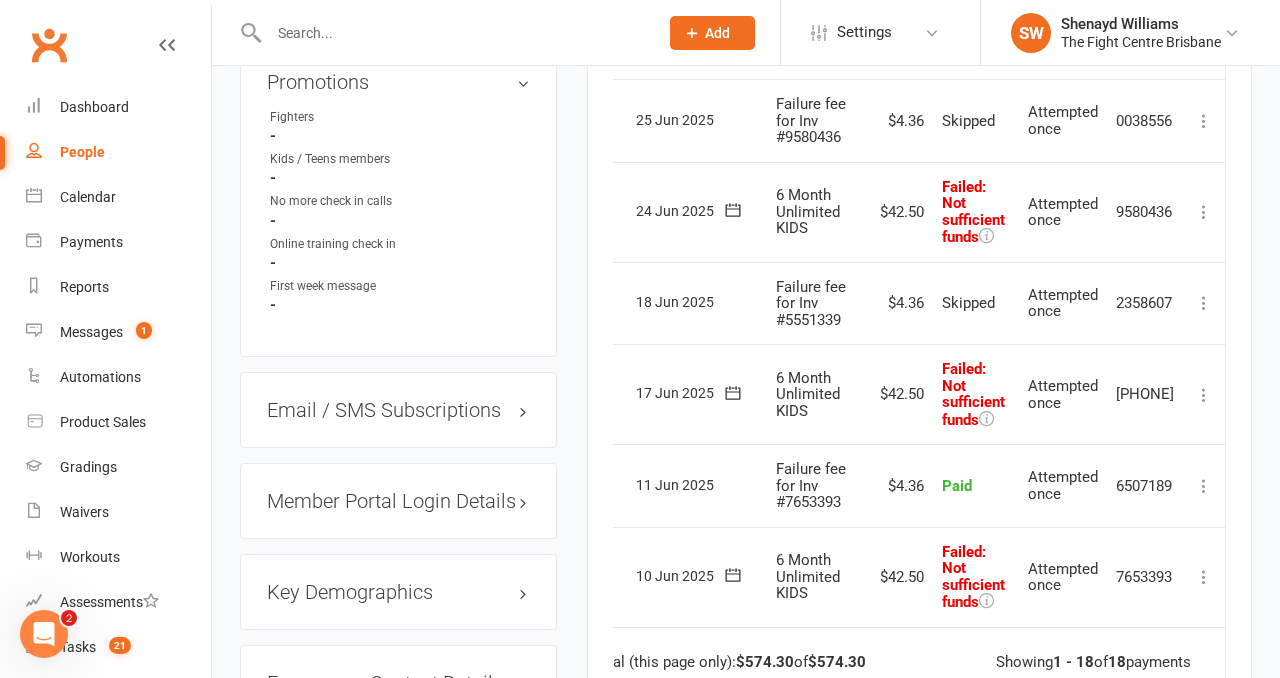 scroll, scrollTop: 1652, scrollLeft: 0, axis: vertical 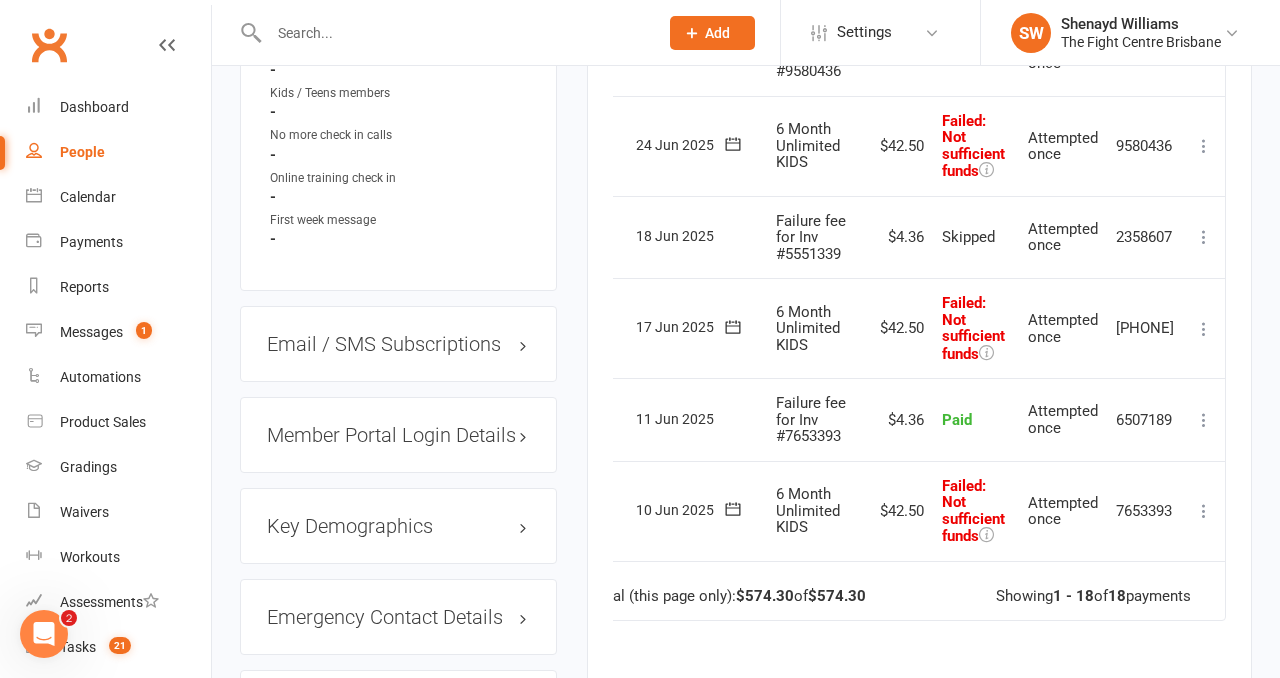 click at bounding box center [1204, 511] 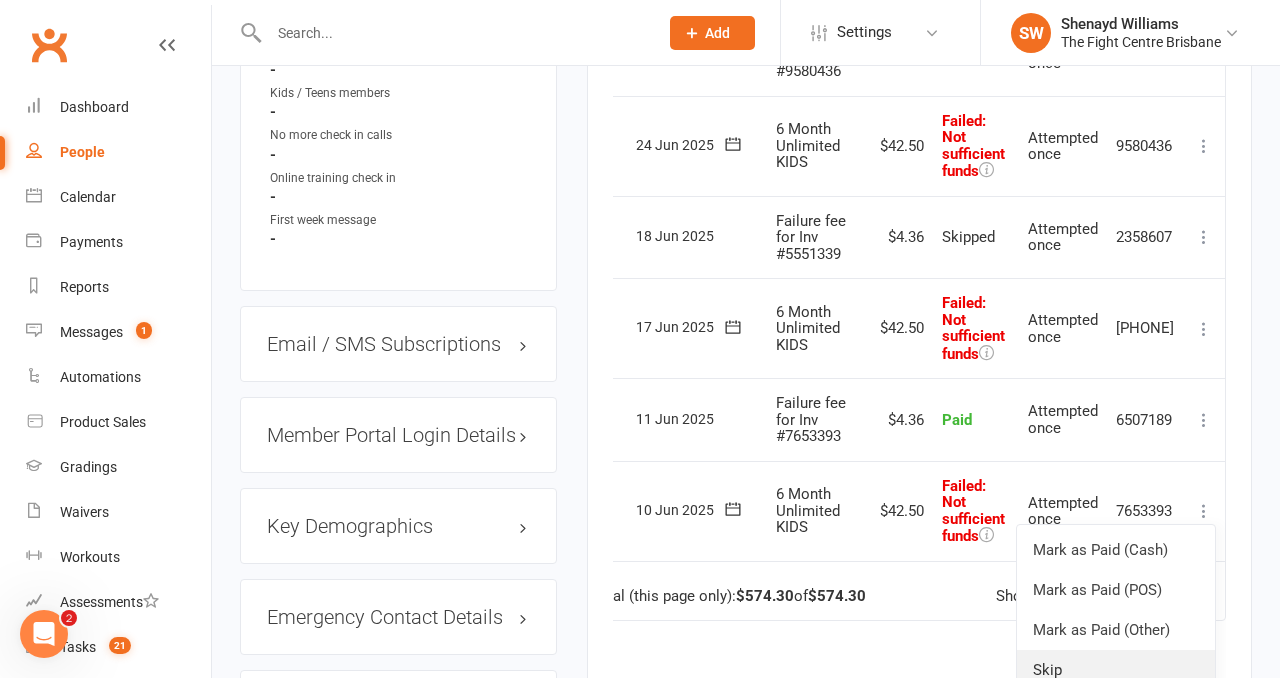 click on "Skip" at bounding box center (1116, 670) 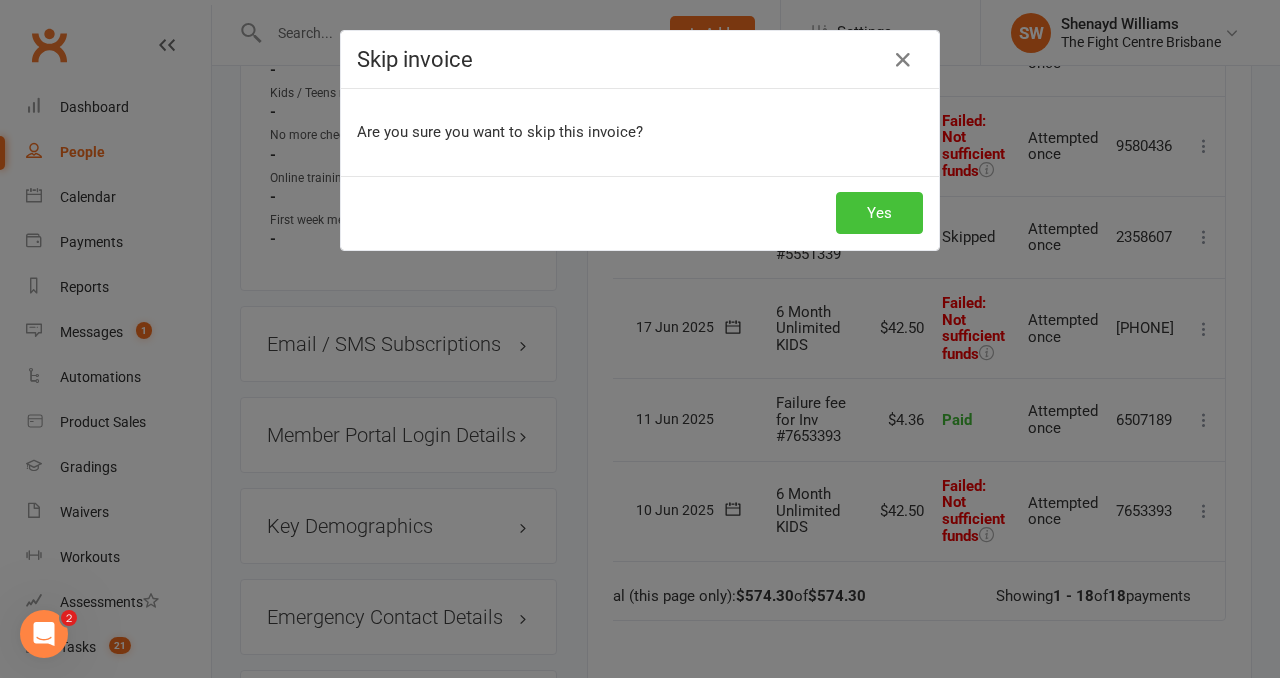 click on "Yes" at bounding box center (879, 213) 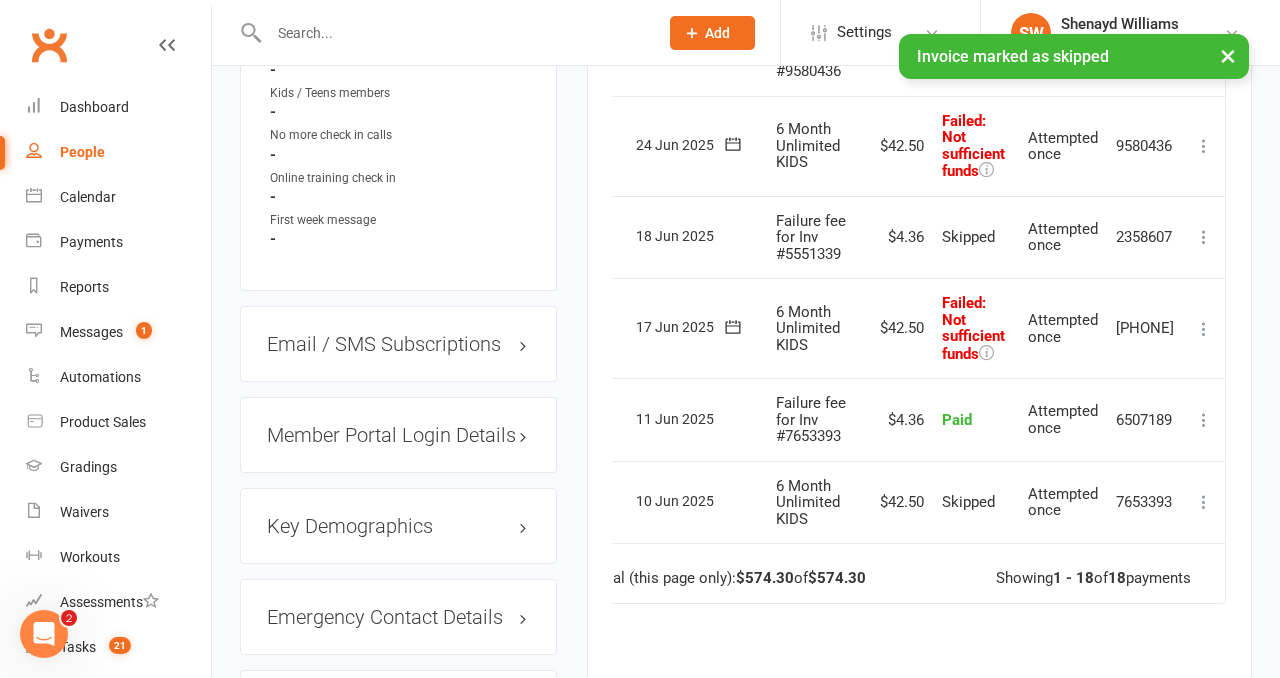 click at bounding box center (1204, 329) 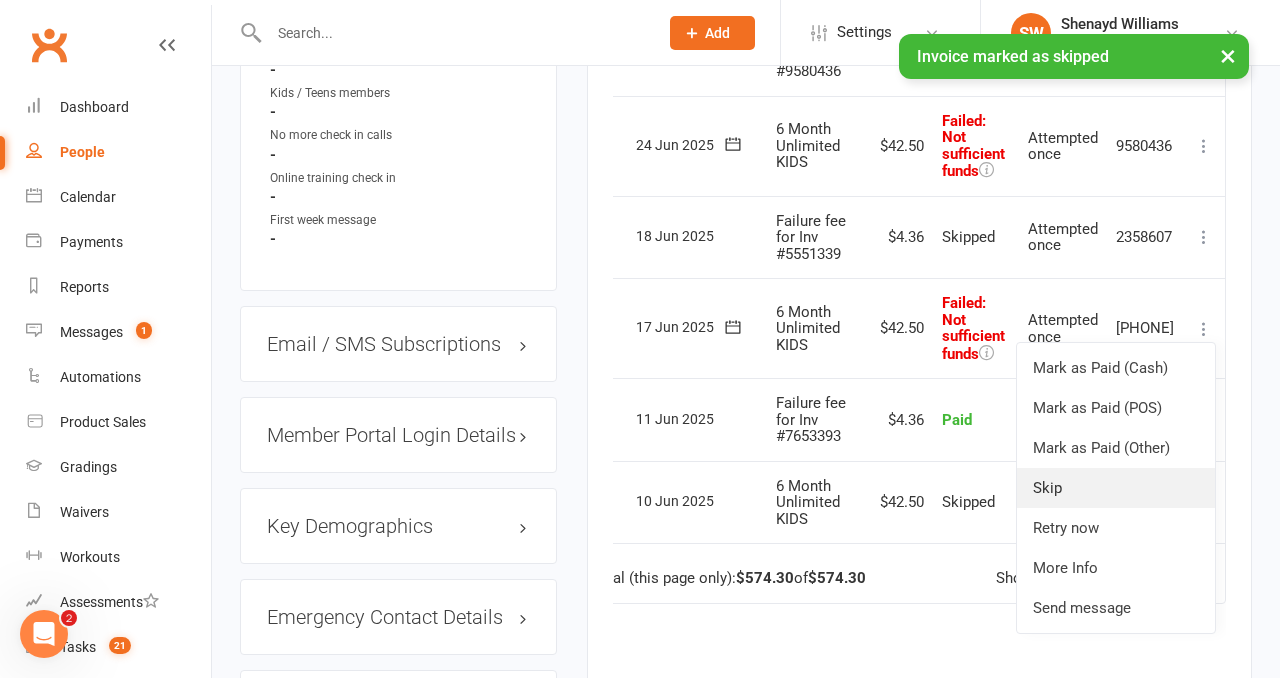click on "Skip" at bounding box center [1116, 488] 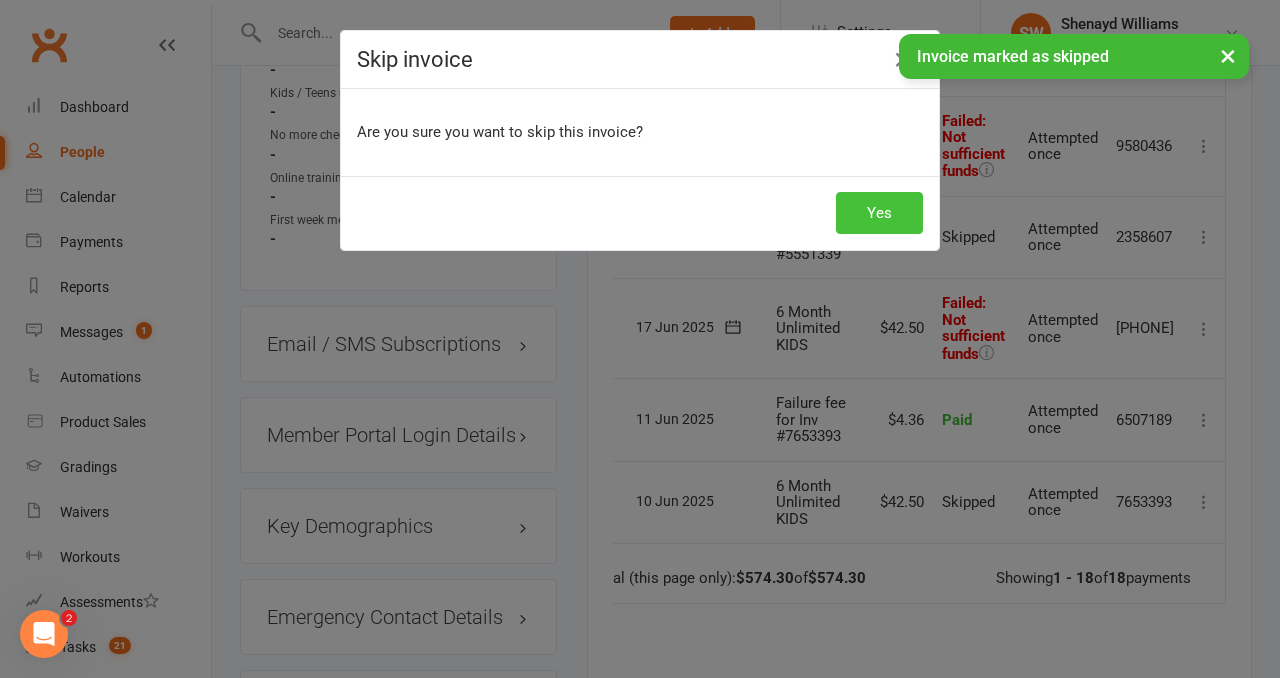 click on "Yes" at bounding box center [879, 213] 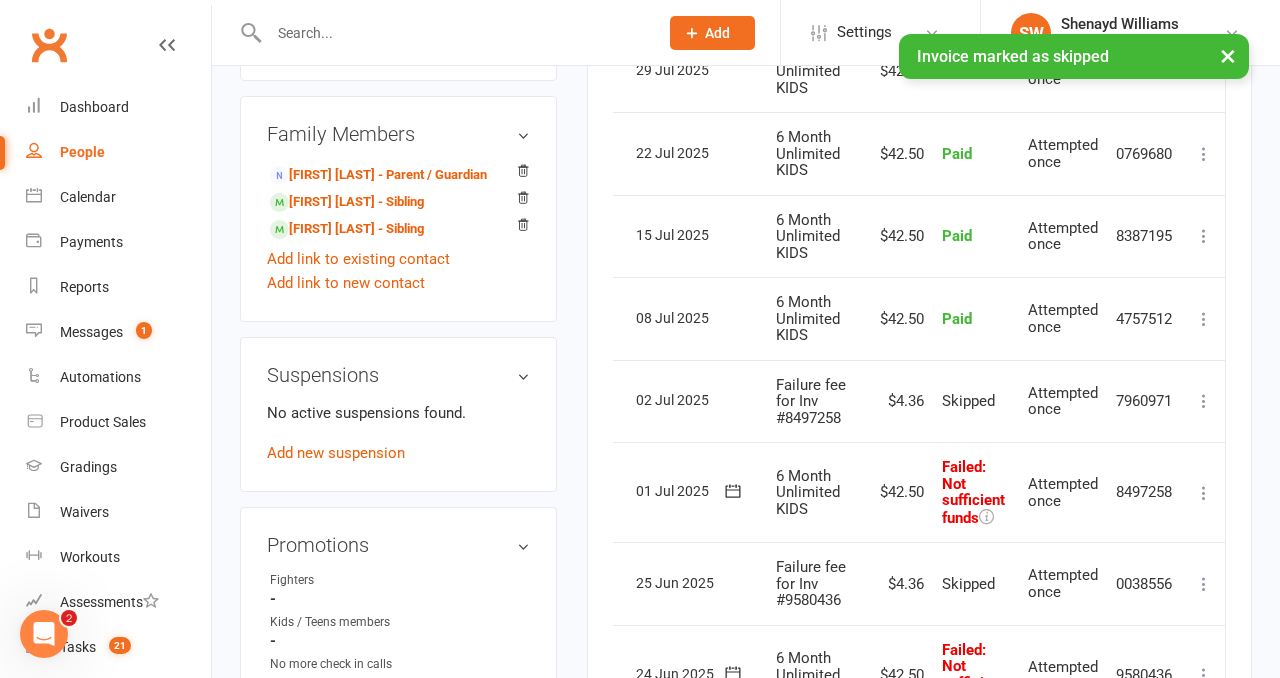 scroll, scrollTop: 1016, scrollLeft: 0, axis: vertical 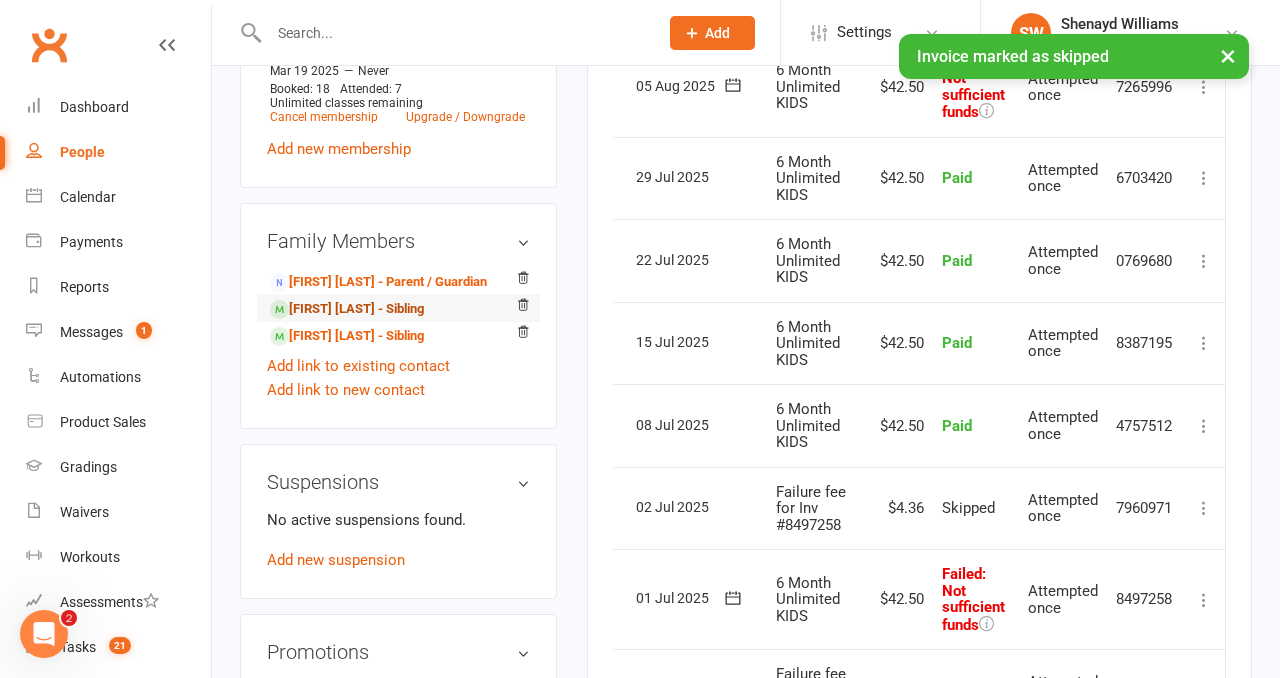 click on "Harmony Spokes - Sibling" at bounding box center (347, 309) 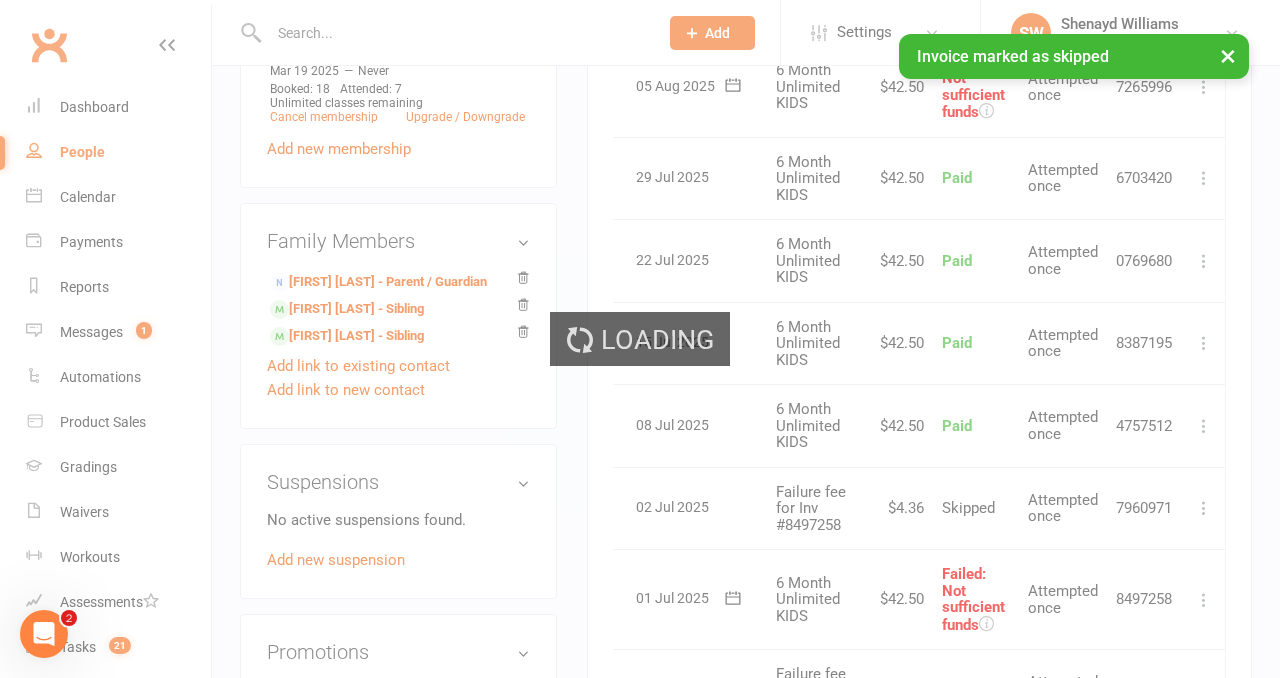 scroll, scrollTop: 0, scrollLeft: 0, axis: both 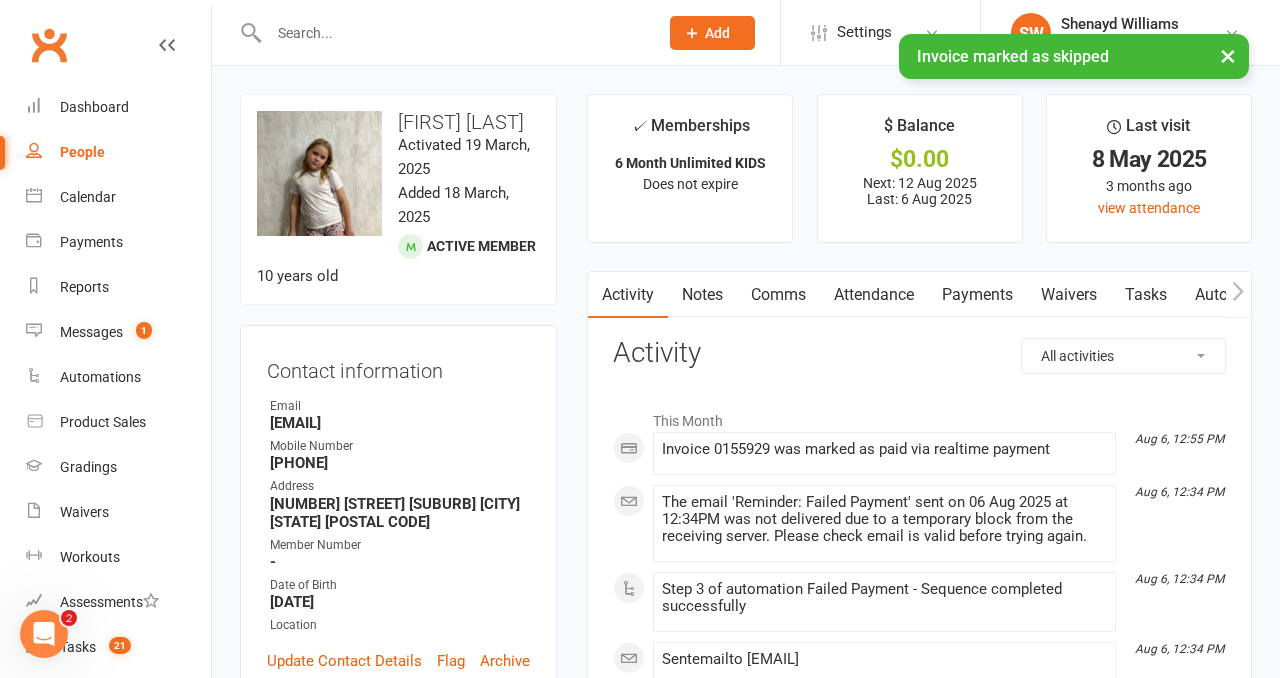 click on "Payments" at bounding box center (977, 295) 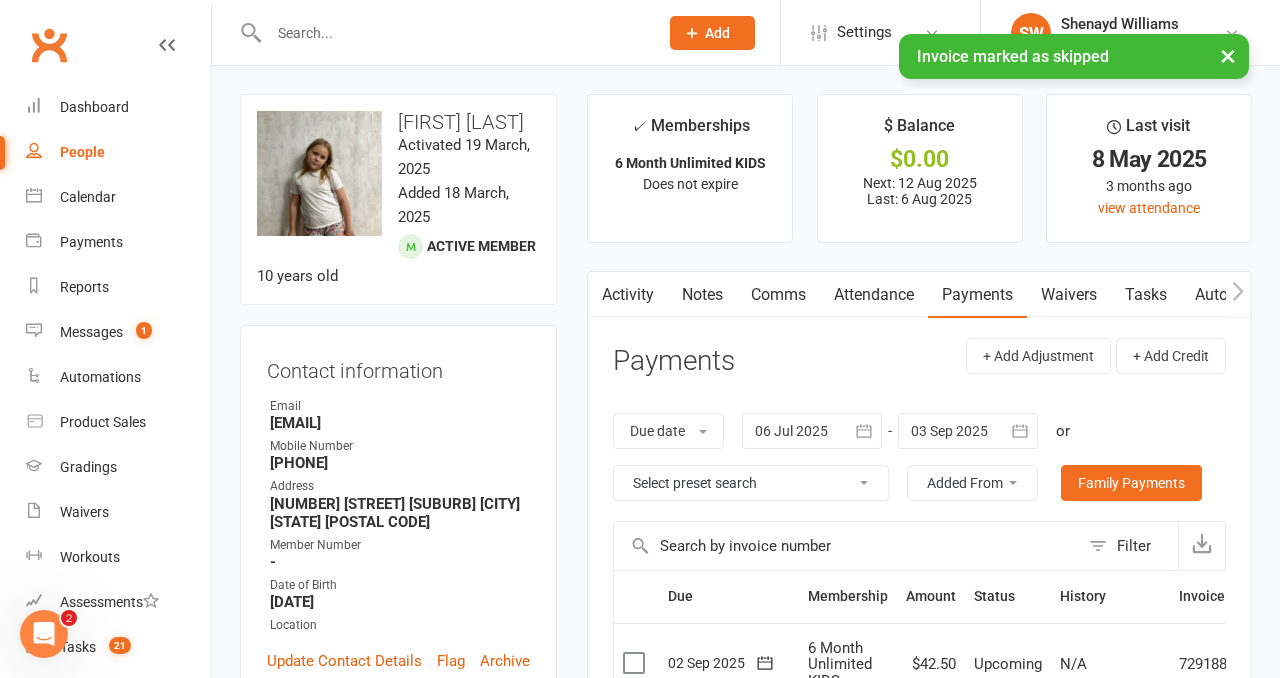 click at bounding box center [864, 431] 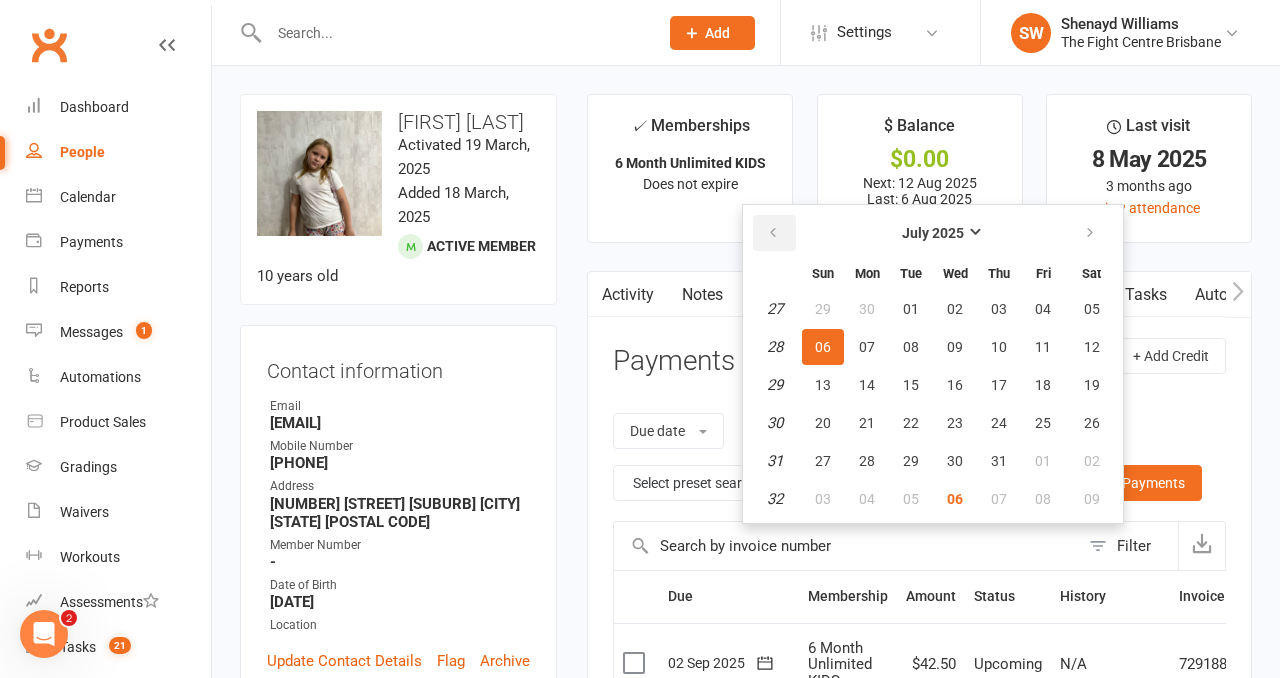 click at bounding box center [774, 233] 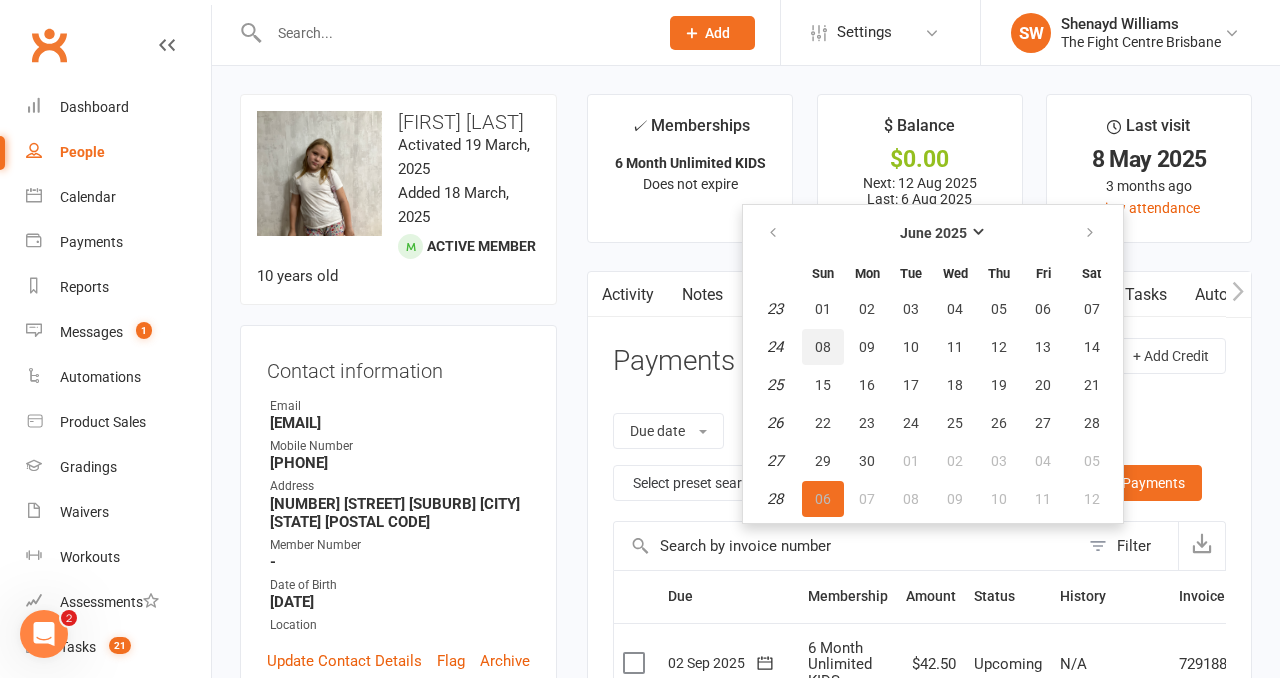 click on "08" at bounding box center [823, 347] 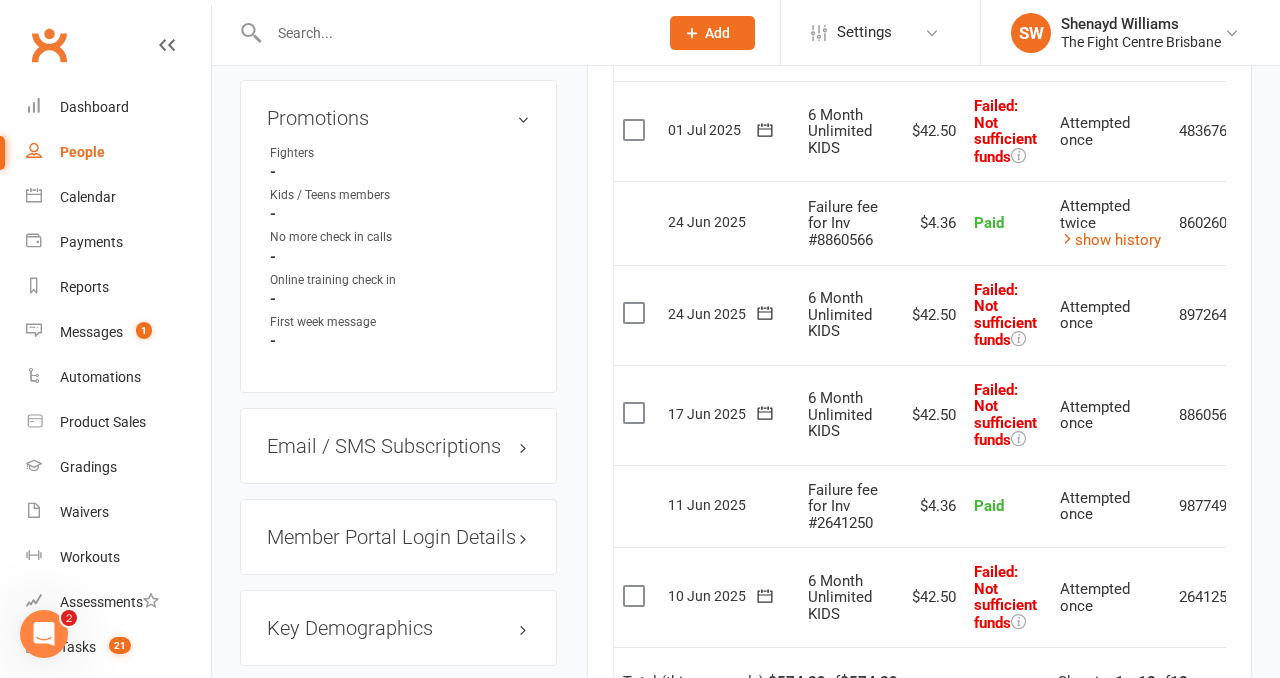 scroll, scrollTop: 1555, scrollLeft: 0, axis: vertical 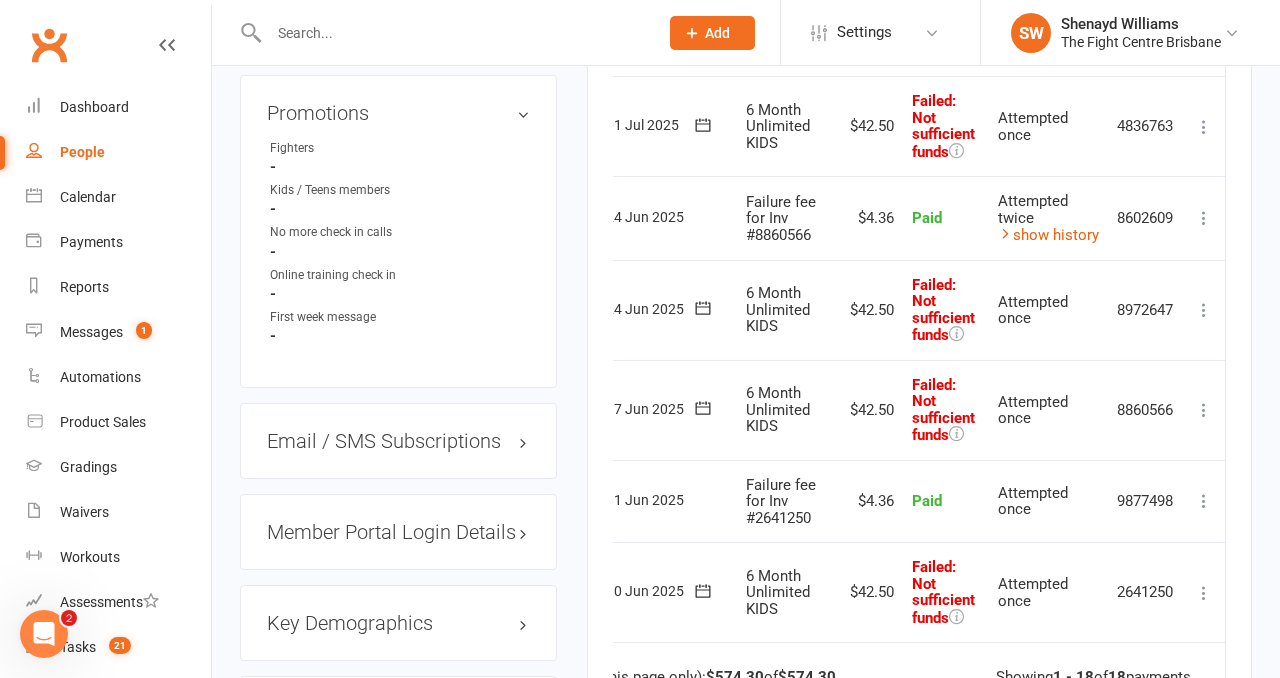click at bounding box center [1204, 593] 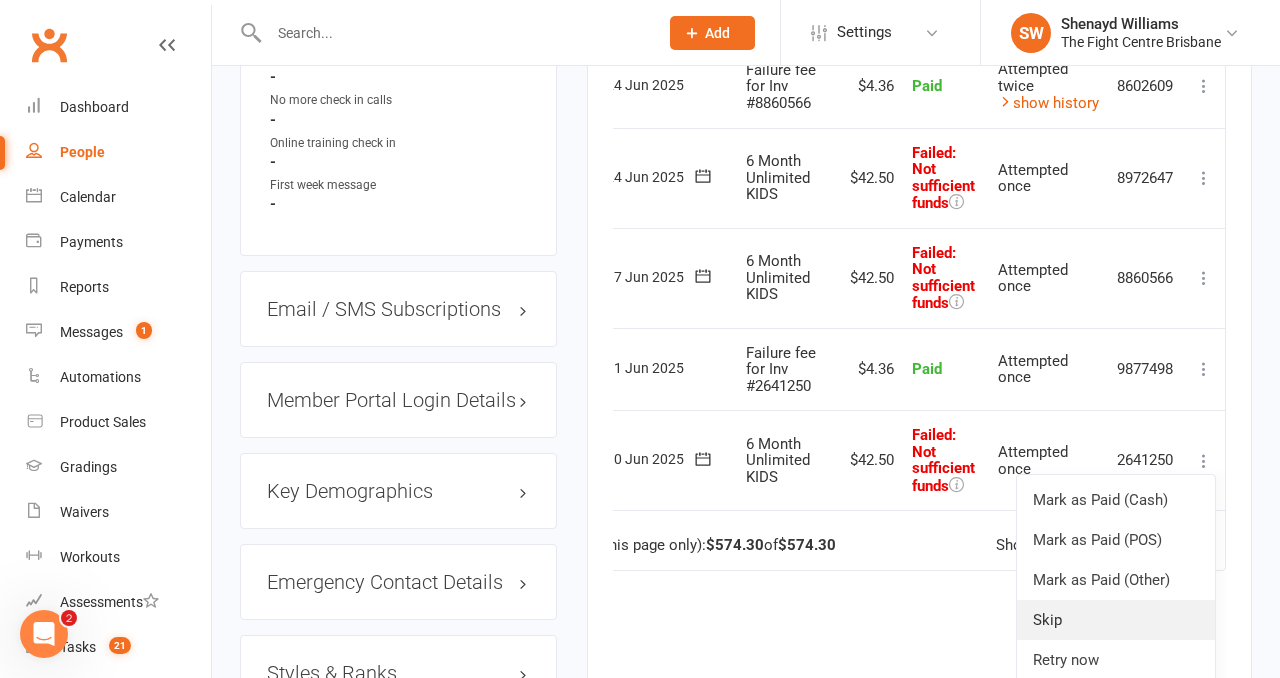 scroll, scrollTop: 1689, scrollLeft: 0, axis: vertical 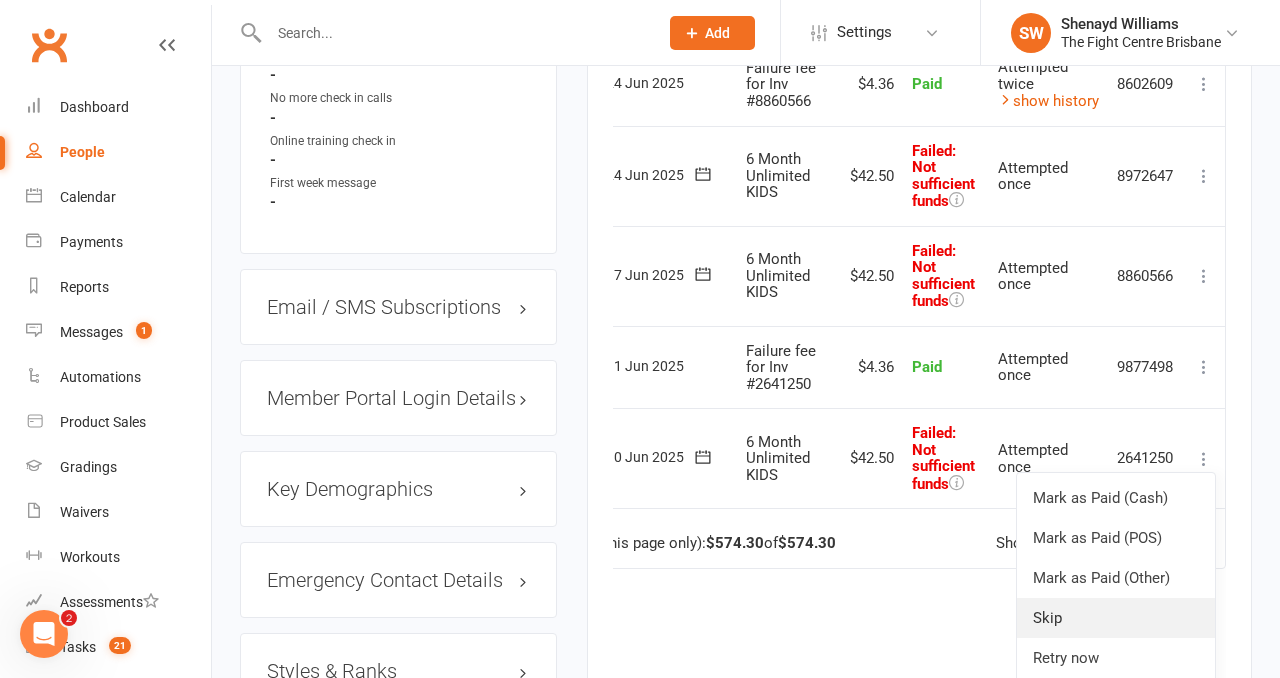 click on "Skip" at bounding box center [1116, 618] 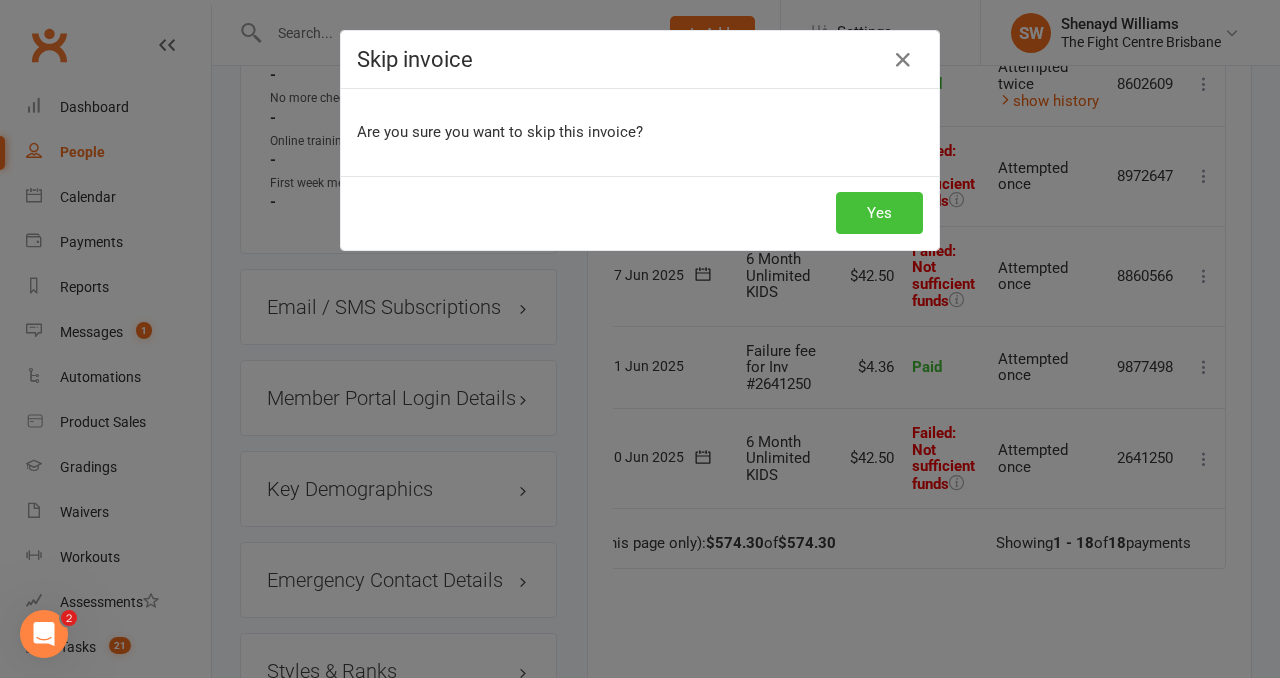 click on "Yes" at bounding box center [879, 213] 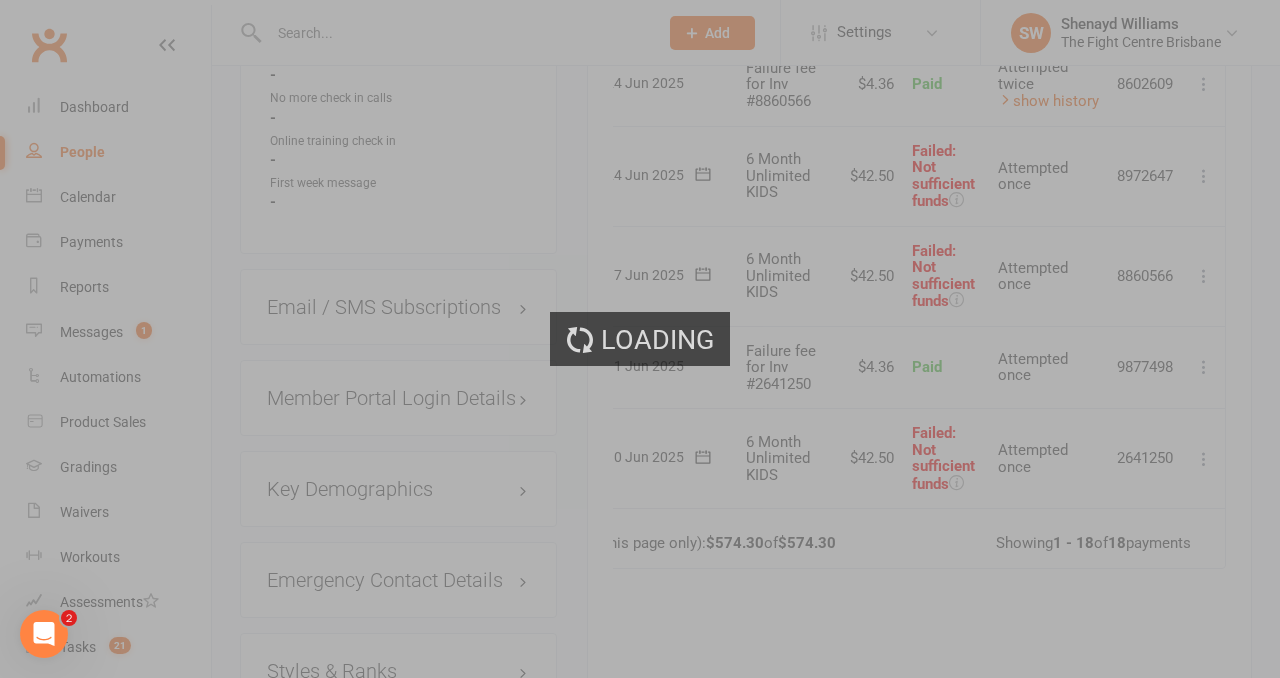 click on "Yes" at bounding box center [640, 158] 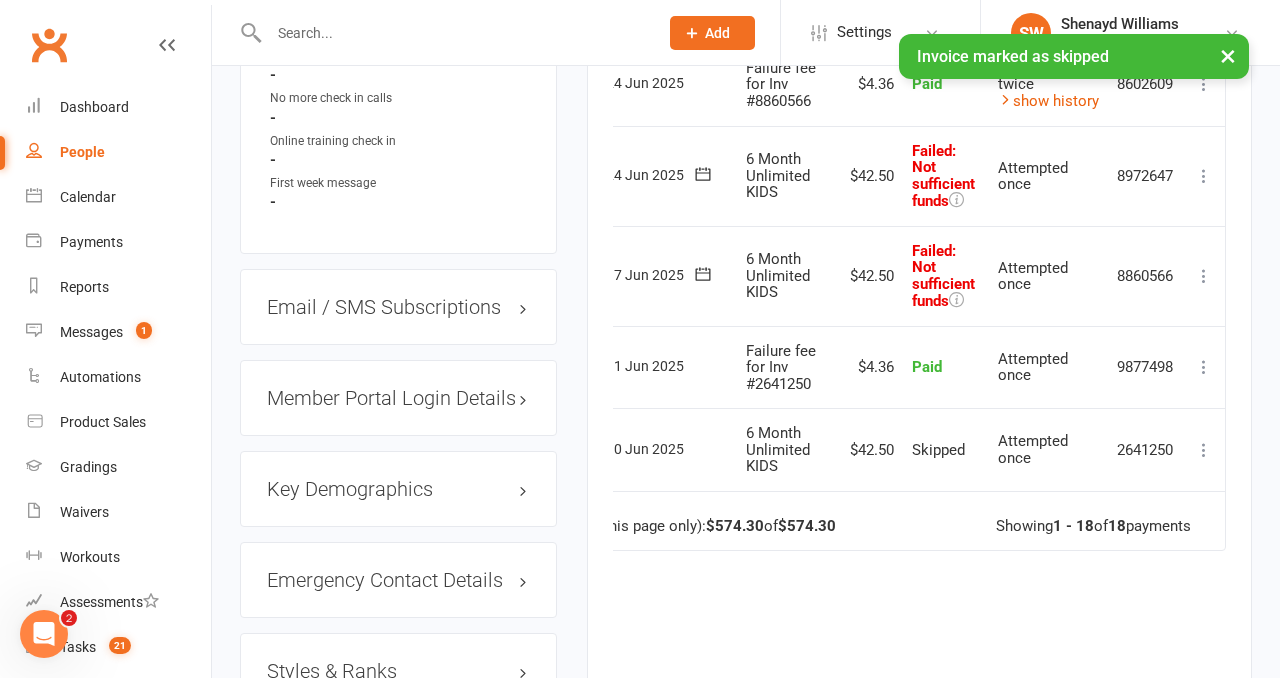 click at bounding box center (1204, 276) 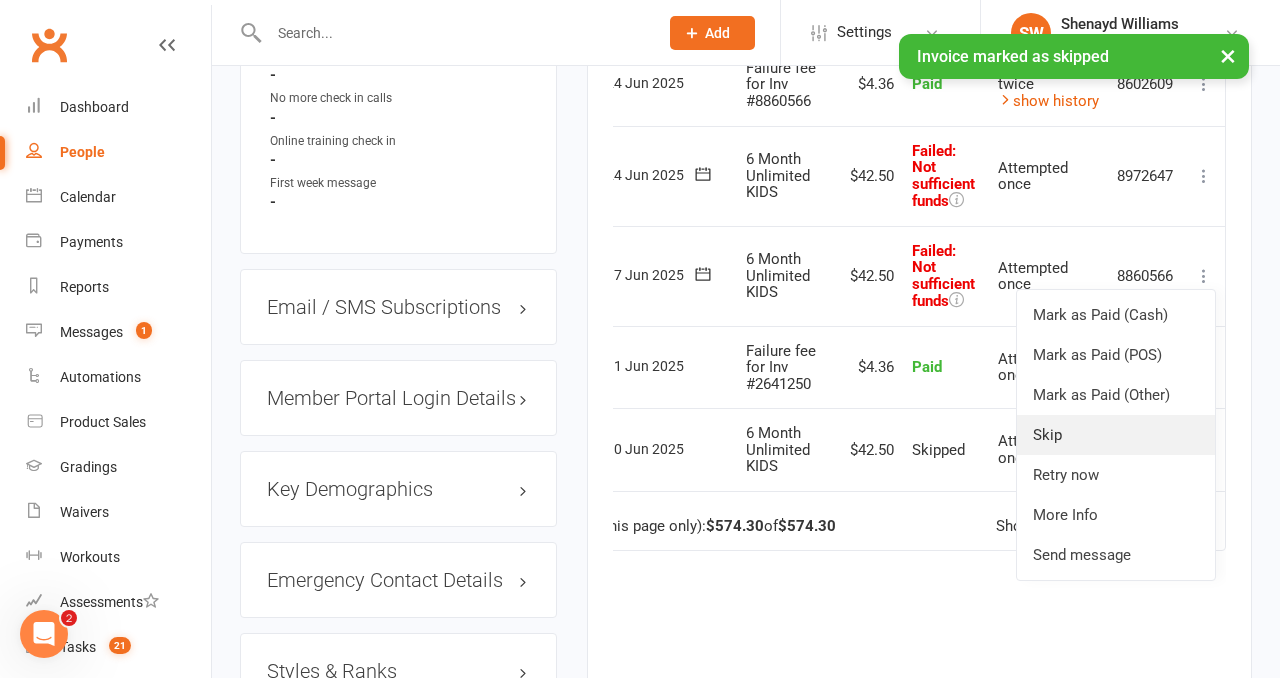click on "Skip" at bounding box center [1116, 435] 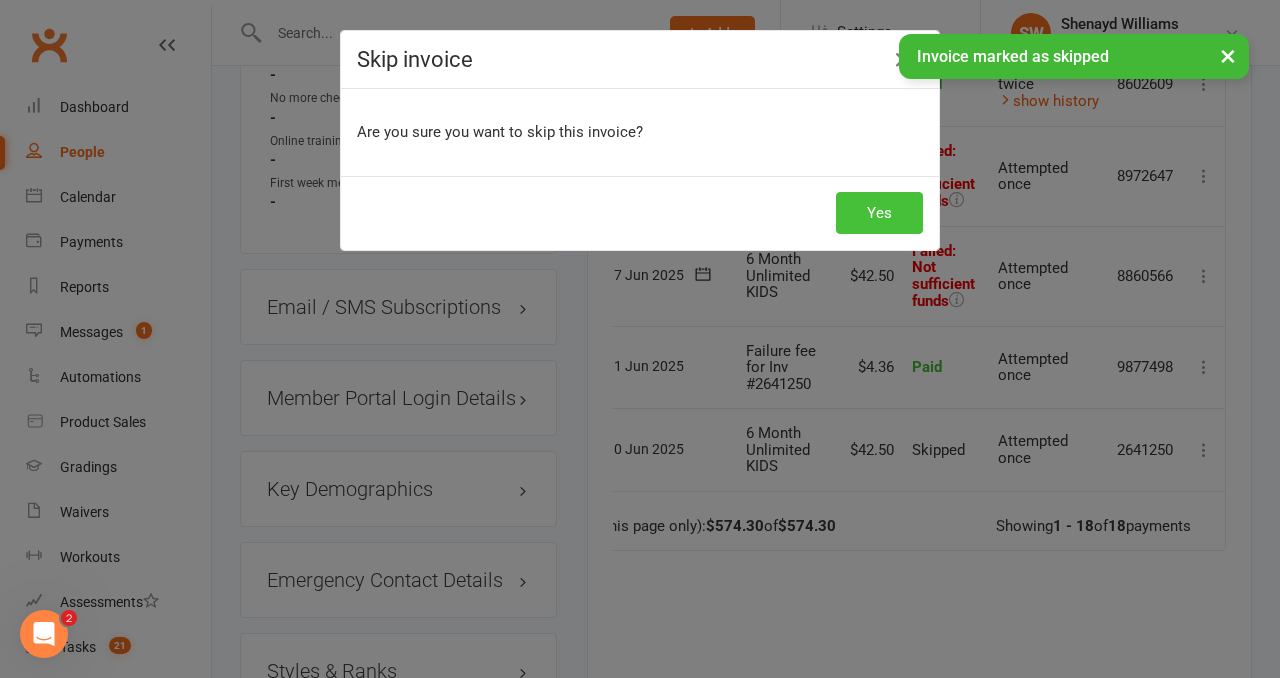 click on "Yes" at bounding box center [879, 213] 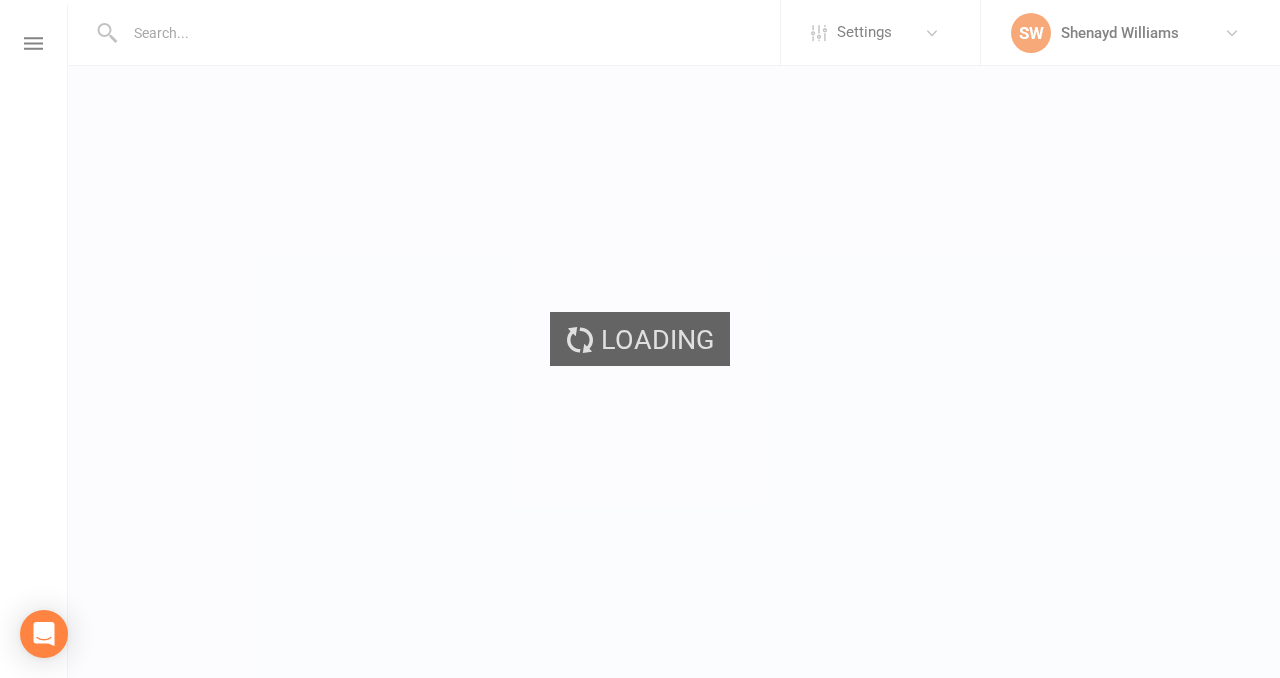 scroll, scrollTop: 0, scrollLeft: 0, axis: both 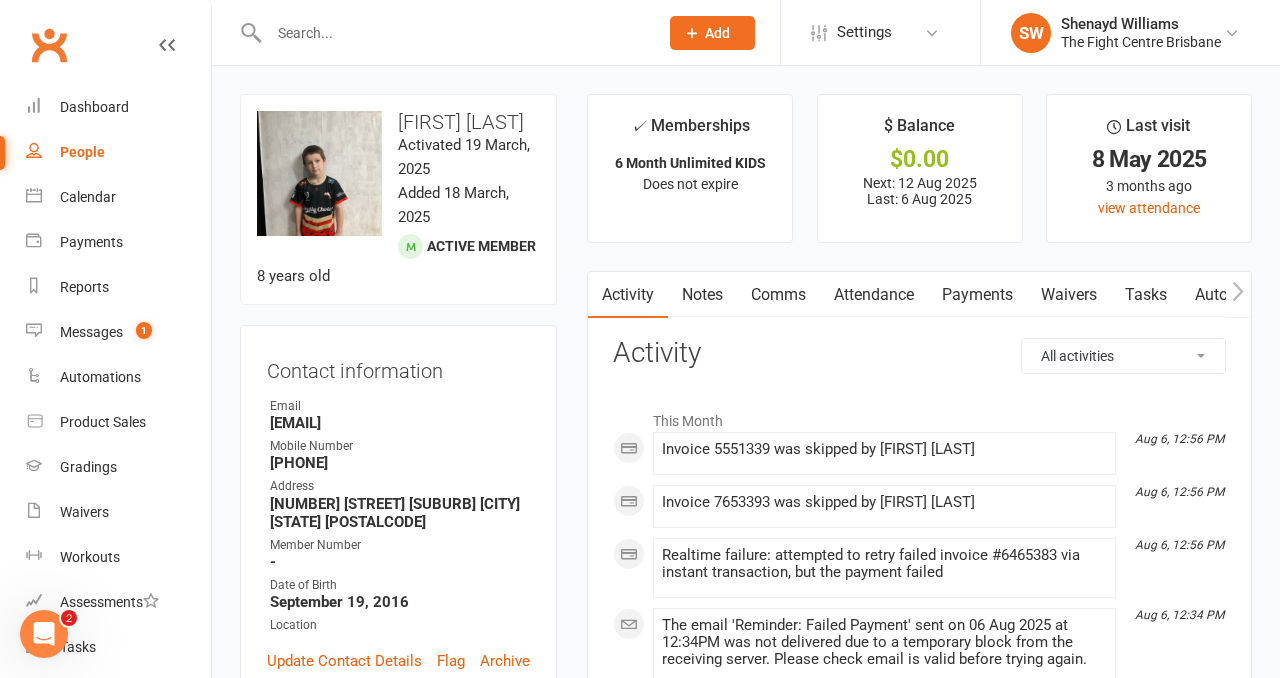 click on "Payments" at bounding box center (977, 295) 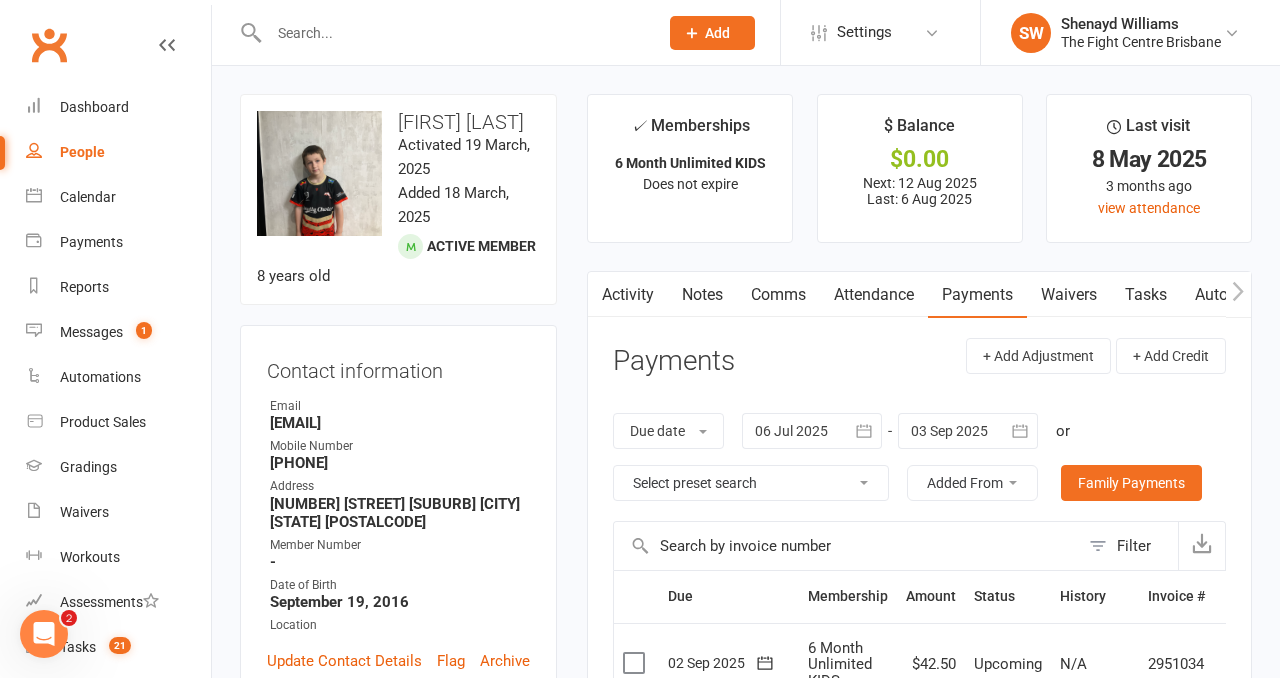 click 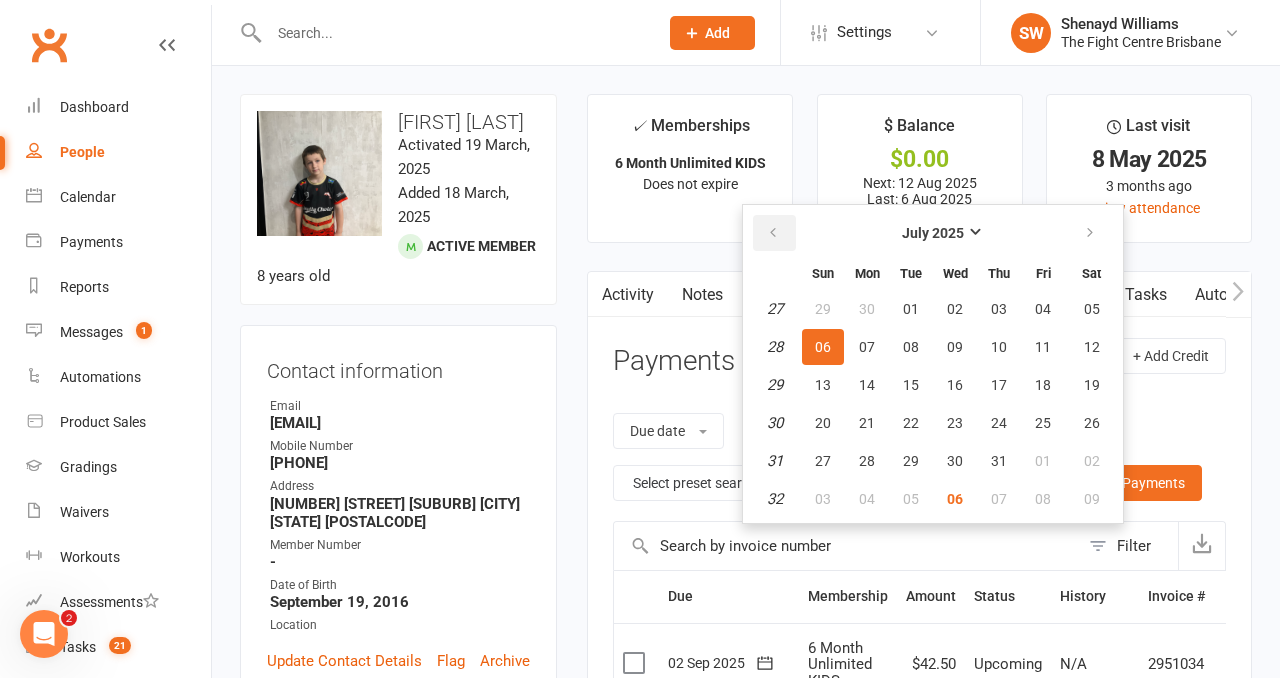 click at bounding box center (774, 233) 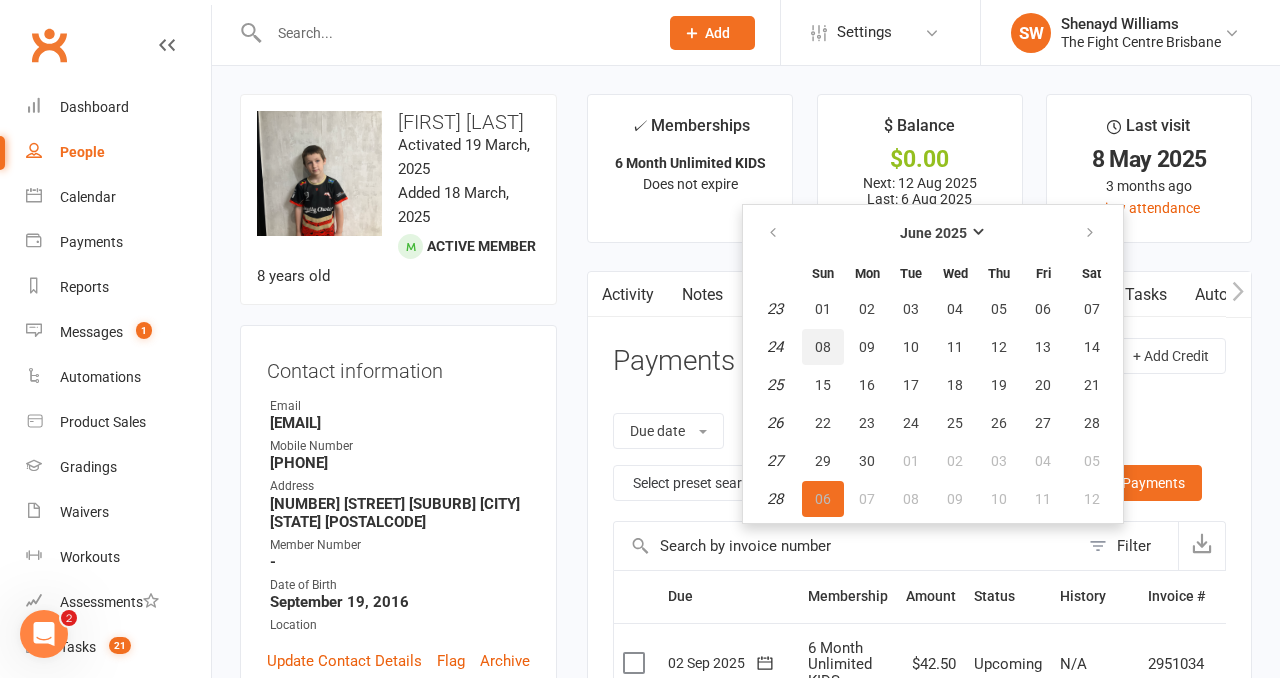 click on "08" at bounding box center (823, 347) 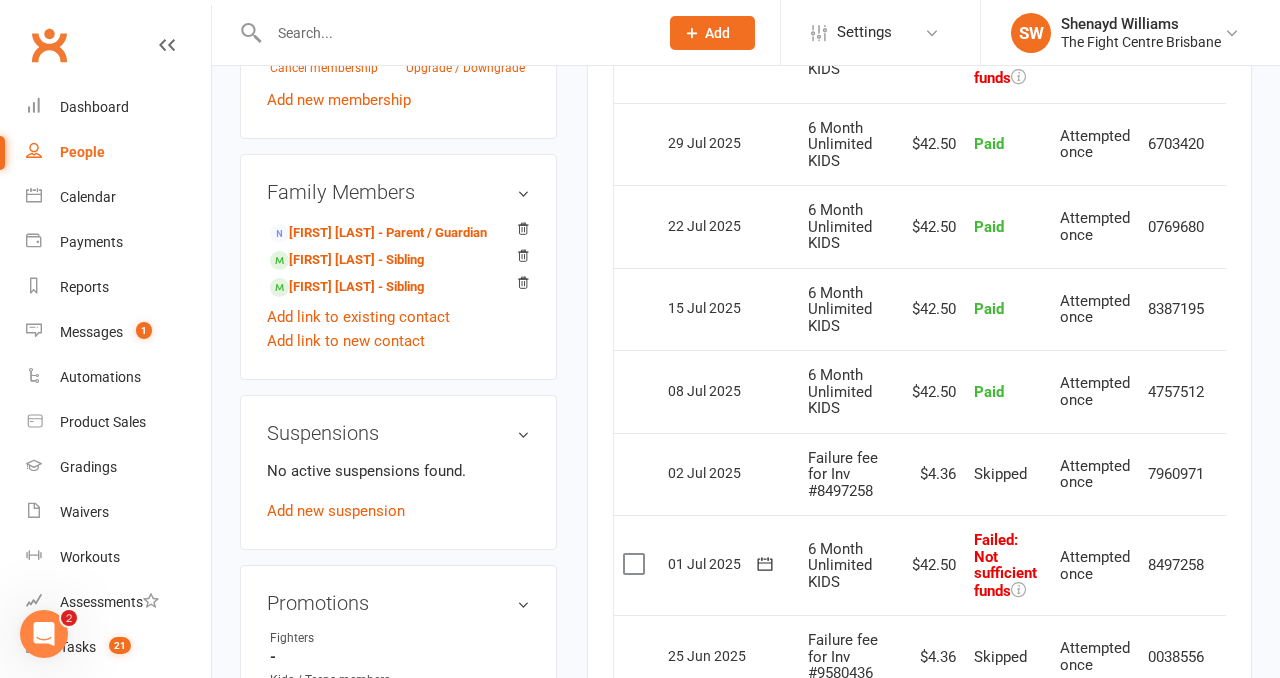 scroll, scrollTop: 948, scrollLeft: 0, axis: vertical 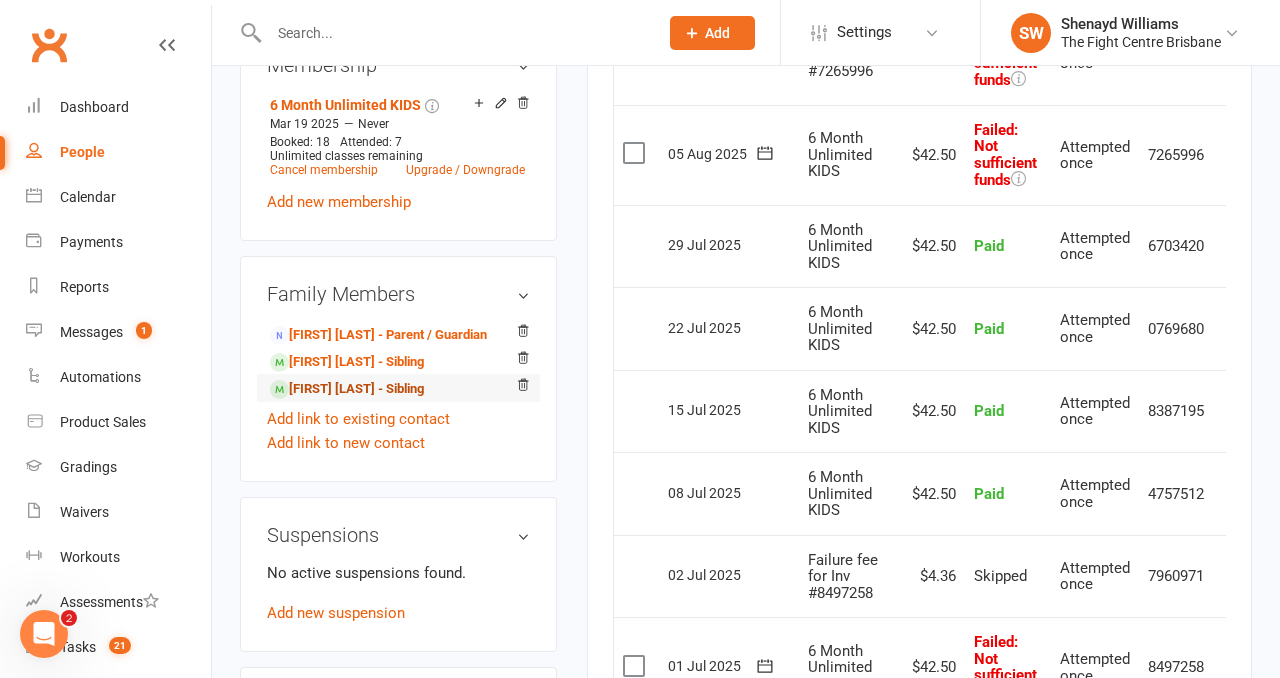 click on "Heath Spokes - Sibling" at bounding box center [347, 389] 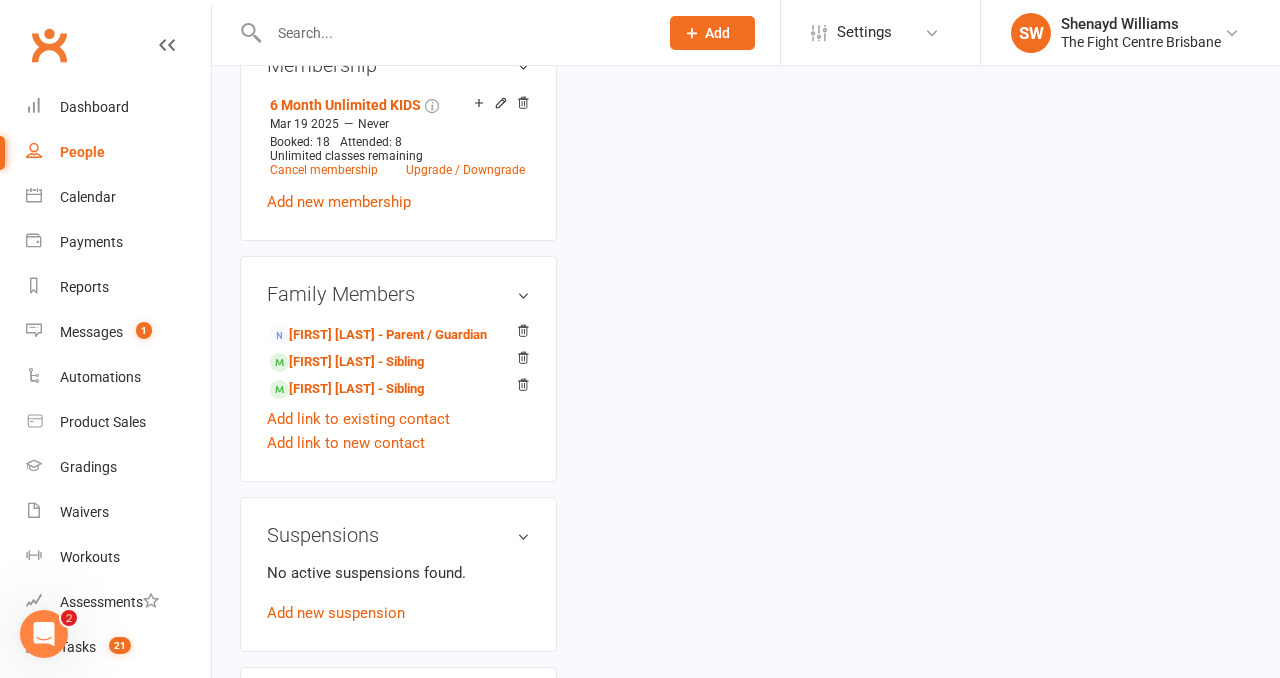 scroll, scrollTop: 0, scrollLeft: 0, axis: both 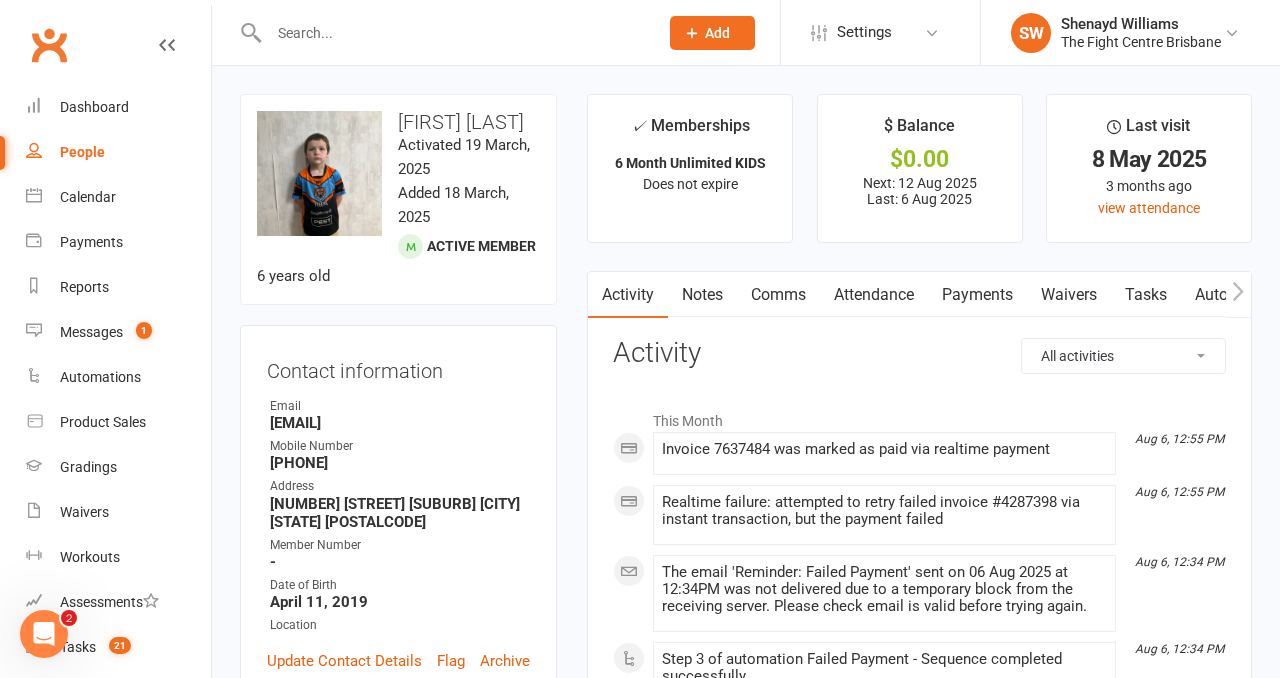 click on "Payments" at bounding box center (977, 295) 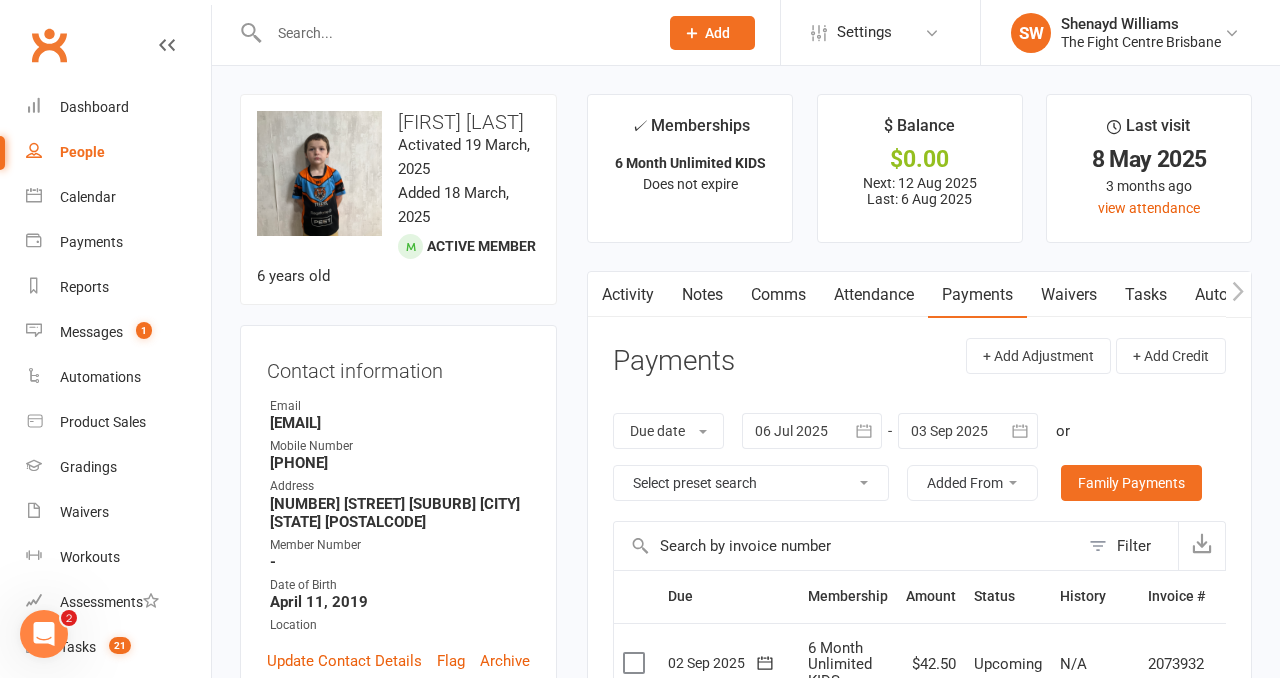 click at bounding box center (864, 431) 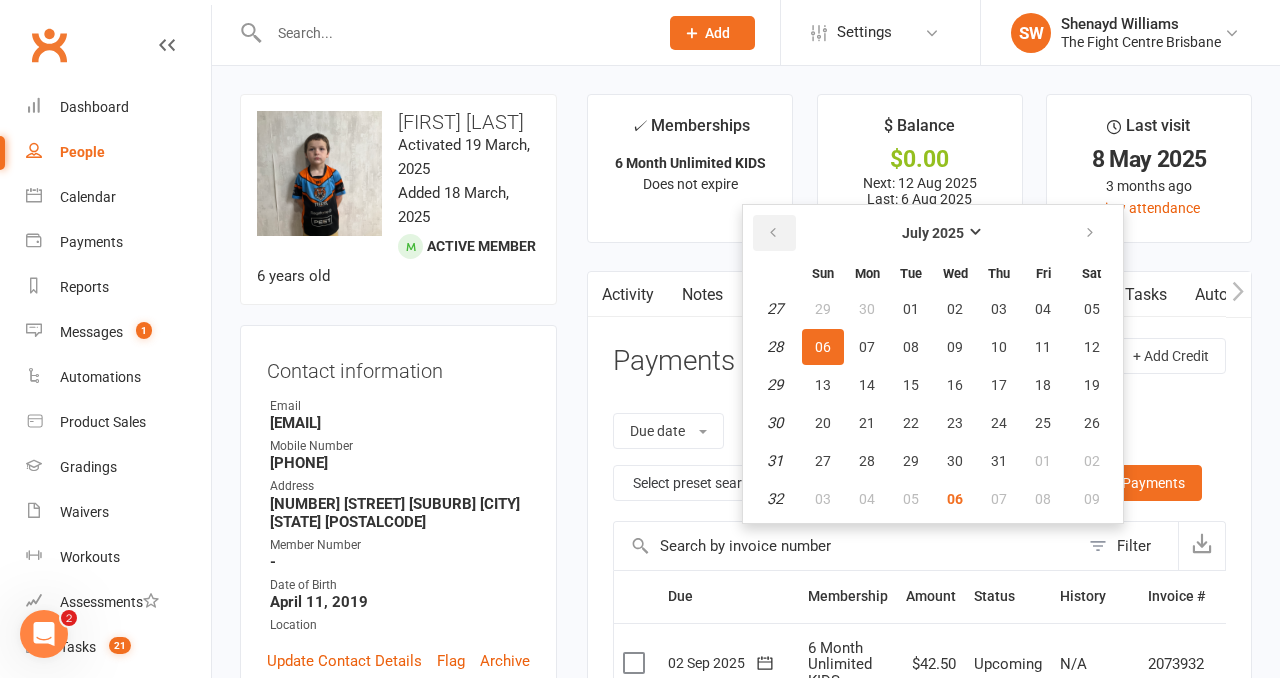 click at bounding box center (773, 233) 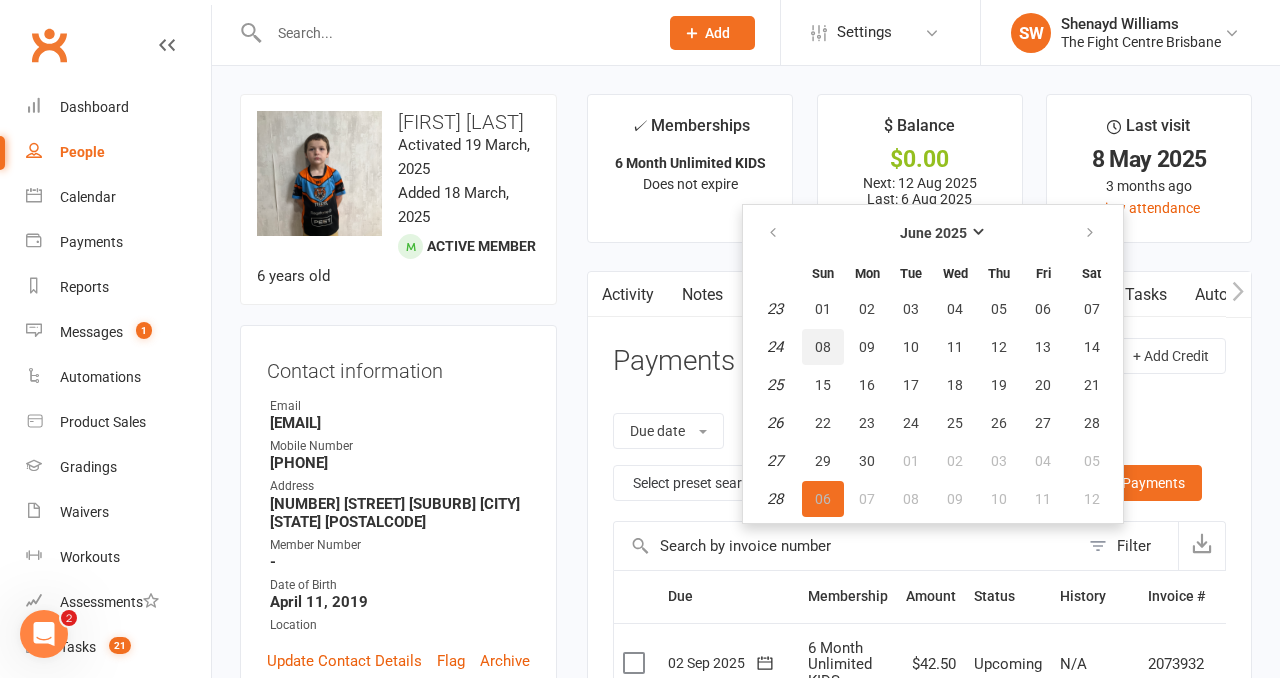 click on "08" at bounding box center [823, 347] 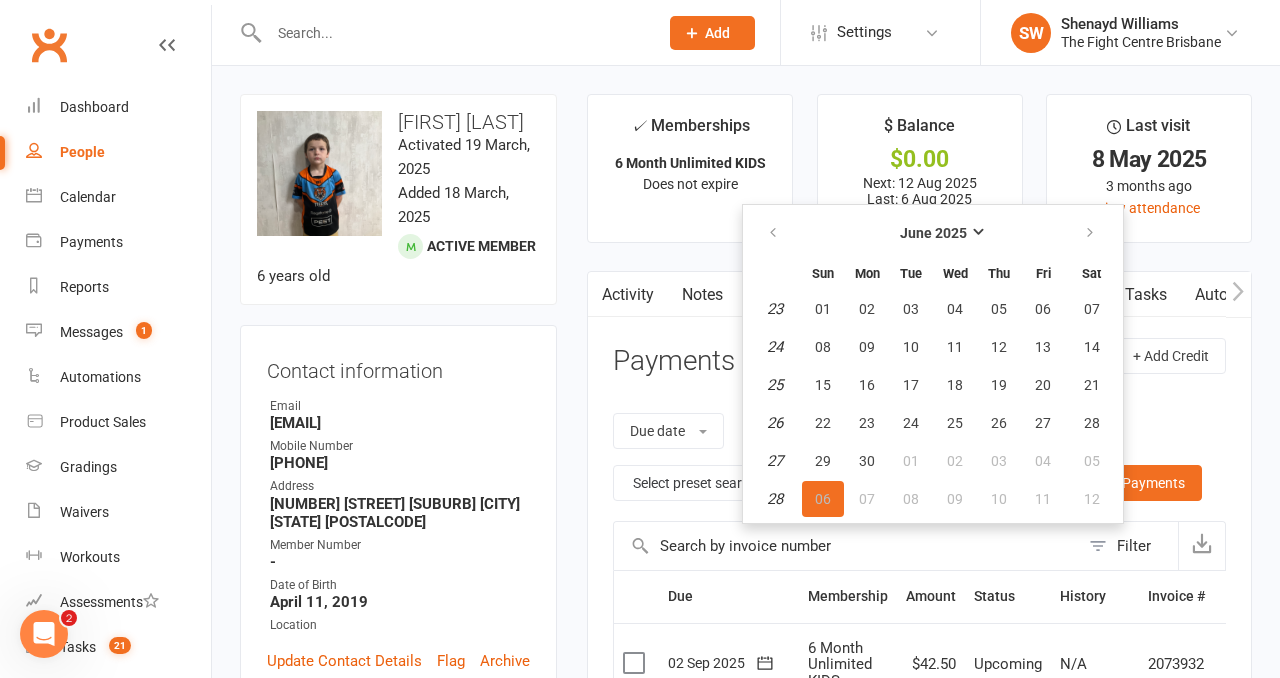 type on "08 Jun 2025" 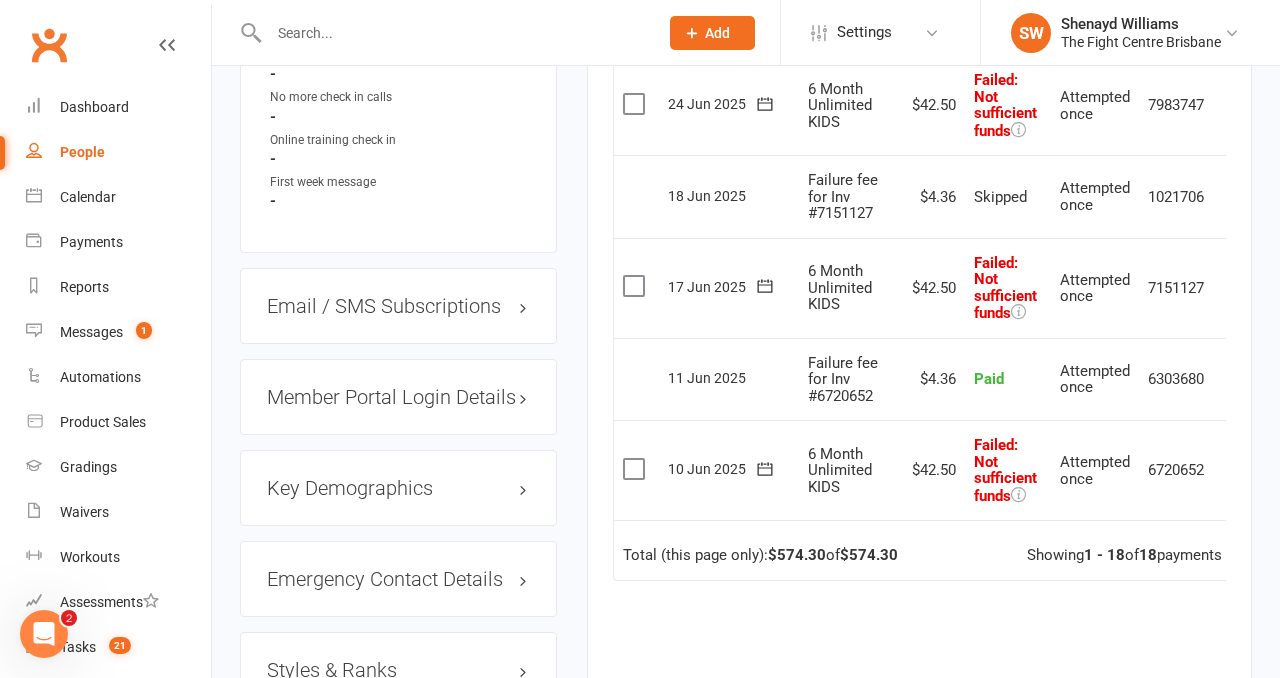 scroll, scrollTop: 1683, scrollLeft: 0, axis: vertical 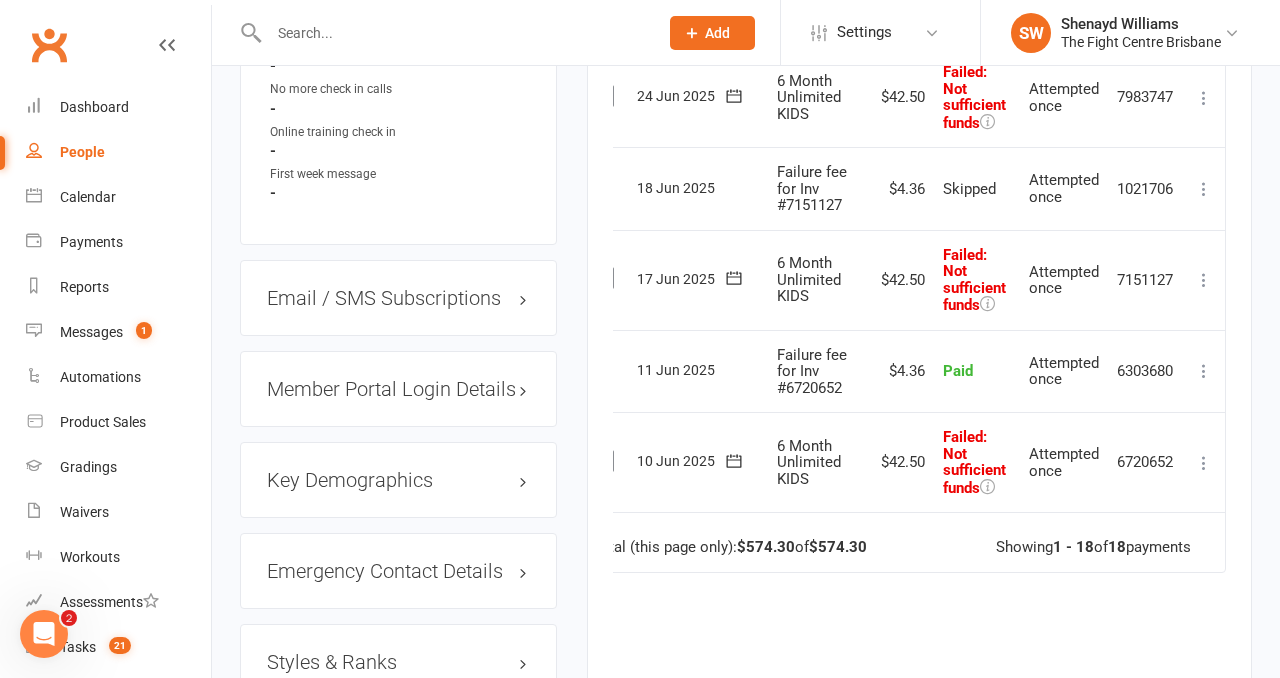 click at bounding box center [1204, 463] 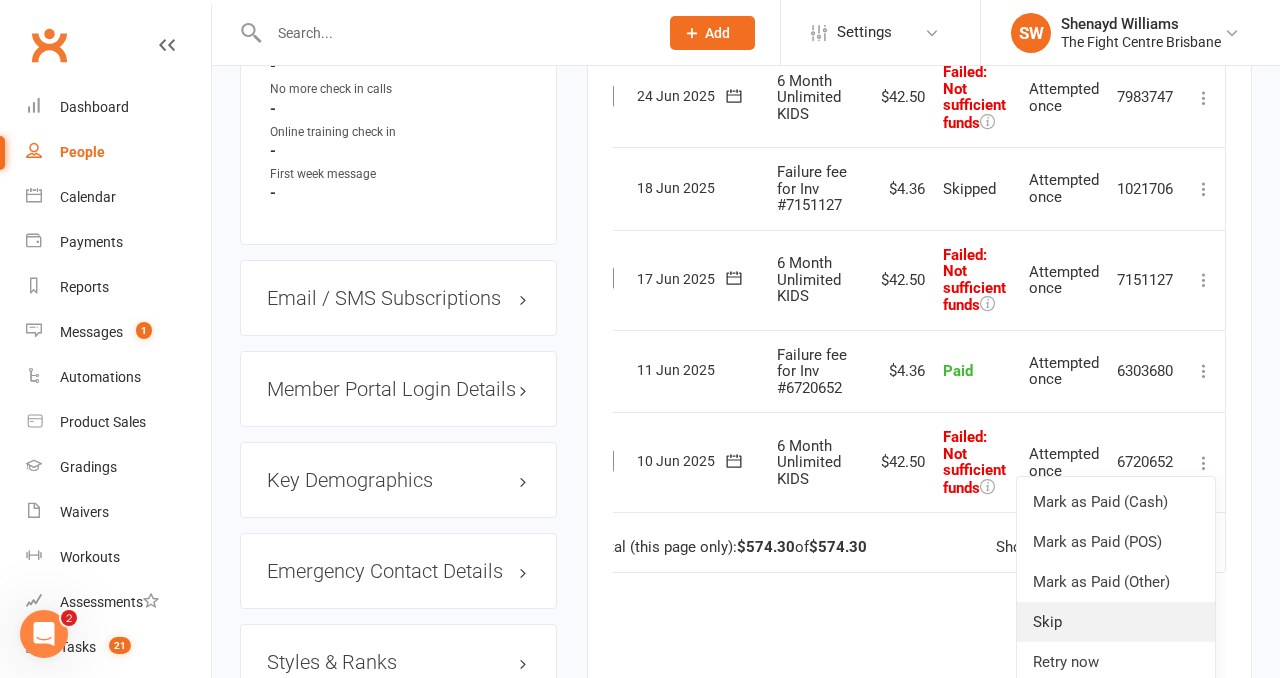 click on "Skip" at bounding box center (1116, 622) 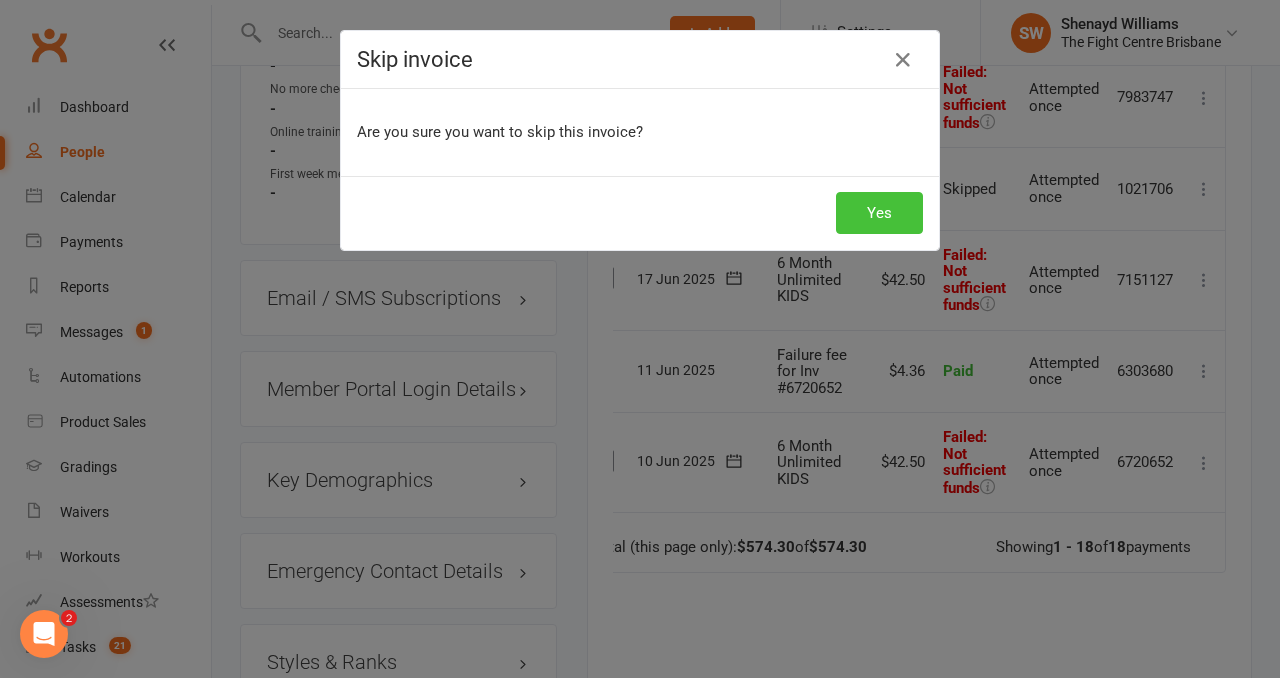 click on "Yes" at bounding box center [879, 213] 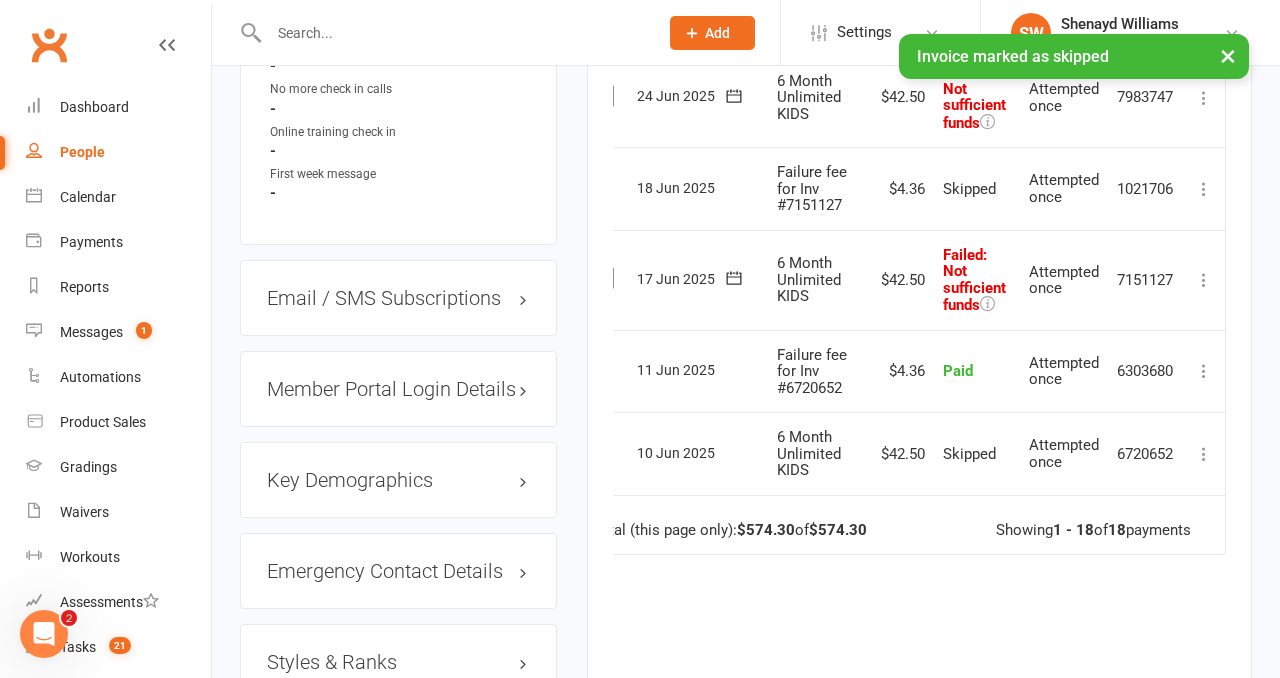 click at bounding box center (1204, 280) 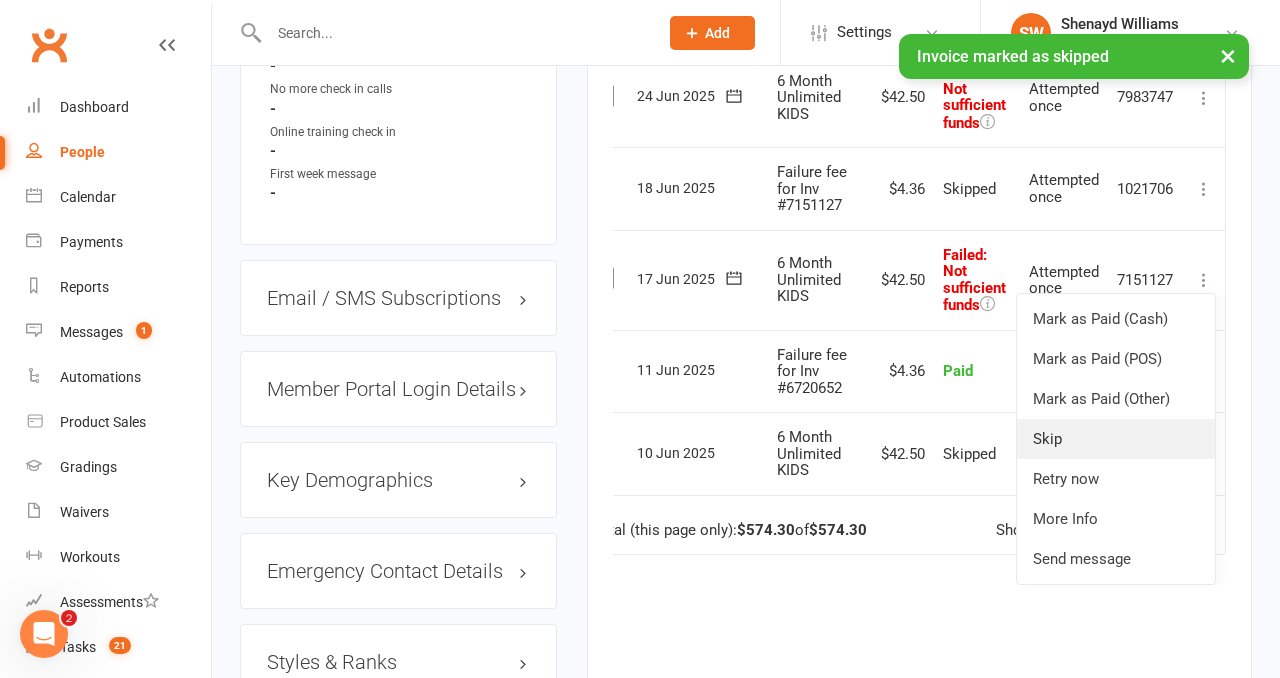 click on "Skip" at bounding box center [1116, 439] 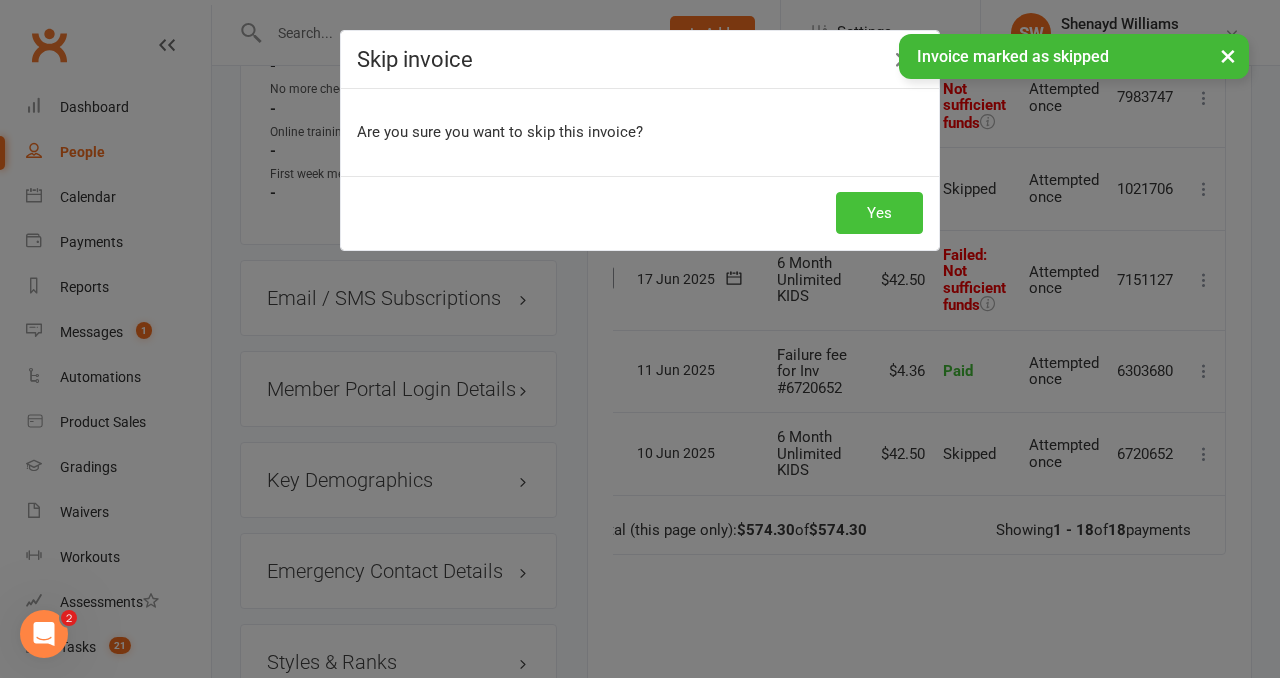 click on "Yes" at bounding box center (879, 213) 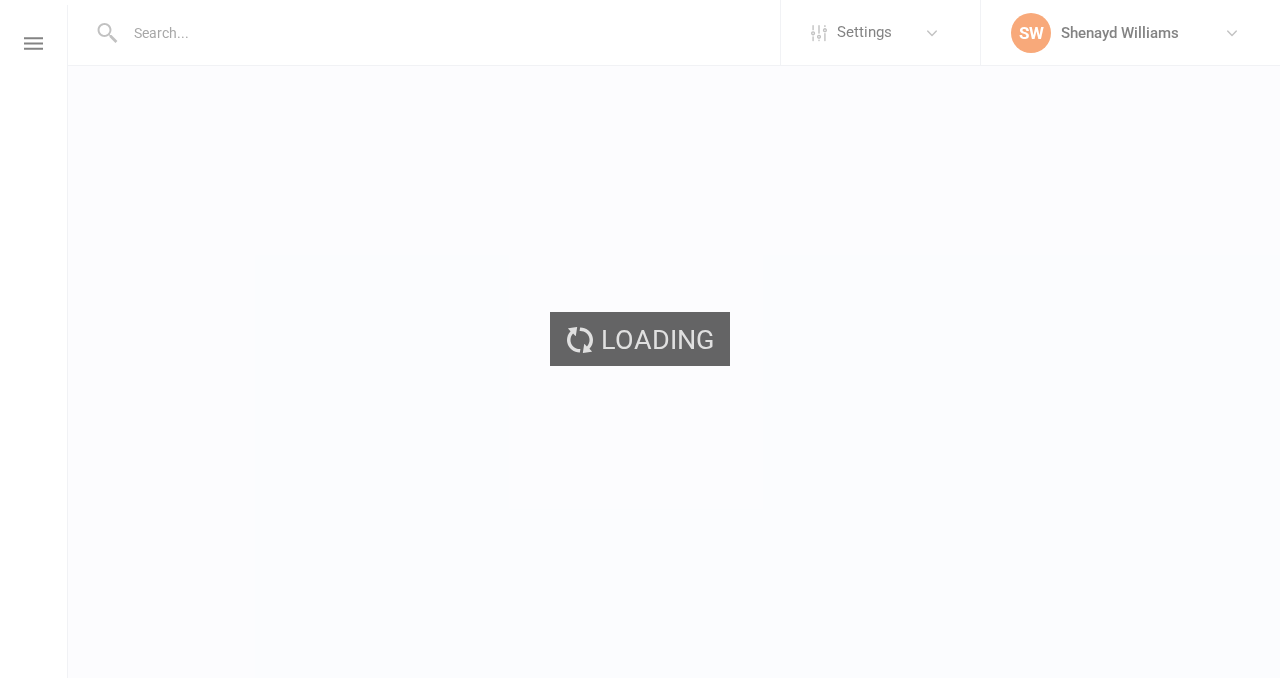 scroll, scrollTop: 0, scrollLeft: 0, axis: both 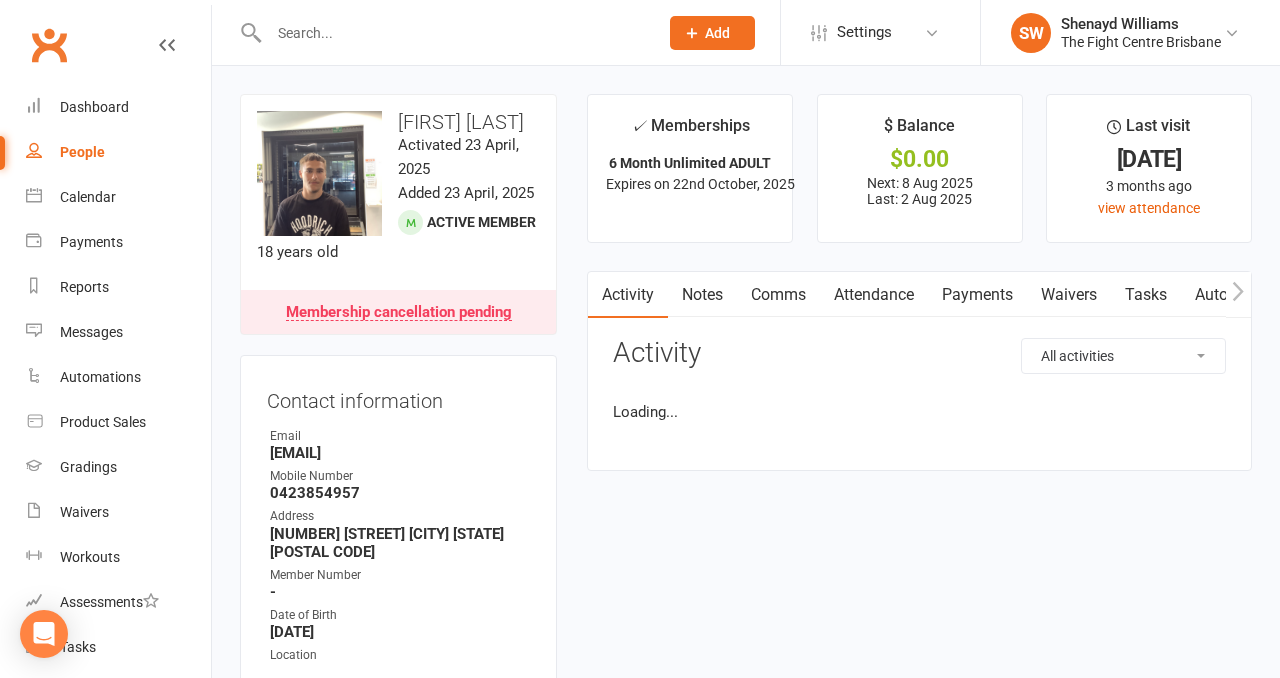 click on "Payments" at bounding box center [977, 295] 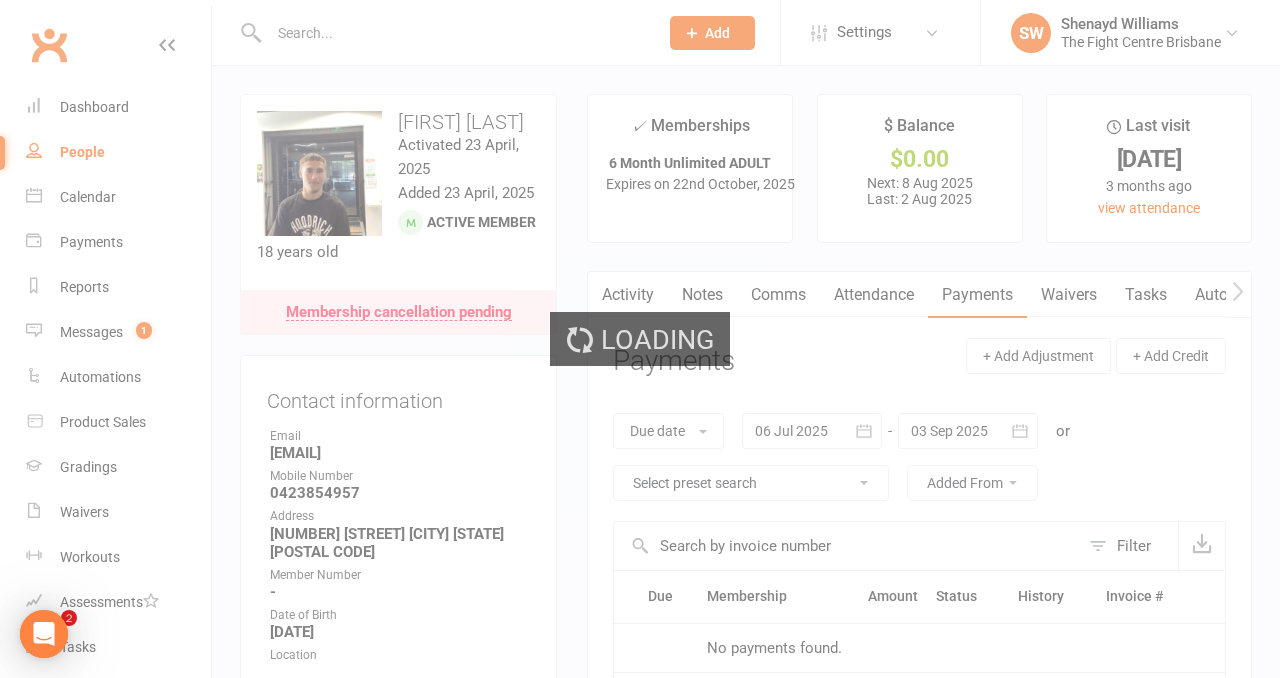scroll, scrollTop: 0, scrollLeft: 0, axis: both 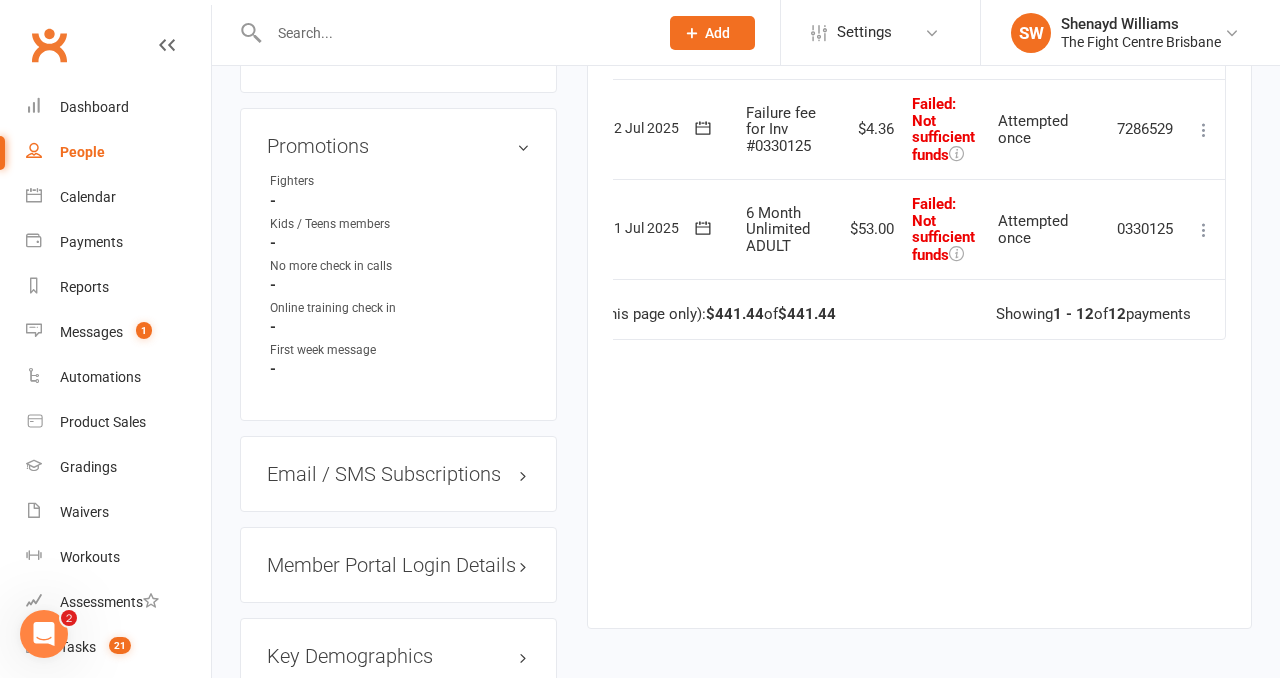 click at bounding box center (1204, 230) 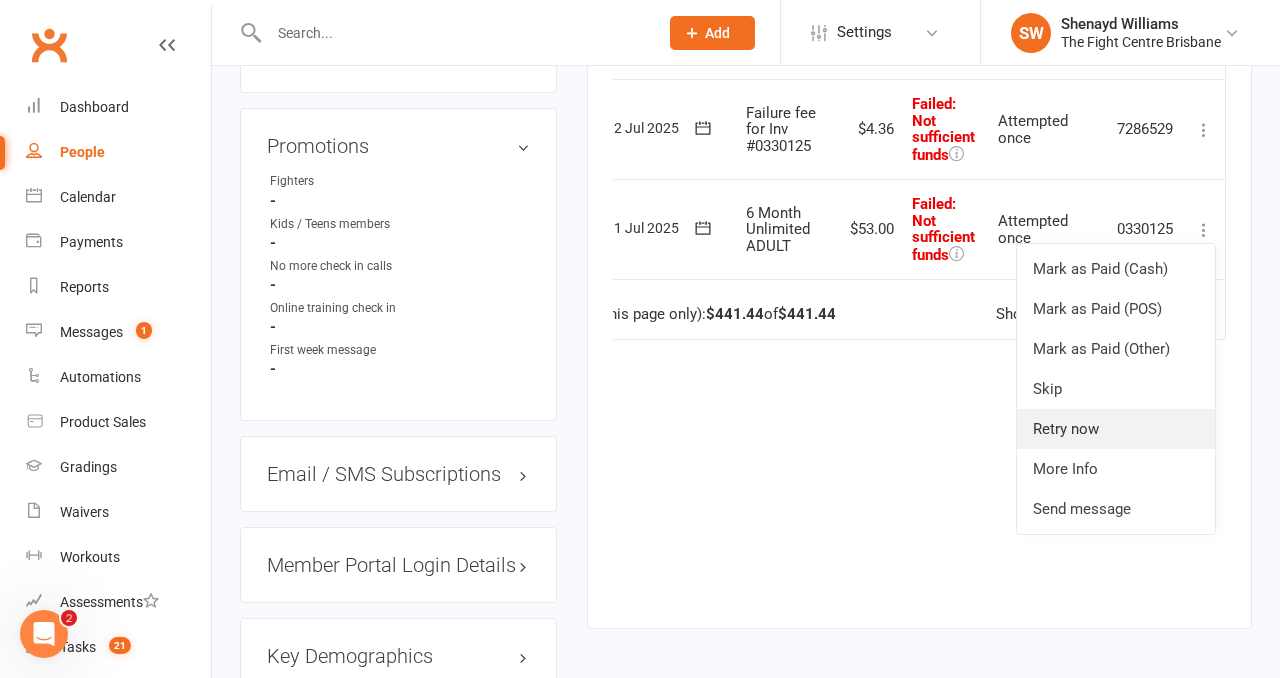 click on "Retry now" at bounding box center (1116, 429) 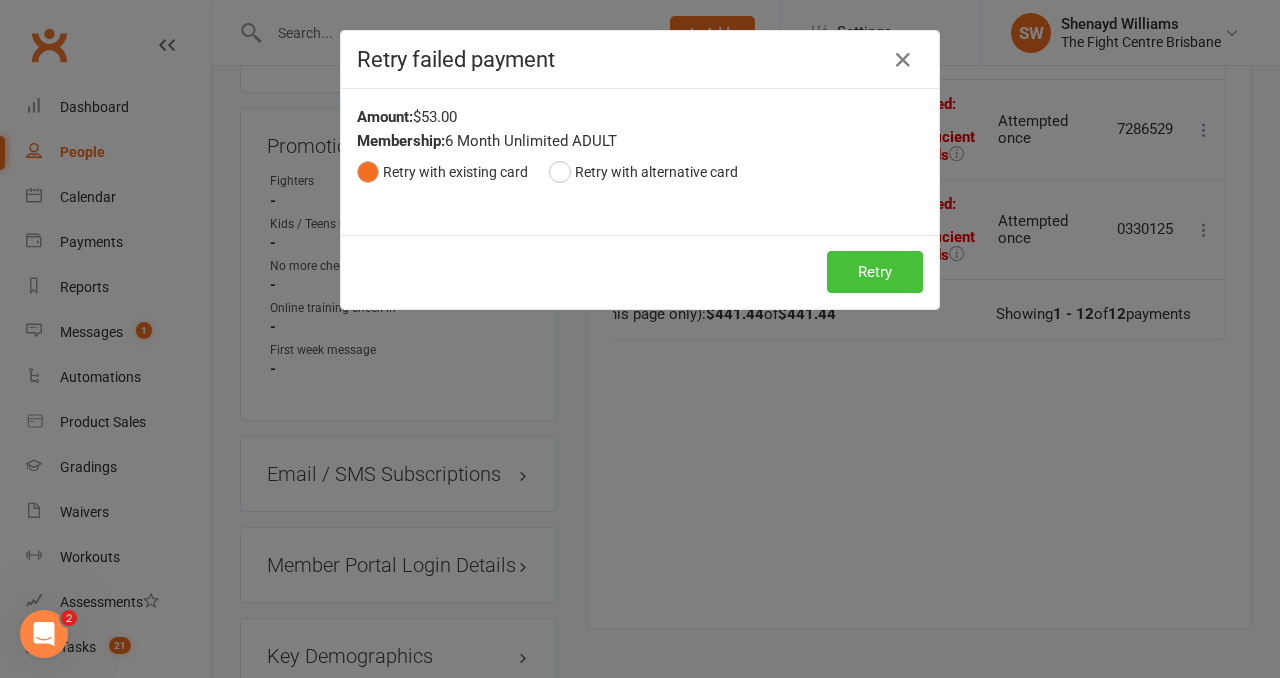 click on "Retry" at bounding box center (875, 272) 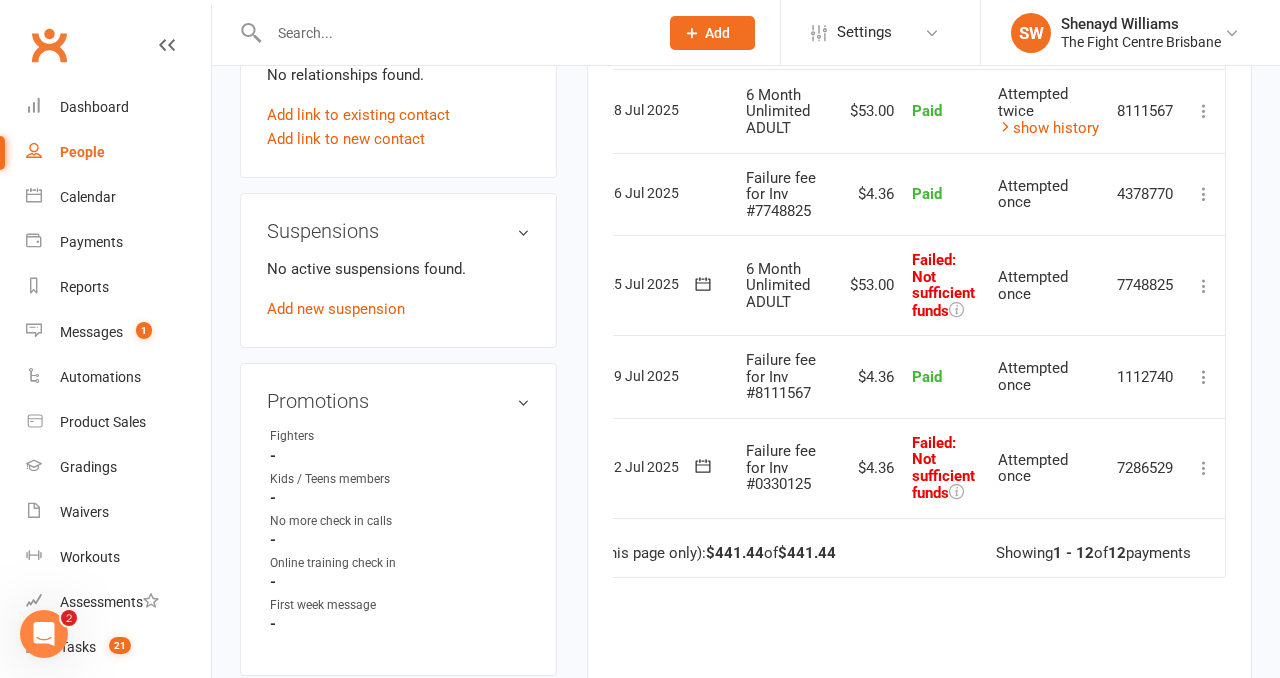 scroll, scrollTop: 1171, scrollLeft: 0, axis: vertical 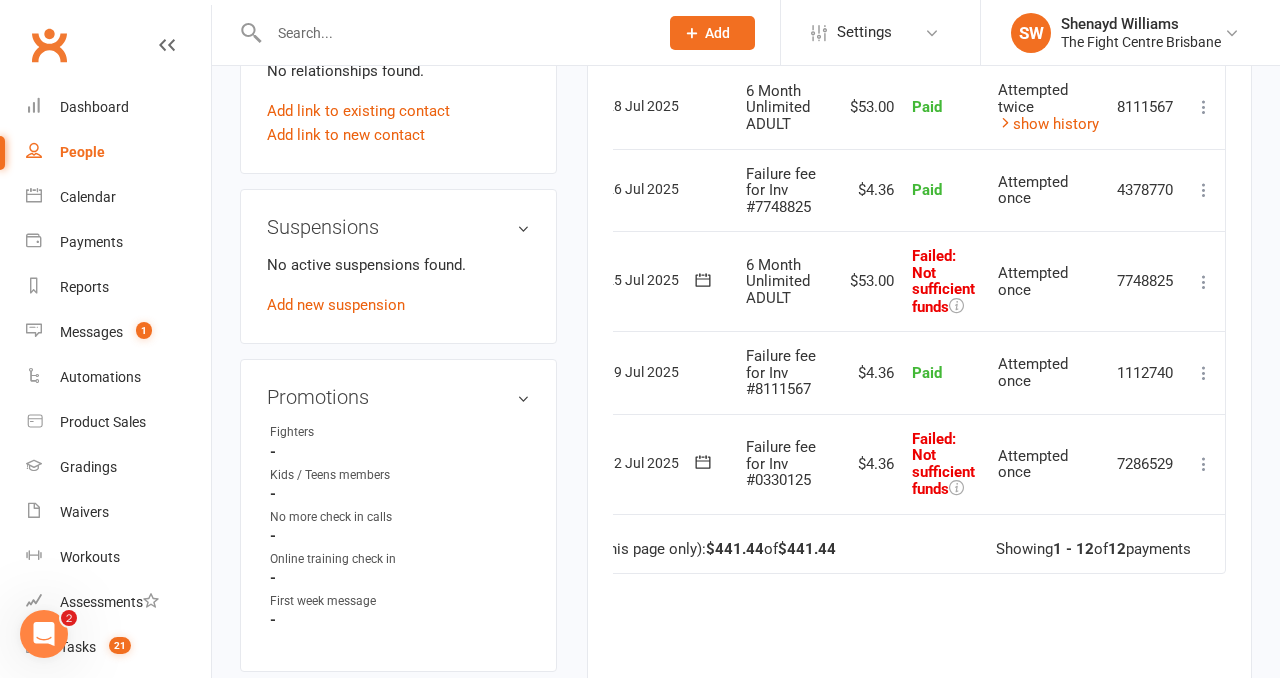 click at bounding box center (1204, 464) 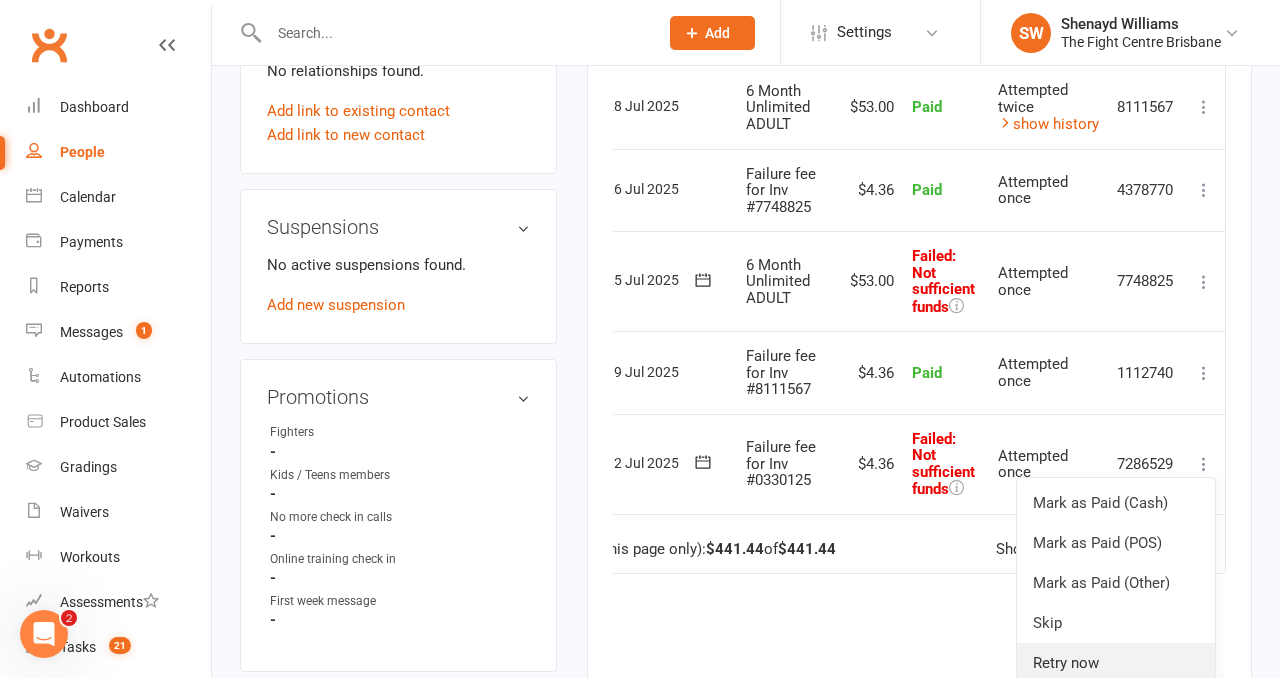 click on "Retry now" at bounding box center [1116, 663] 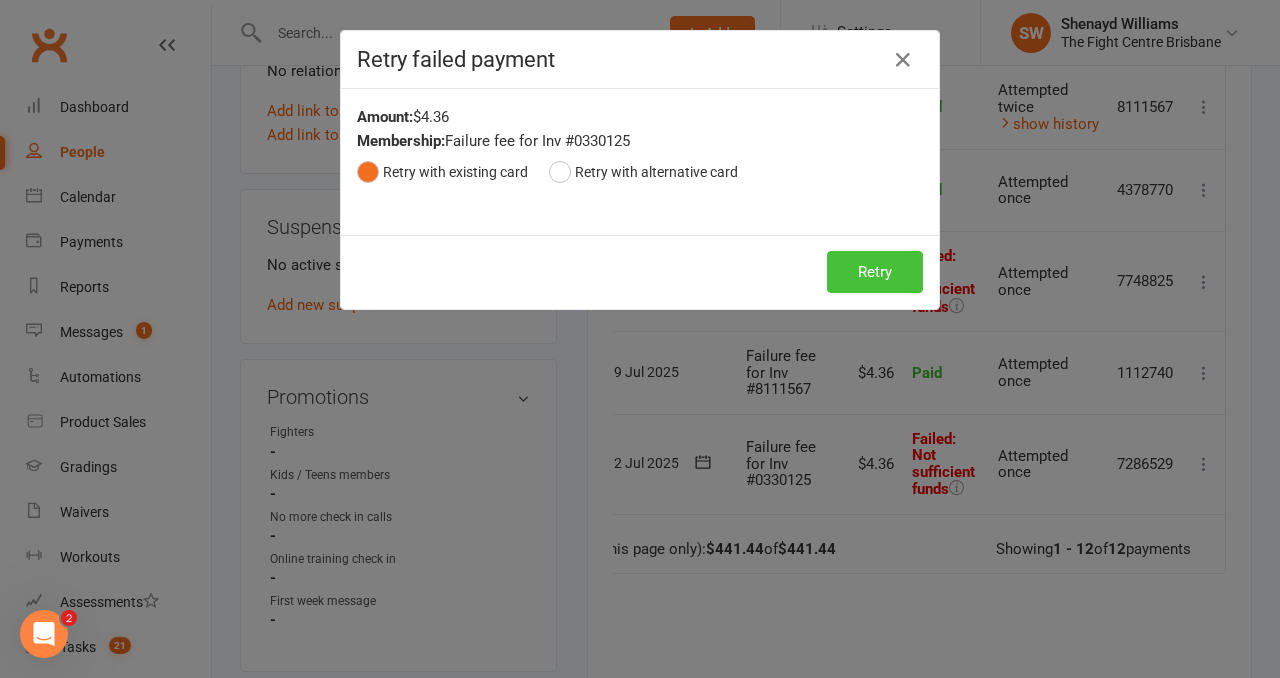 click on "Retry" at bounding box center [875, 272] 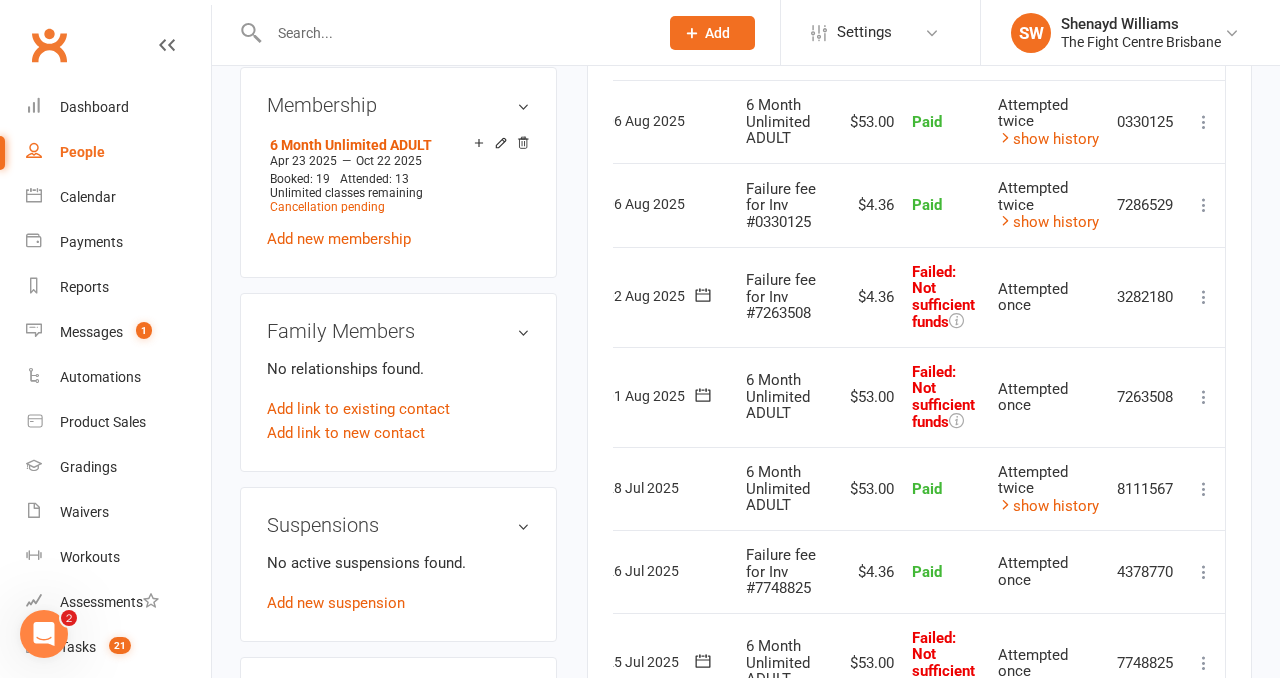 scroll, scrollTop: 883, scrollLeft: 0, axis: vertical 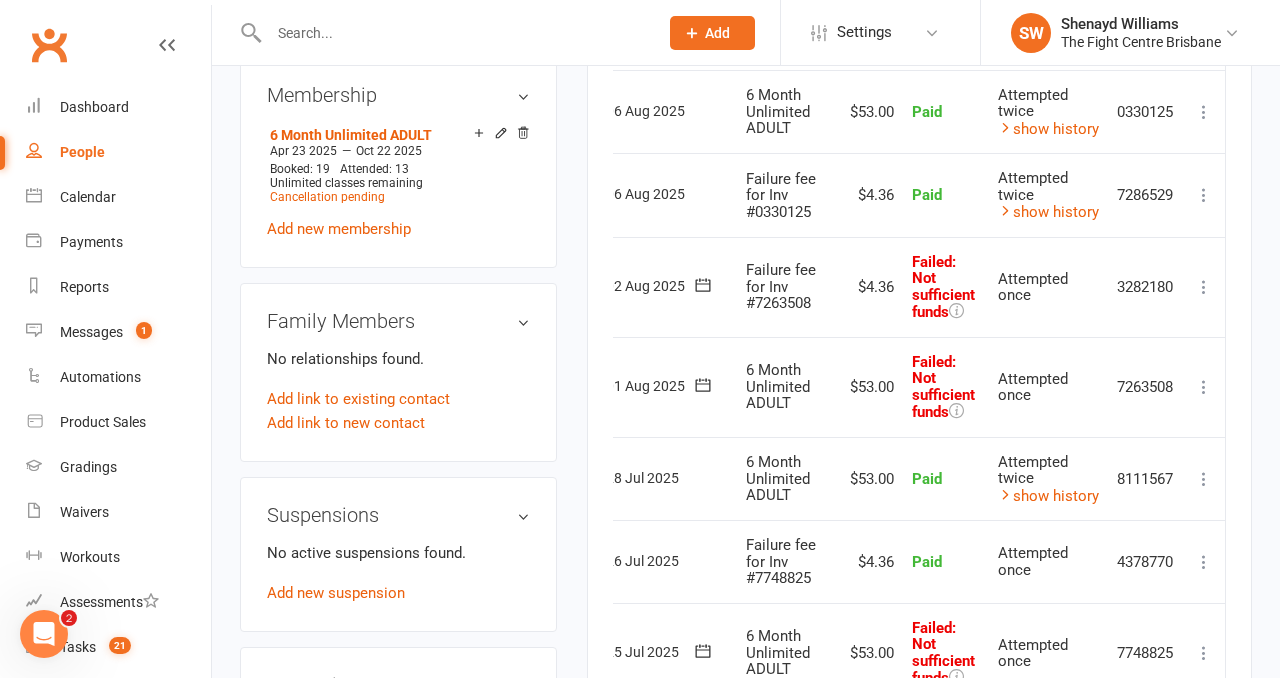 click at bounding box center (1204, 287) 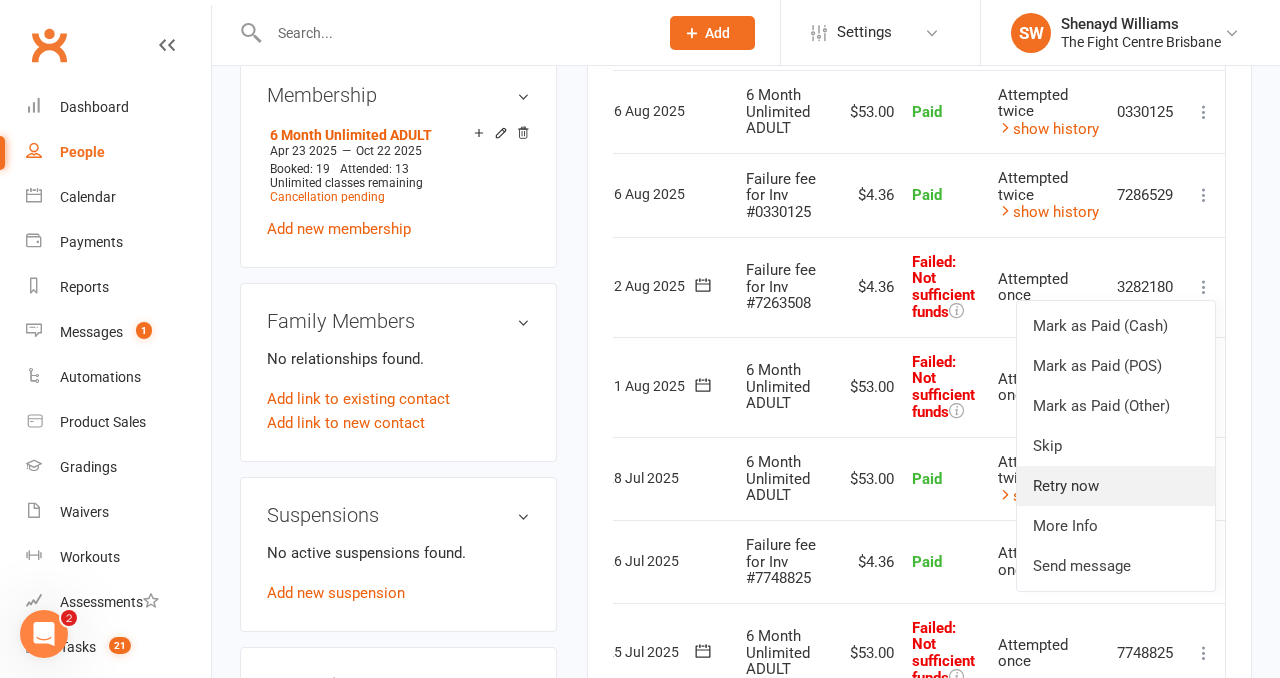 click on "Retry now" at bounding box center [1116, 486] 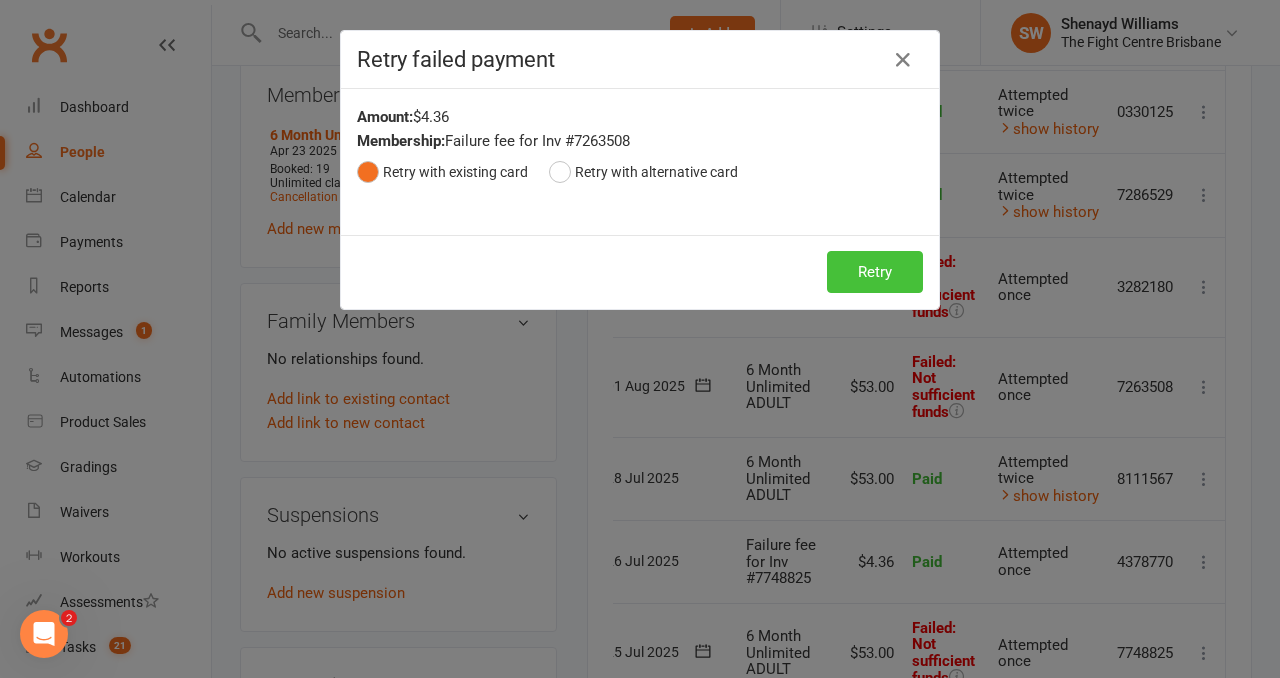 click on "Retry" at bounding box center [875, 272] 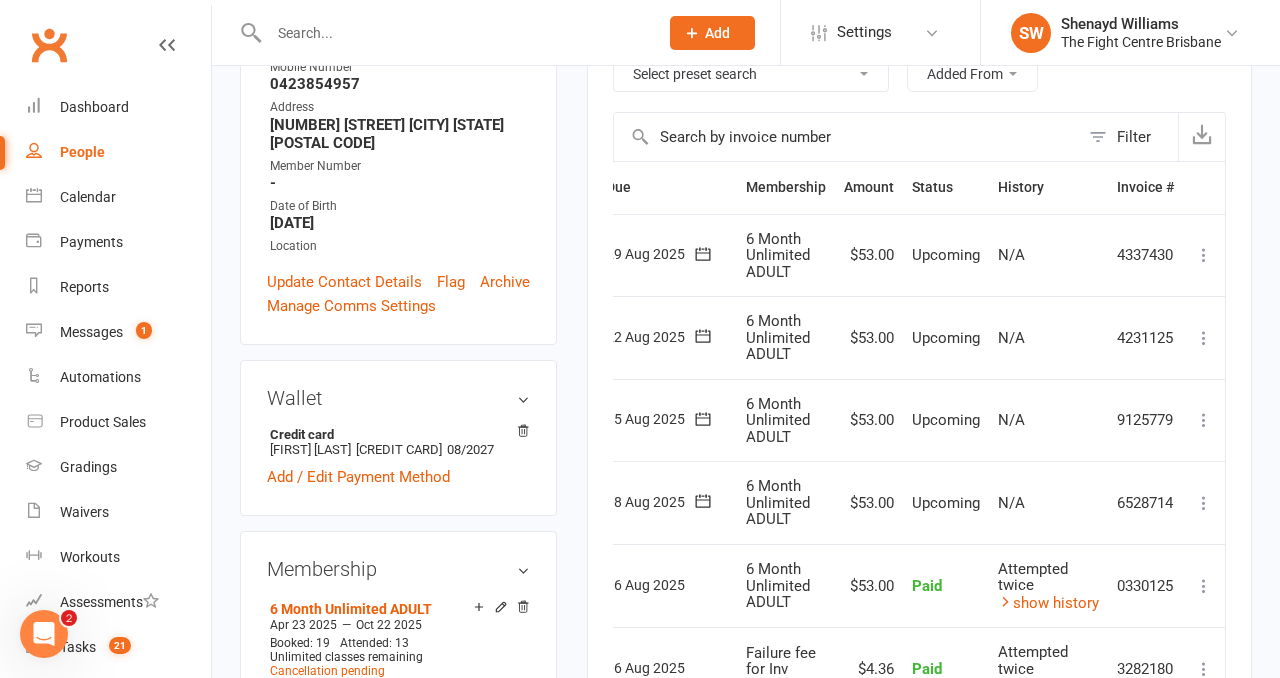 scroll, scrollTop: 0, scrollLeft: 0, axis: both 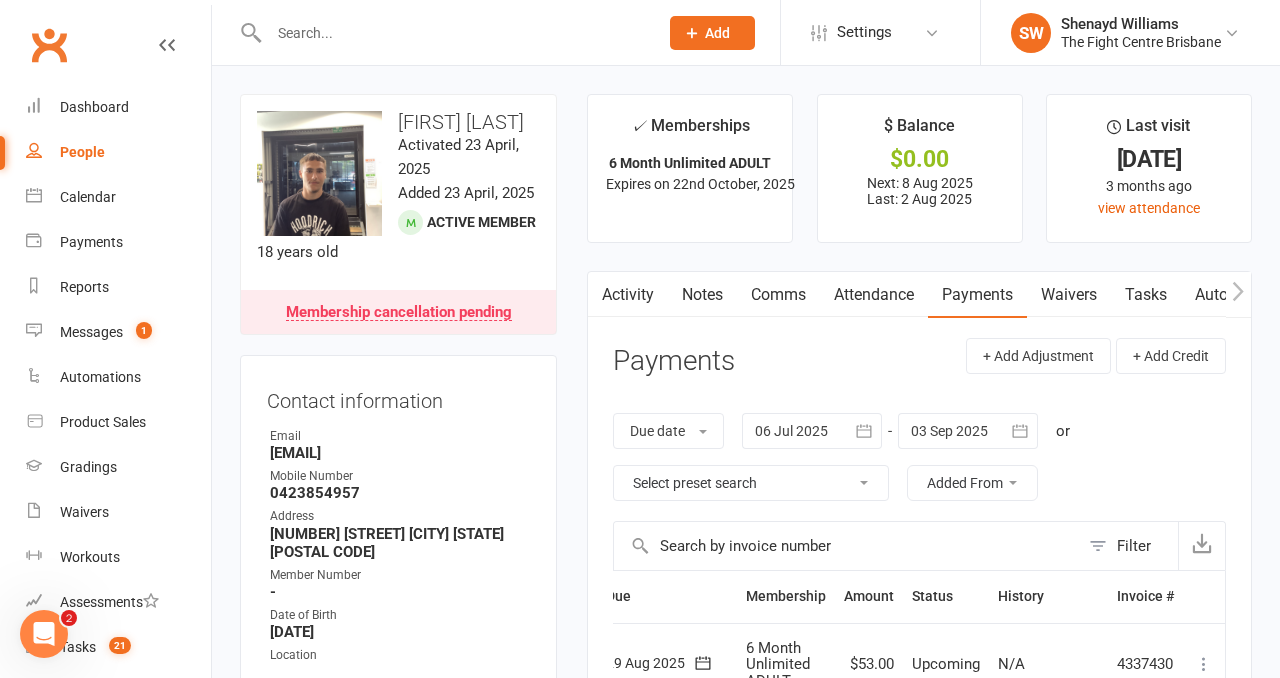 click on "Notes" at bounding box center [702, 295] 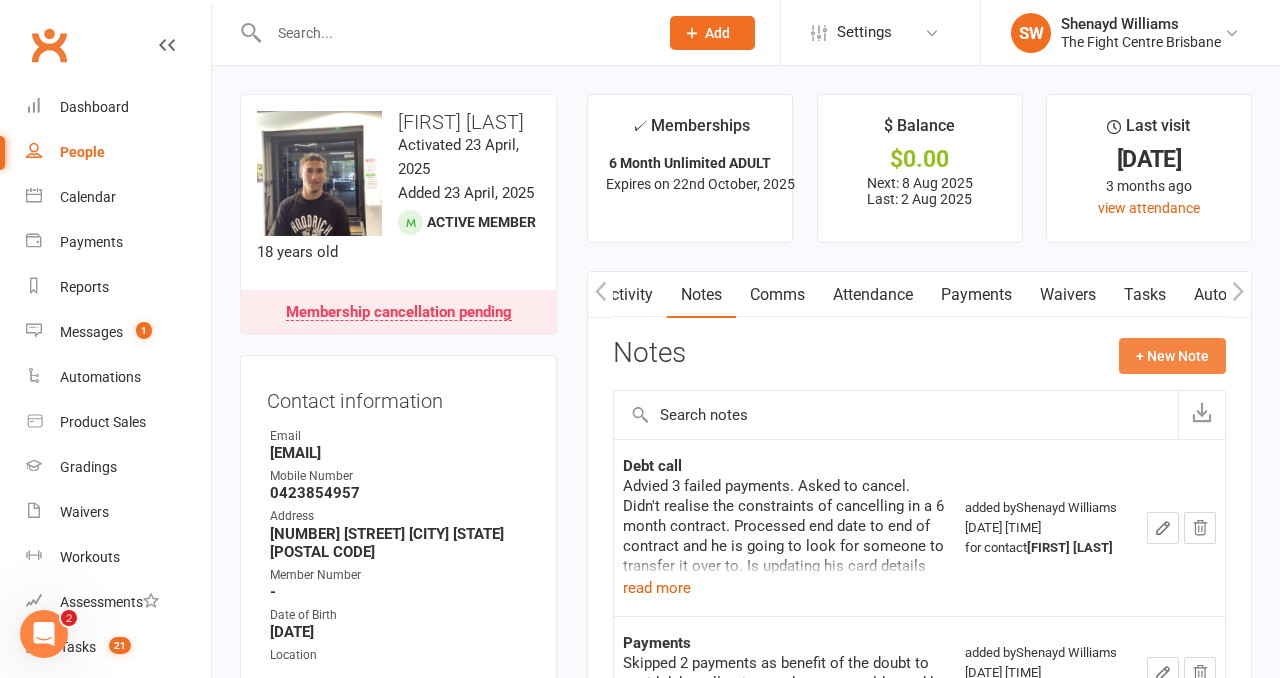 click on "+ New Note" 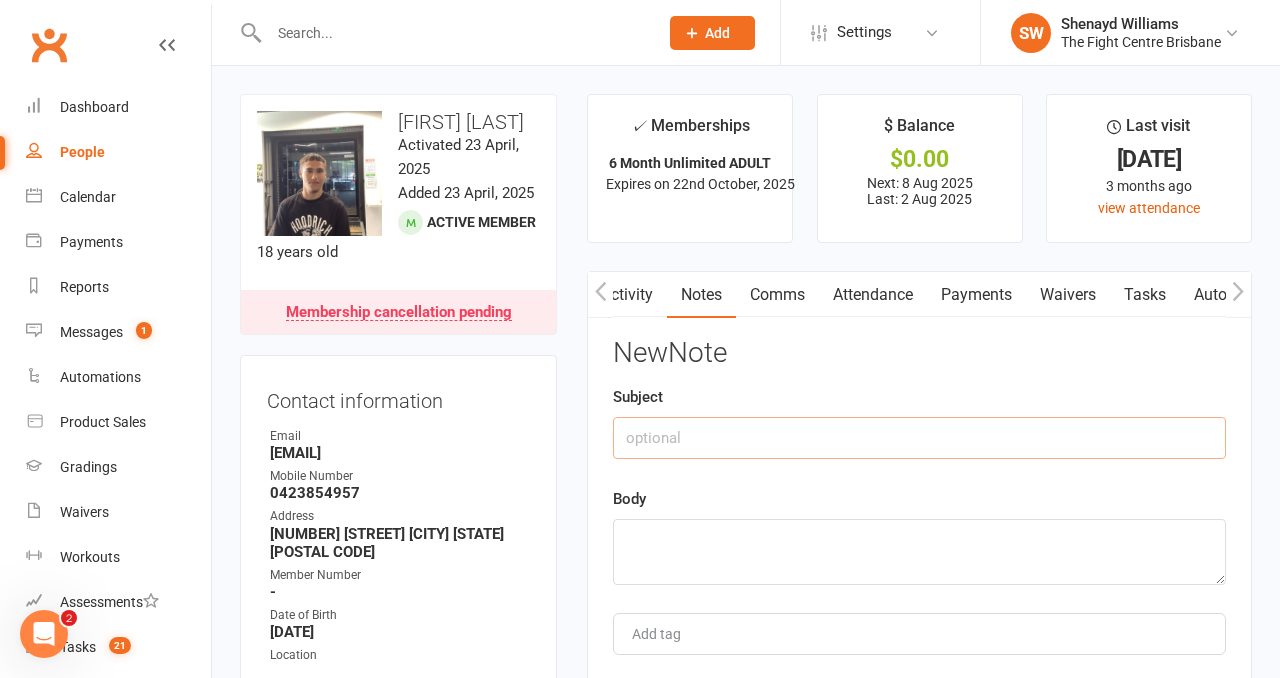 click 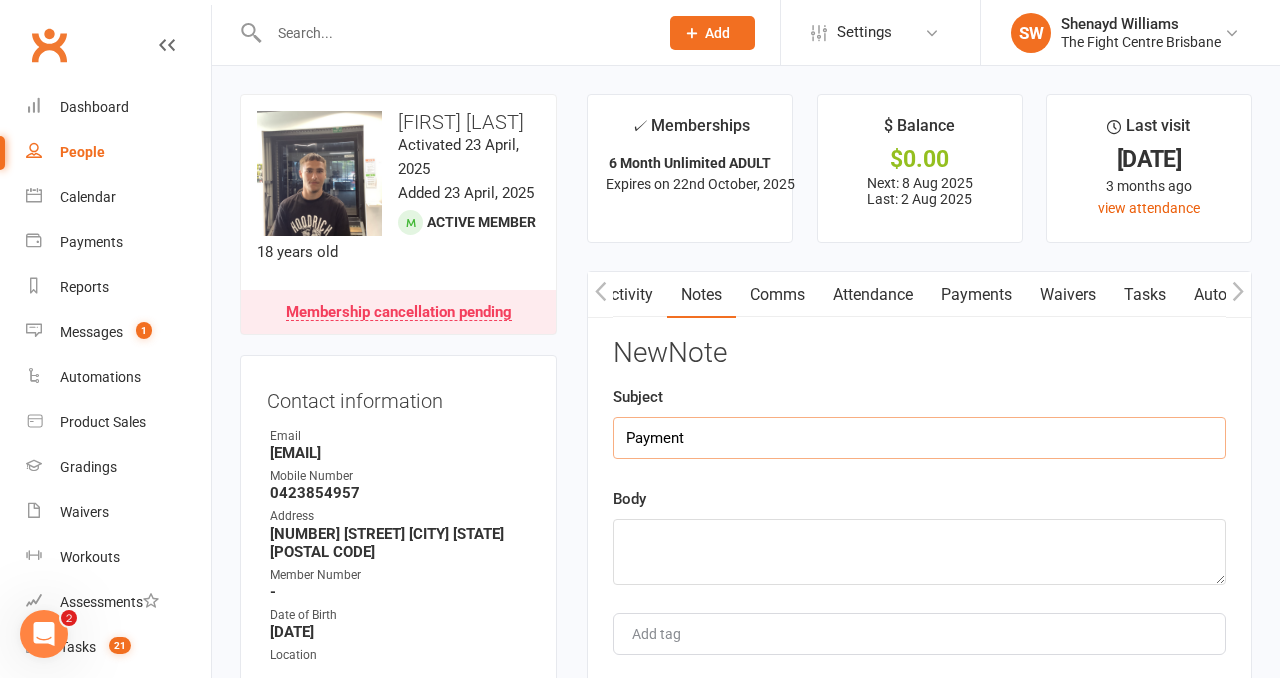 type on "Payment" 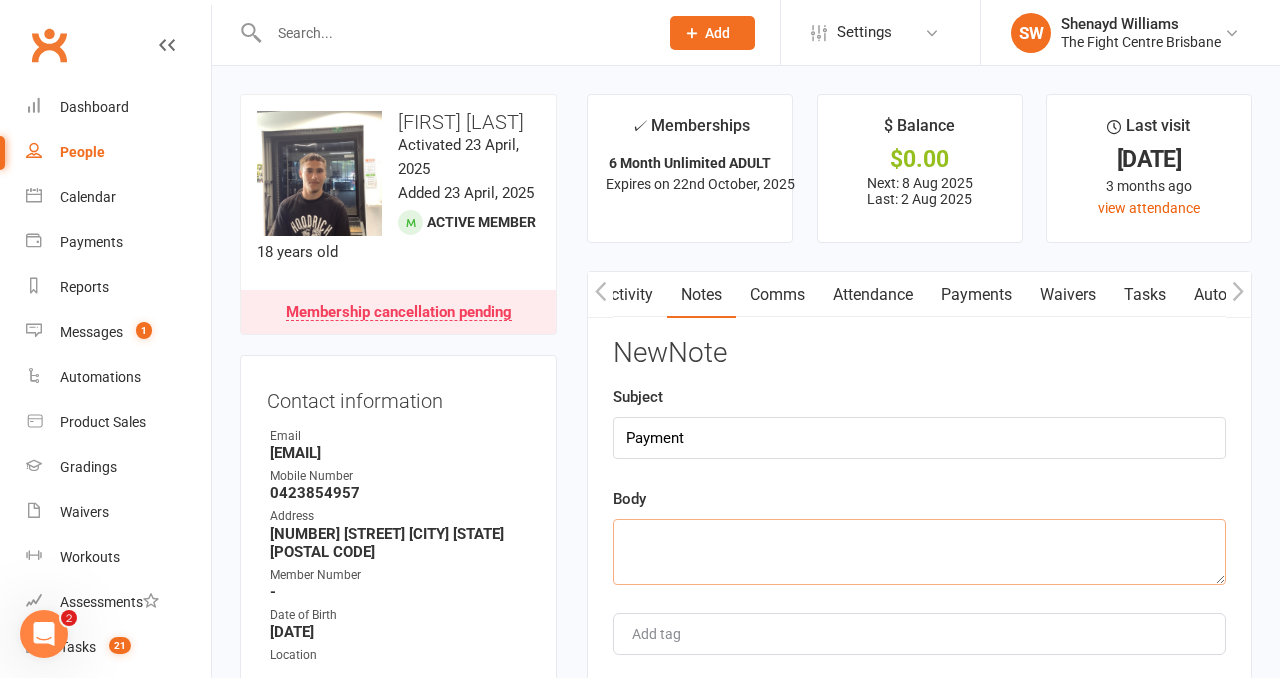 paste on "Successfully retried failed payment" 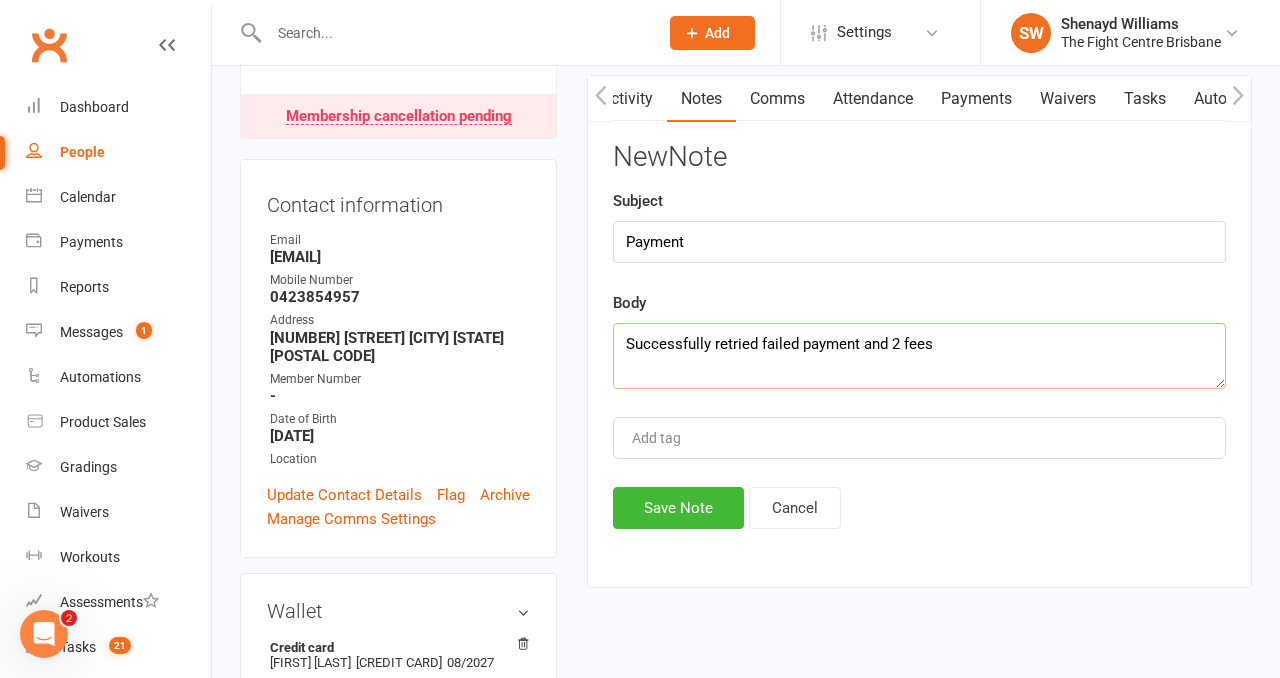 scroll, scrollTop: 296, scrollLeft: 0, axis: vertical 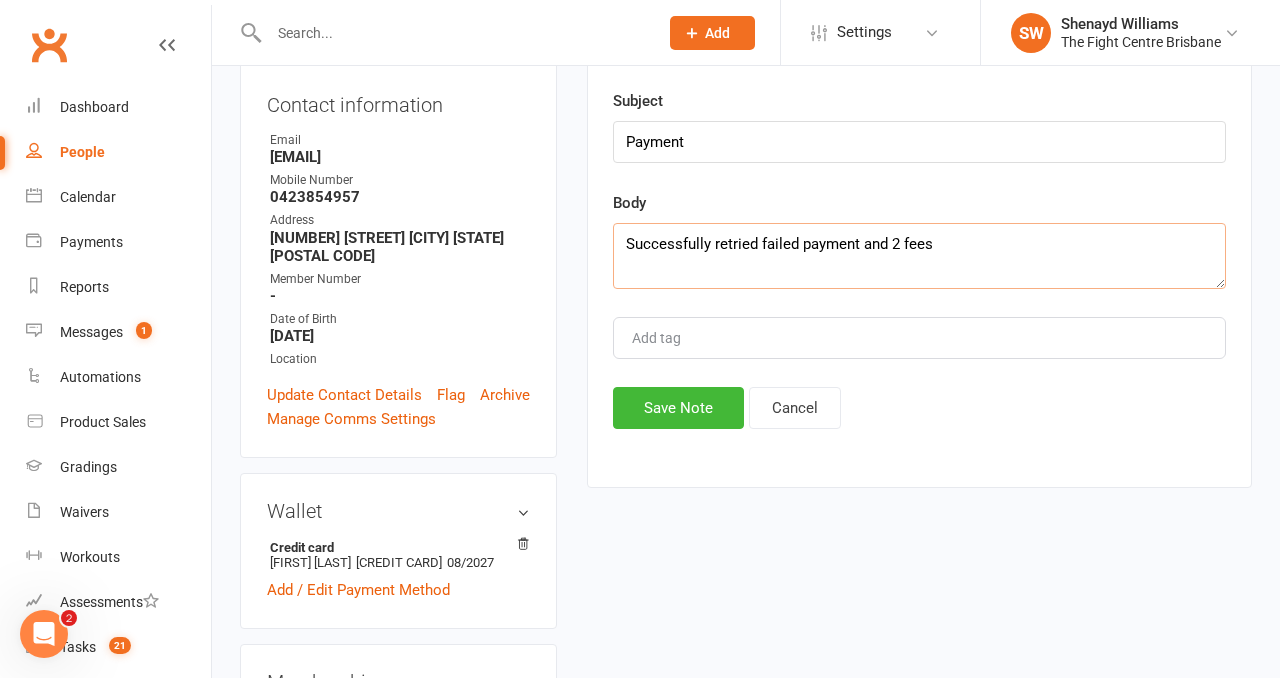 type on "Successfully retried failed payment and 2 fees" 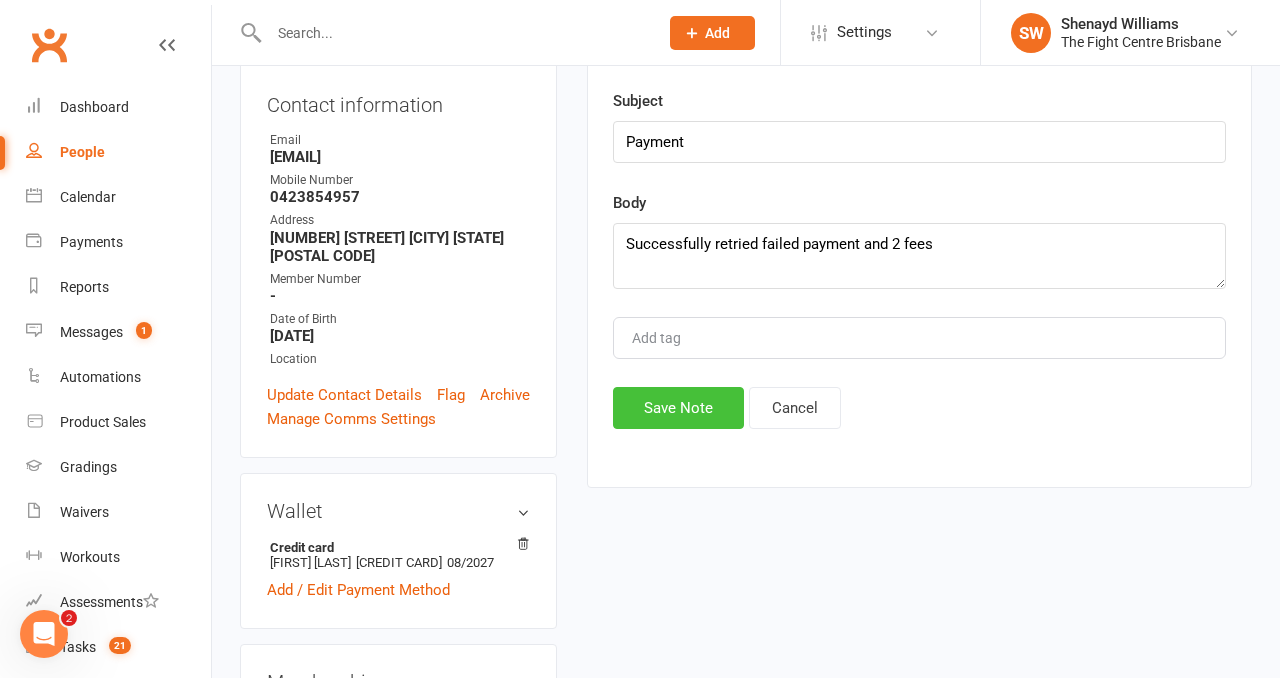 click on "Save Note" 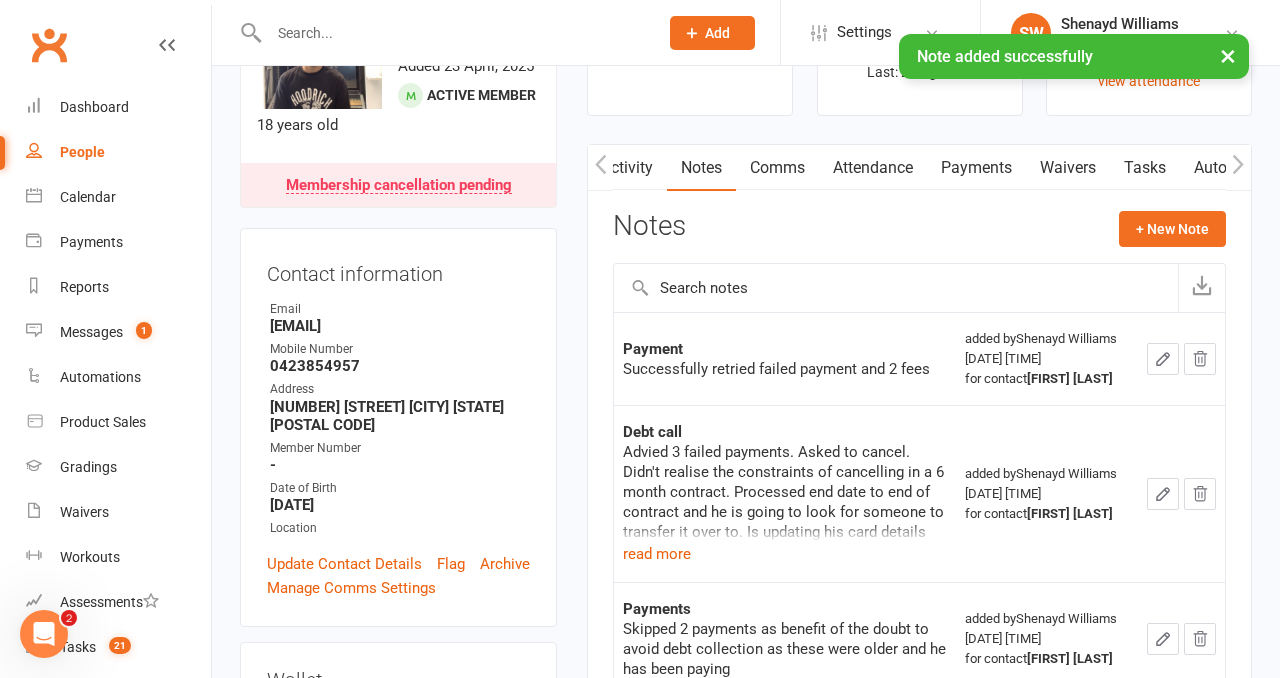 scroll, scrollTop: 134, scrollLeft: 0, axis: vertical 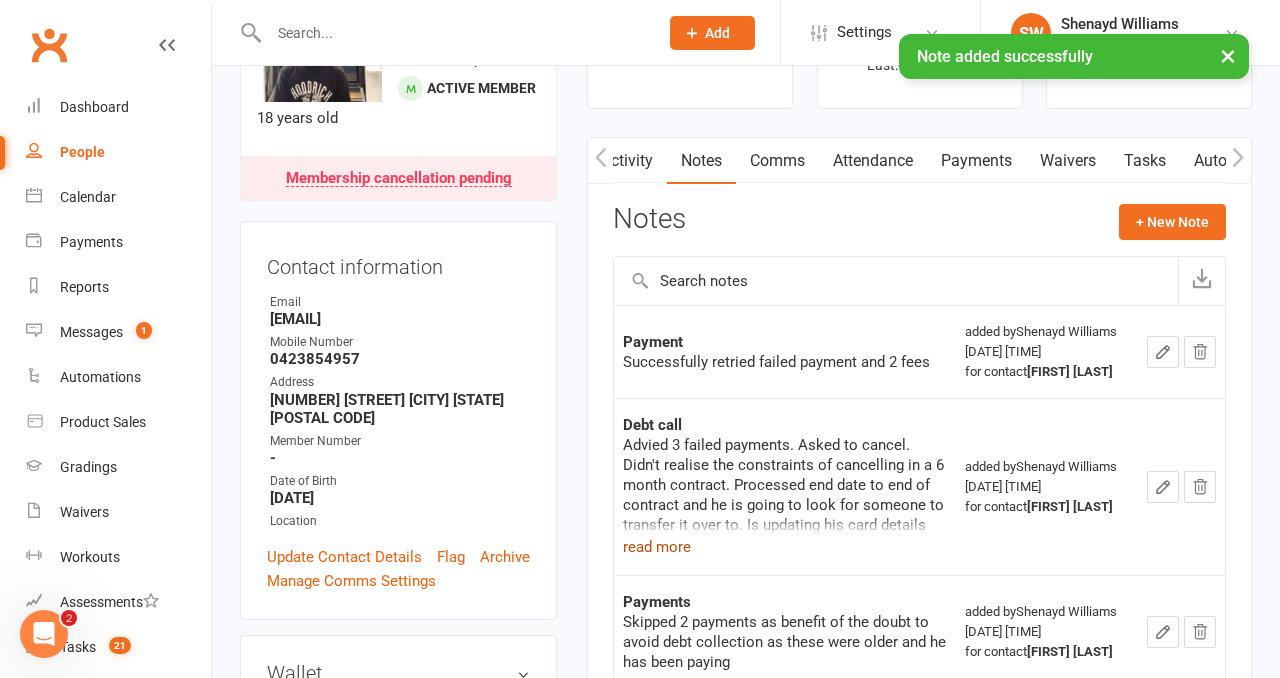click on "read more" 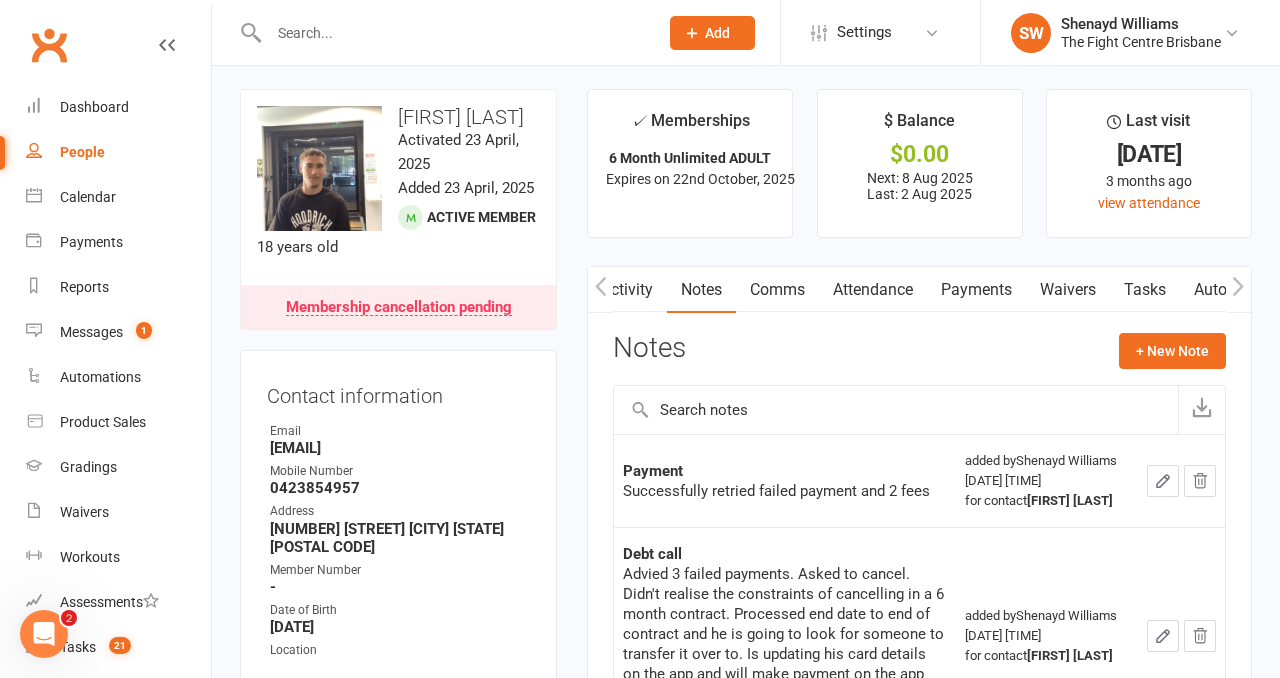 scroll, scrollTop: 0, scrollLeft: 0, axis: both 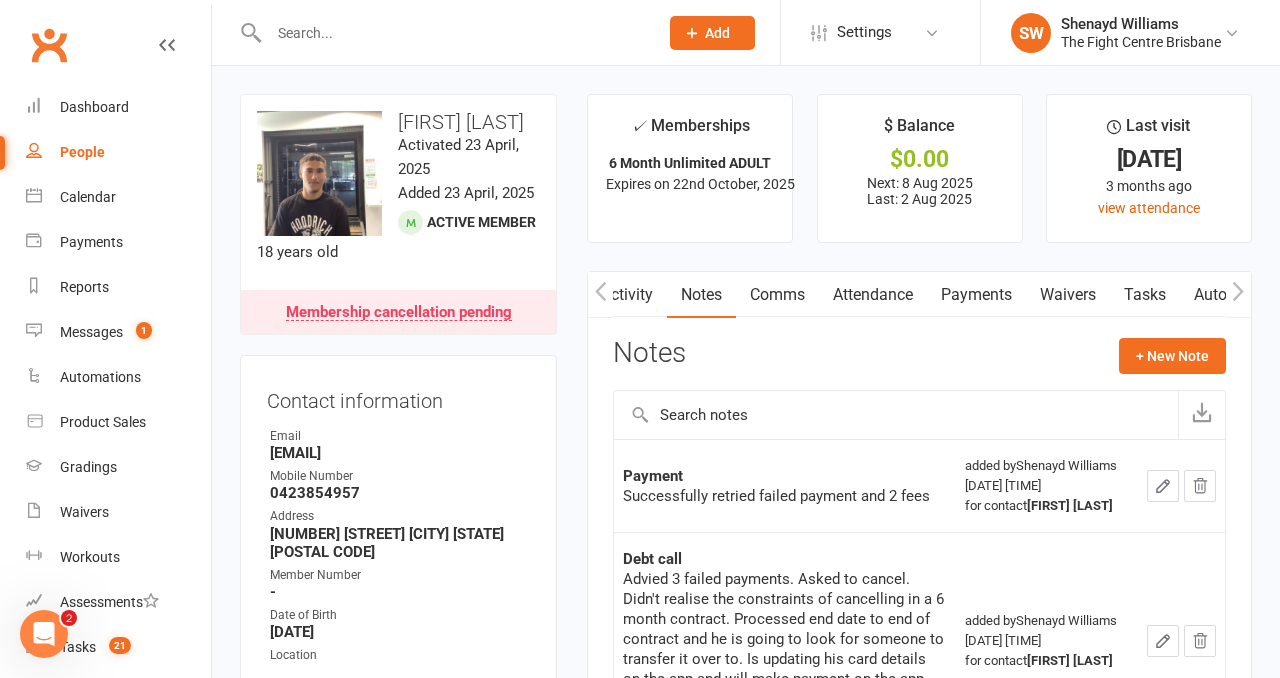 click on "Payments" at bounding box center [976, 295] 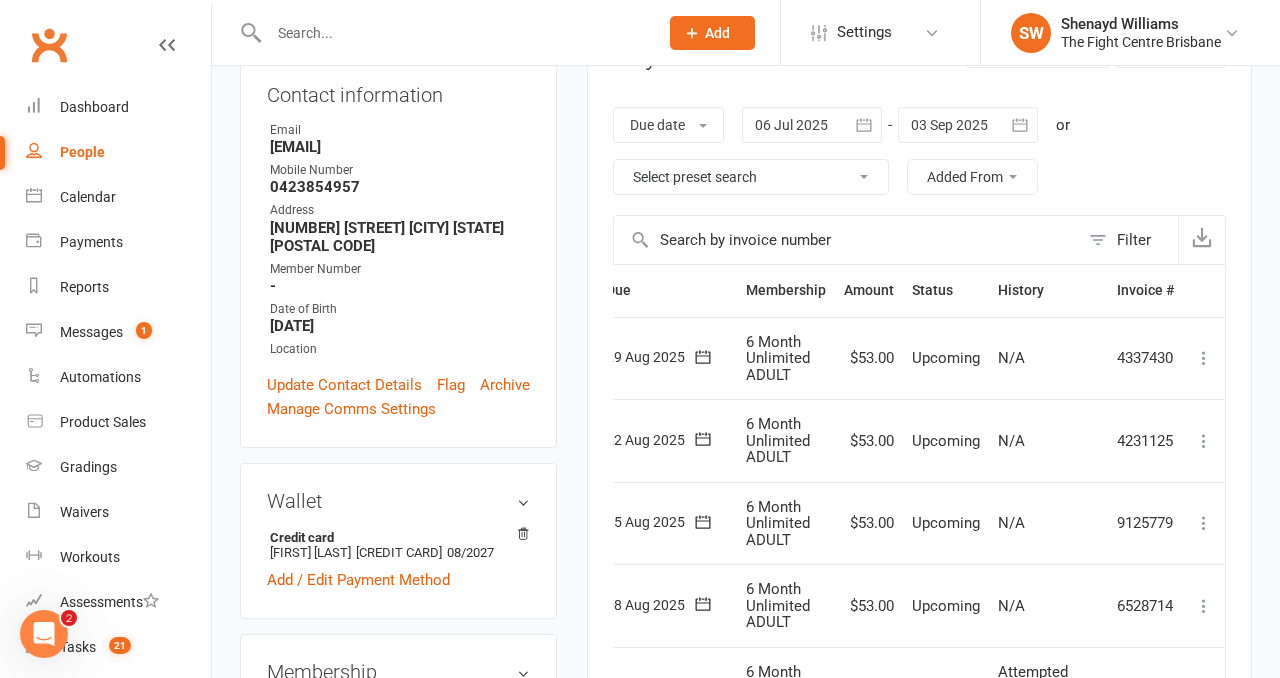 scroll, scrollTop: 0, scrollLeft: 0, axis: both 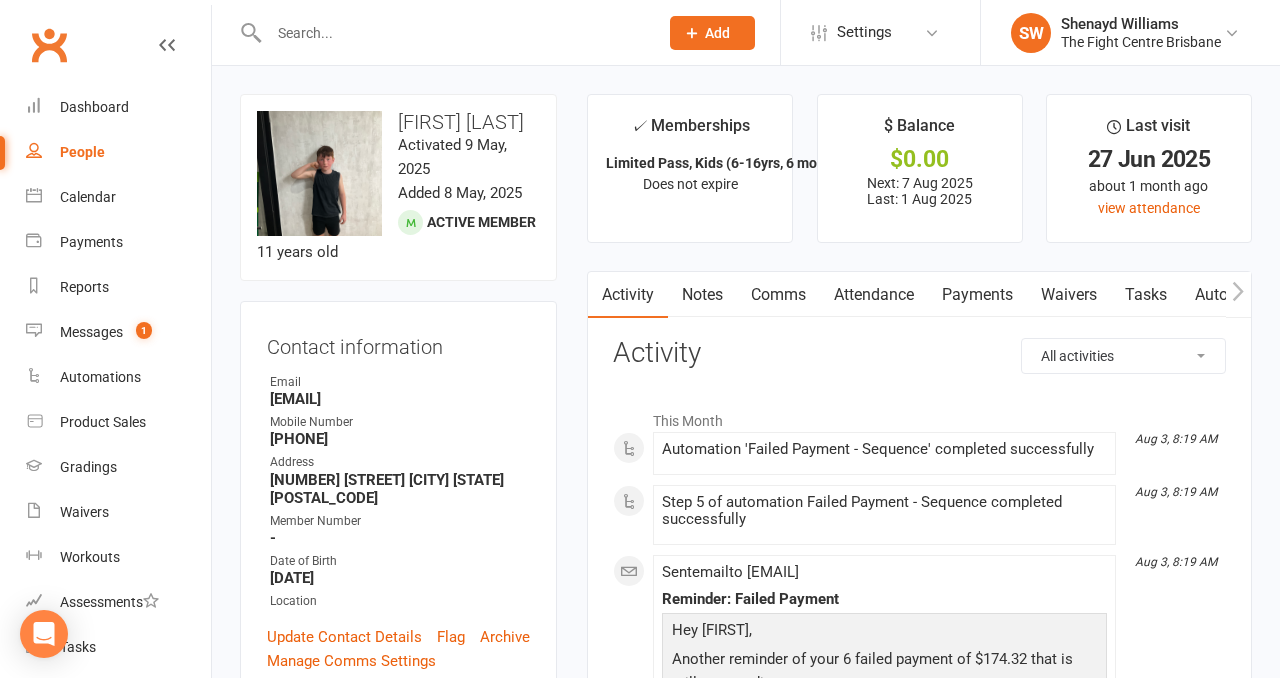 click on "Payments" at bounding box center (977, 295) 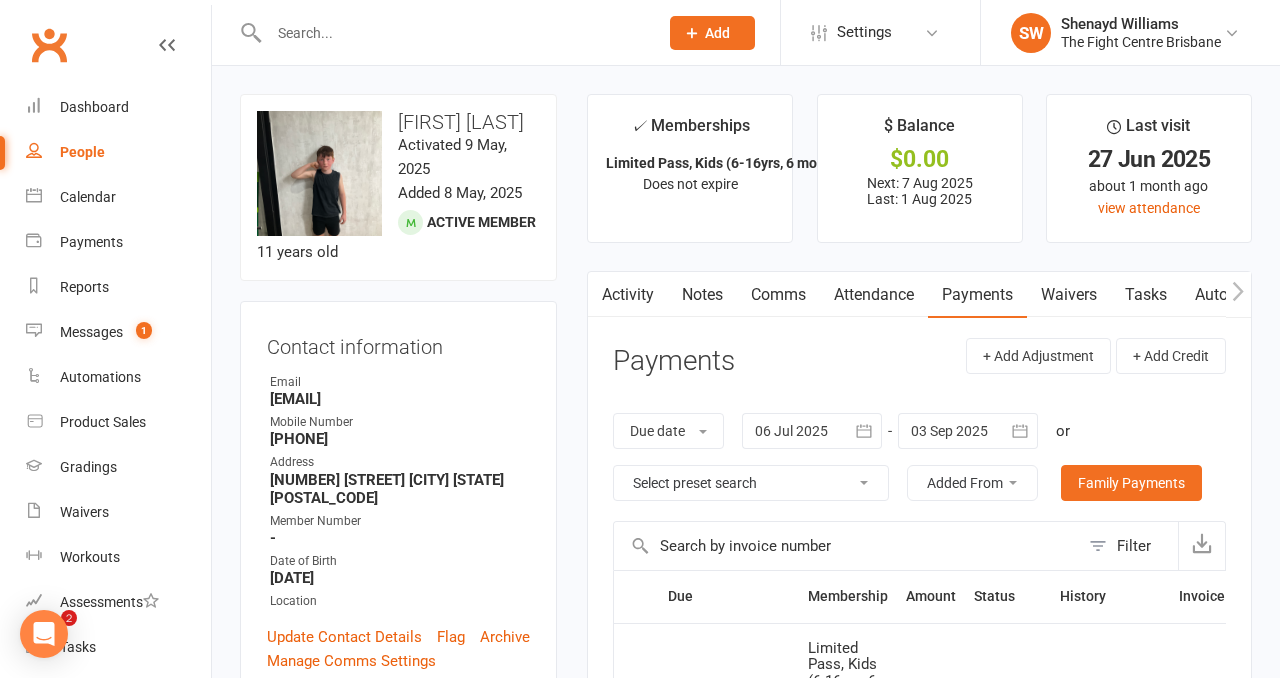 scroll, scrollTop: 477, scrollLeft: 0, axis: vertical 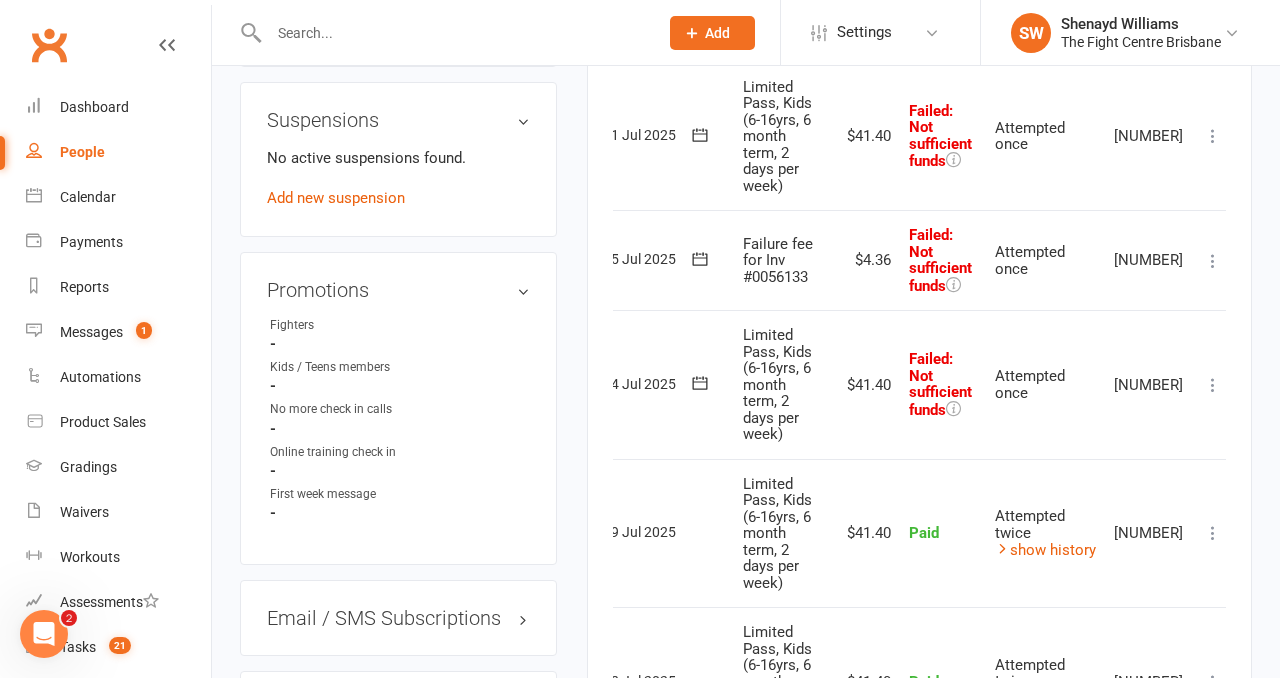 click at bounding box center [1213, 385] 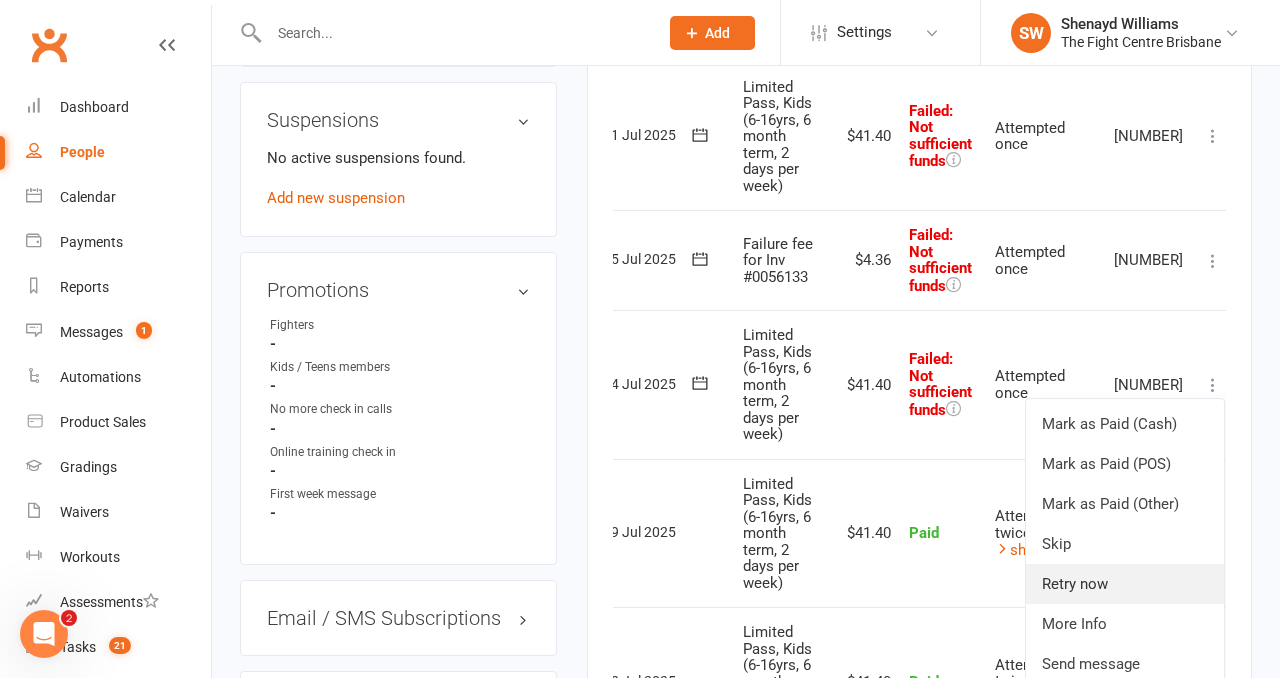 click on "Retry now" at bounding box center (1125, 584) 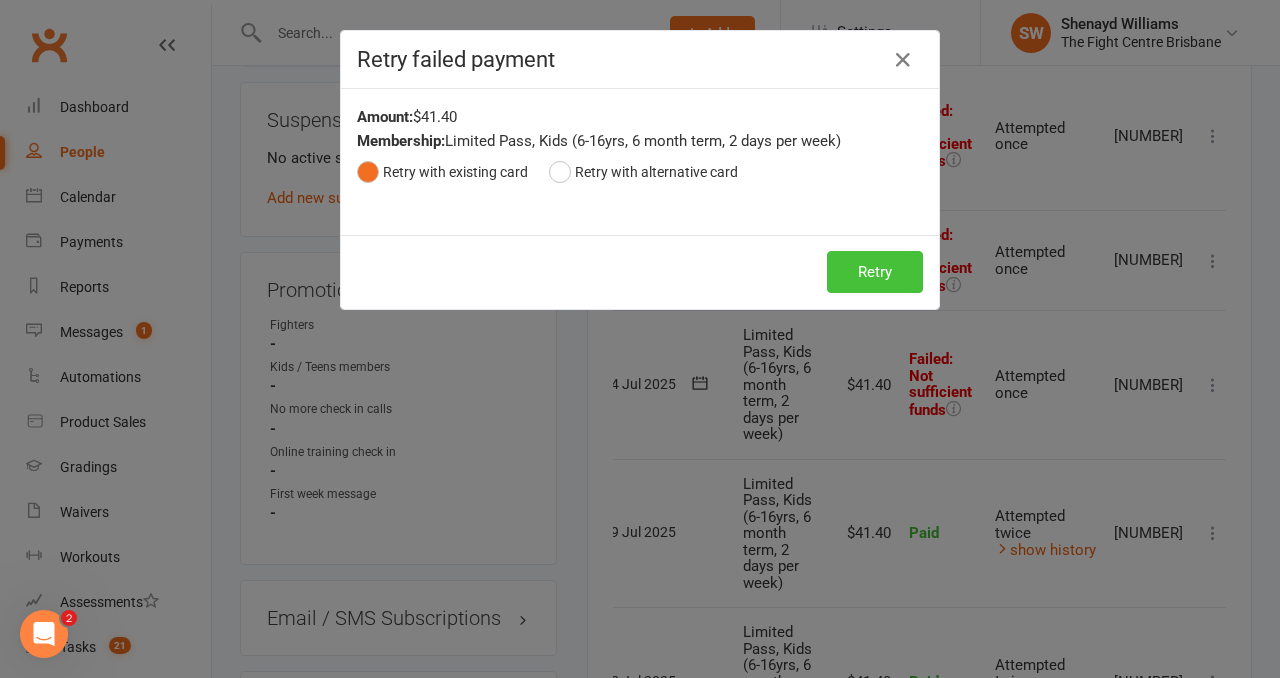 click on "Retry" at bounding box center [875, 272] 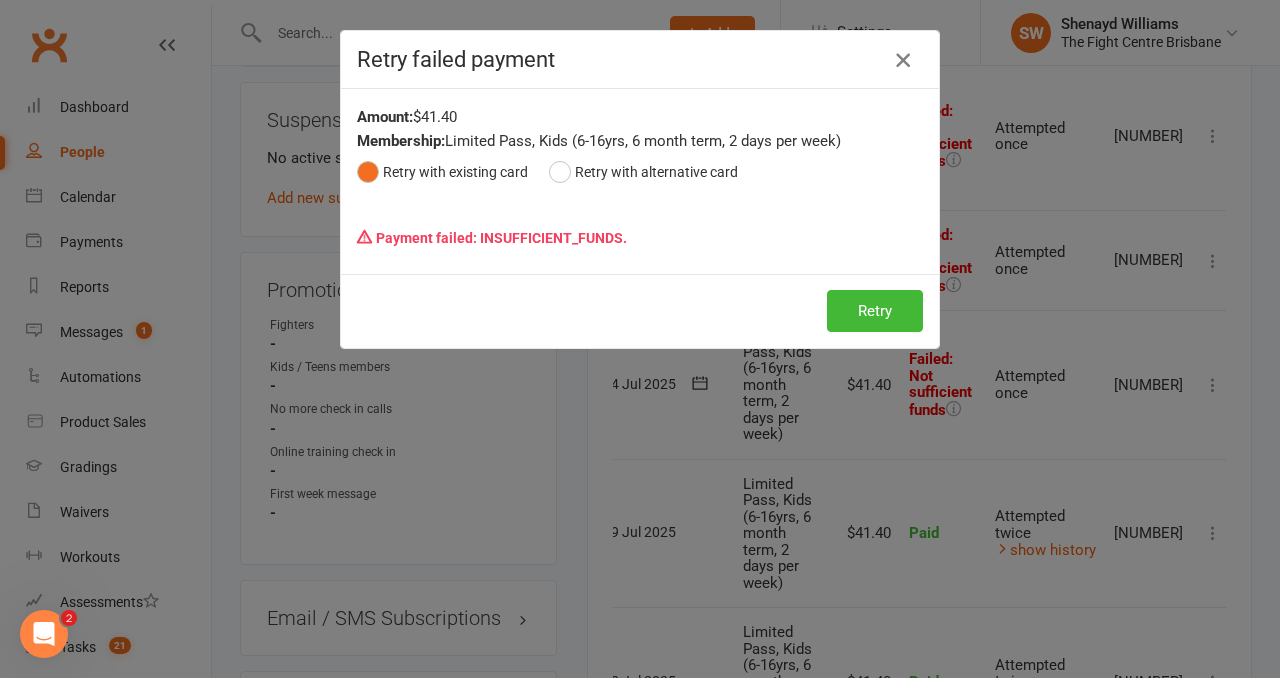 click at bounding box center (903, 60) 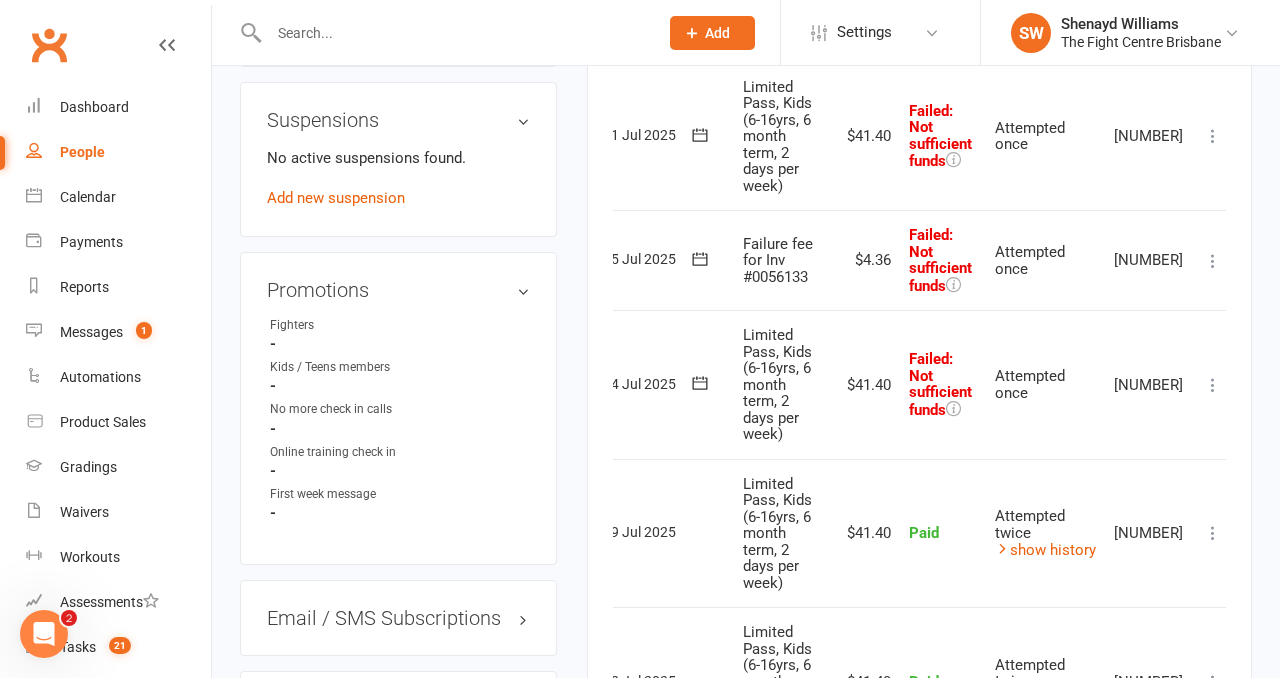 click at bounding box center (1213, 261) 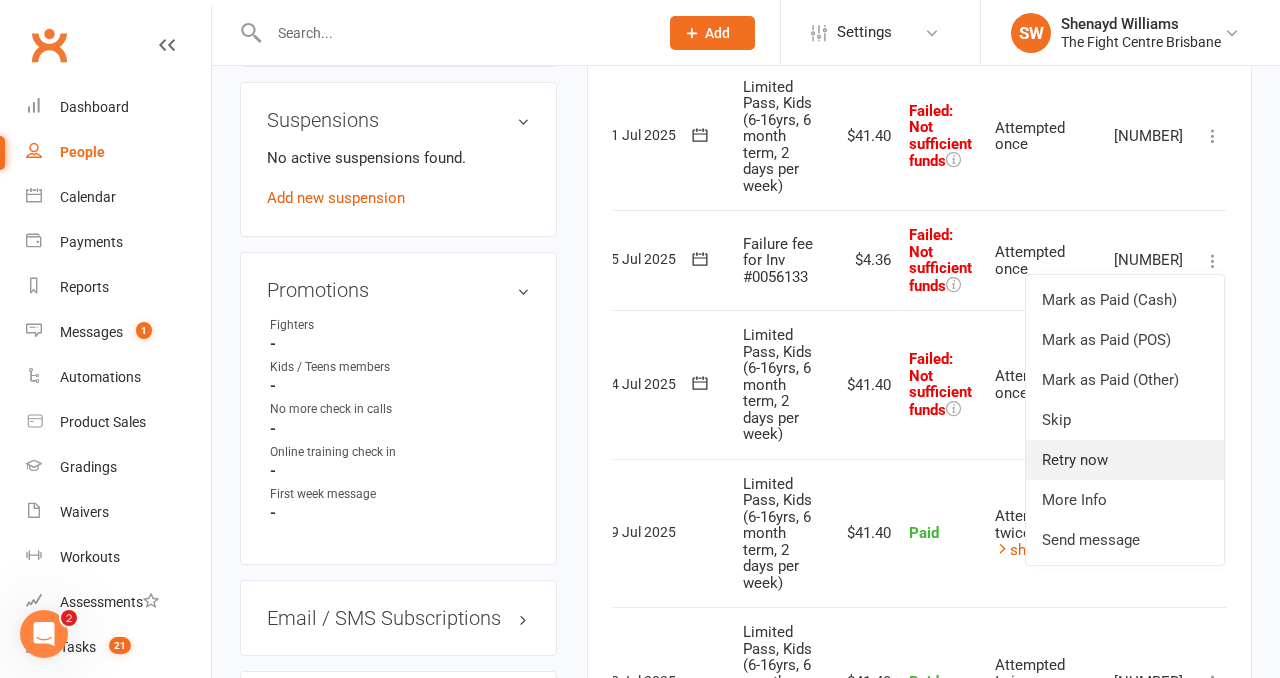 click on "Retry now" at bounding box center [1125, 460] 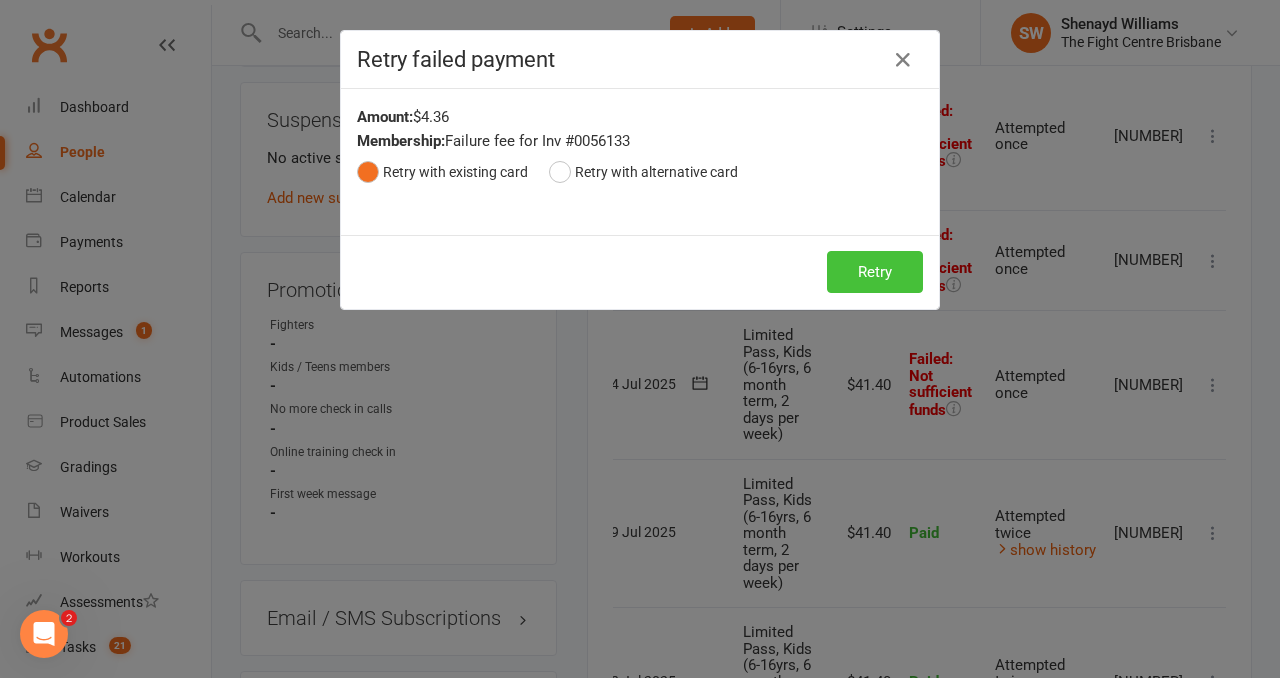 click on "Retry" at bounding box center (875, 272) 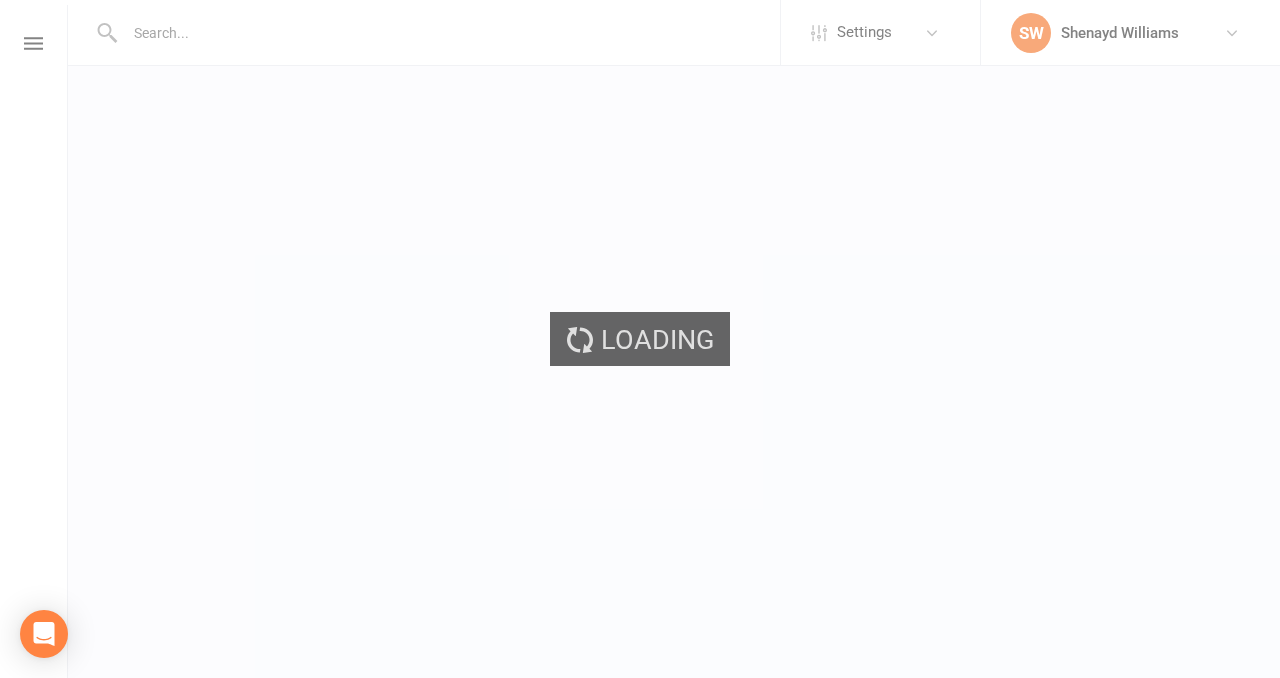 scroll, scrollTop: 0, scrollLeft: 0, axis: both 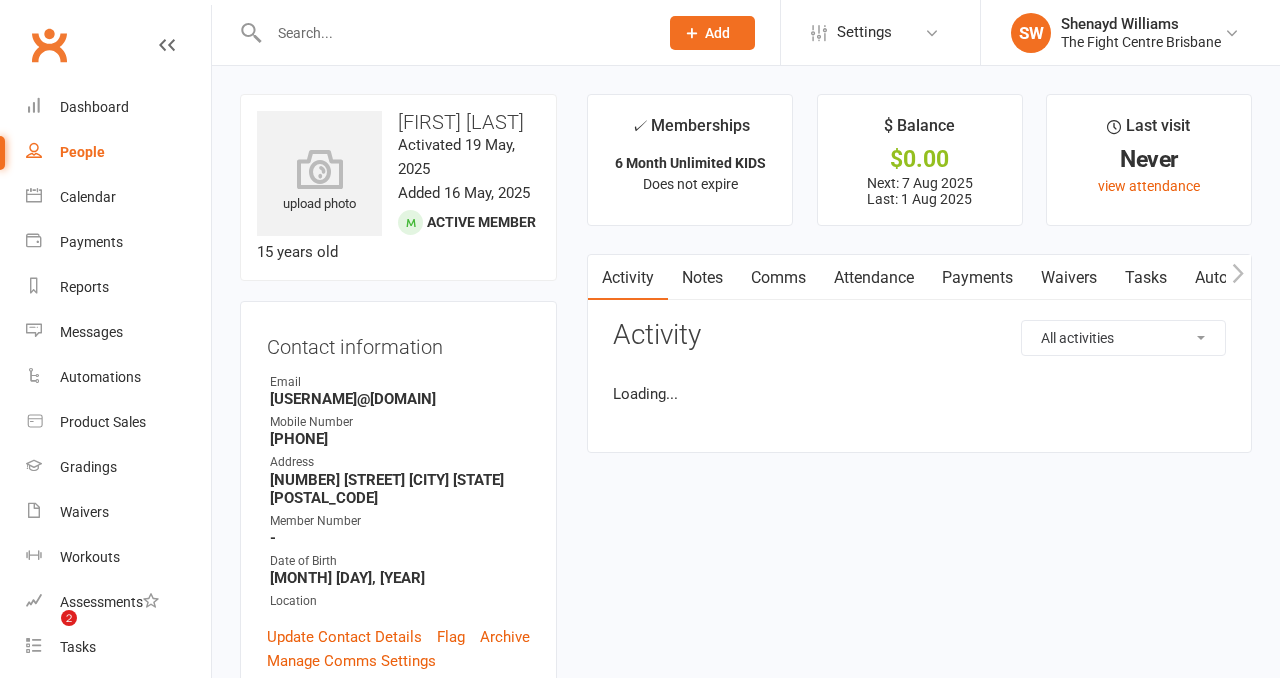 click on "Payments" at bounding box center [977, 278] 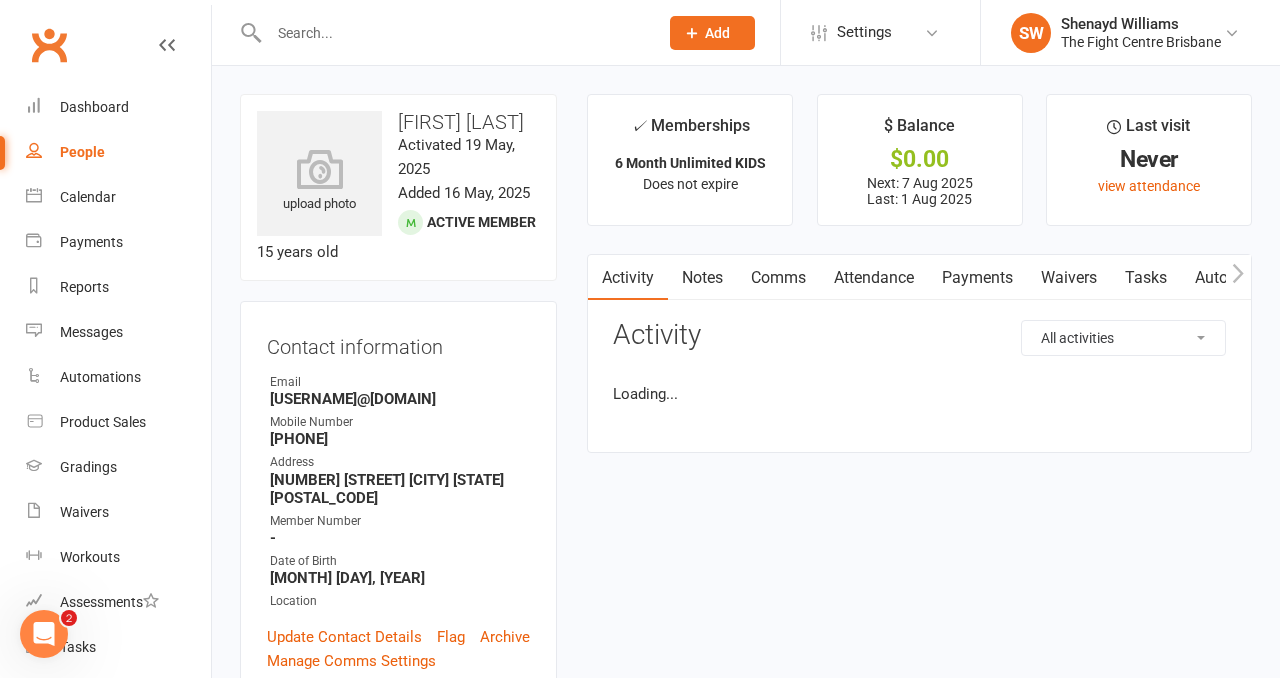scroll, scrollTop: 0, scrollLeft: 0, axis: both 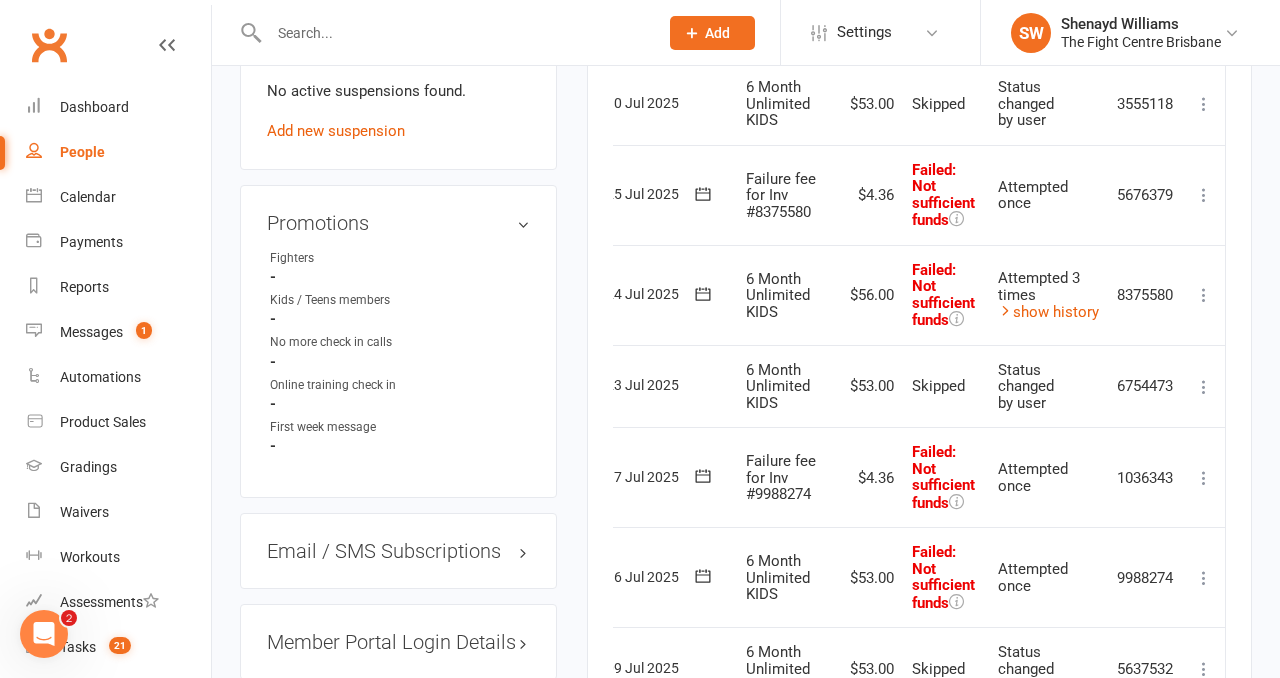 click at bounding box center (1204, 295) 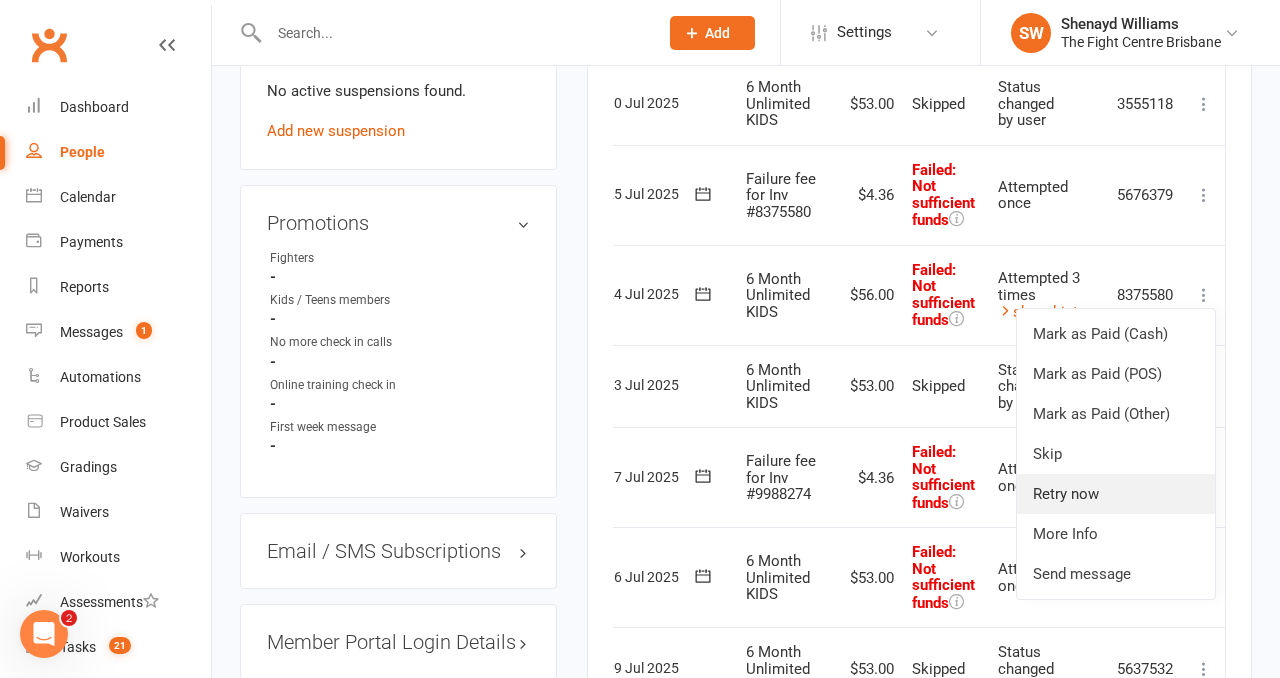 click on "Retry now" at bounding box center [1116, 494] 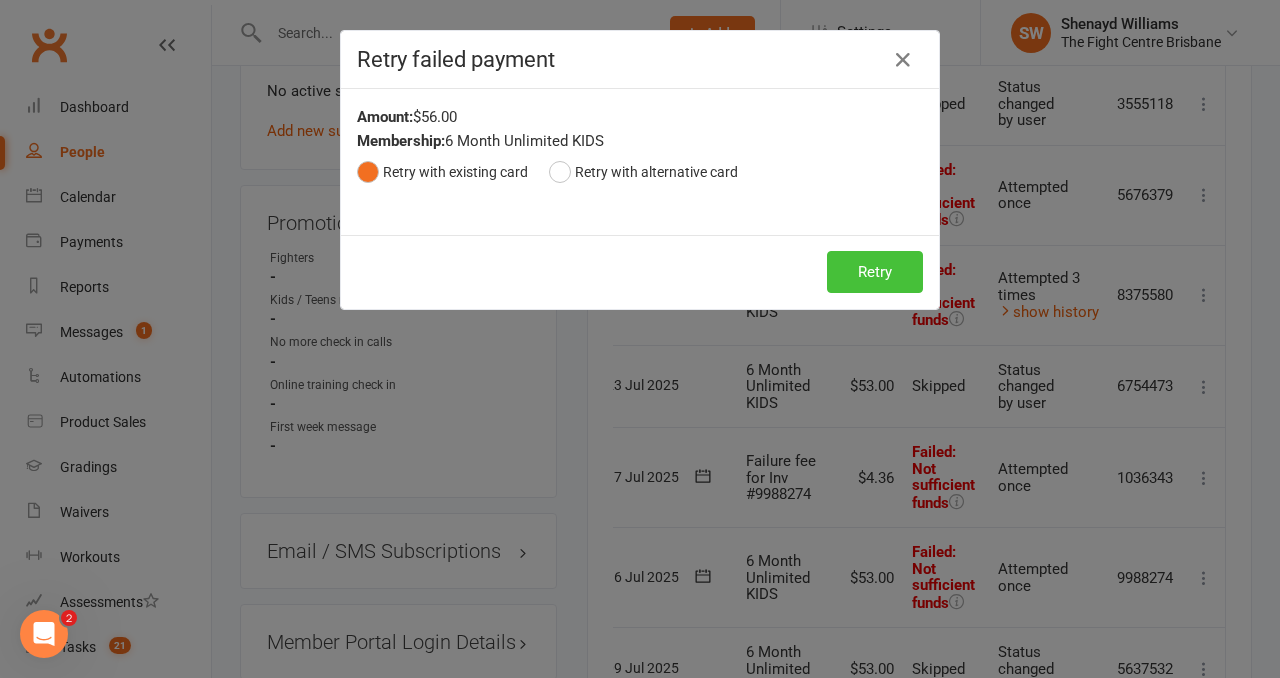 click on "Retry" at bounding box center [875, 272] 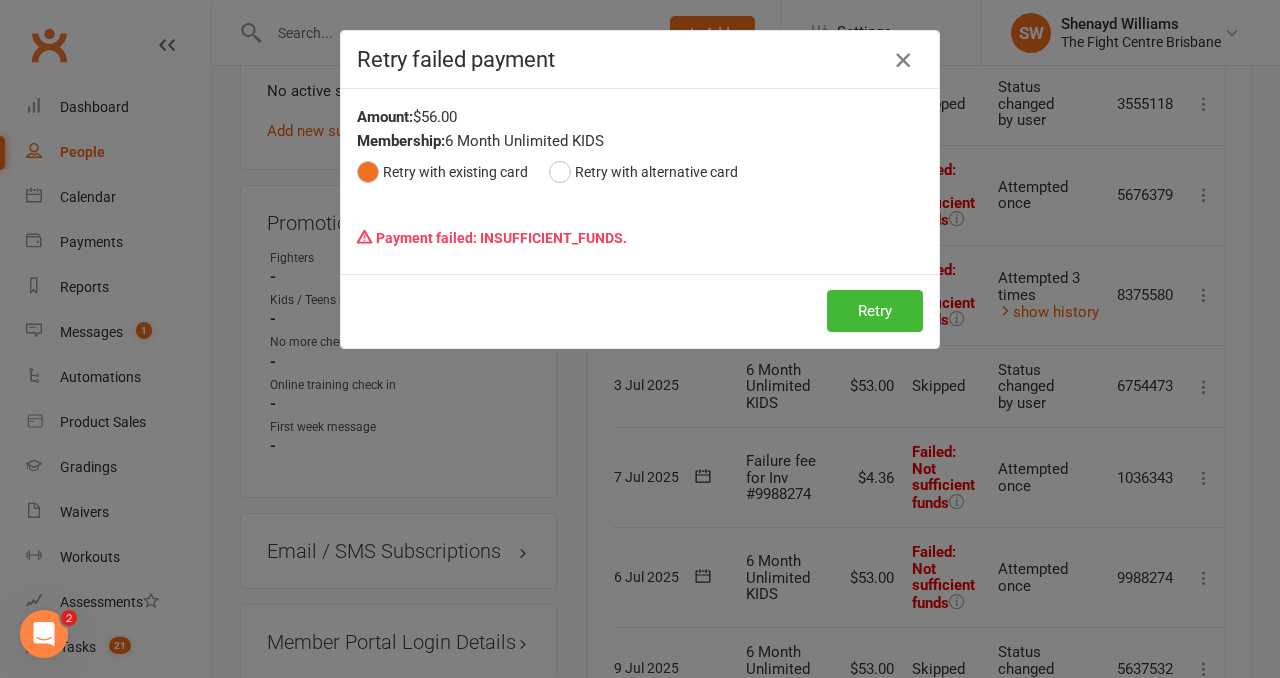 click at bounding box center (903, 60) 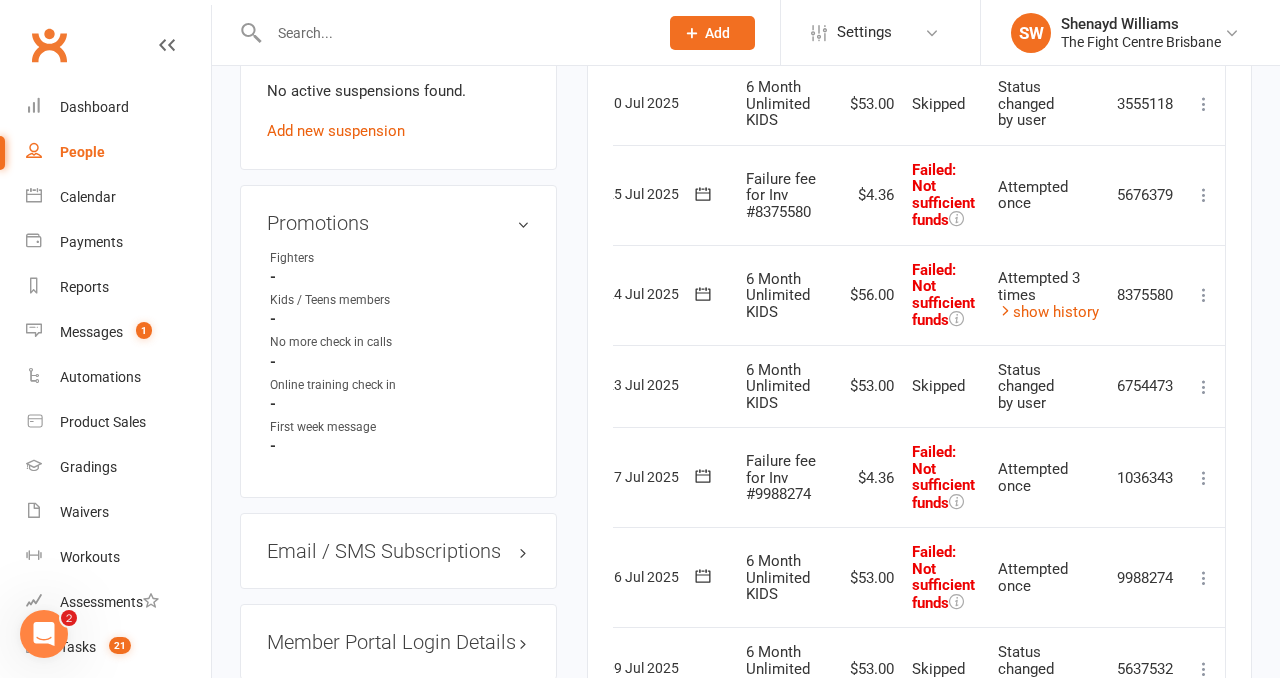 click at bounding box center (1204, 478) 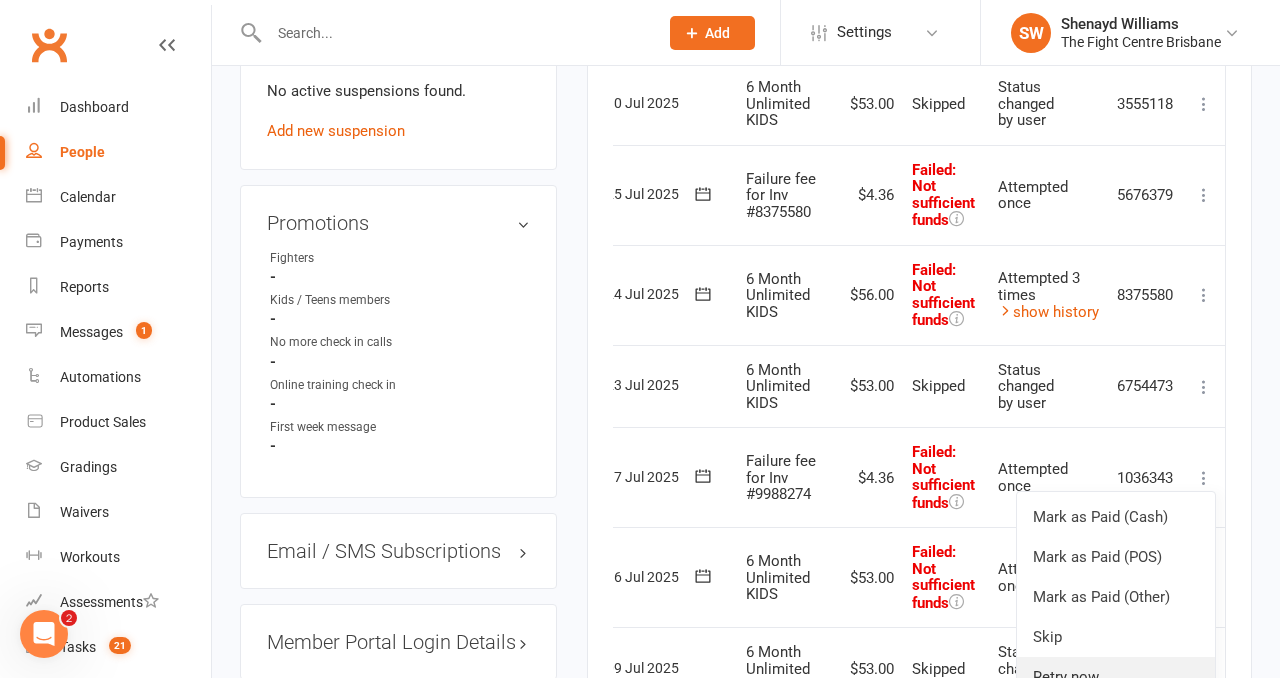 click on "Retry now" at bounding box center [1116, 677] 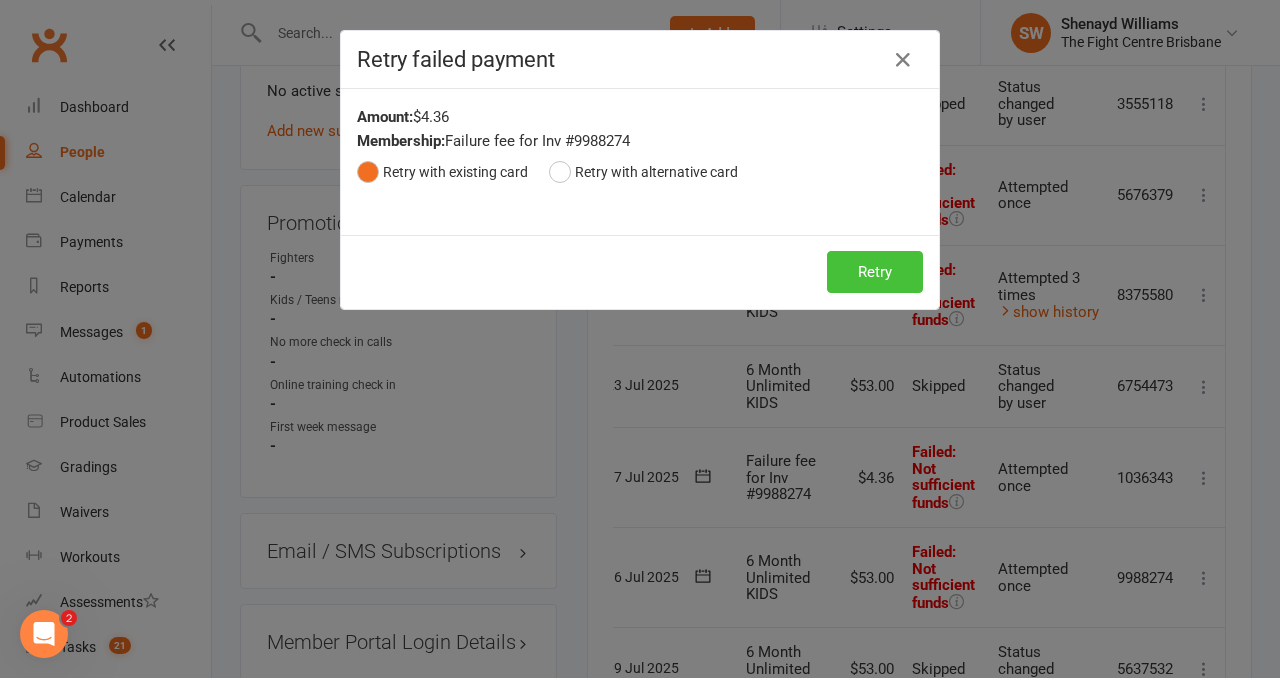 click on "Retry" at bounding box center [875, 272] 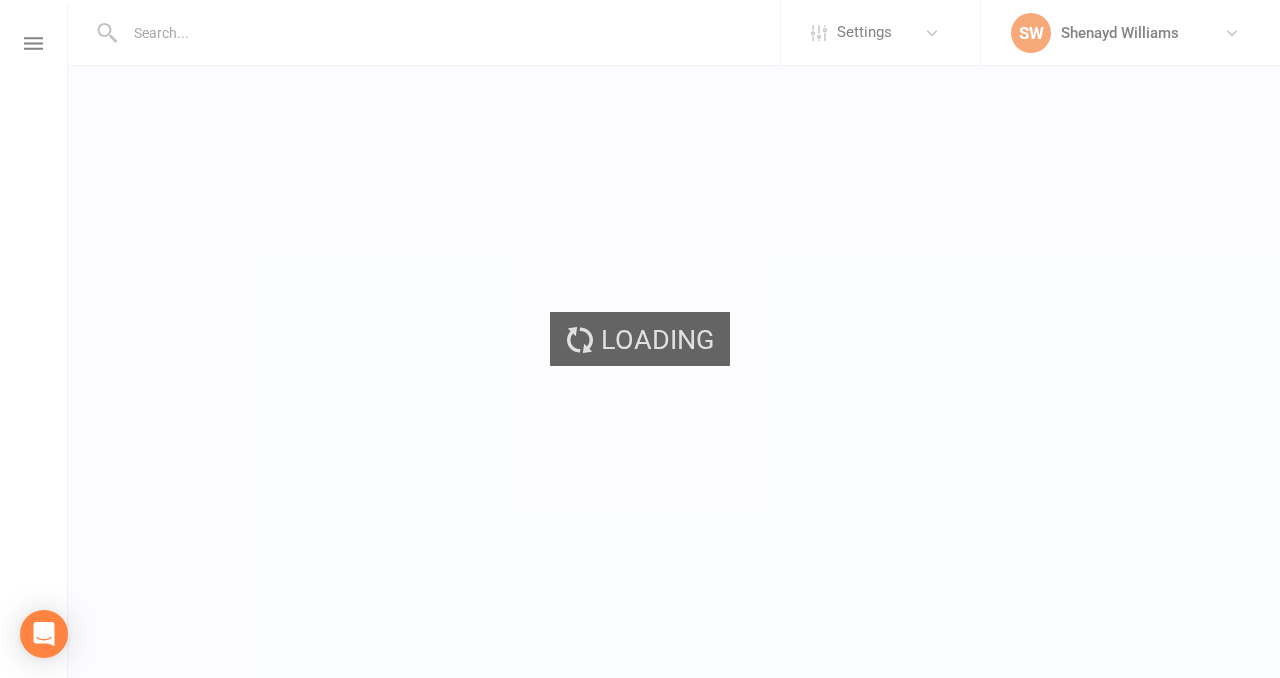 scroll, scrollTop: 0, scrollLeft: 0, axis: both 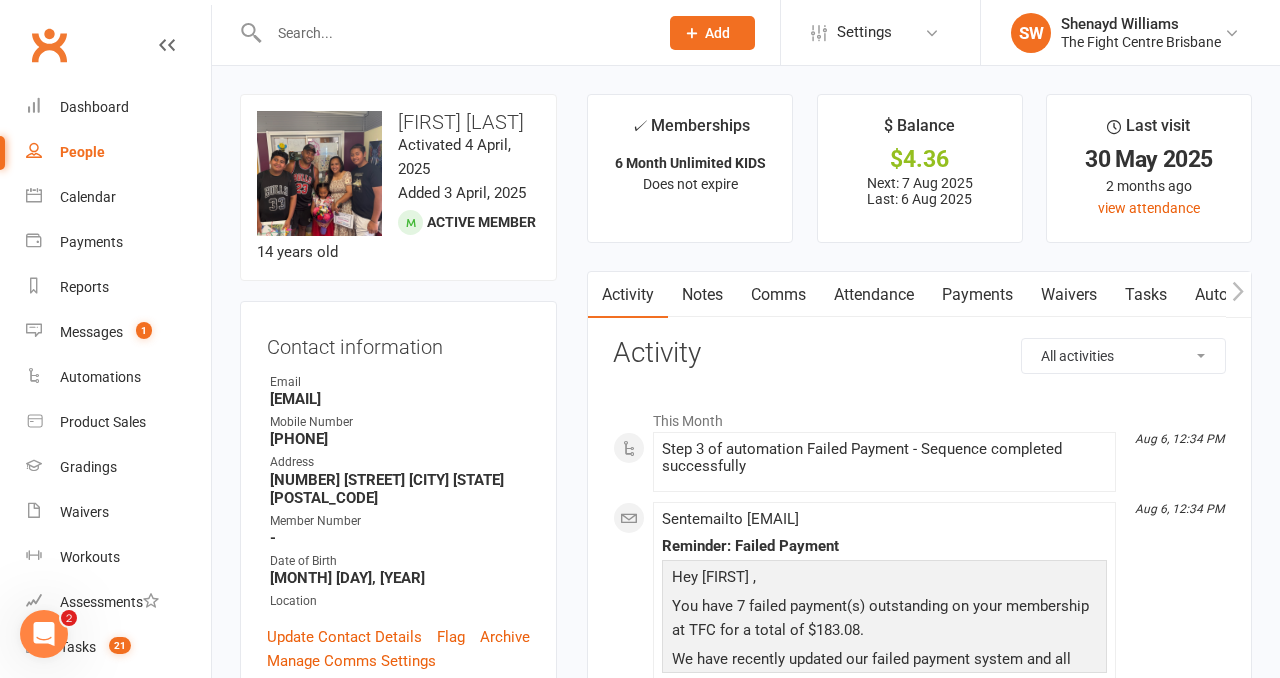 click on "Payments" at bounding box center (977, 295) 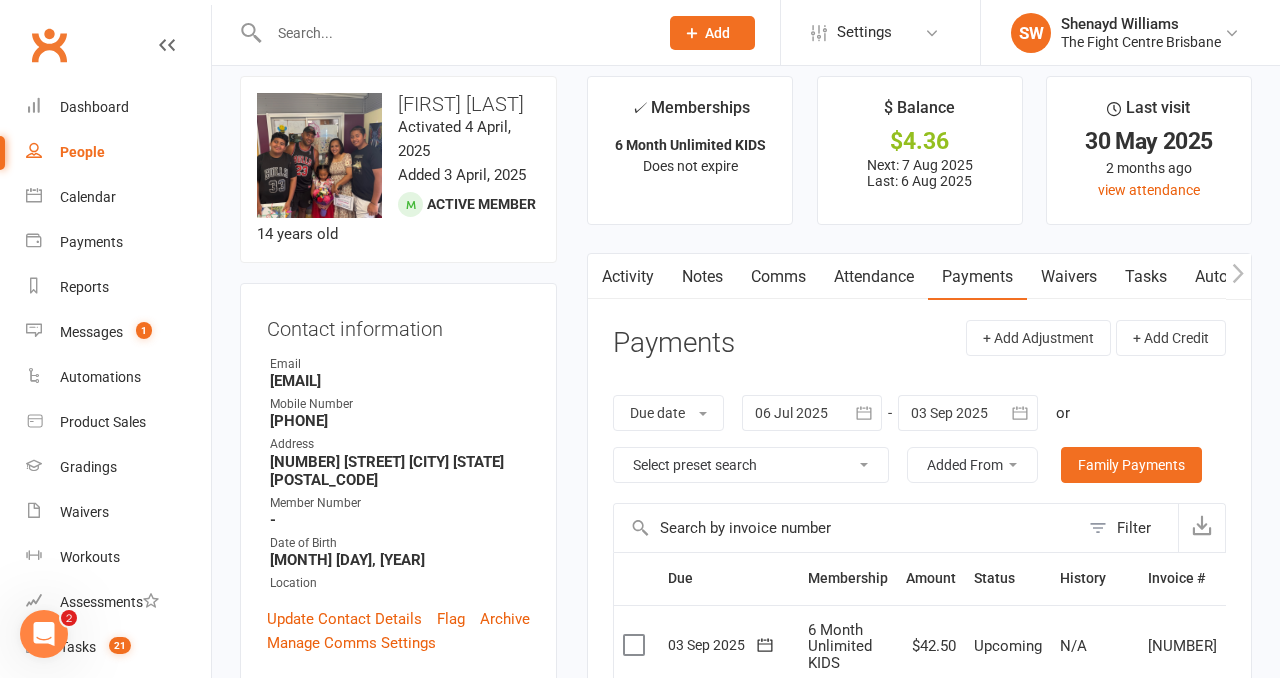 scroll, scrollTop: 0, scrollLeft: 0, axis: both 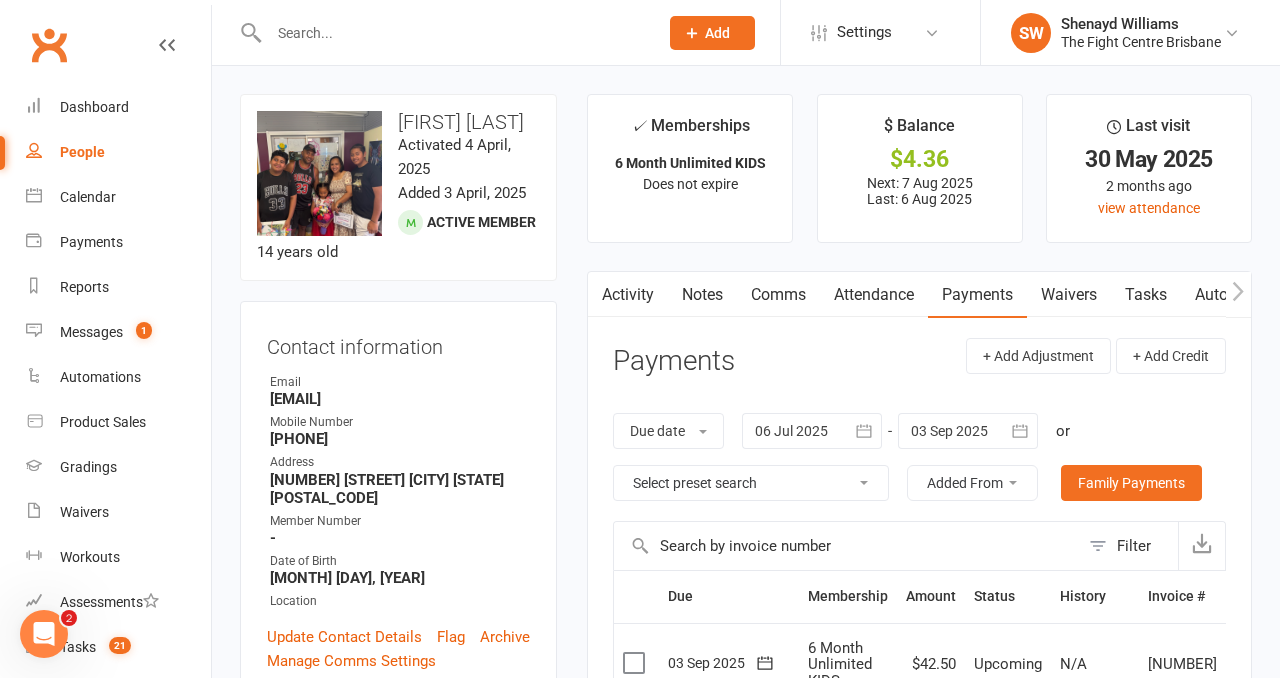 click 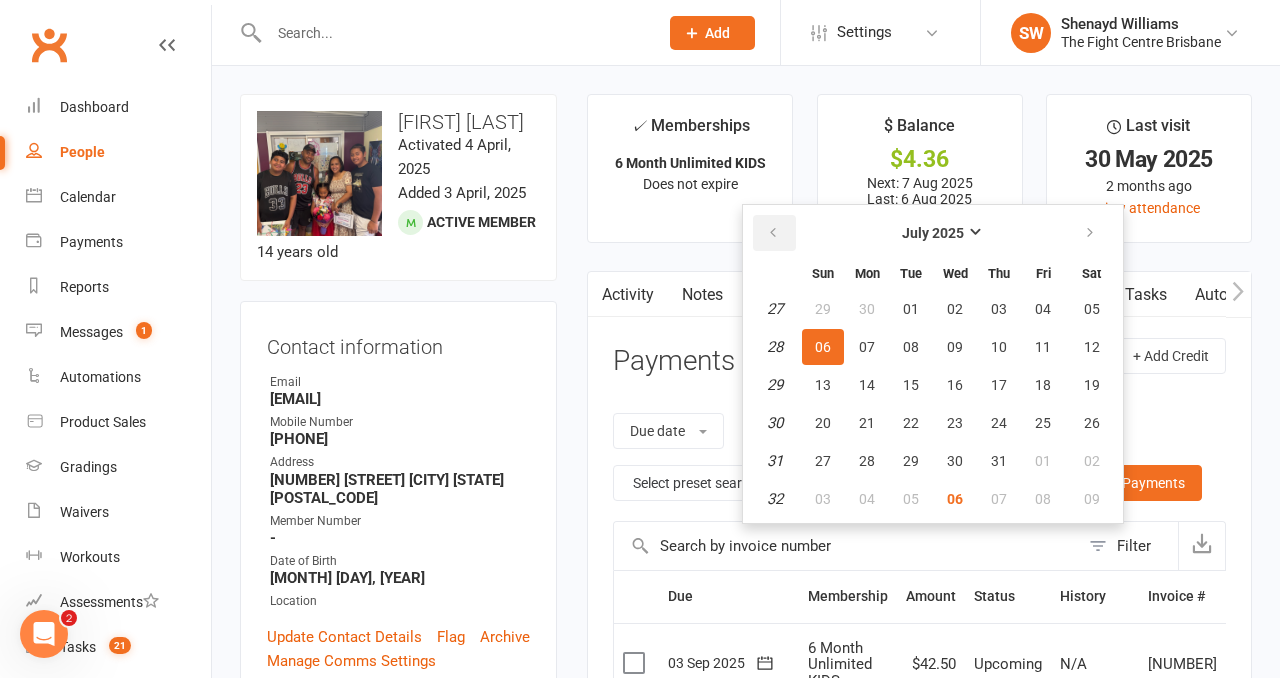 click at bounding box center (773, 233) 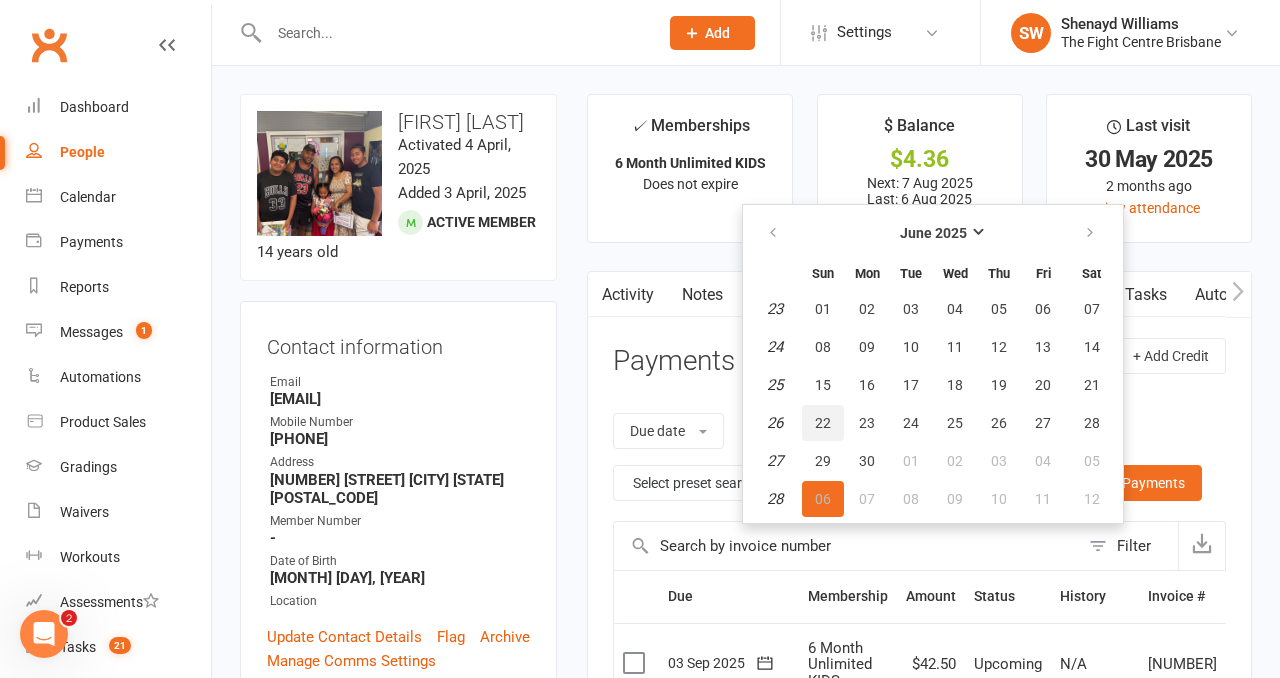 click on "22" at bounding box center (823, 423) 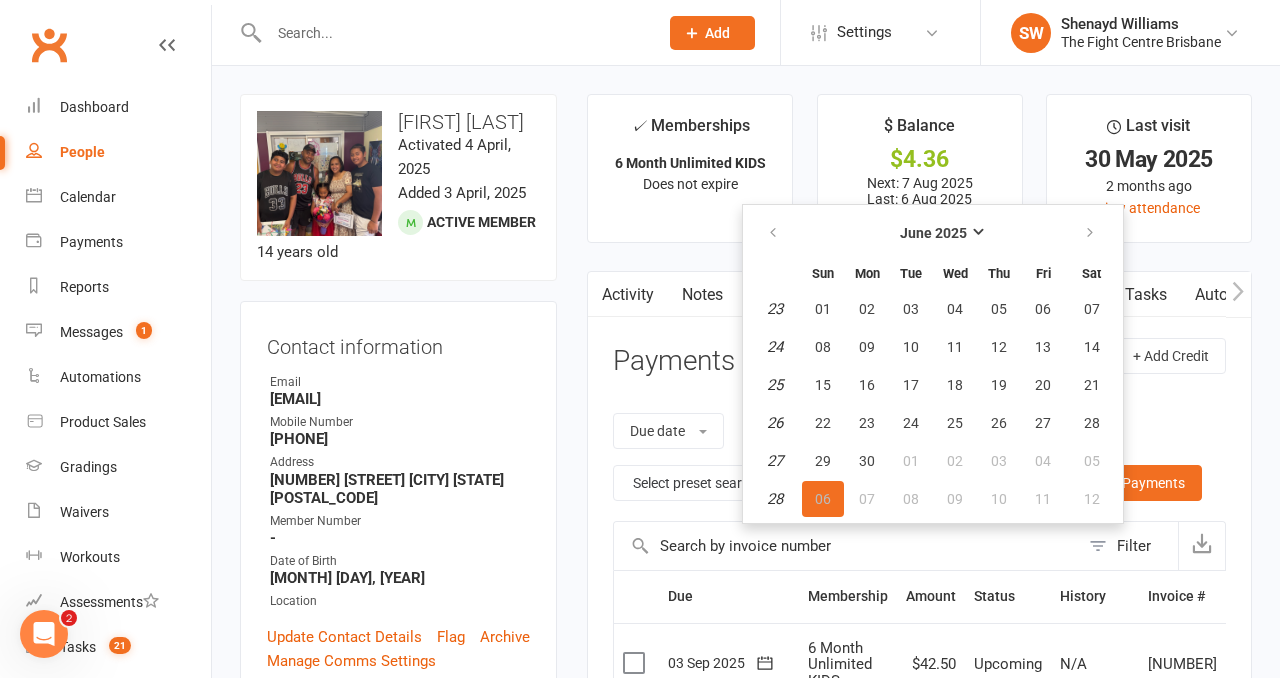 type on "22 Jun 2025" 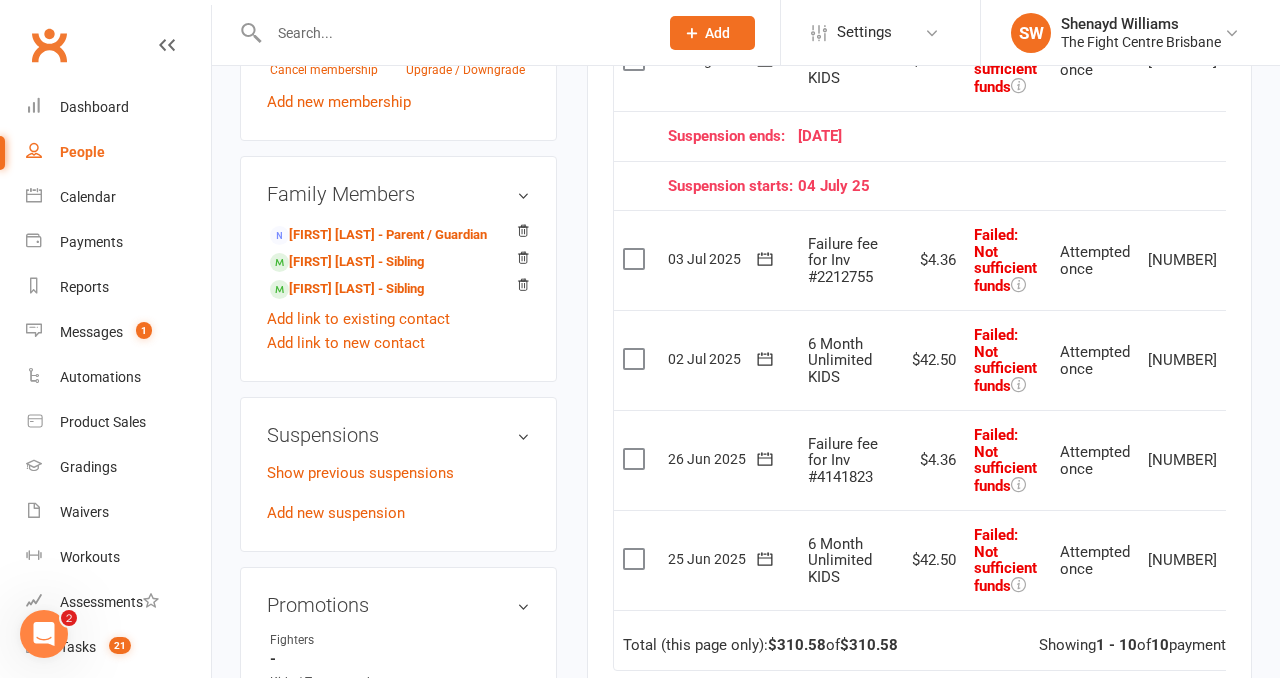 scroll, scrollTop: 889, scrollLeft: 0, axis: vertical 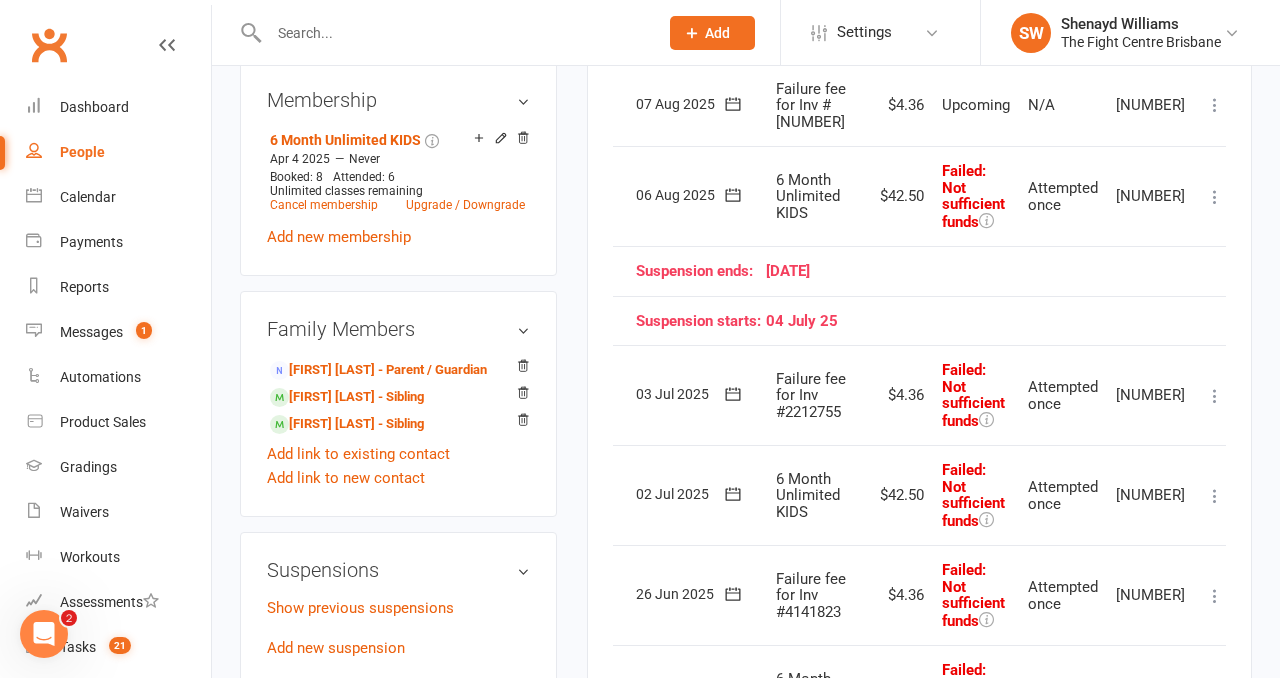 click at bounding box center (1215, 197) 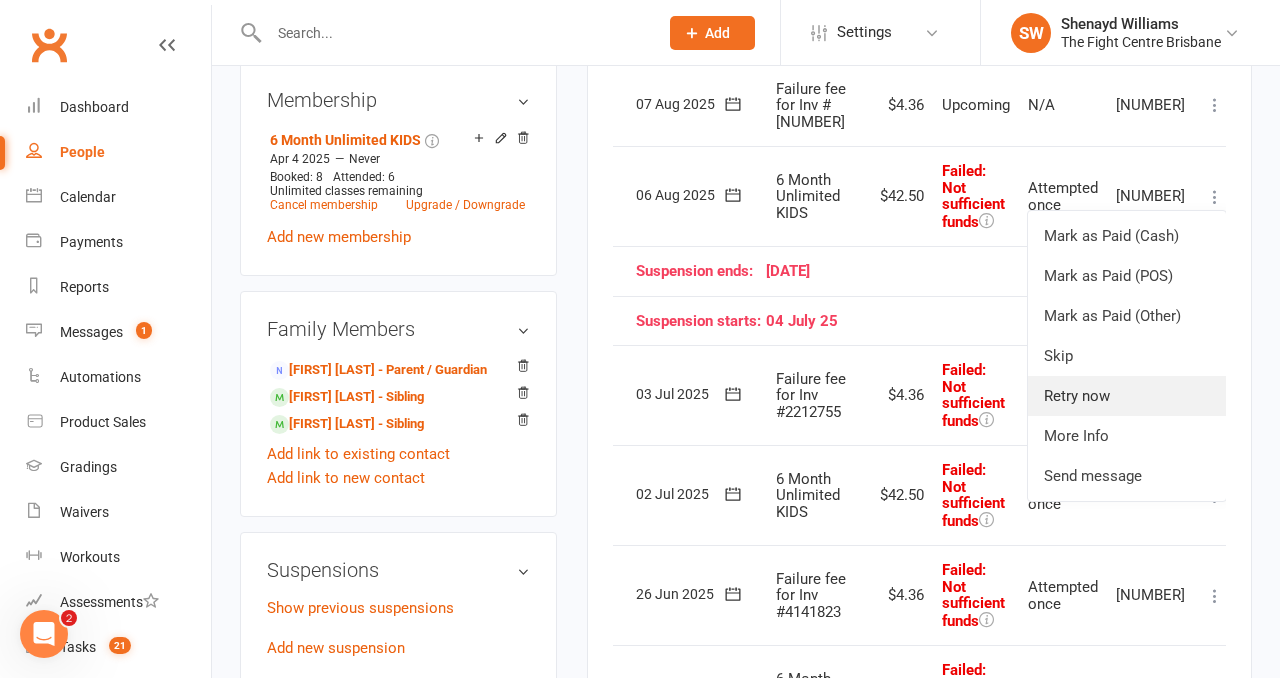 click on "Retry now" at bounding box center [1127, 396] 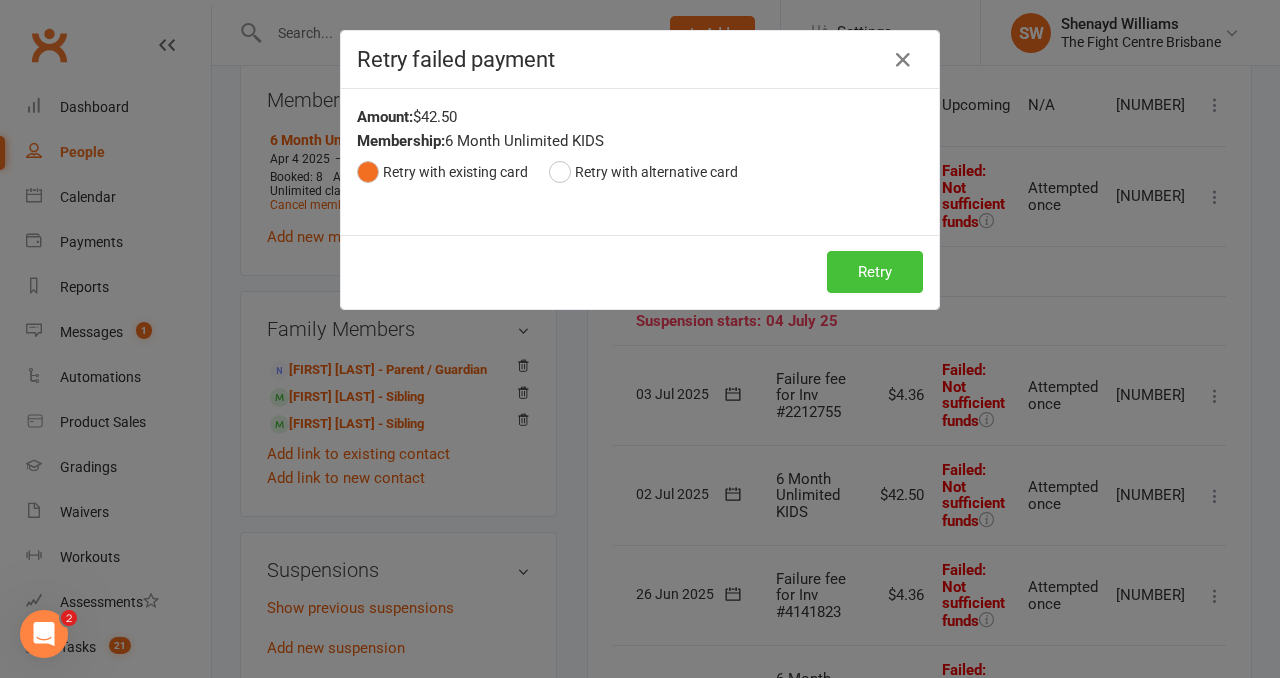 click on "Retry" at bounding box center [875, 272] 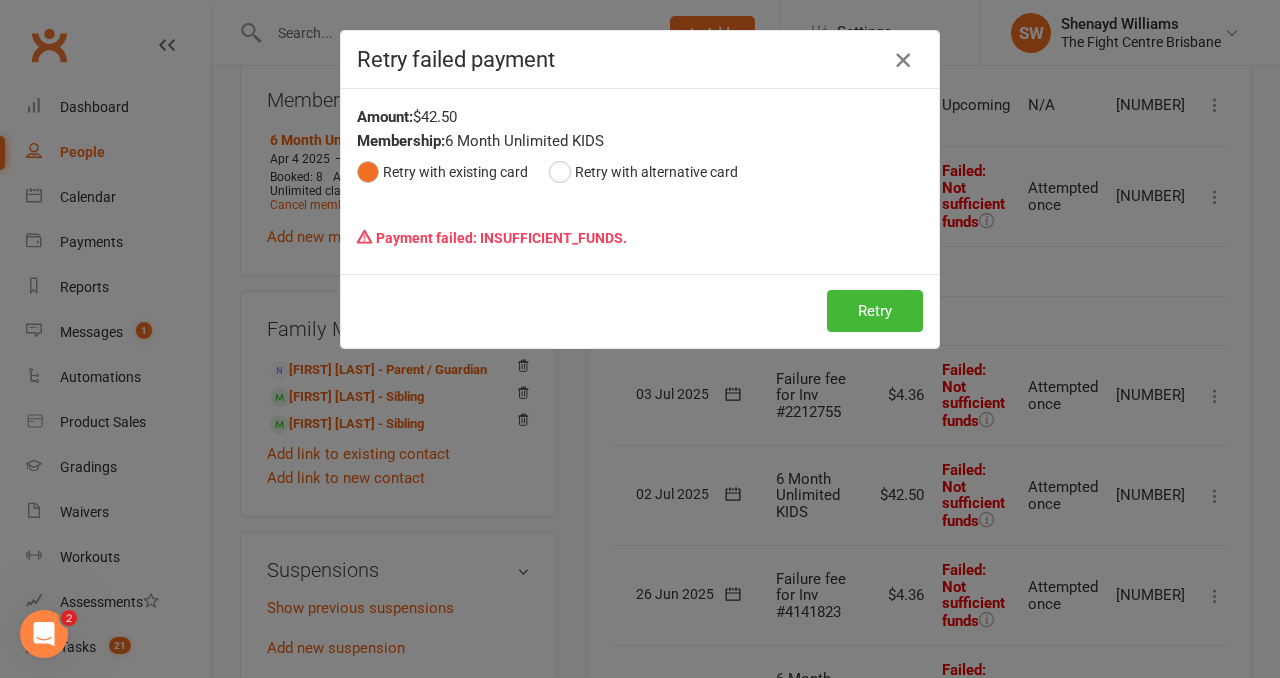 click at bounding box center (903, 60) 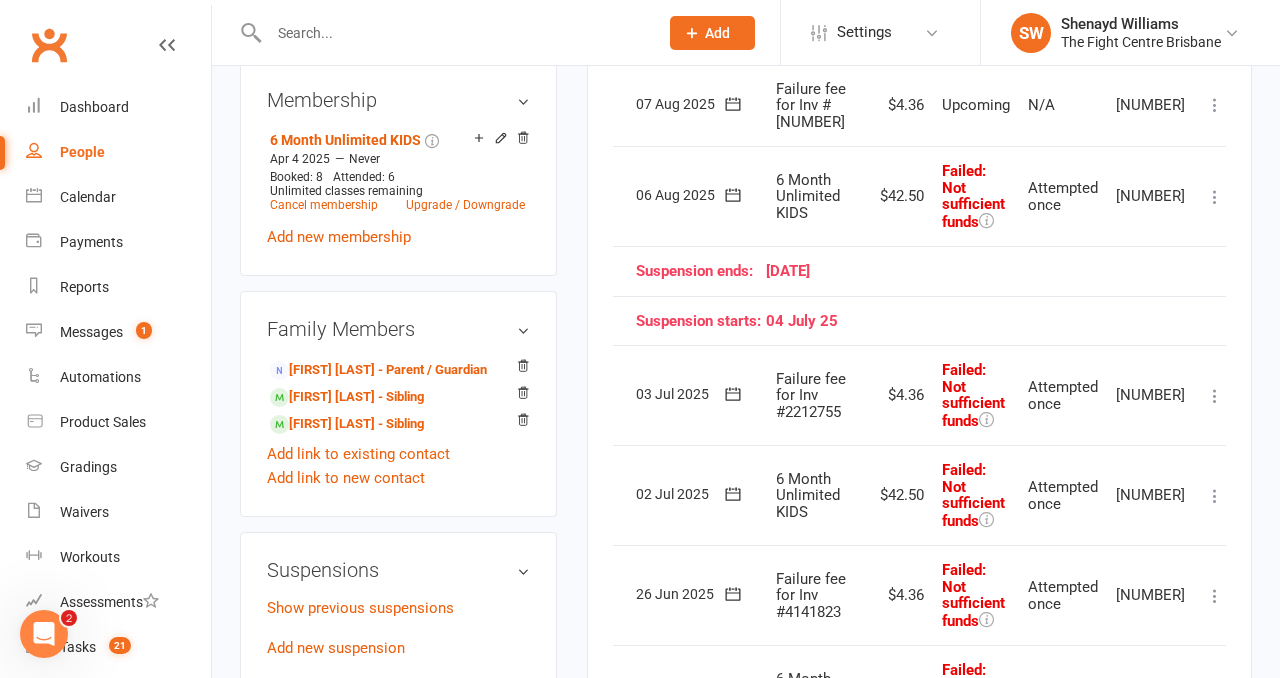 click at bounding box center [1215, 396] 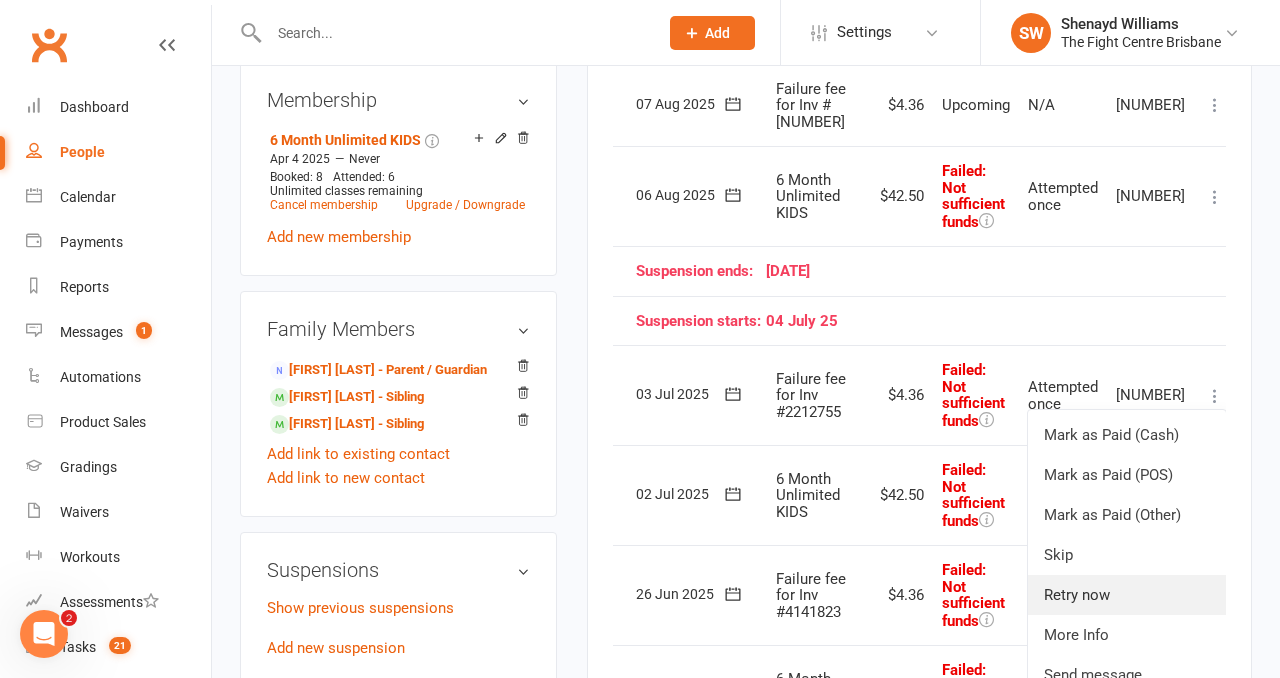 click on "Retry now" at bounding box center (1127, 595) 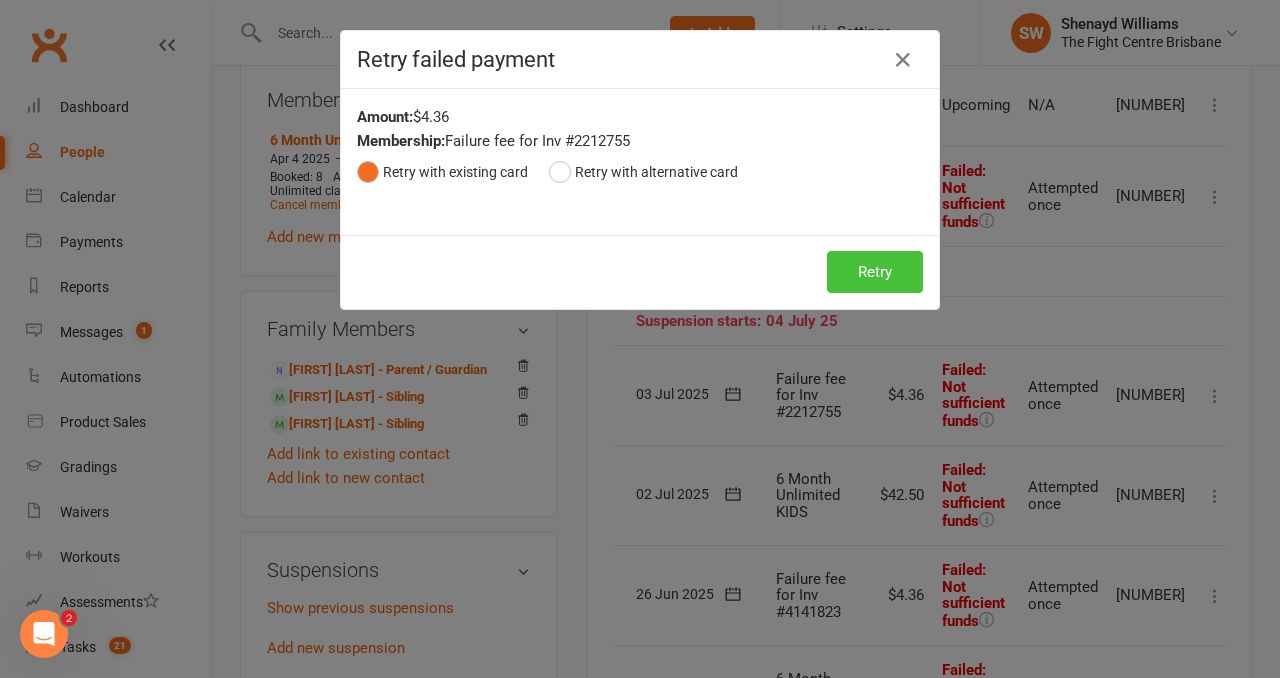 click on "Retry" at bounding box center [875, 272] 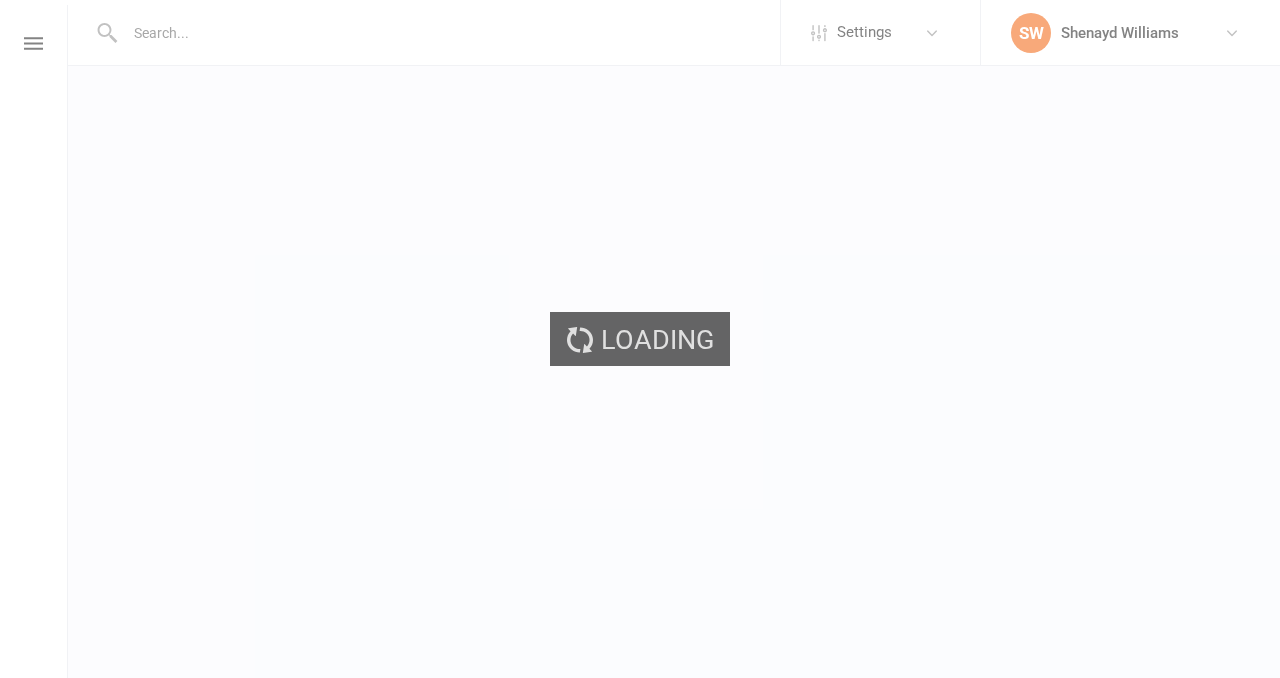 scroll, scrollTop: 0, scrollLeft: 0, axis: both 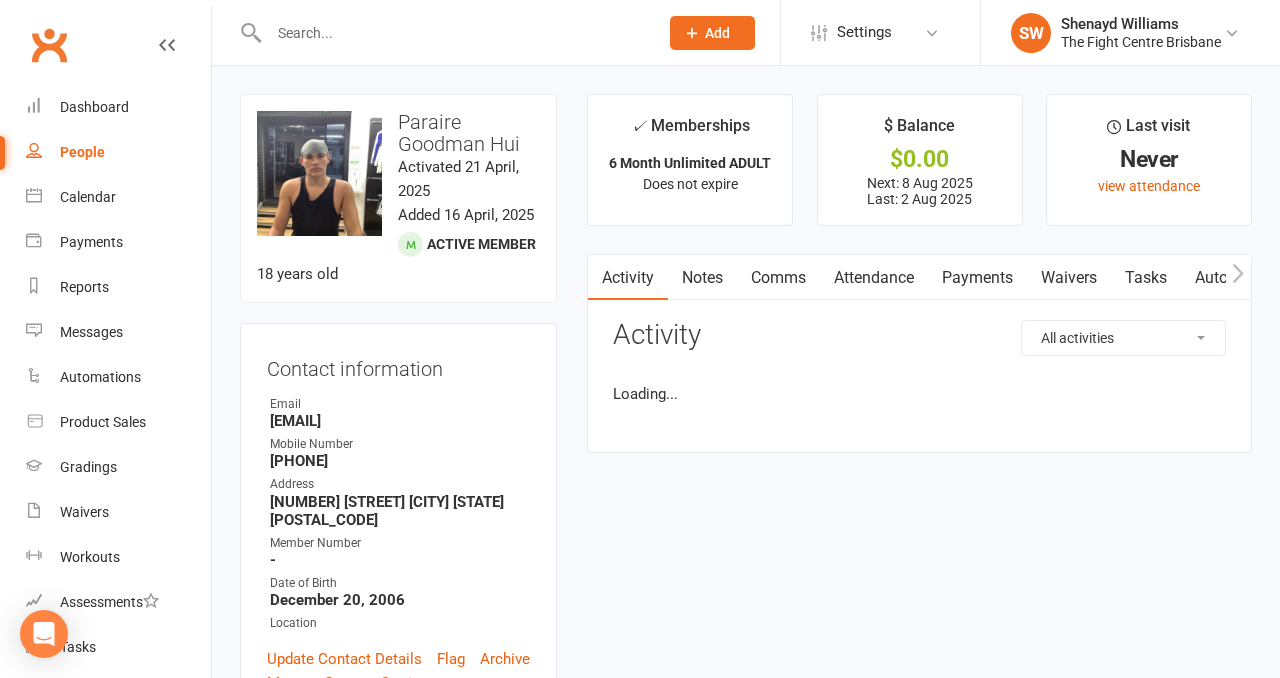 click on "Payments" at bounding box center (977, 278) 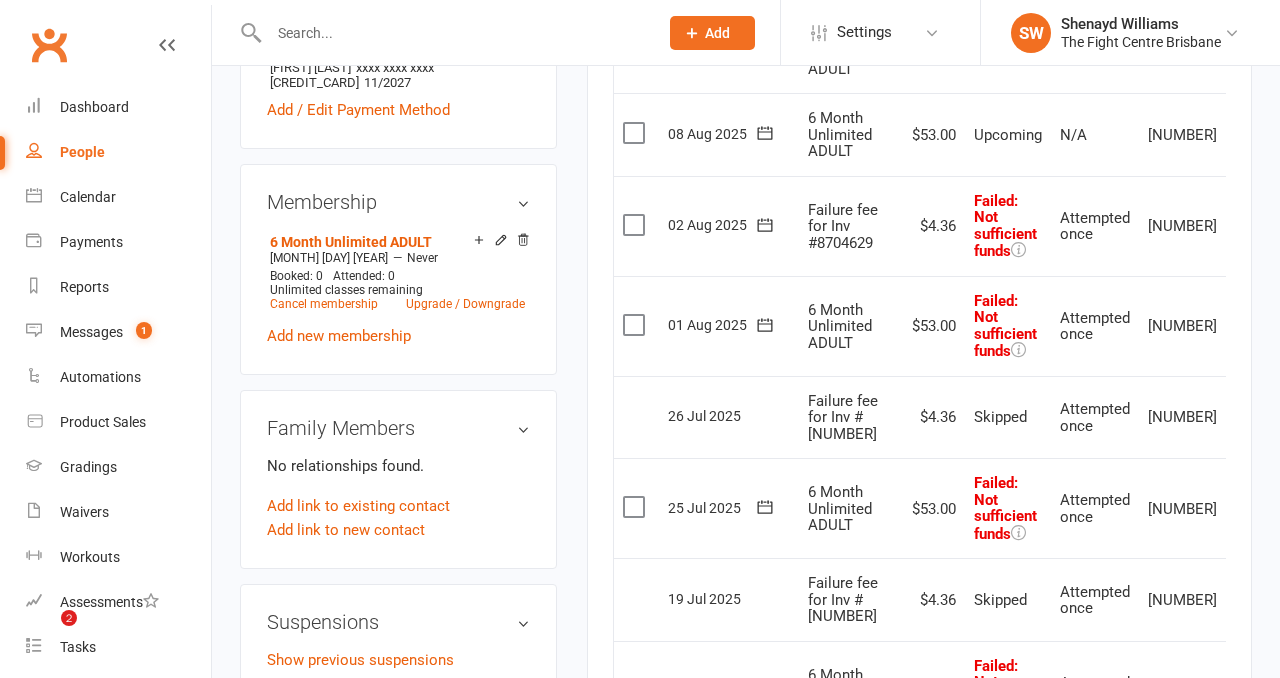 scroll, scrollTop: 861, scrollLeft: 0, axis: vertical 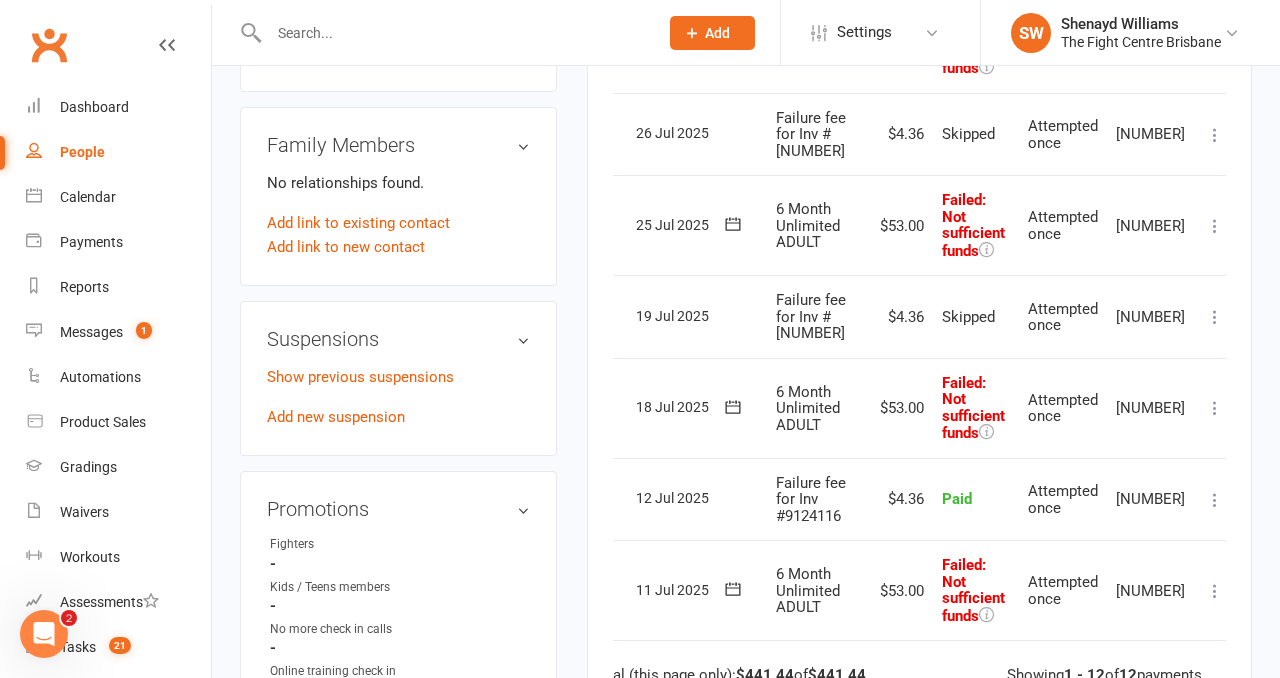 click at bounding box center (1215, 408) 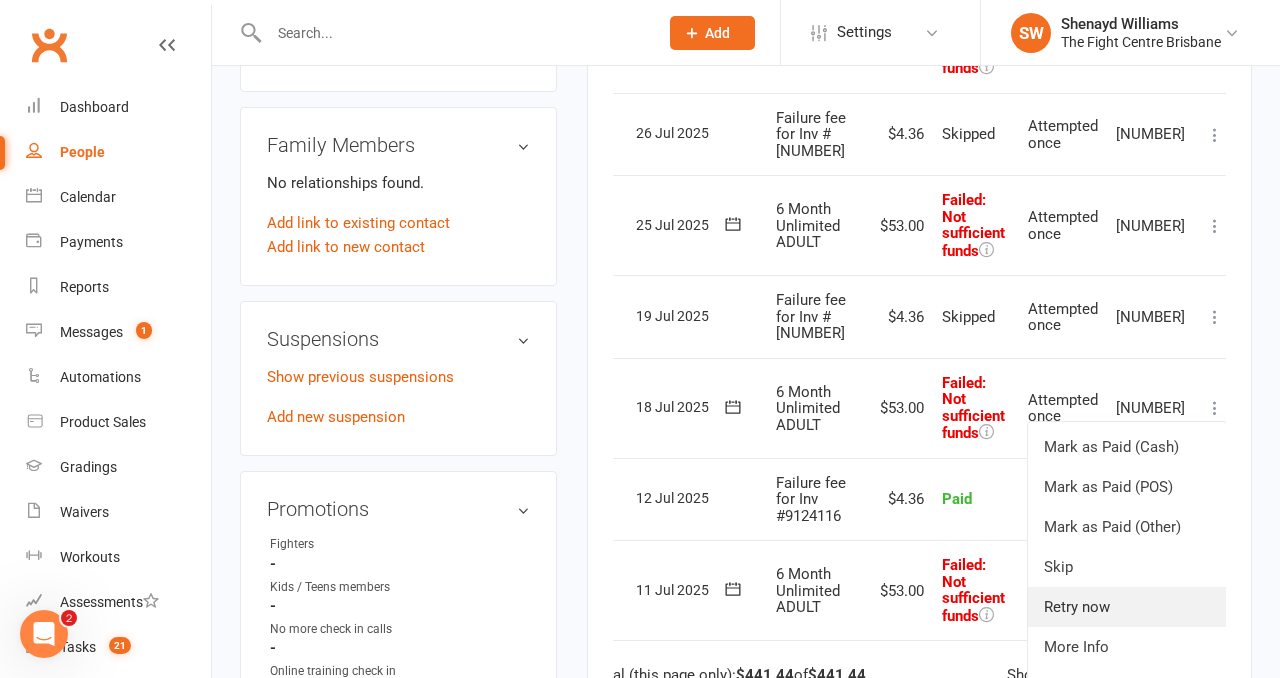 click on "Retry now" at bounding box center [1127, 607] 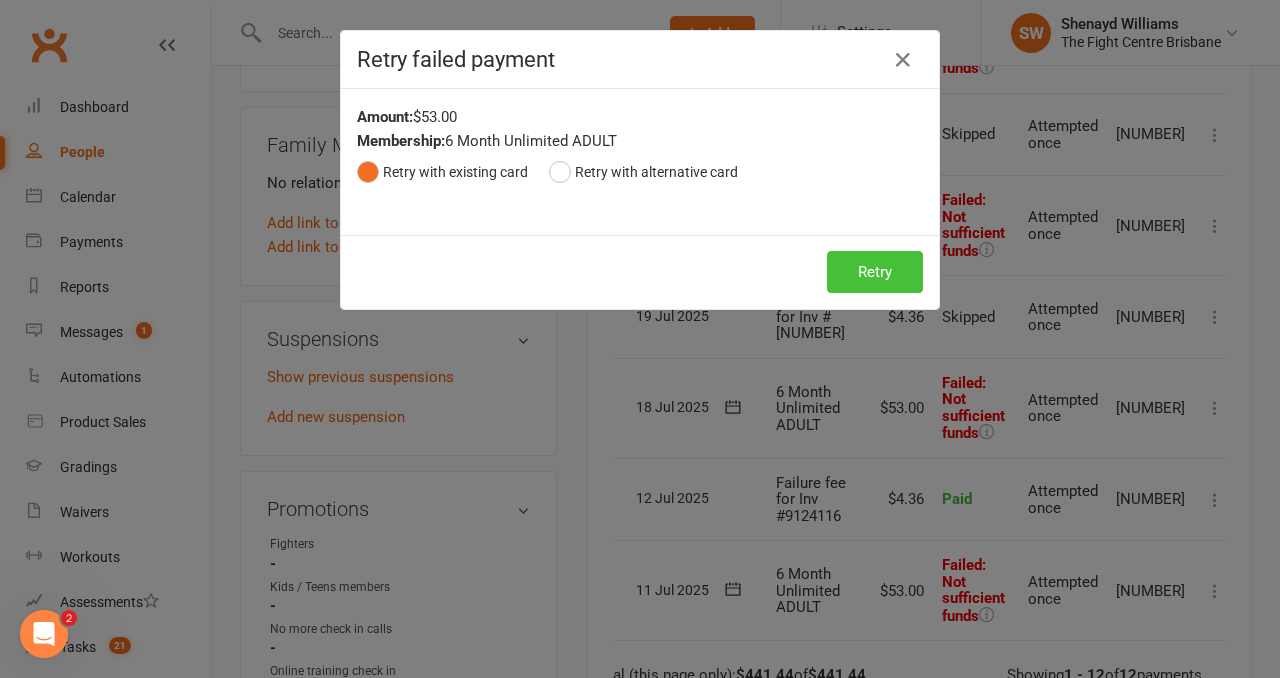click on "Retry" at bounding box center (875, 272) 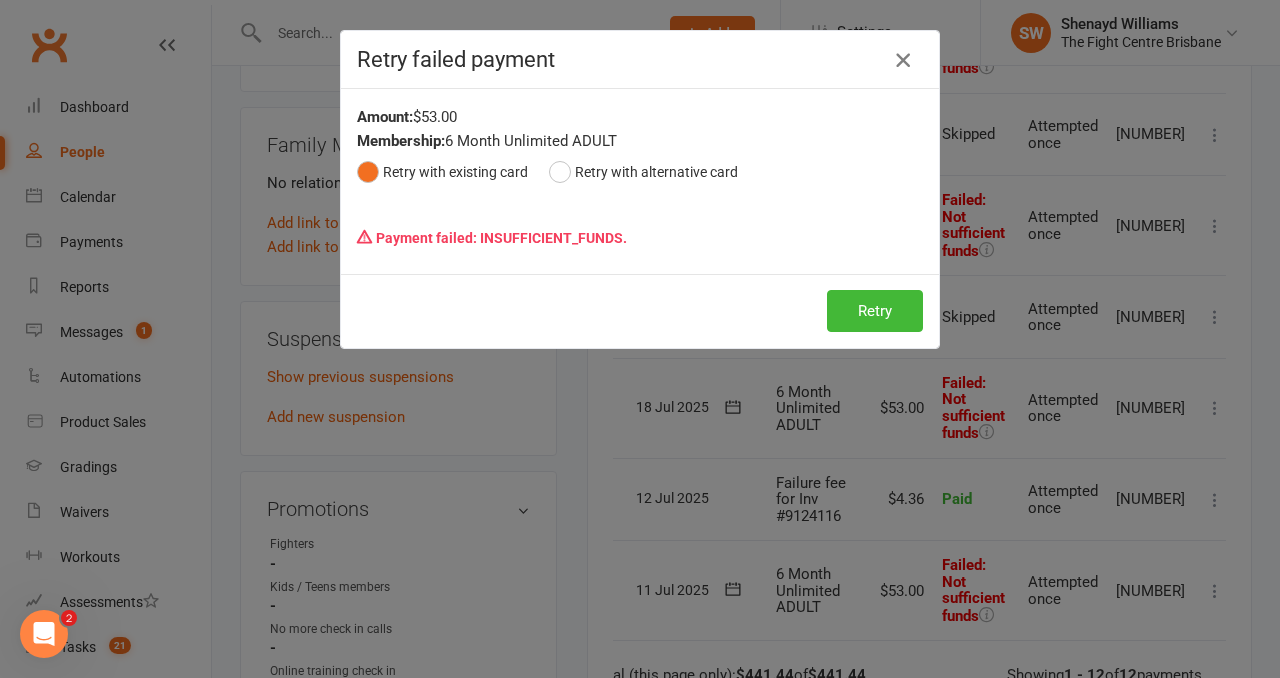 click at bounding box center [903, 60] 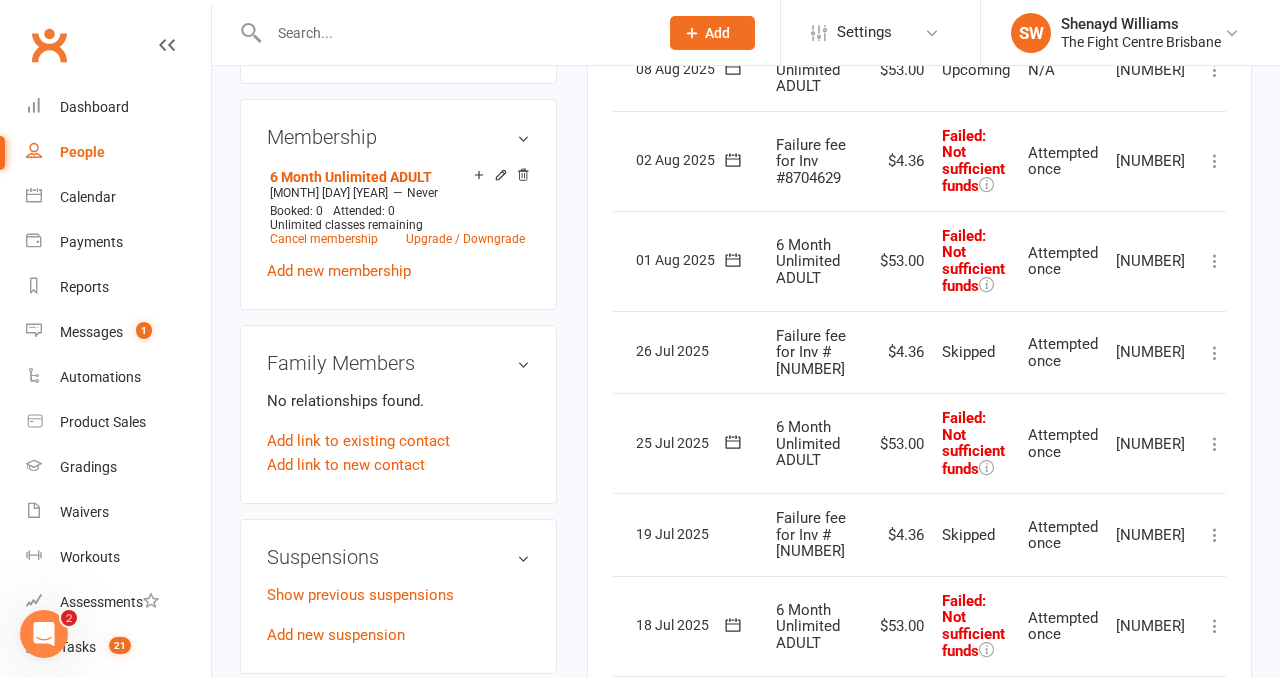 scroll, scrollTop: 808, scrollLeft: 0, axis: vertical 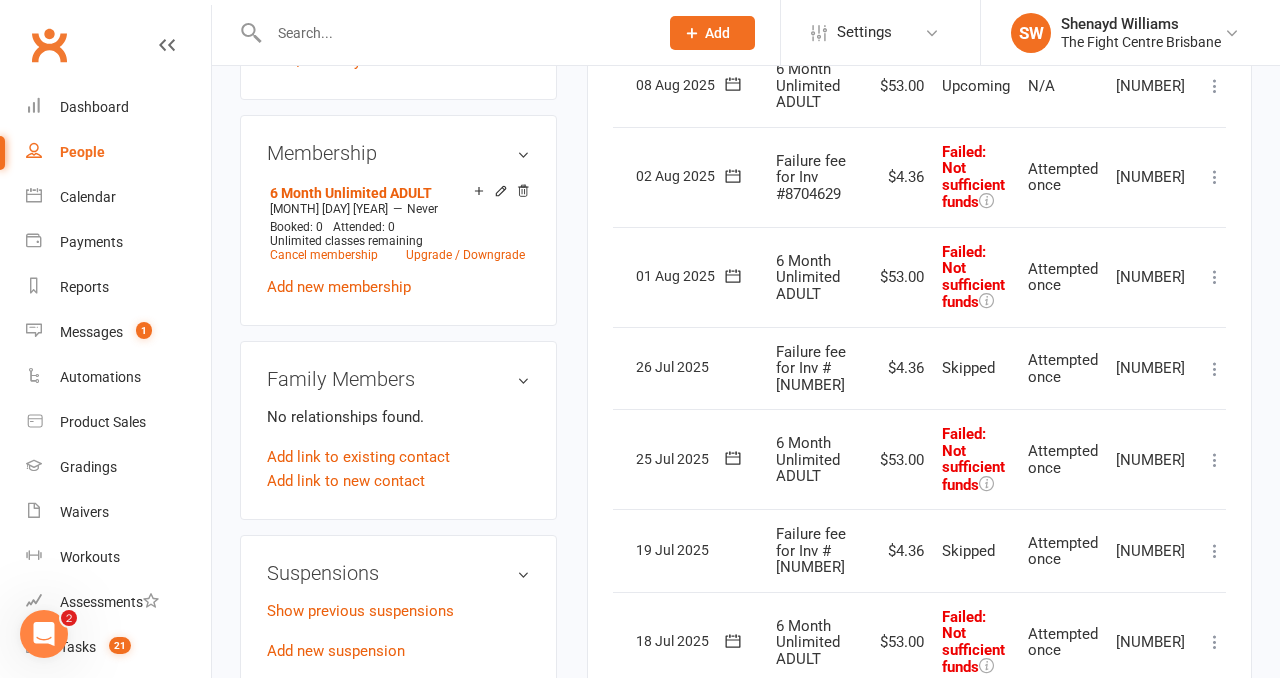 click at bounding box center [1215, 177] 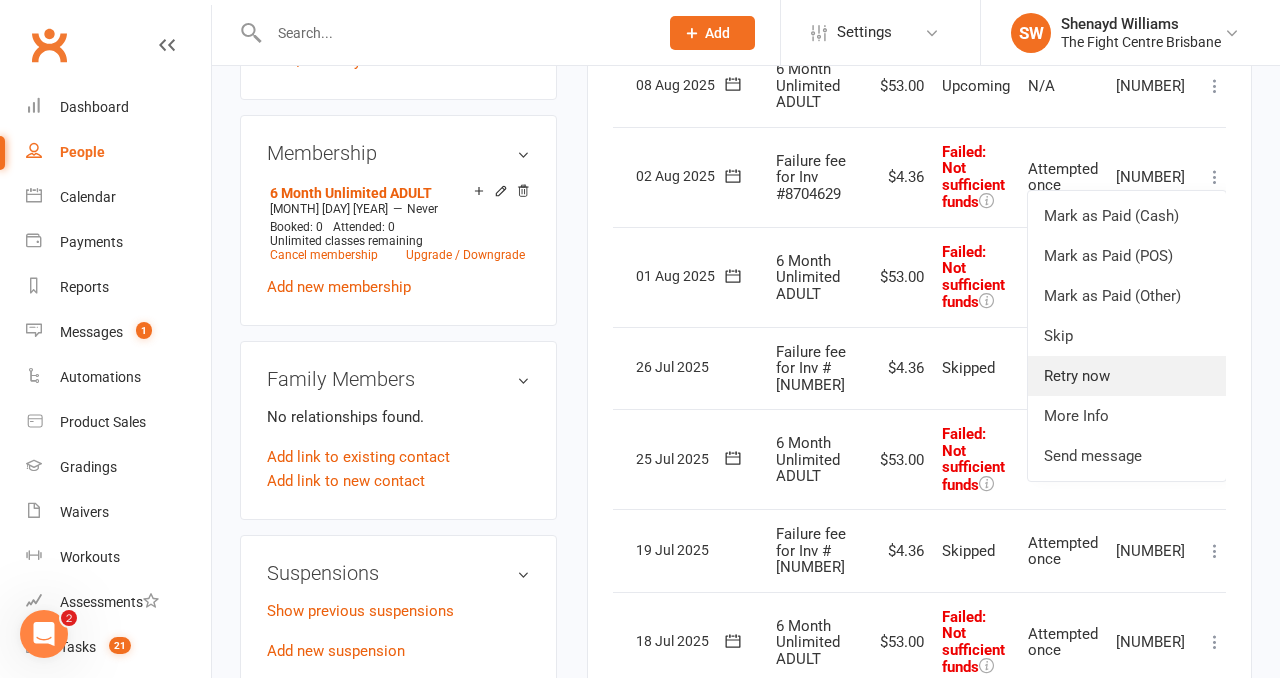 click on "Retry now" at bounding box center (1127, 376) 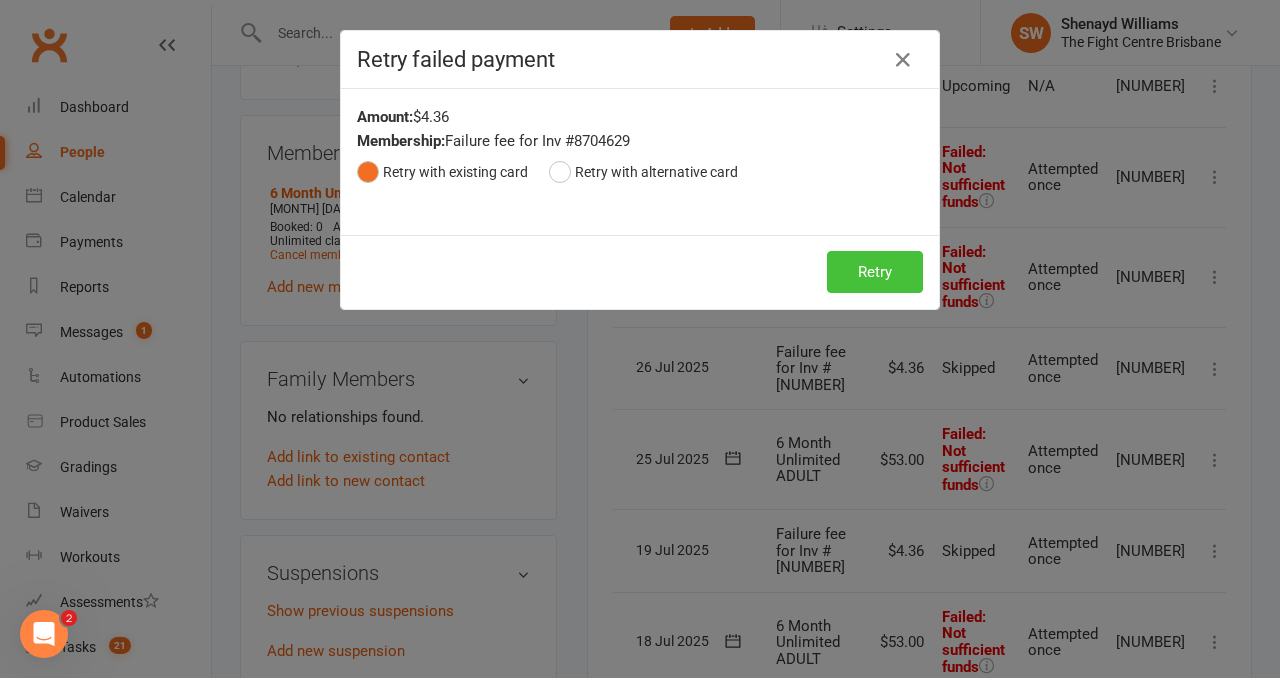 click on "Retry" at bounding box center [875, 272] 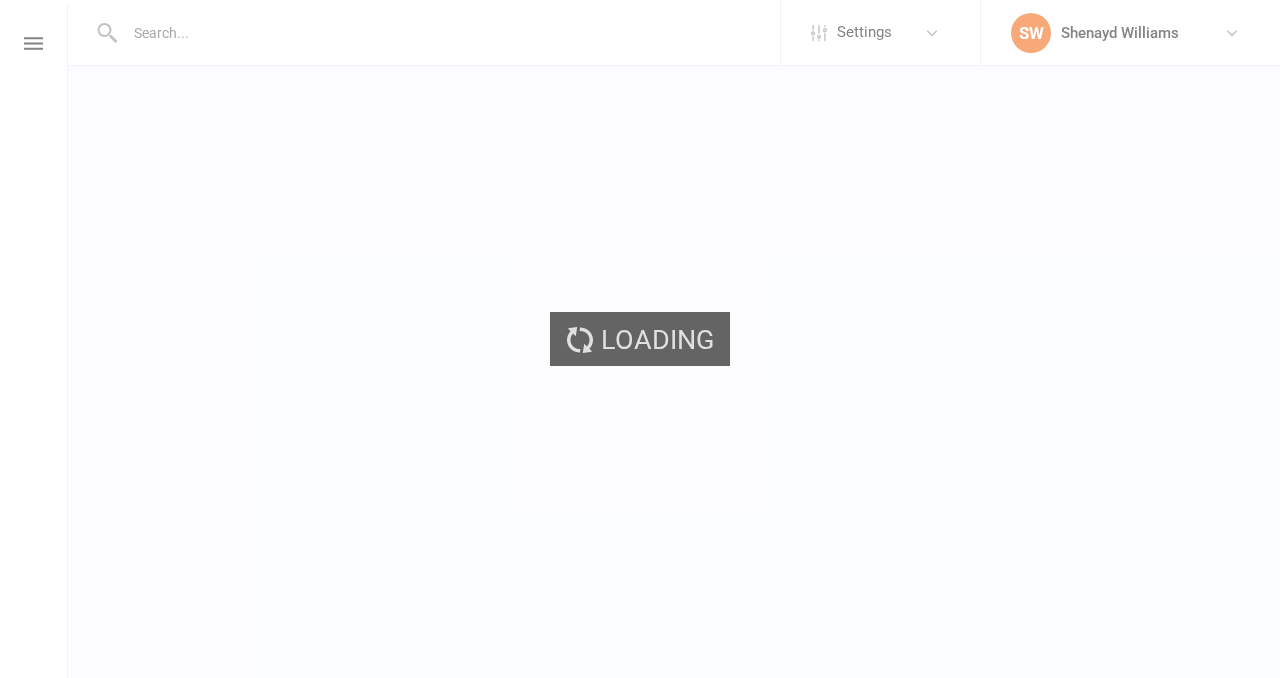 scroll, scrollTop: 0, scrollLeft: 0, axis: both 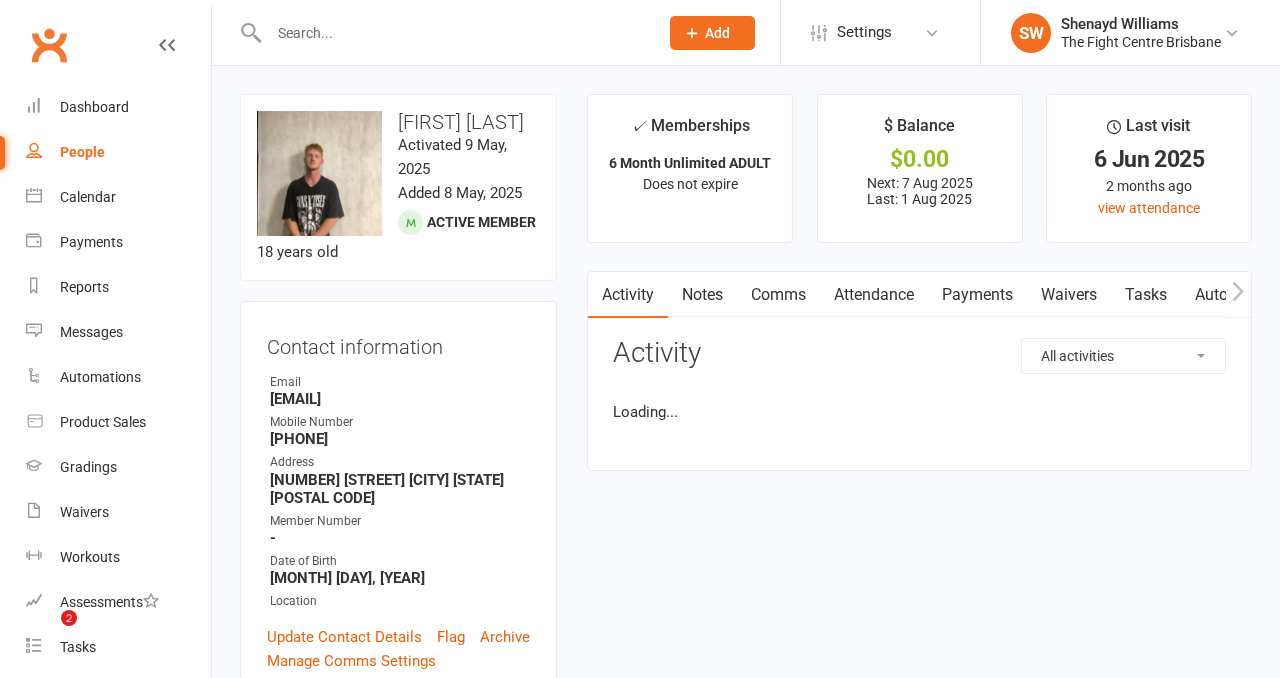 click on "Payments" at bounding box center (977, 295) 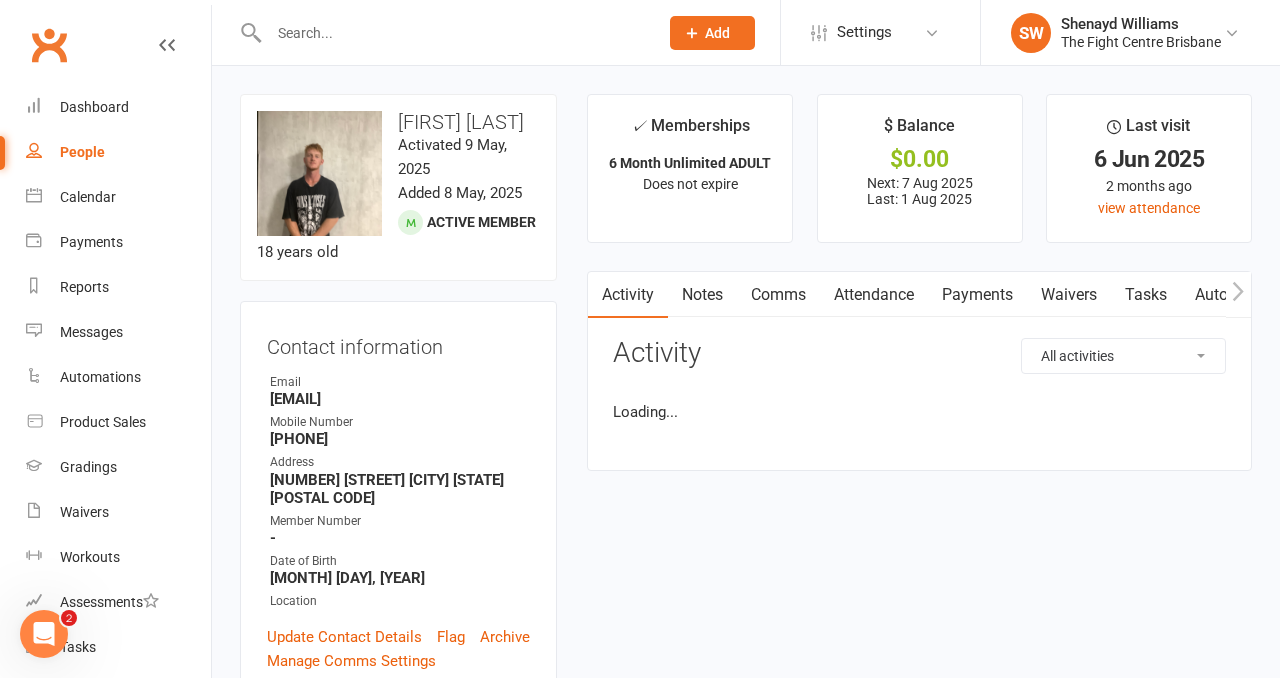 scroll, scrollTop: 0, scrollLeft: 0, axis: both 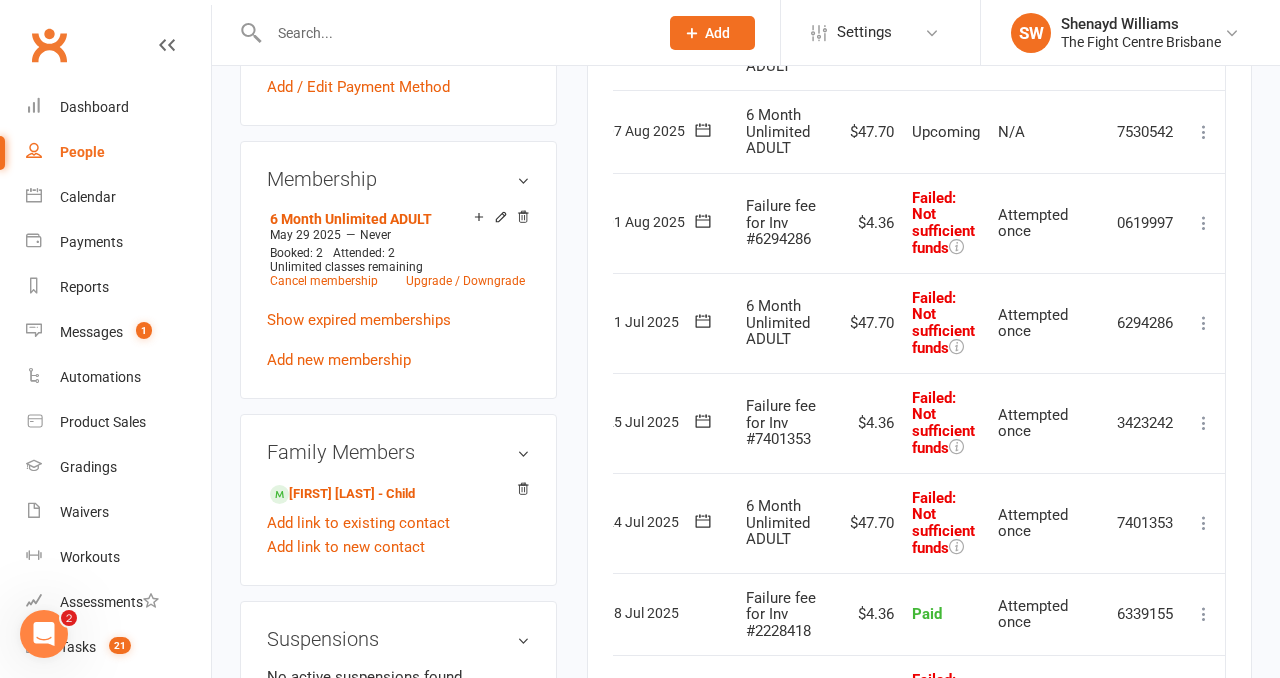 click at bounding box center (1204, 523) 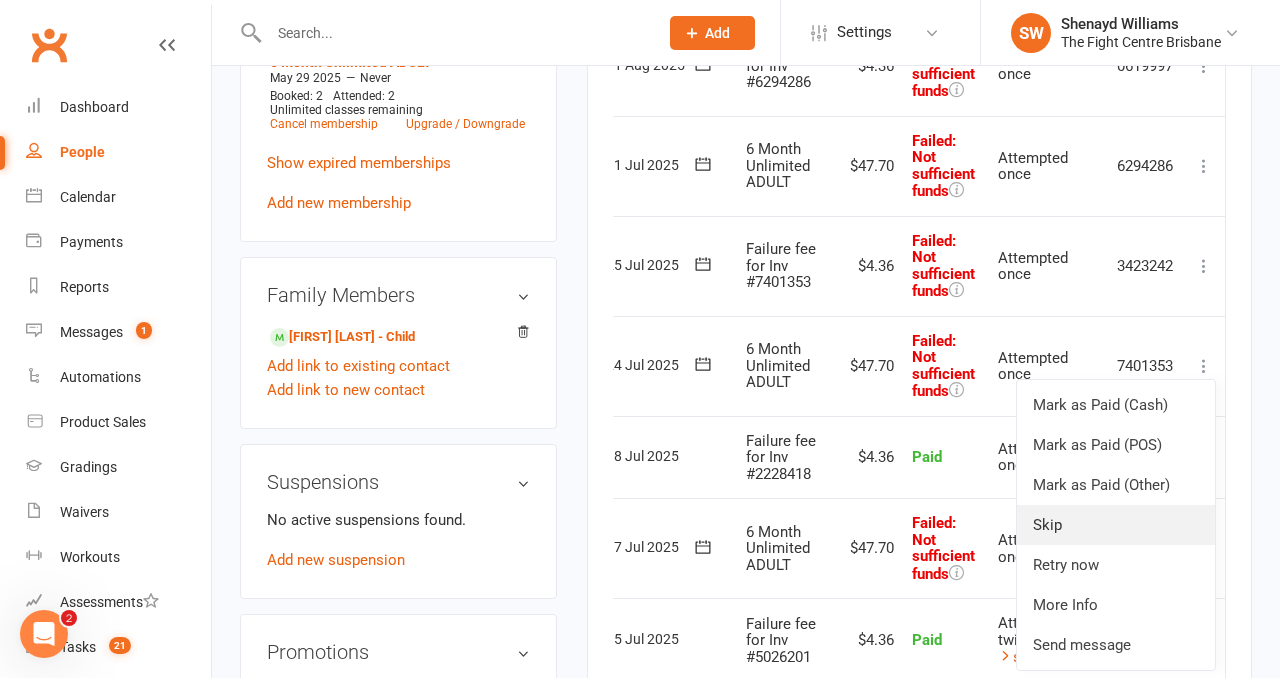 scroll, scrollTop: 935, scrollLeft: 0, axis: vertical 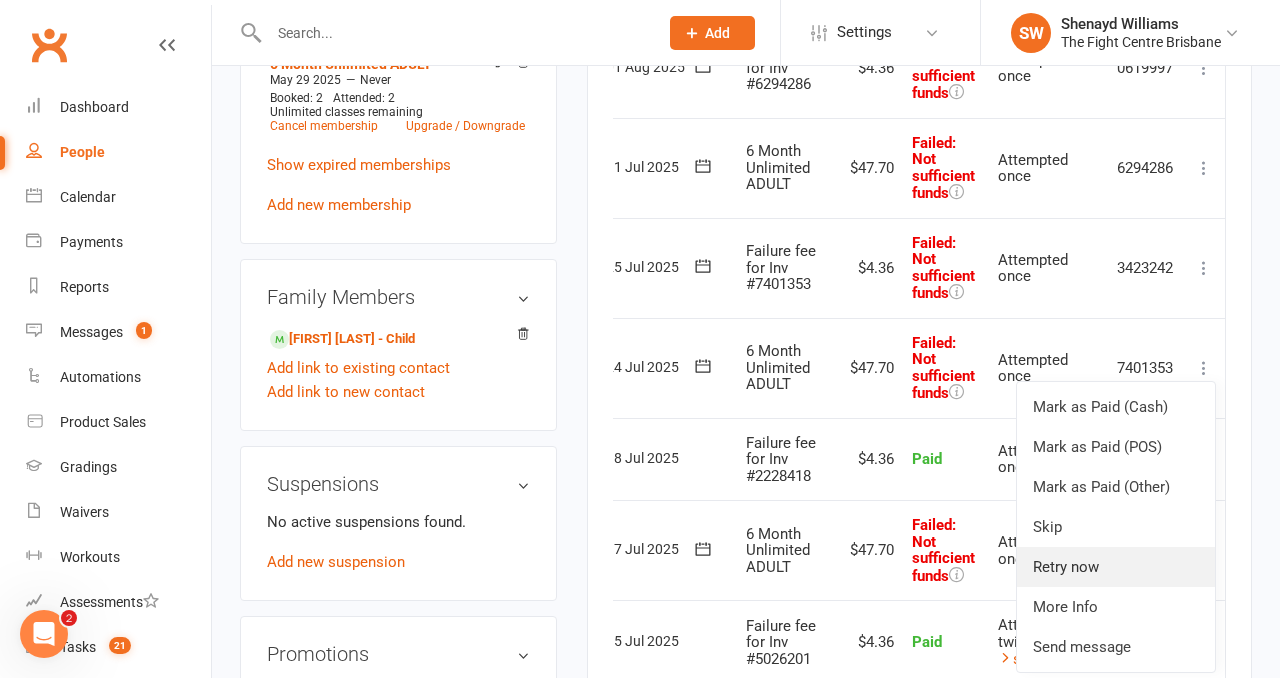 click on "Retry now" at bounding box center [1116, 567] 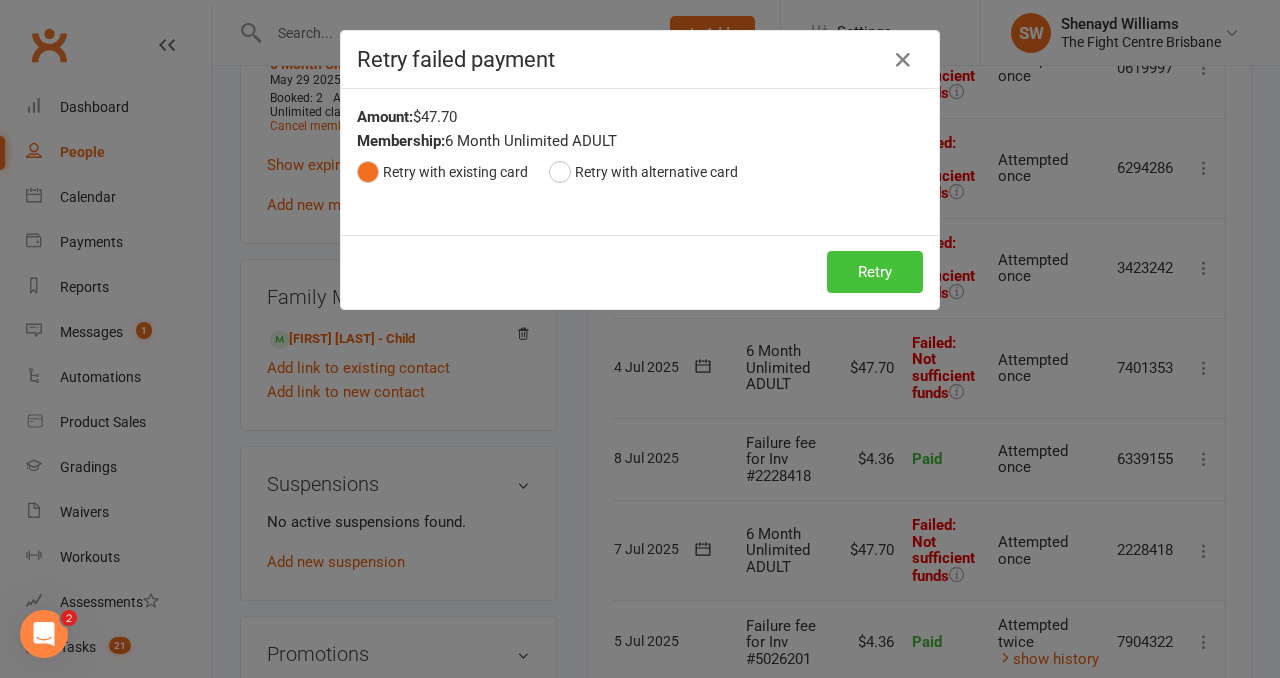 click on "Retry" at bounding box center (875, 272) 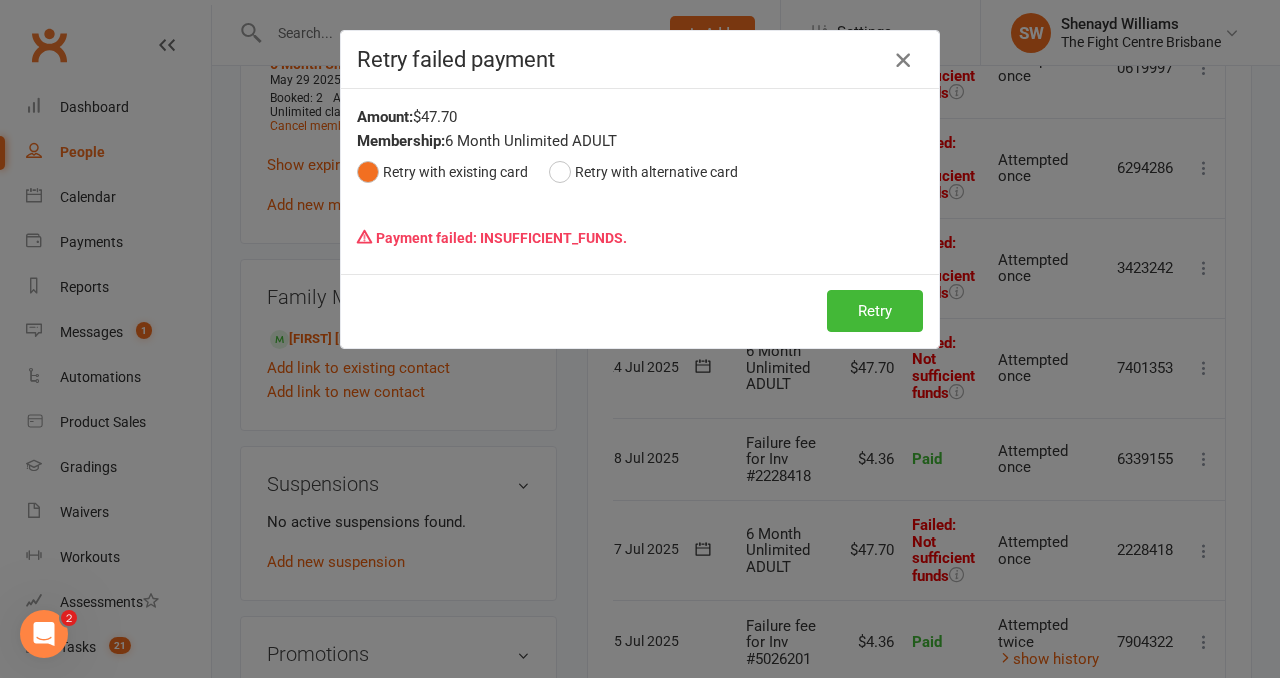 click at bounding box center (903, 60) 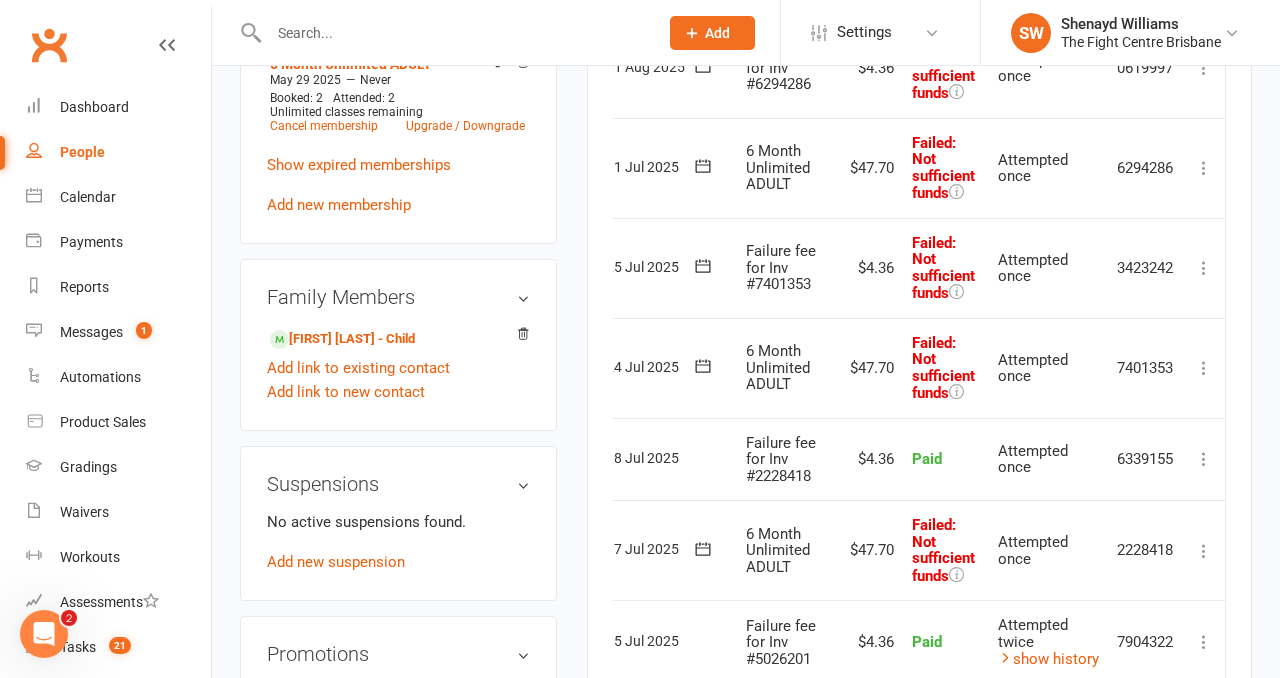 click at bounding box center [1204, 268] 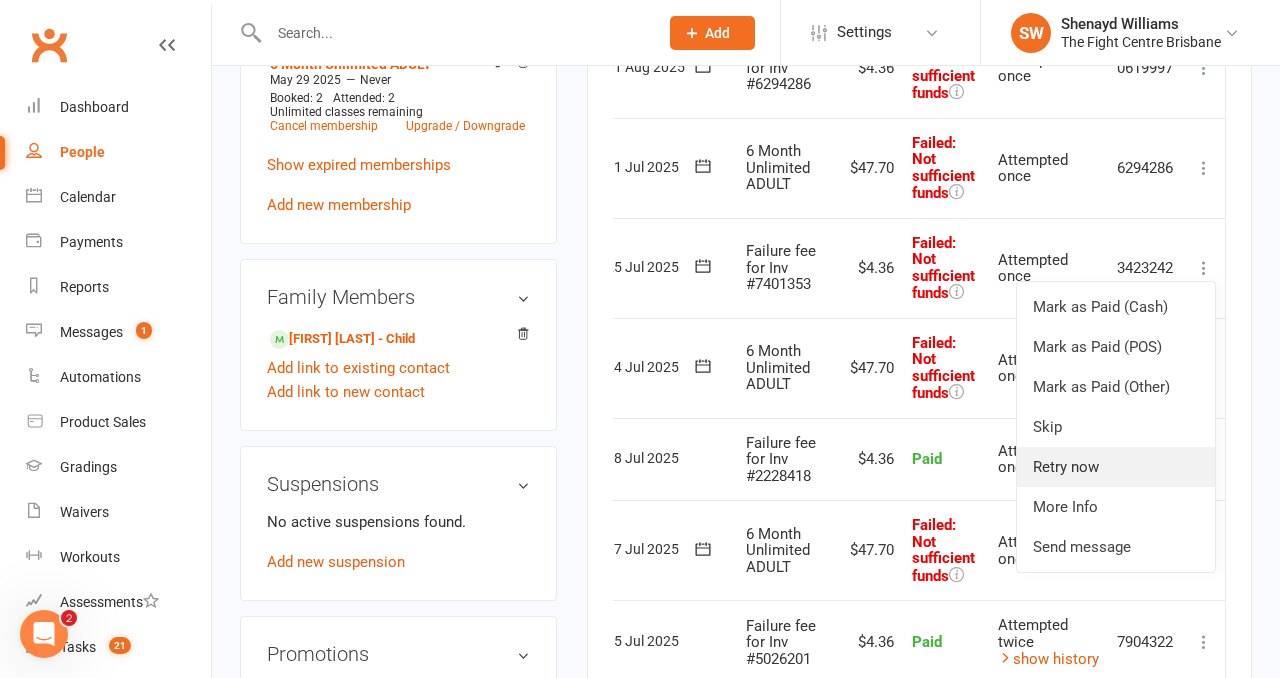 click on "Retry now" at bounding box center (1116, 467) 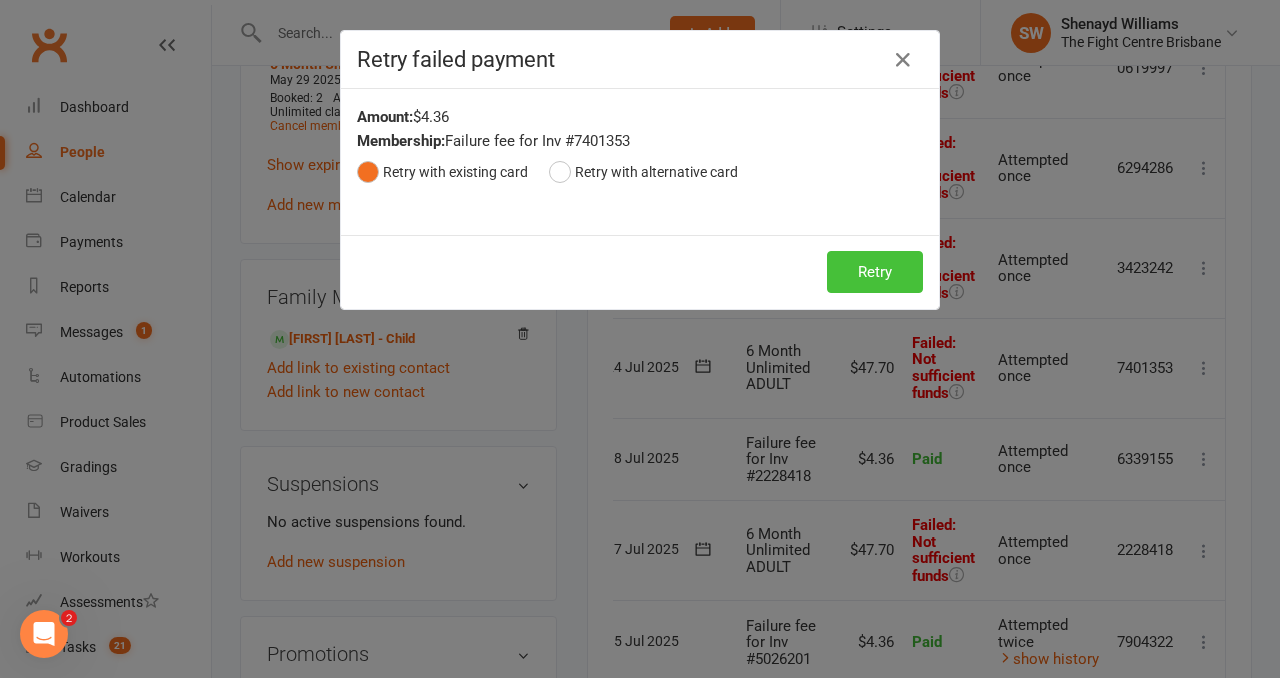 click on "Retry" at bounding box center [875, 272] 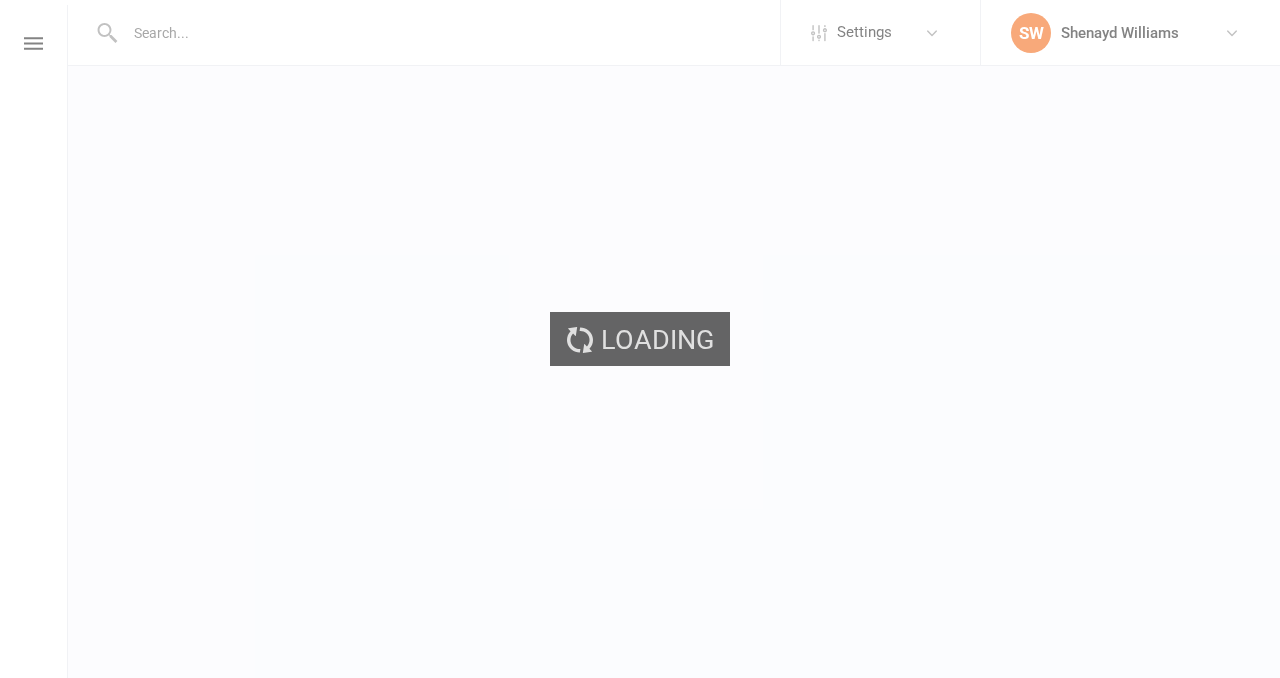 scroll, scrollTop: 0, scrollLeft: 0, axis: both 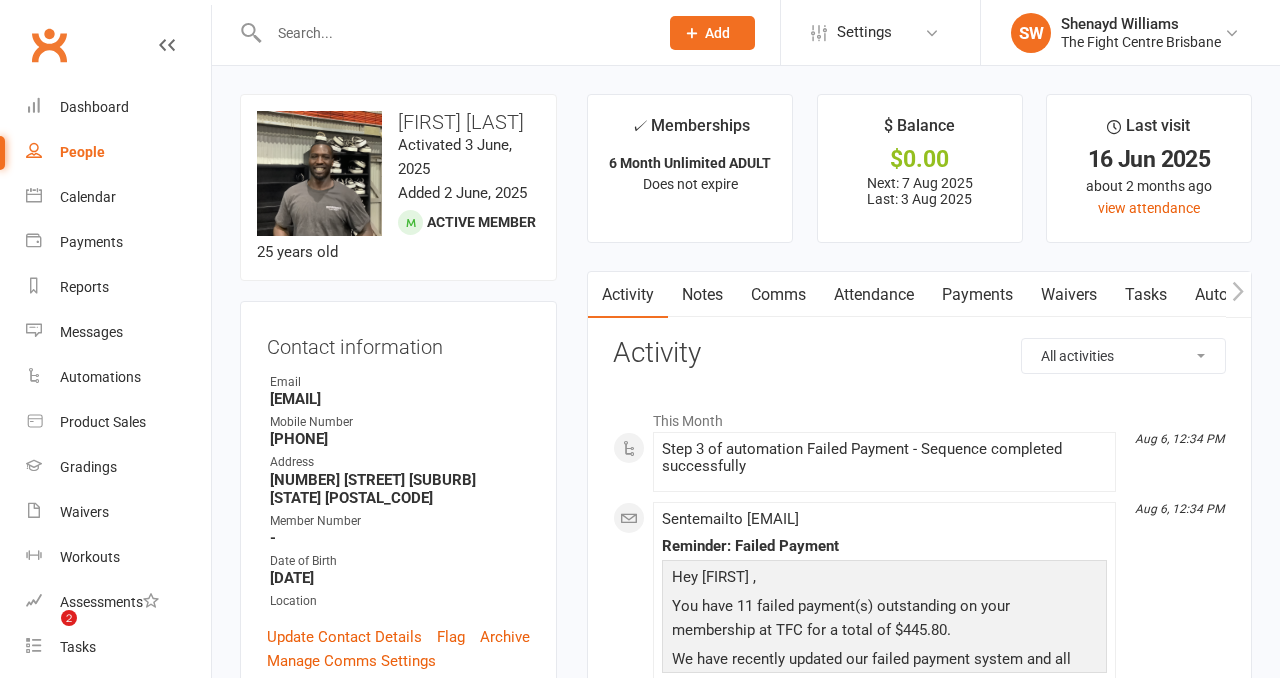 click on "Payments" at bounding box center [977, 295] 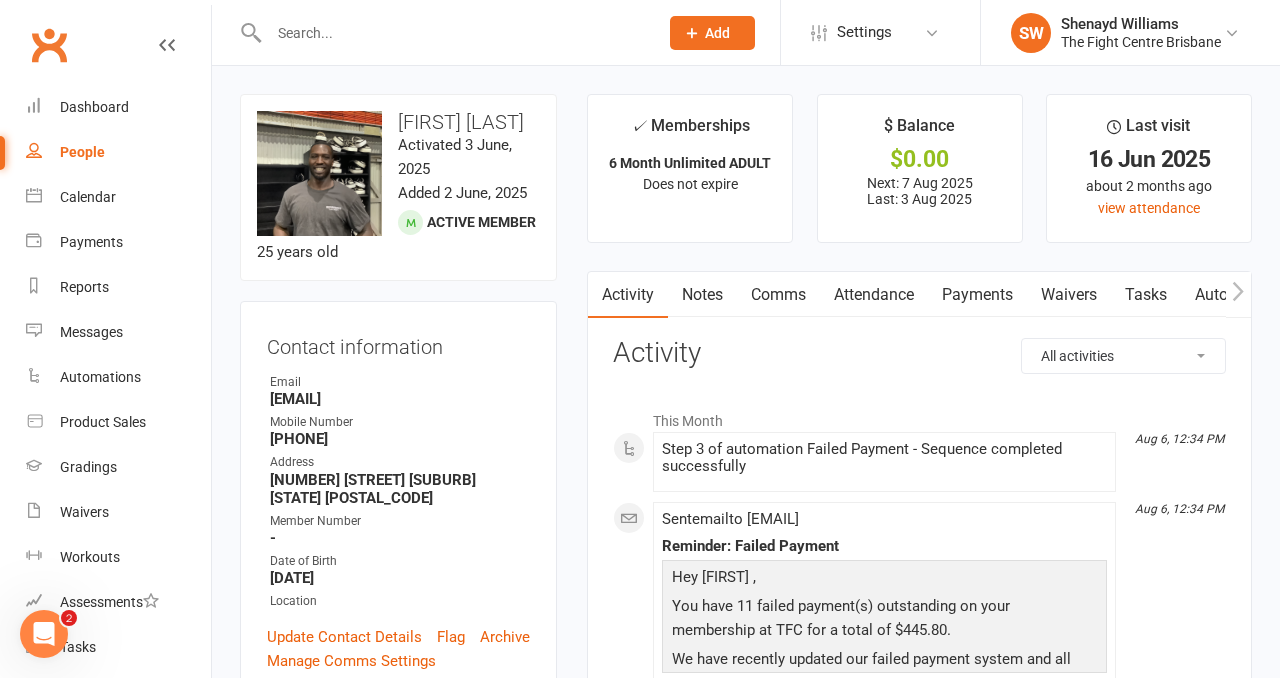 scroll, scrollTop: 0, scrollLeft: 0, axis: both 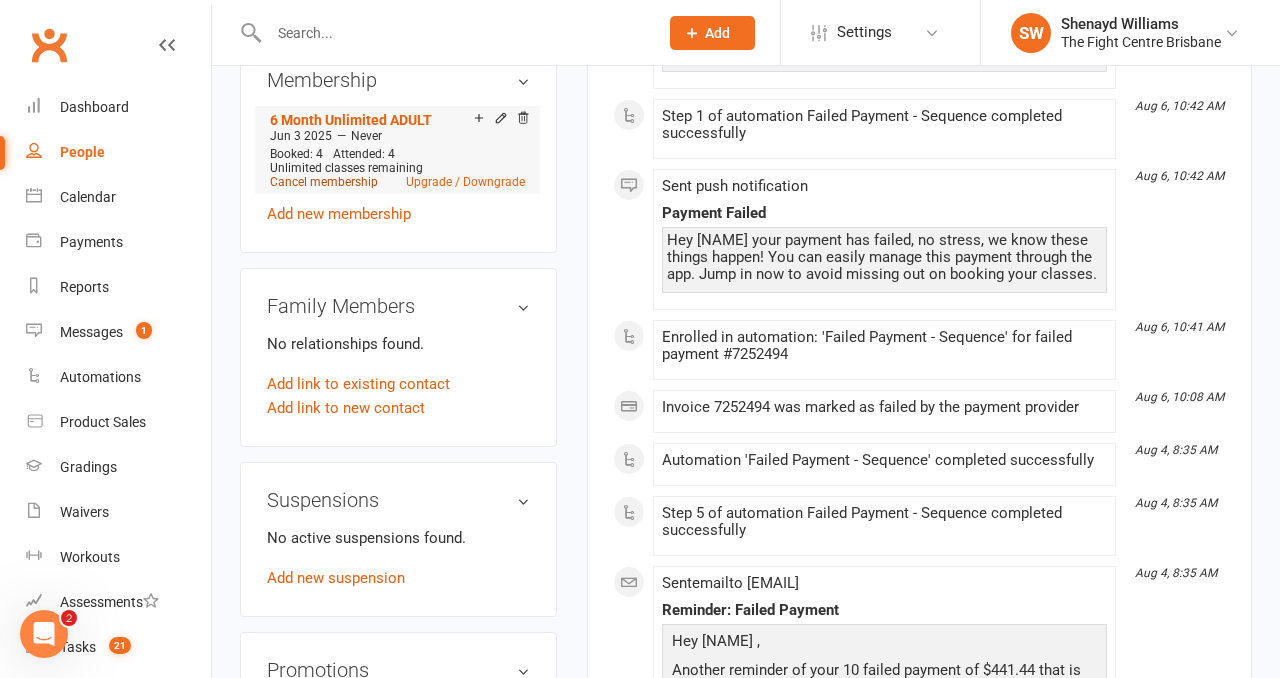 click on "Cancel membership" at bounding box center [324, 182] 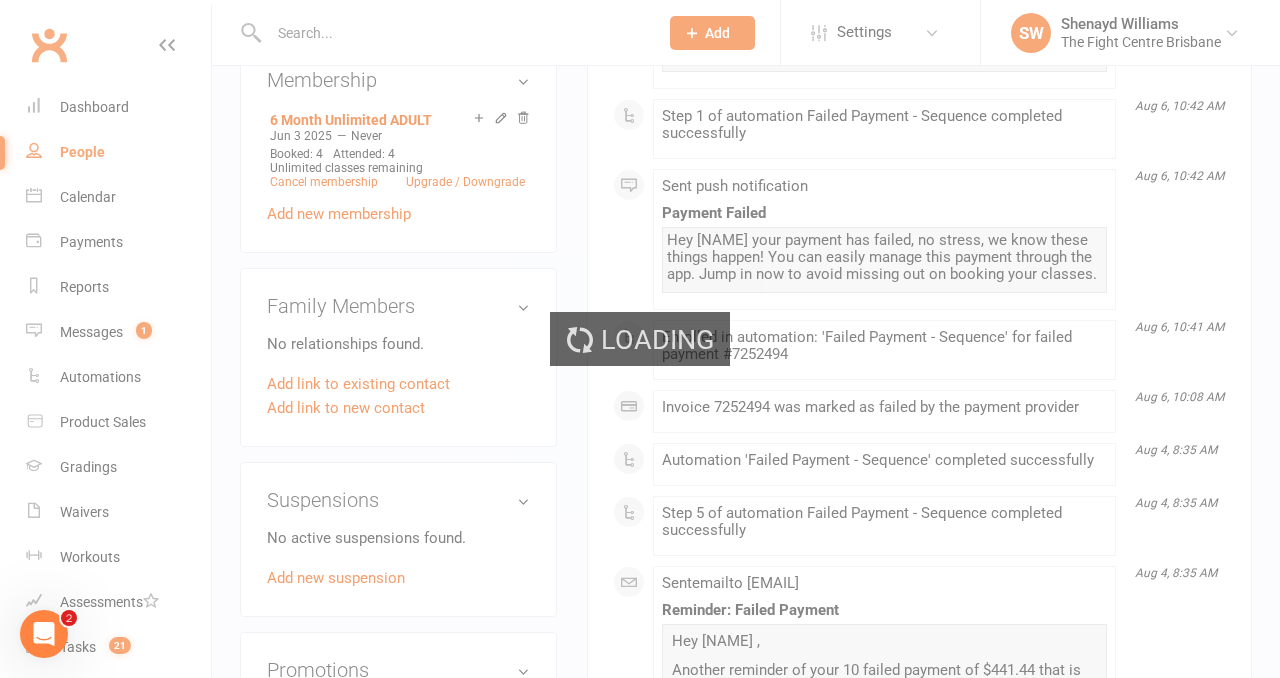 scroll, scrollTop: 0, scrollLeft: 0, axis: both 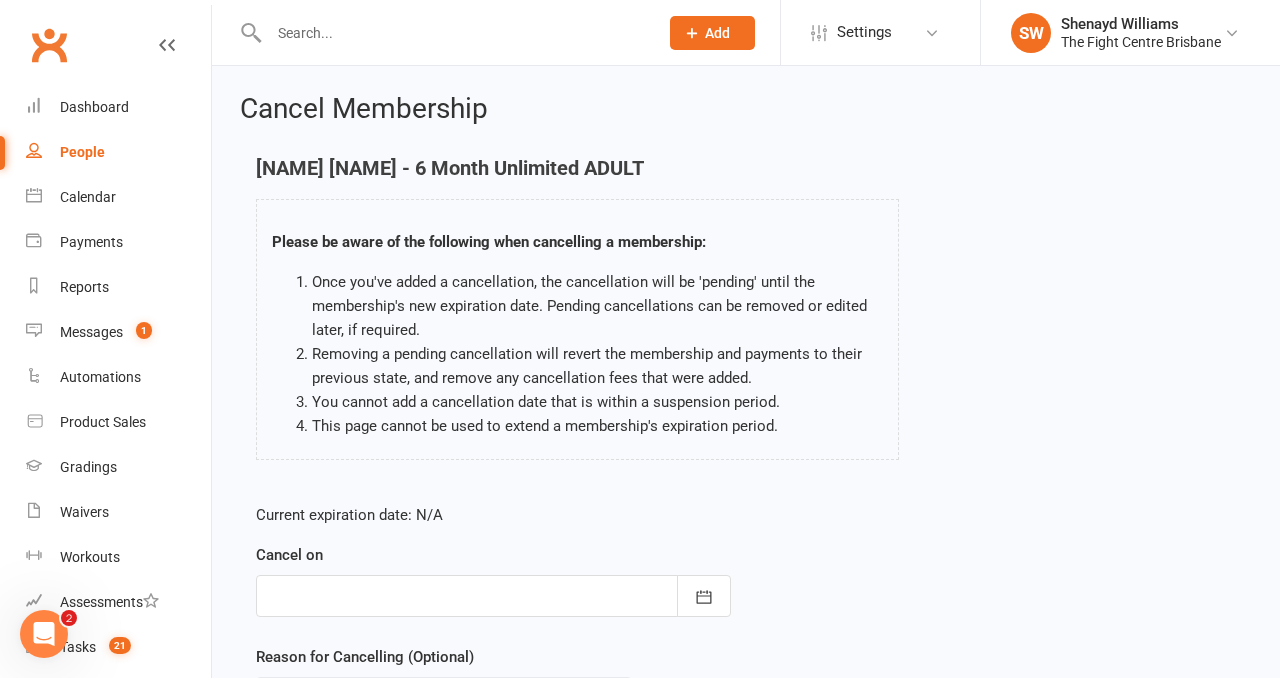 click at bounding box center (493, 596) 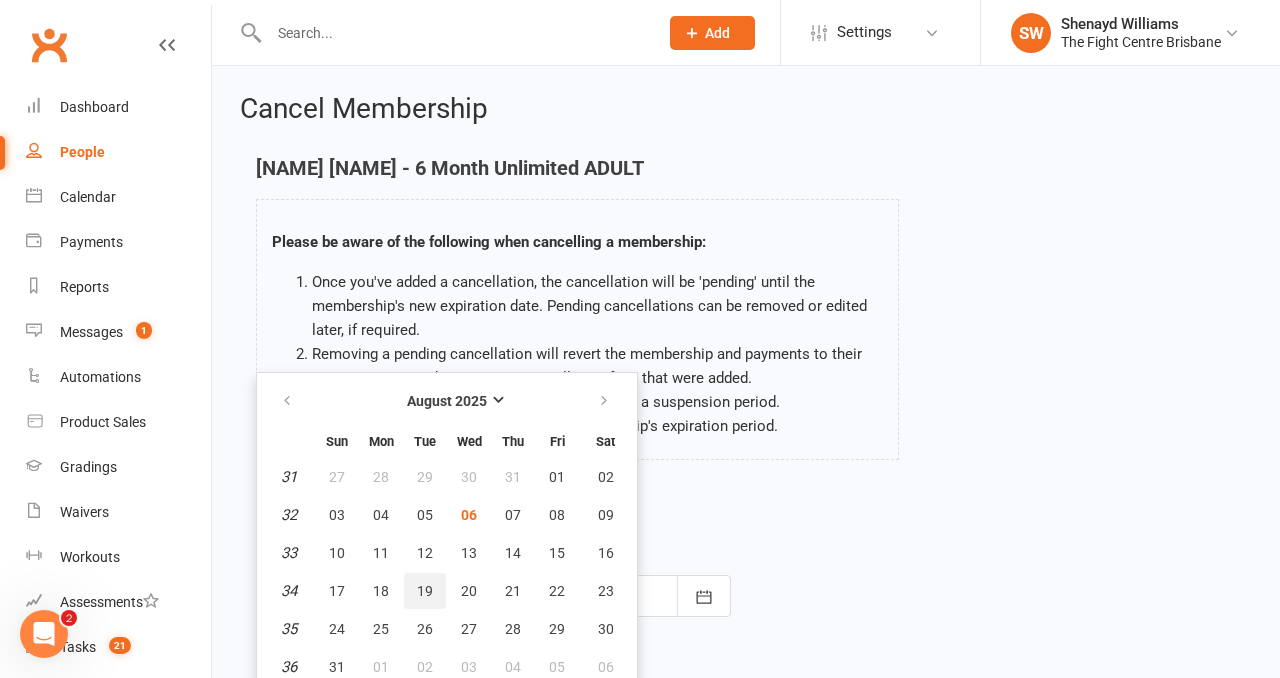 scroll, scrollTop: 9, scrollLeft: 0, axis: vertical 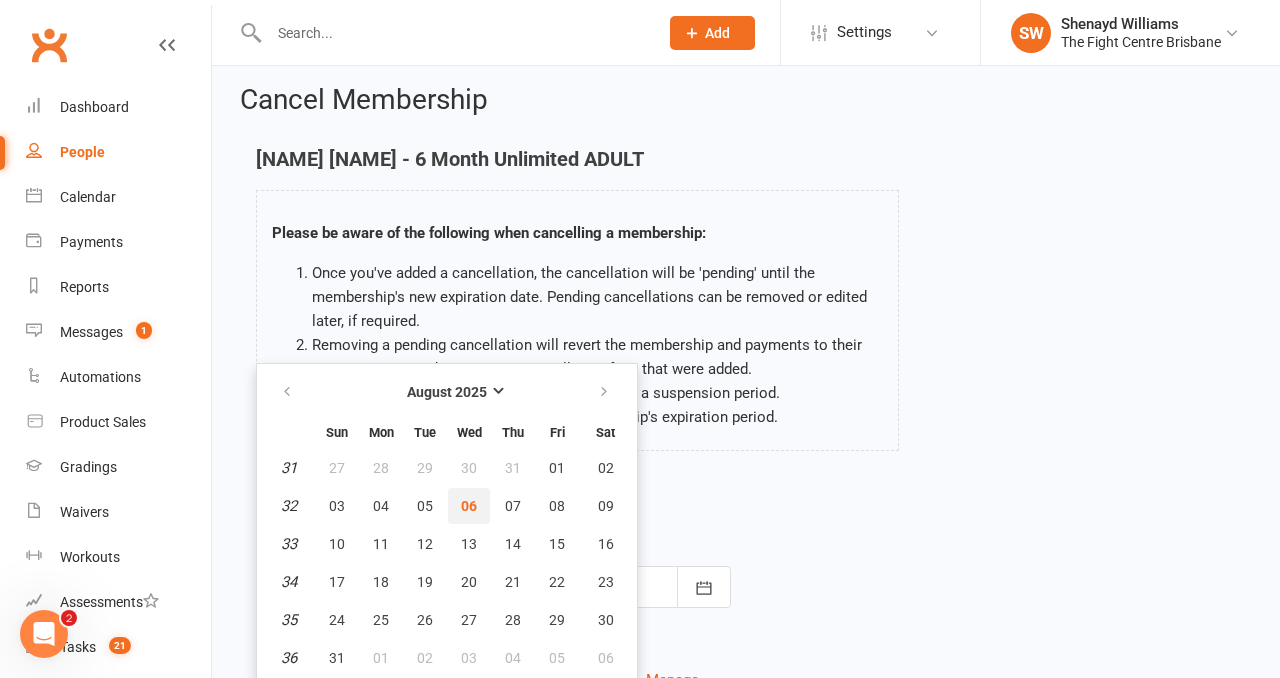 click on "06" at bounding box center (469, 506) 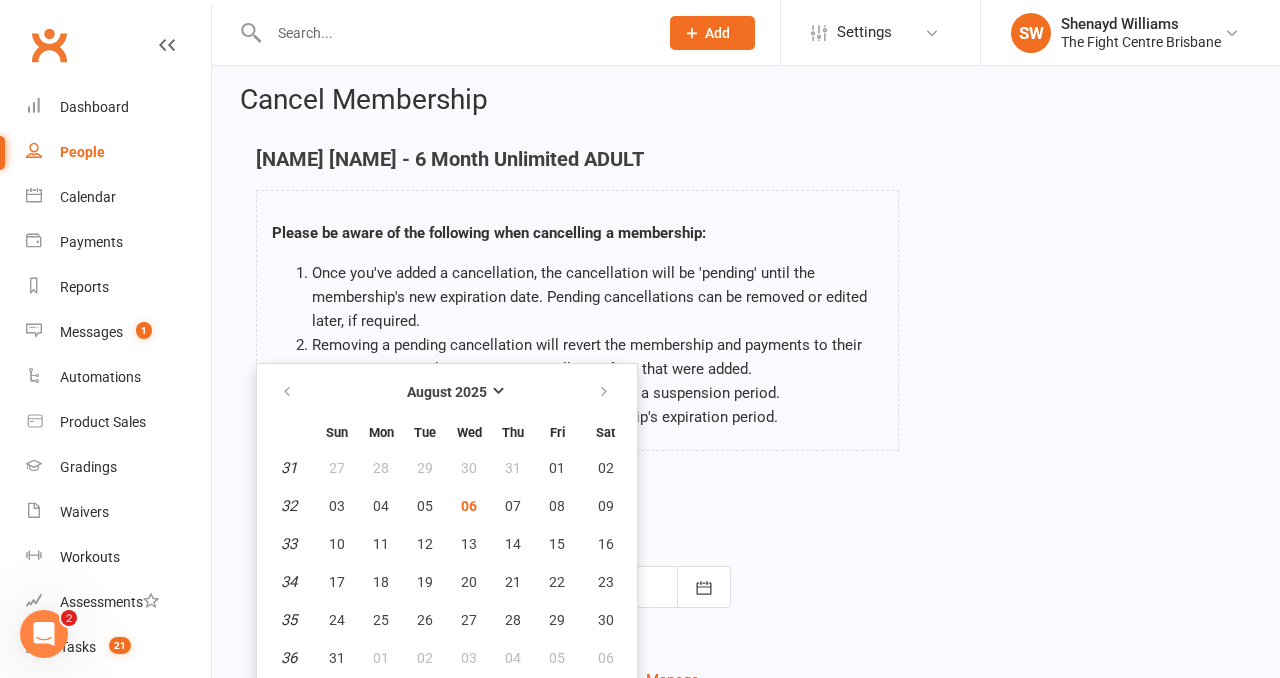 type on "06 Aug 2025" 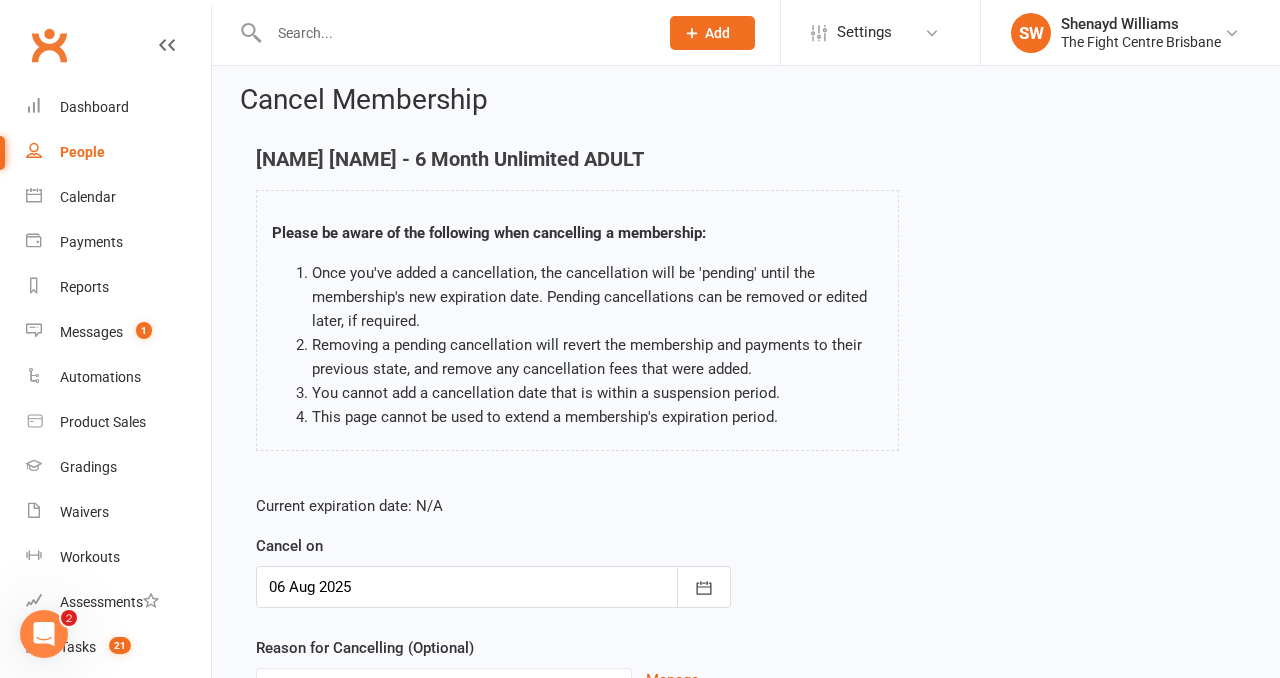 scroll, scrollTop: 210, scrollLeft: 0, axis: vertical 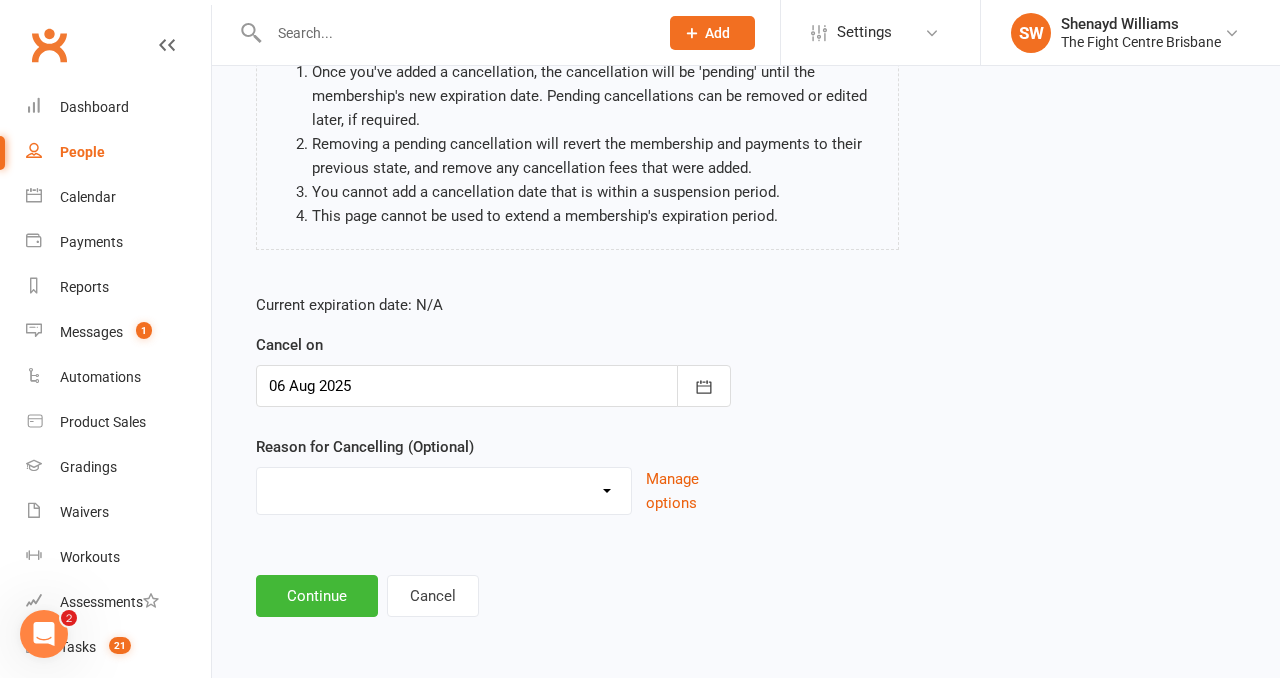 click on "Cancelled in contract- 30kms  Cancelled in contract - dispute Cancelled in contract- hardship  Cancelled in contract- medical/injury  Cancelled in contract- paid out  Cancelled in contract- transferred  Cooling off period Debt Collection Dispute Family issues  I can no longer afford this membership I'm too busy Injury and/or medical I've lost interest I've moved more than 30km from the gym Moved more than 30kms Upgrade / Downgrade Other reason" at bounding box center (444, 488) 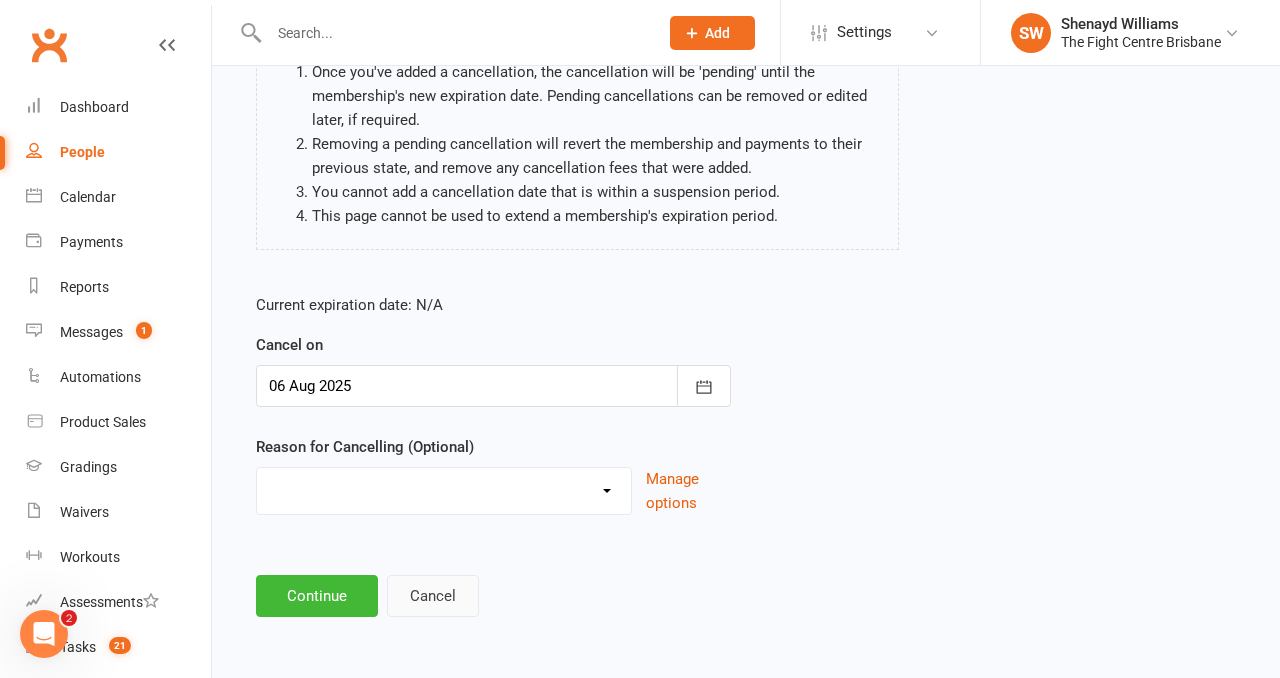 click on "Cancel" at bounding box center (433, 596) 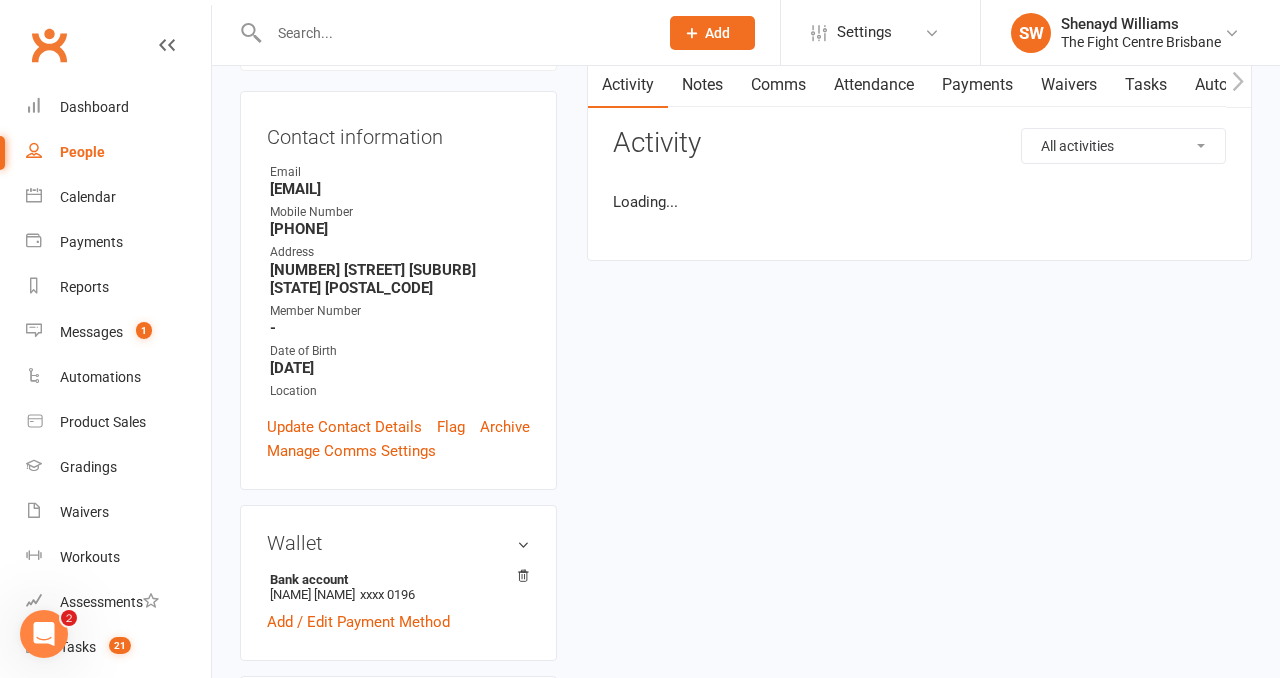scroll, scrollTop: 0, scrollLeft: 0, axis: both 